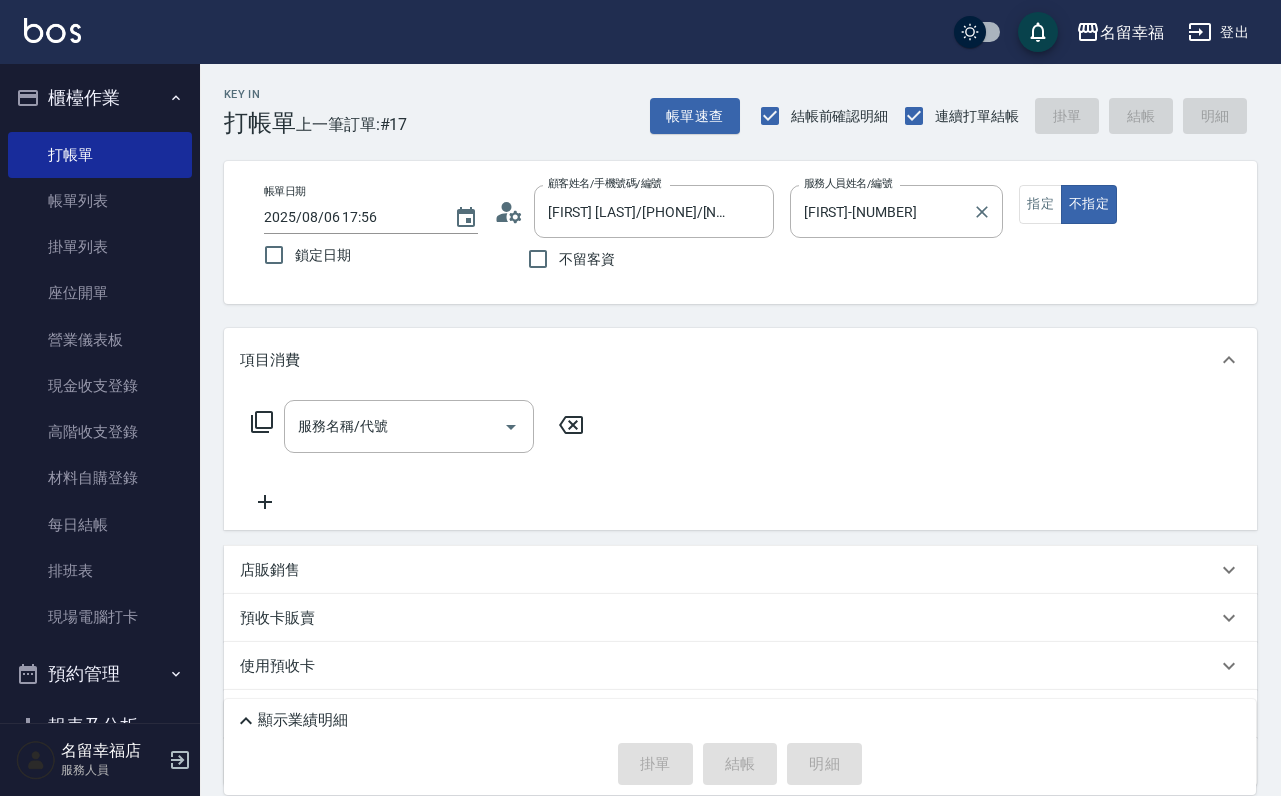 scroll, scrollTop: 0, scrollLeft: 0, axis: both 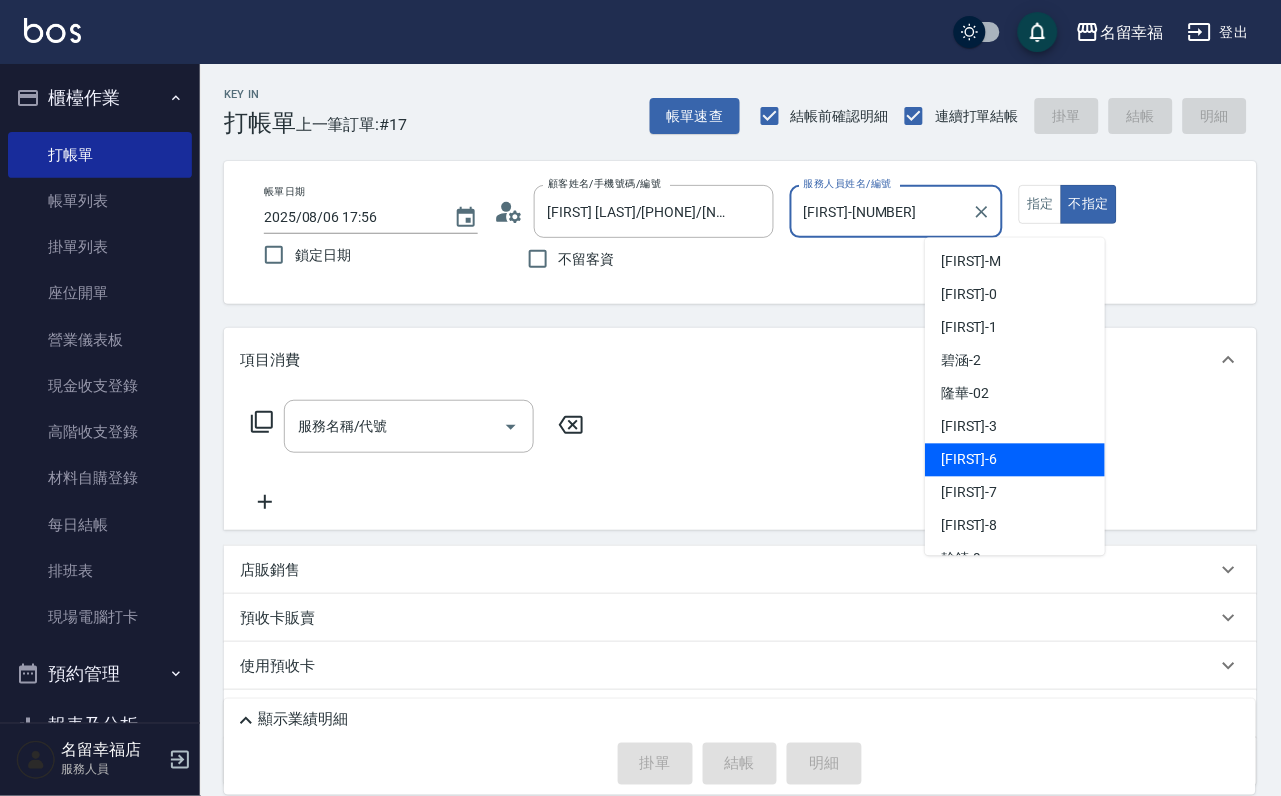 drag, startPoint x: 988, startPoint y: 199, endPoint x: 961, endPoint y: 211, distance: 29.546574 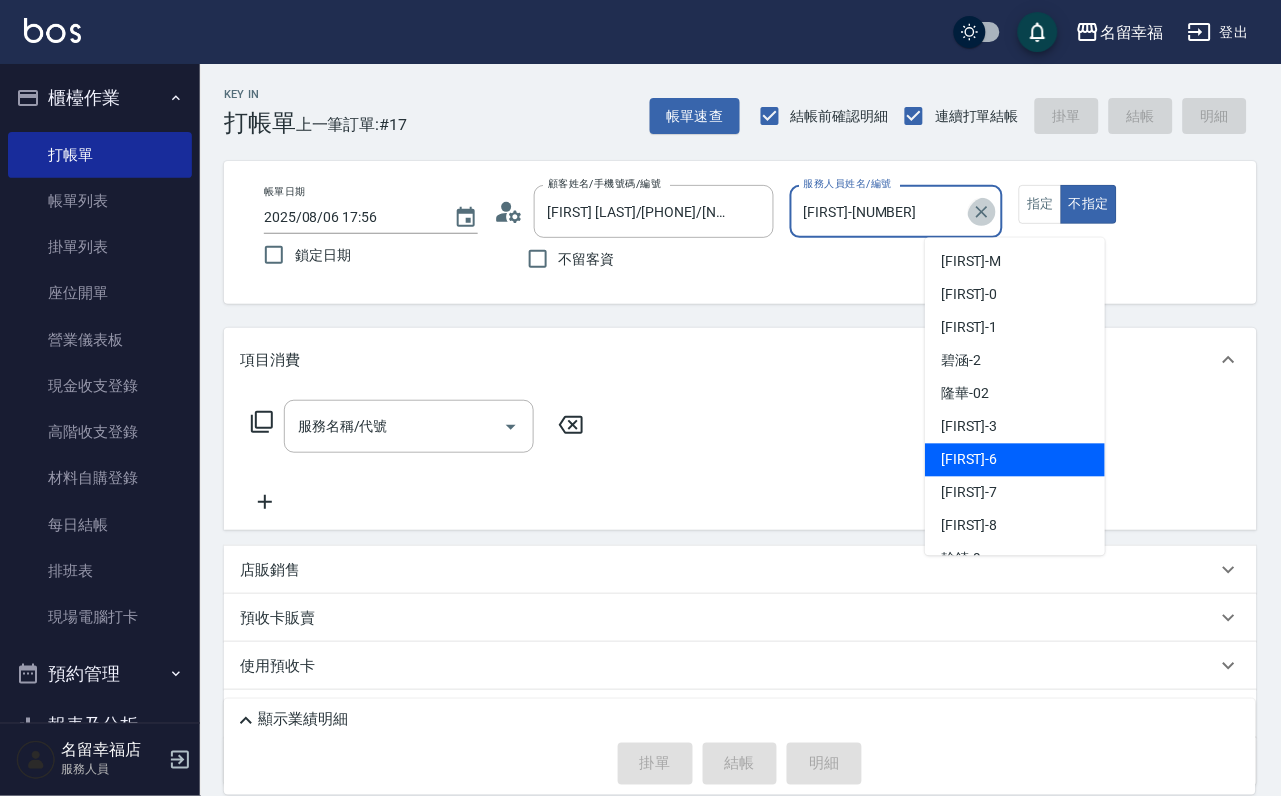 click 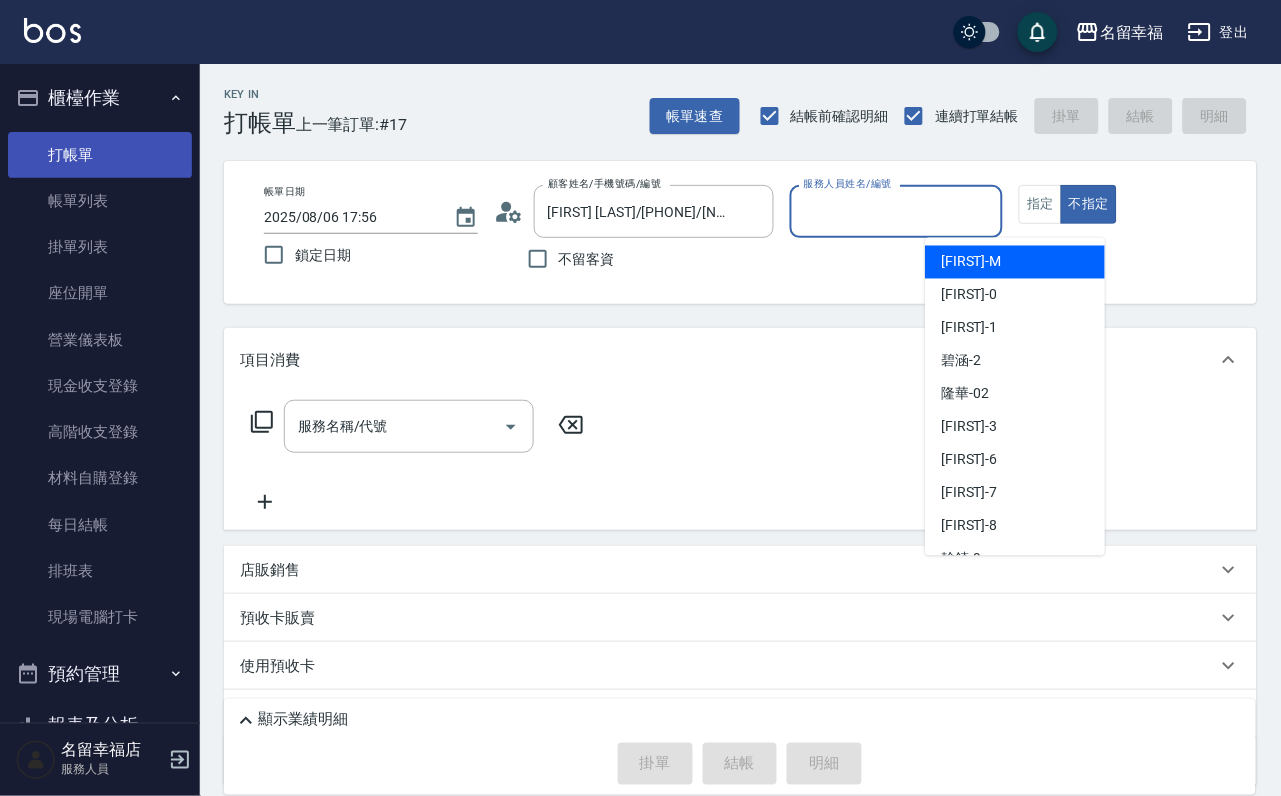 click on "帳單列表" at bounding box center (100, 201) 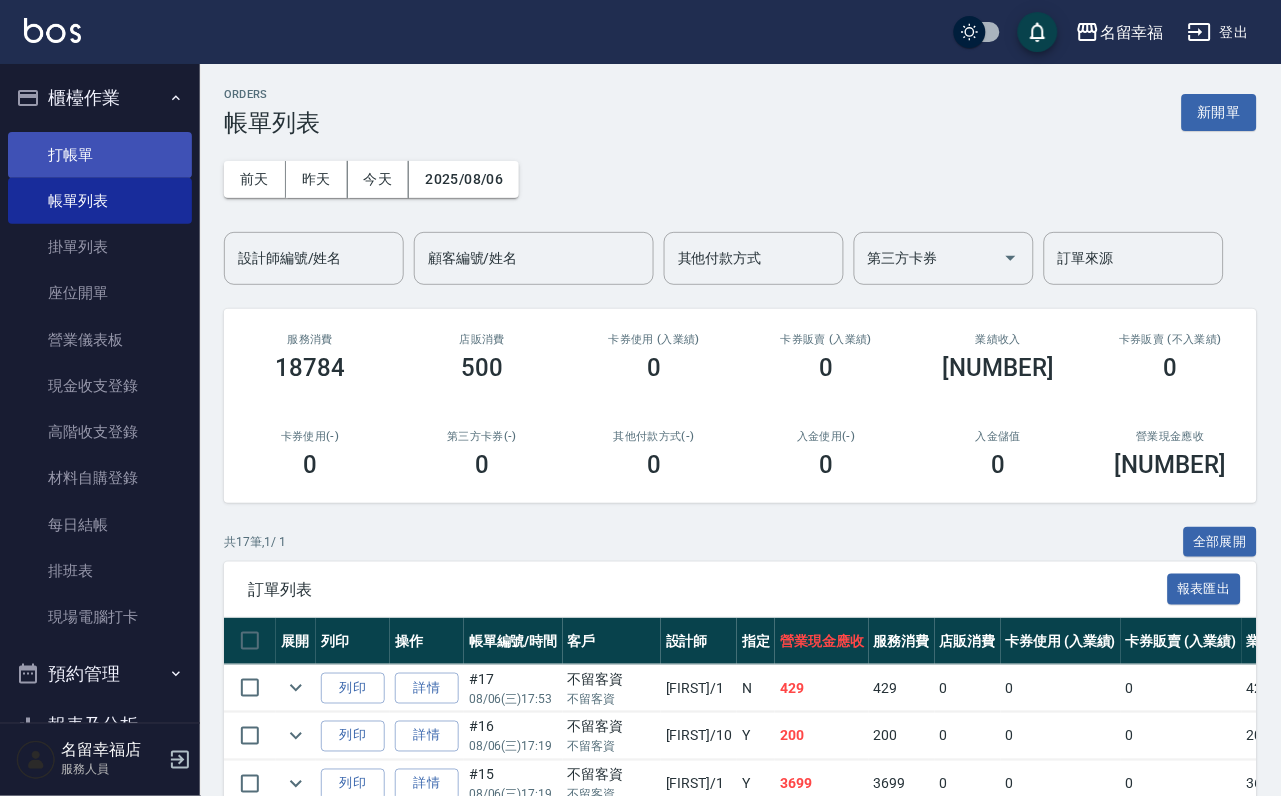 click on "打帳單" at bounding box center (100, 155) 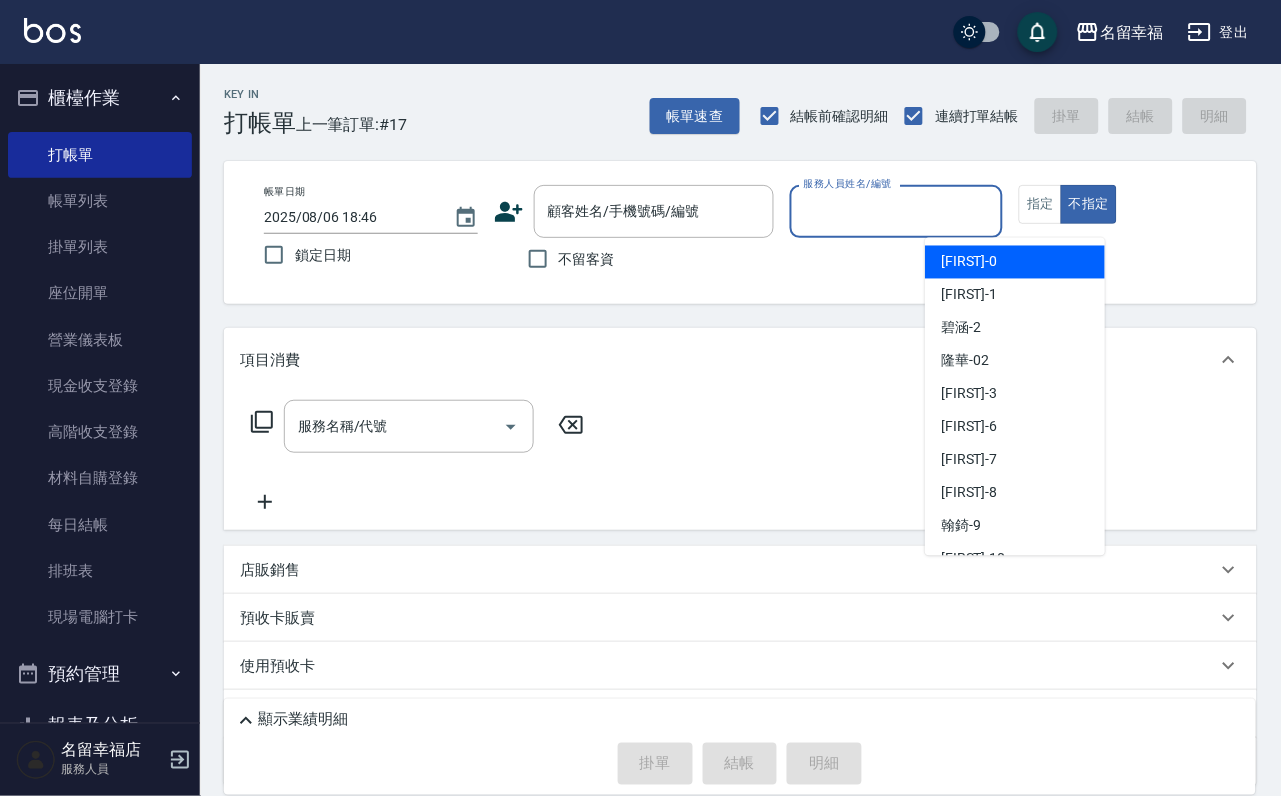 click on "服務人員姓名/編號" at bounding box center [897, 211] 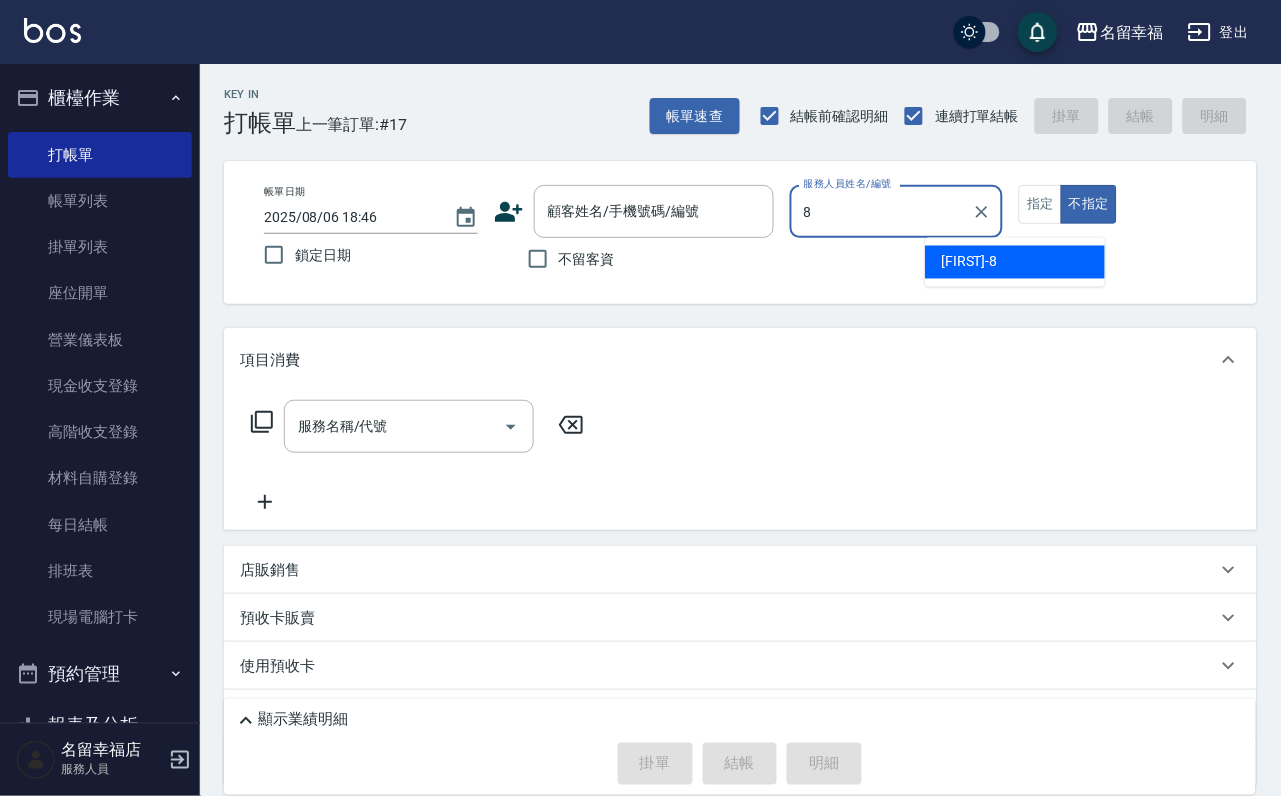 type on "詩婷-8" 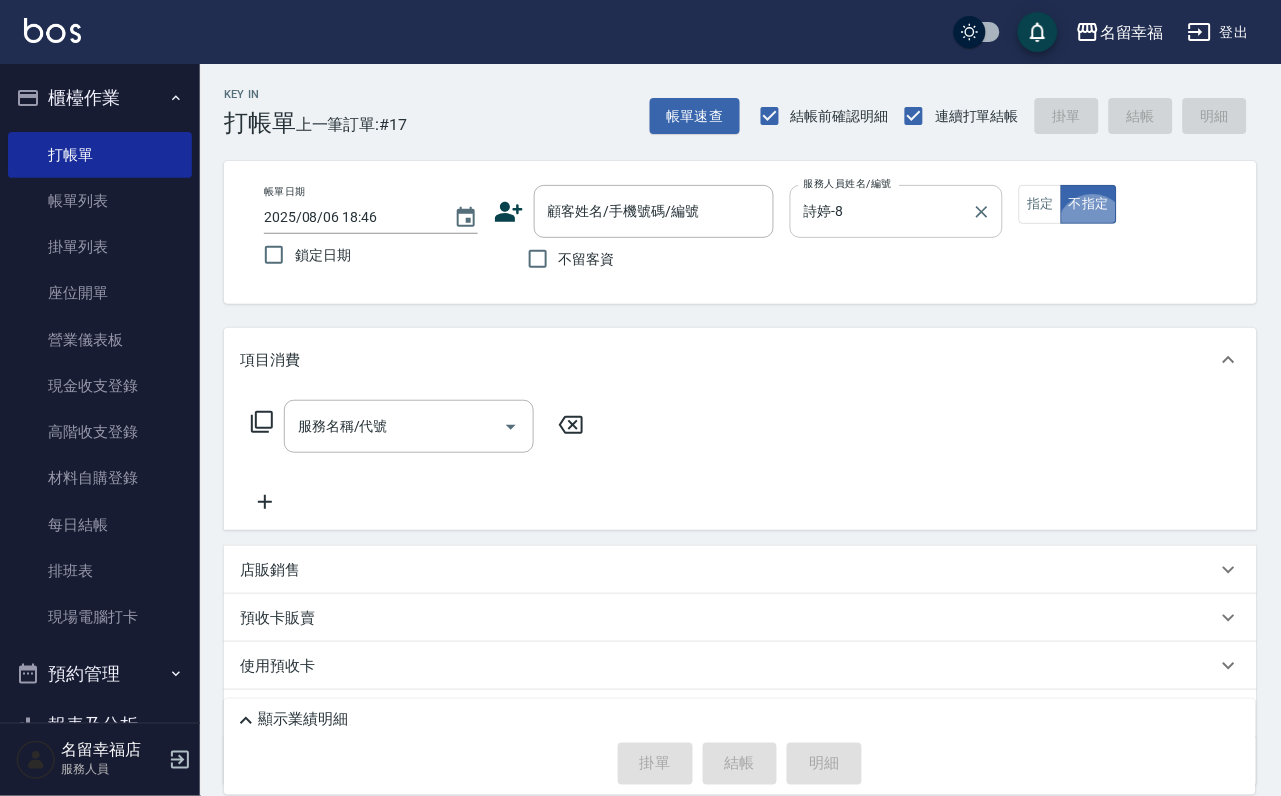 type on "false" 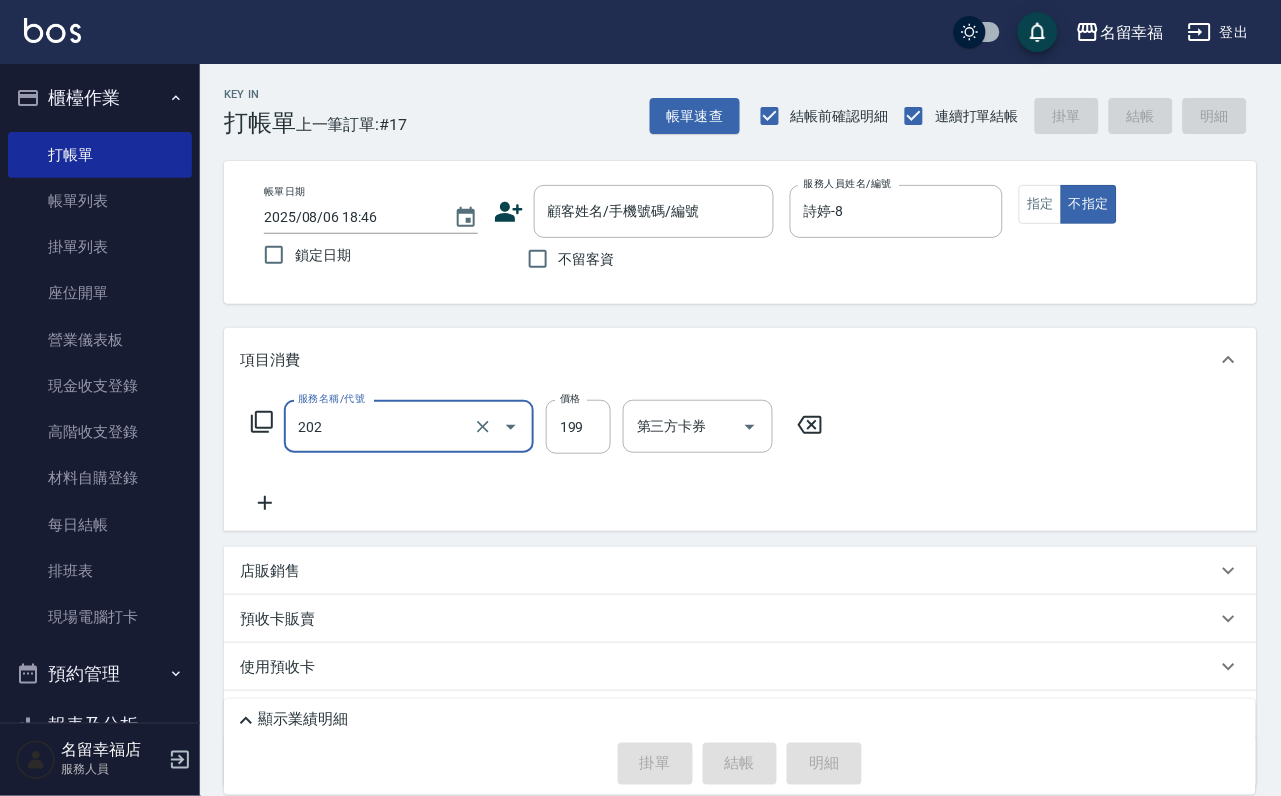 type on "不指定單剪(202)" 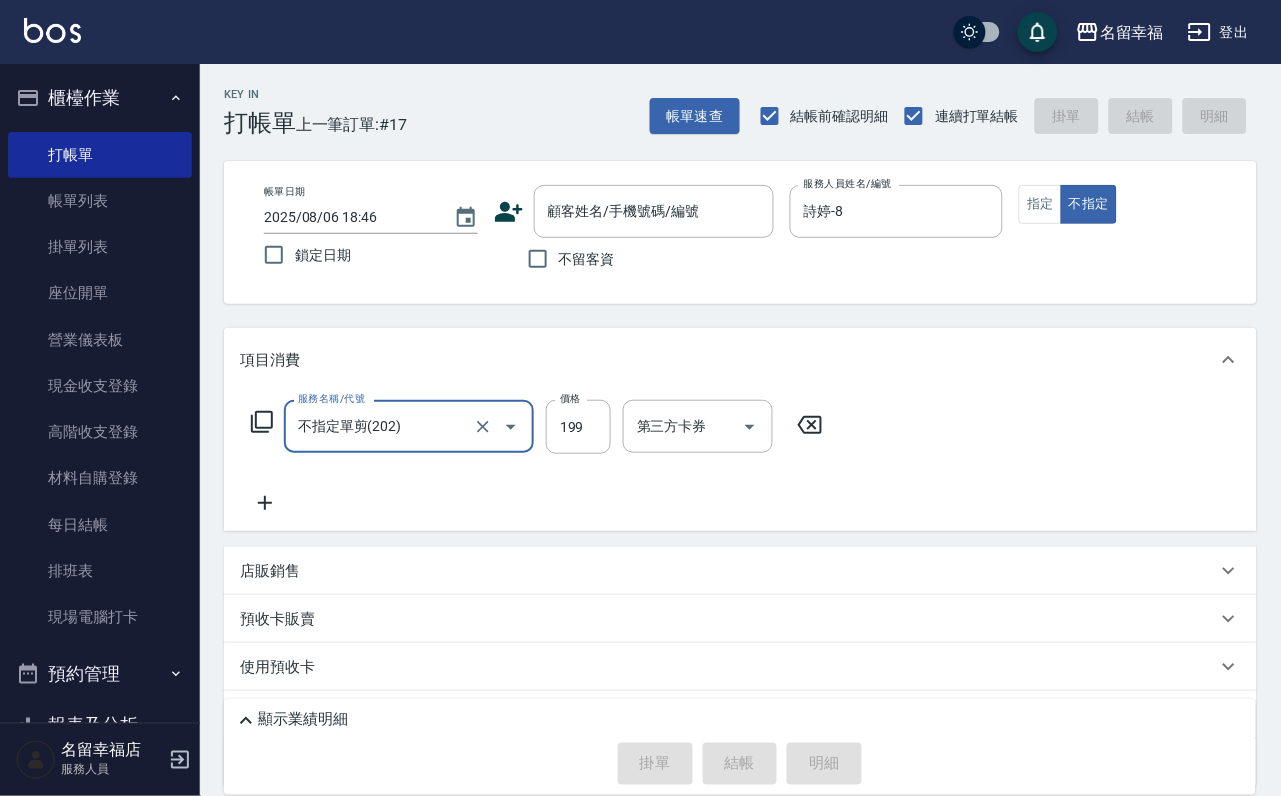 click on "不留客資" at bounding box center (566, 259) 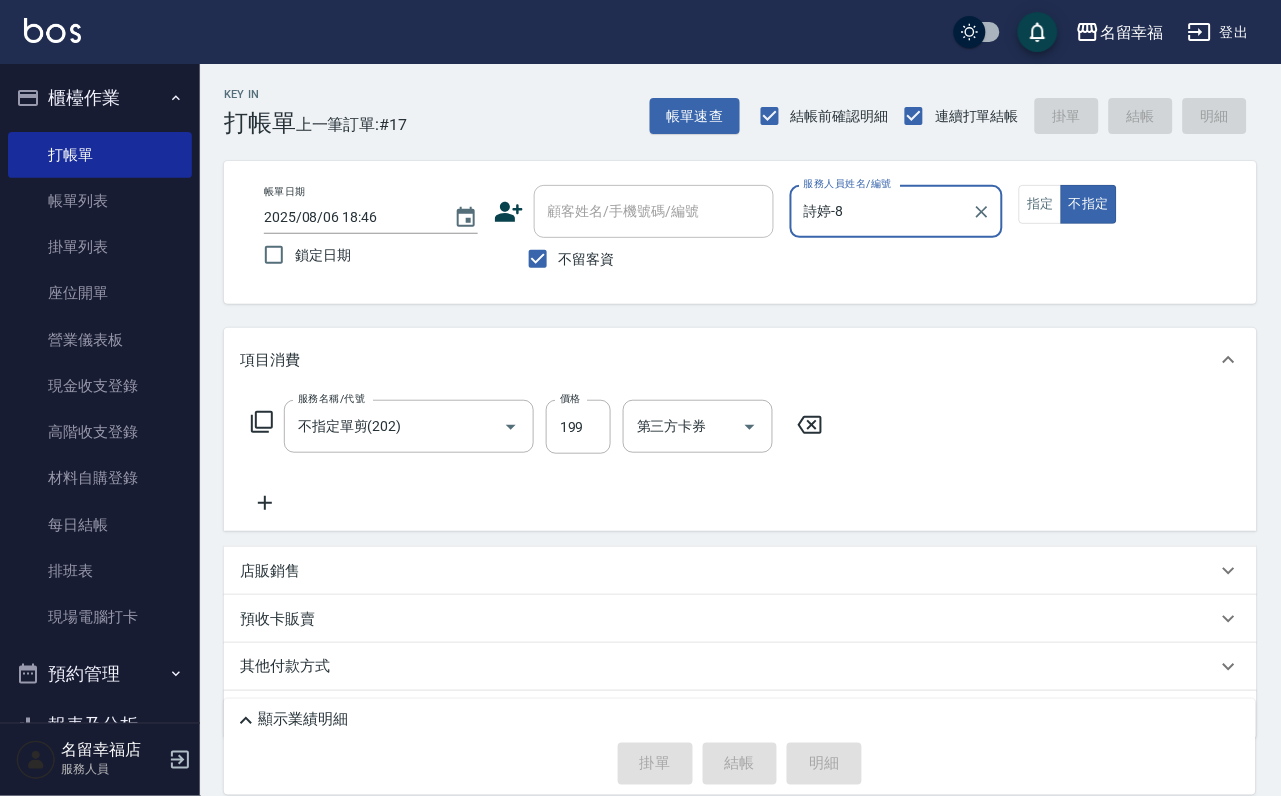 type 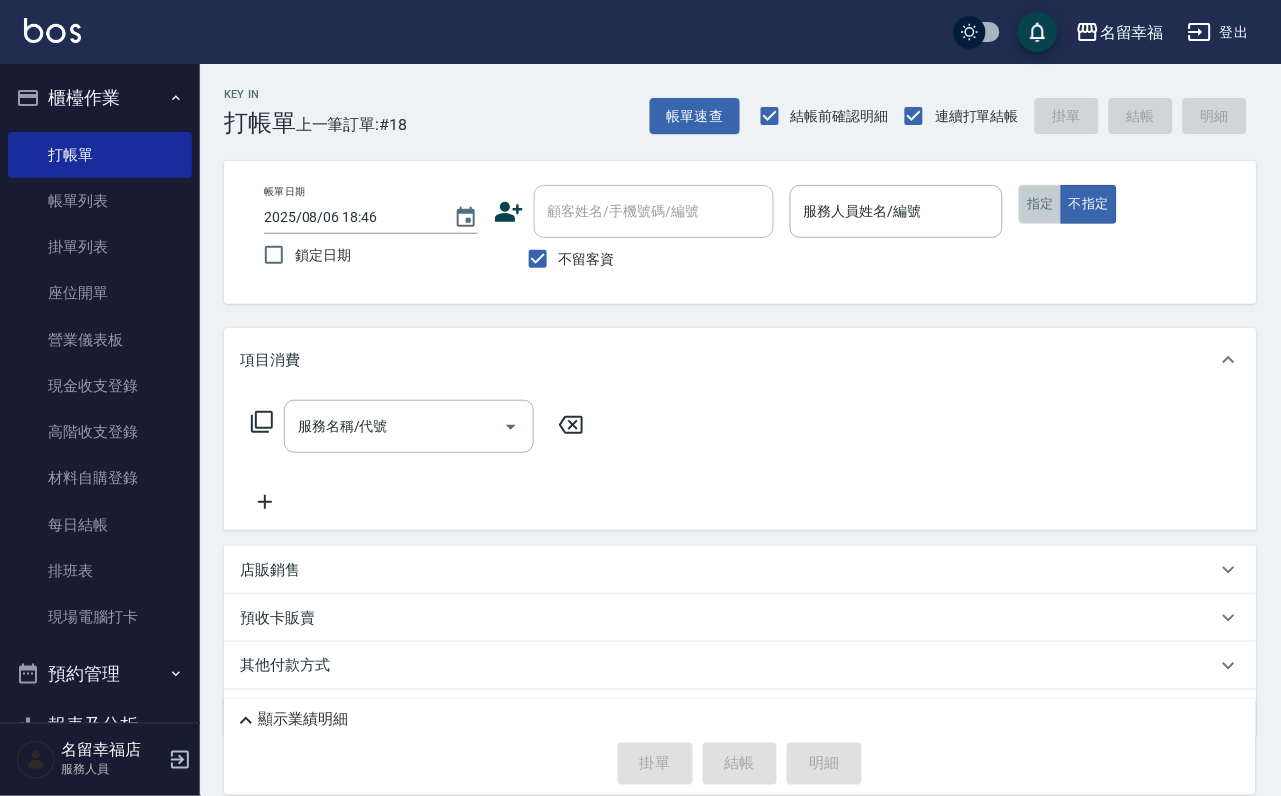 click on "指定" at bounding box center [1040, 204] 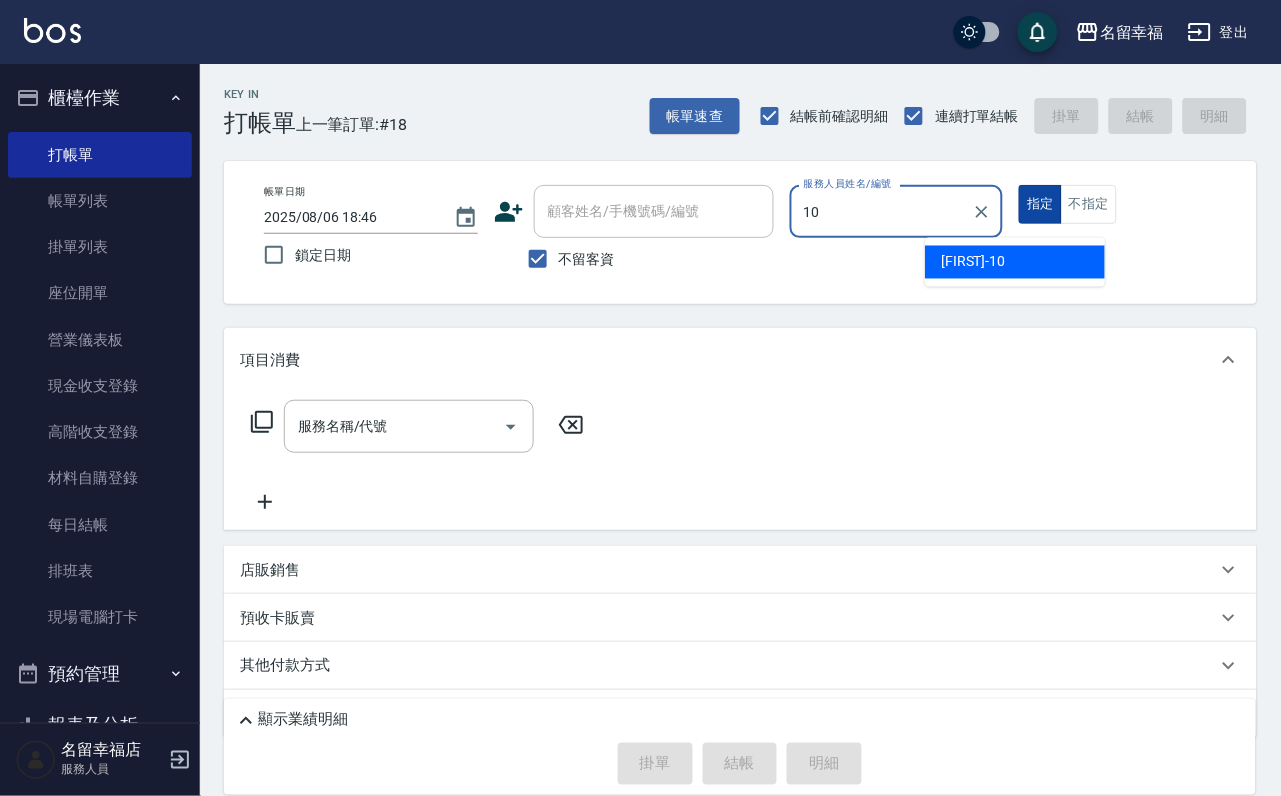 type on "海龜-10" 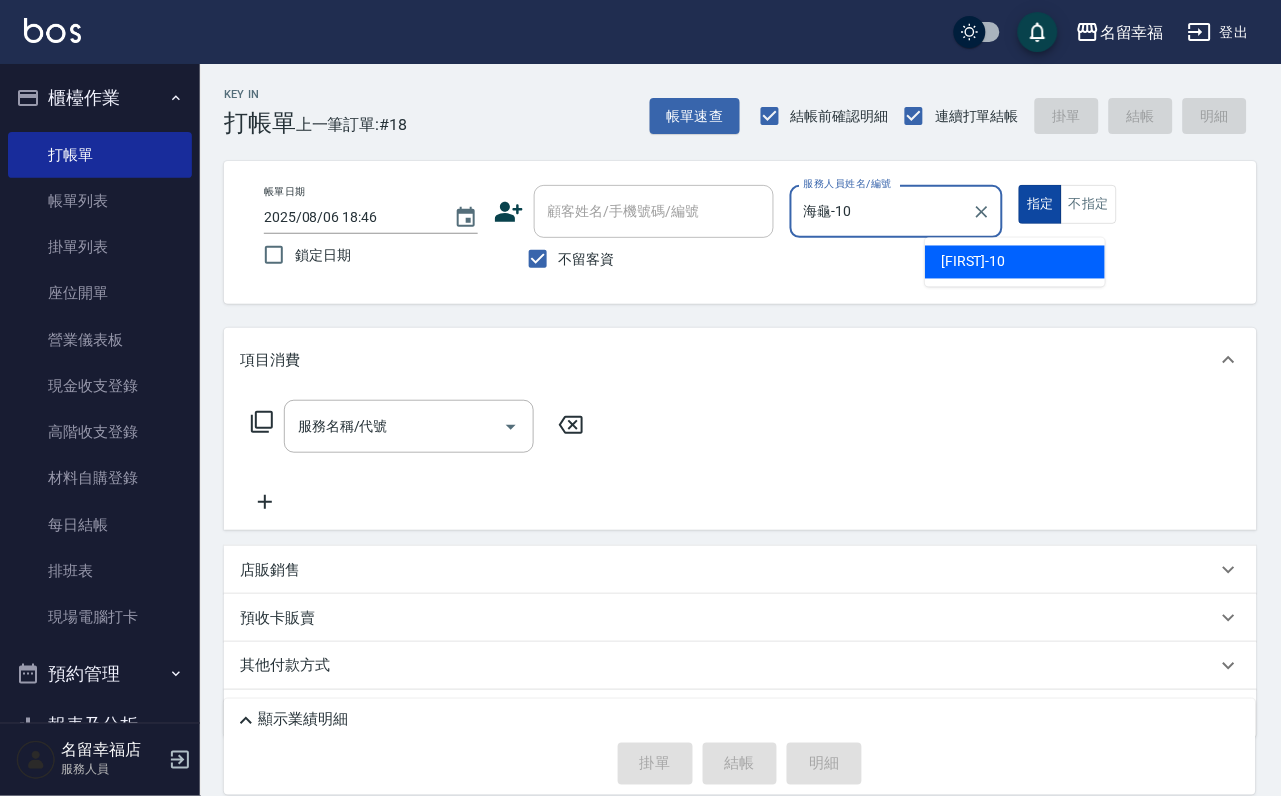 type on "true" 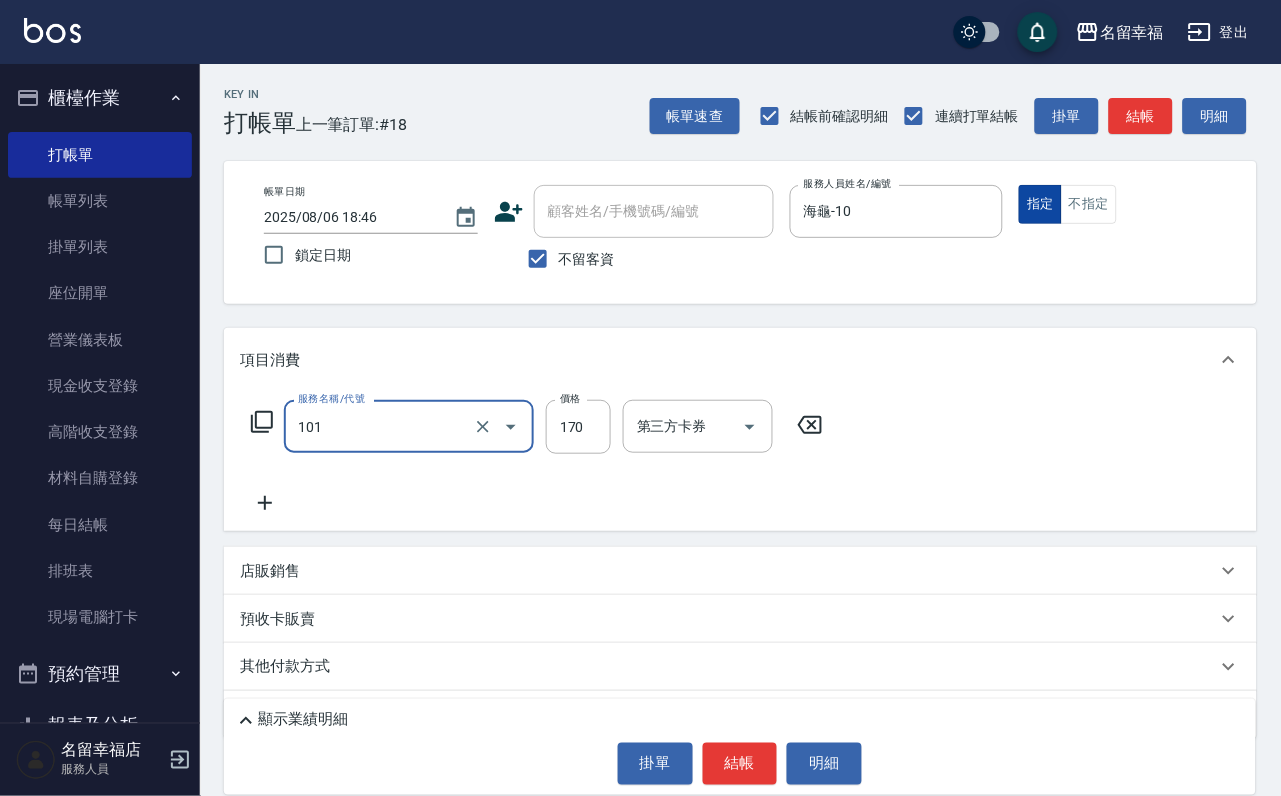 type on "洗髮(101)" 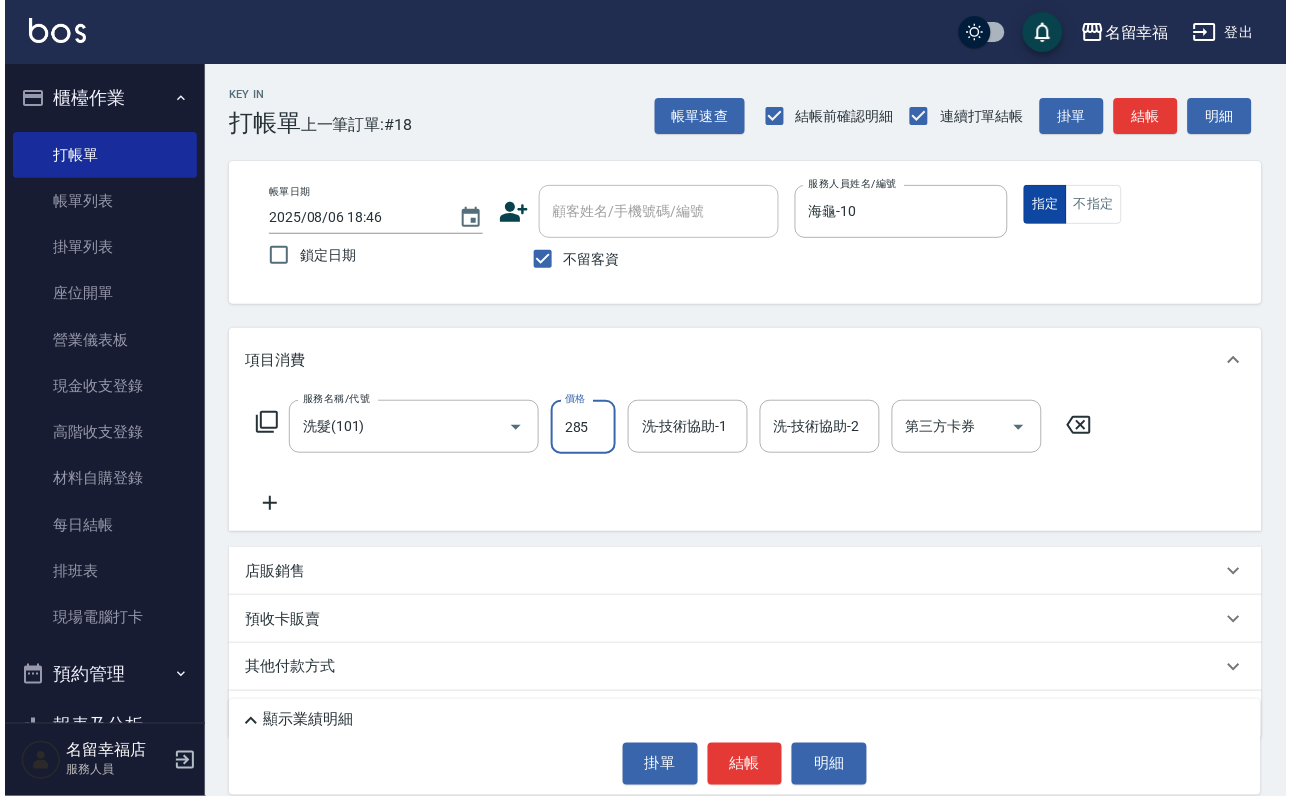 scroll, scrollTop: 0, scrollLeft: 0, axis: both 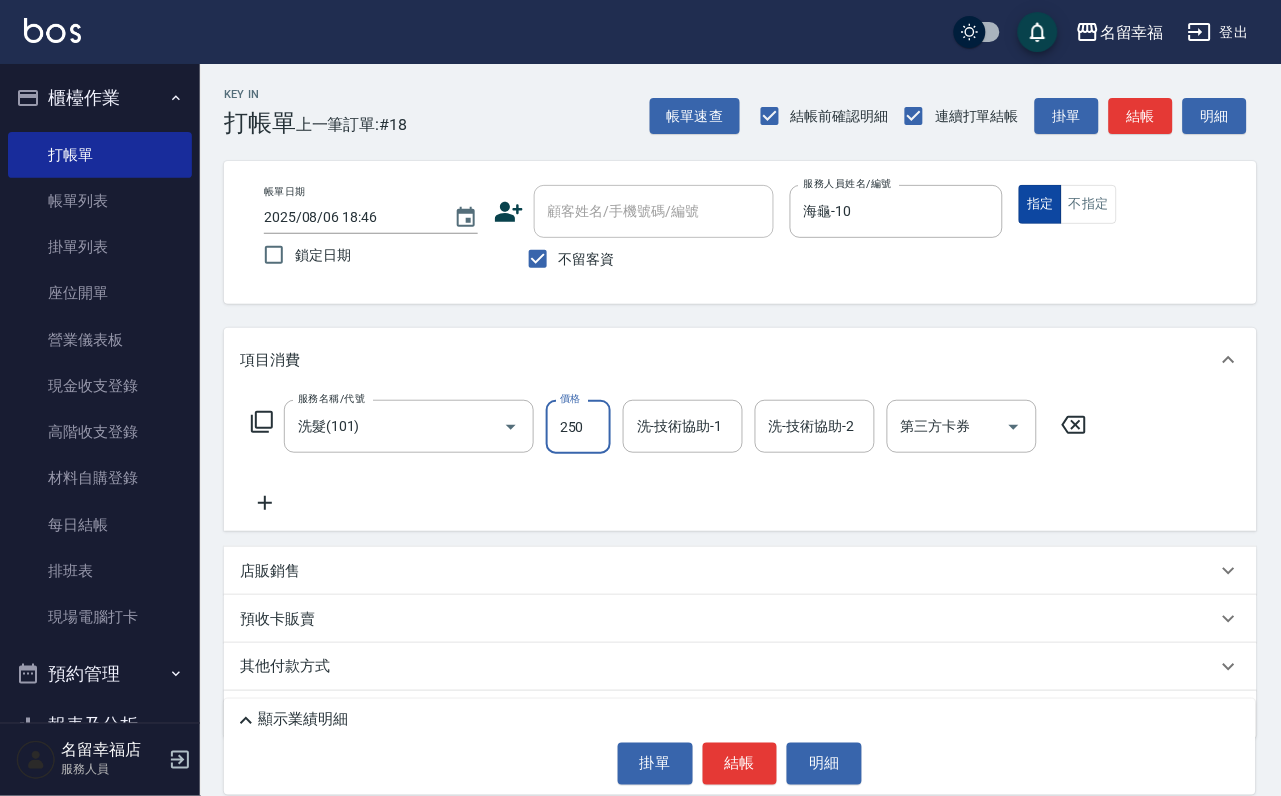 type on "250" 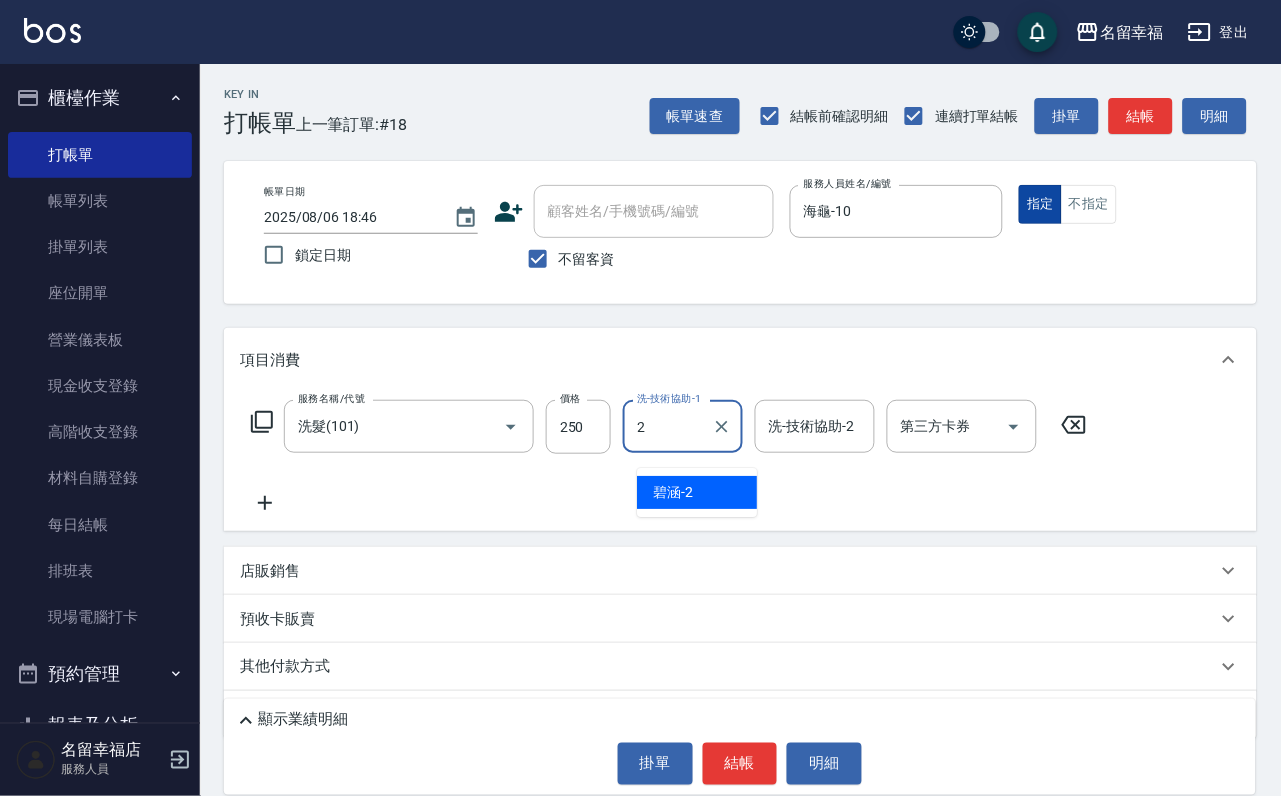type on "[FIRST]-[NUMBER]" 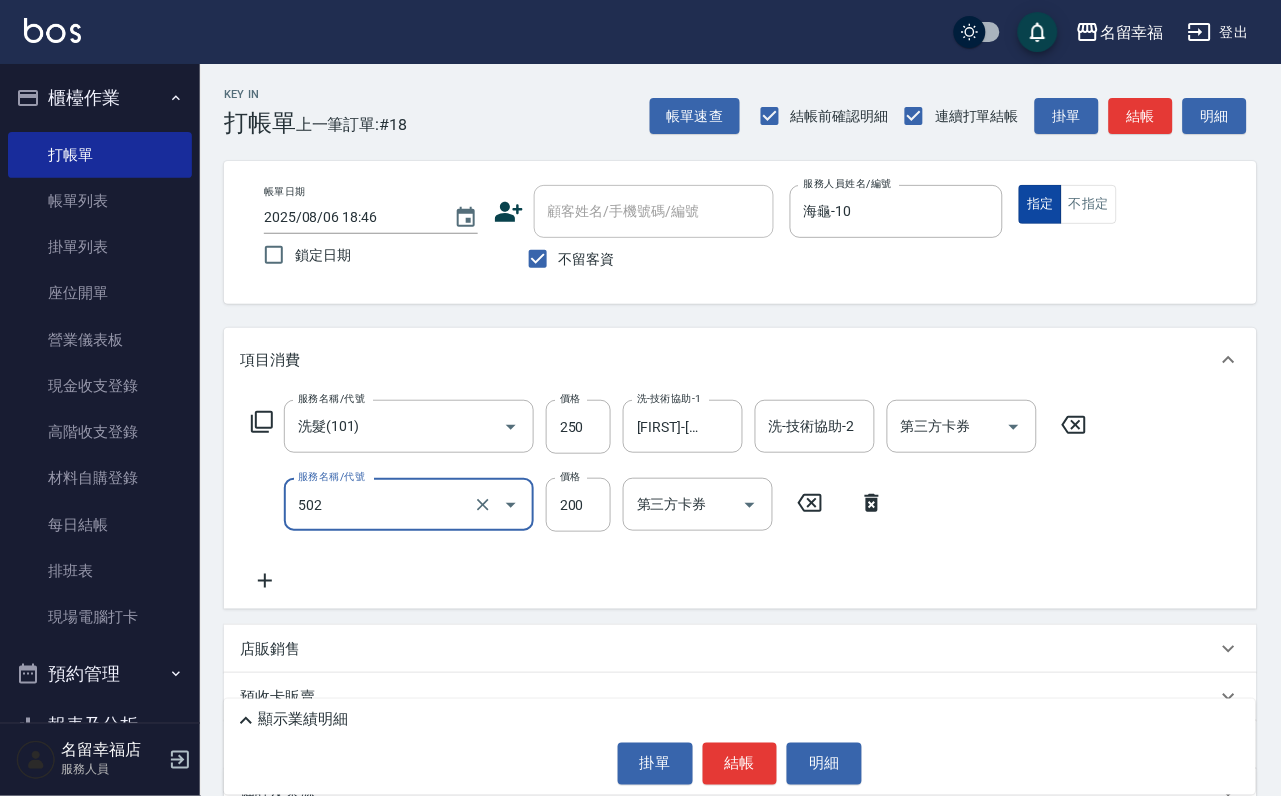 type on "自備護髮(502)" 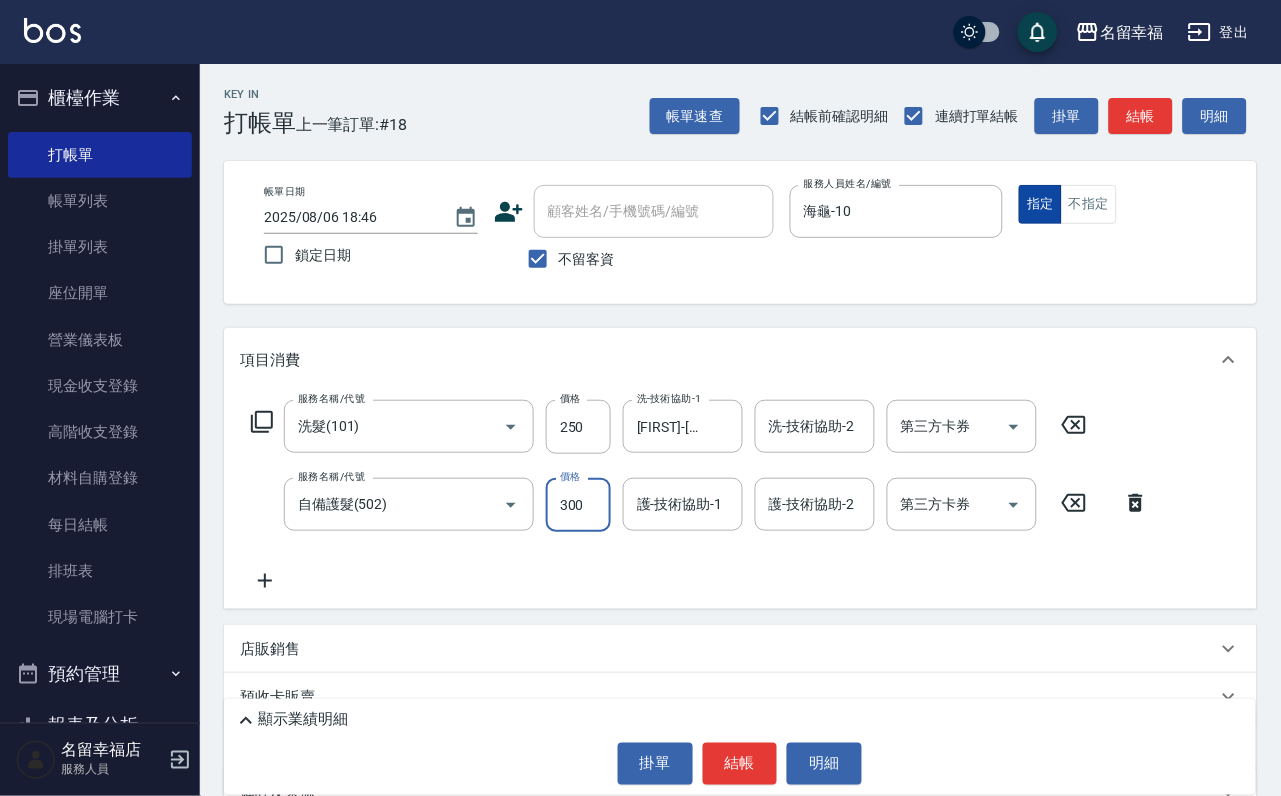 type on "300" 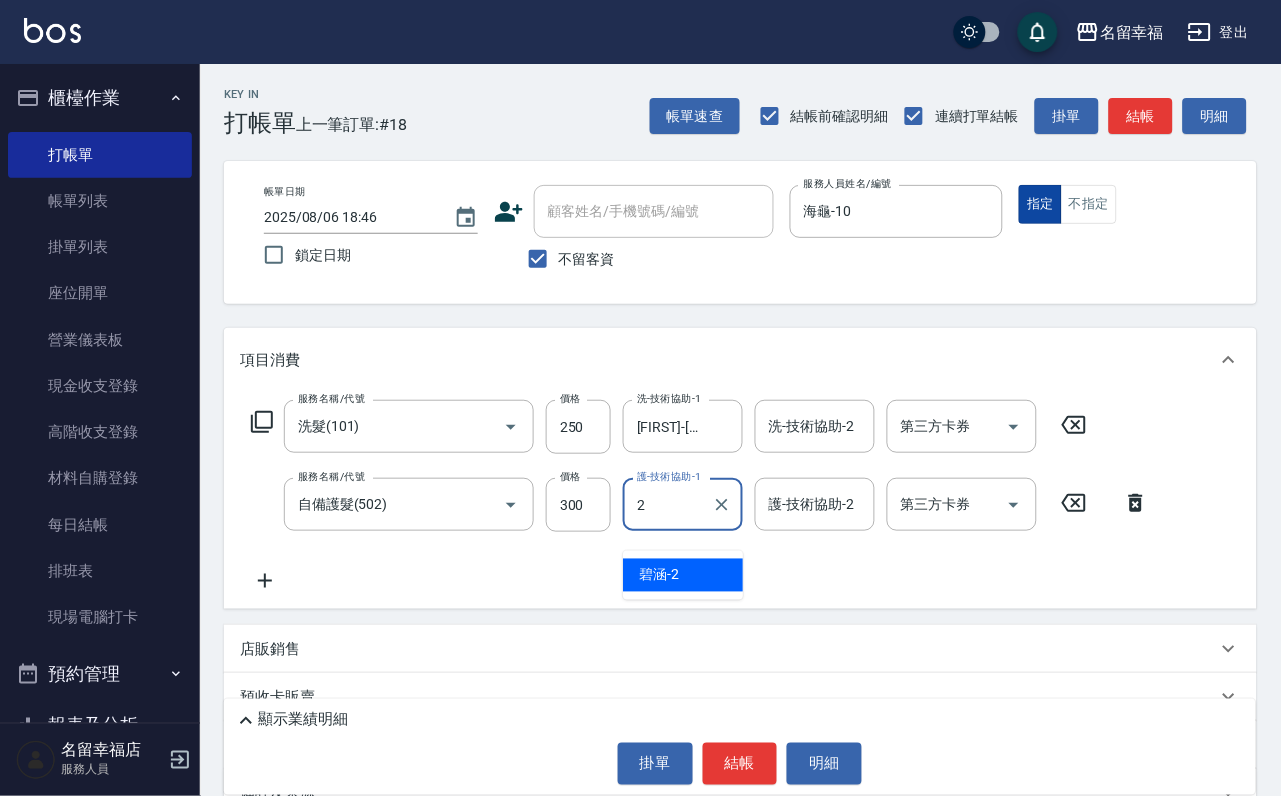 type on "[FIRST]-[NUMBER]" 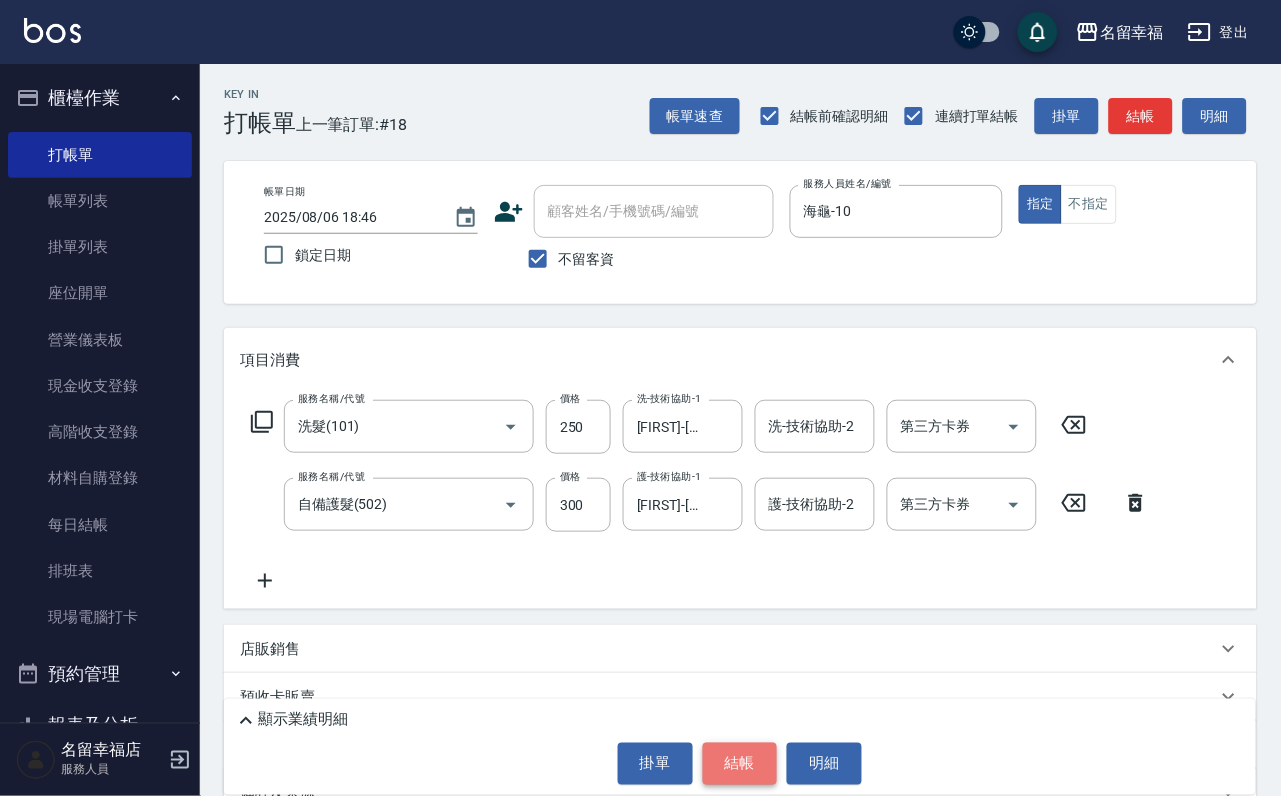click on "結帳" at bounding box center (740, 764) 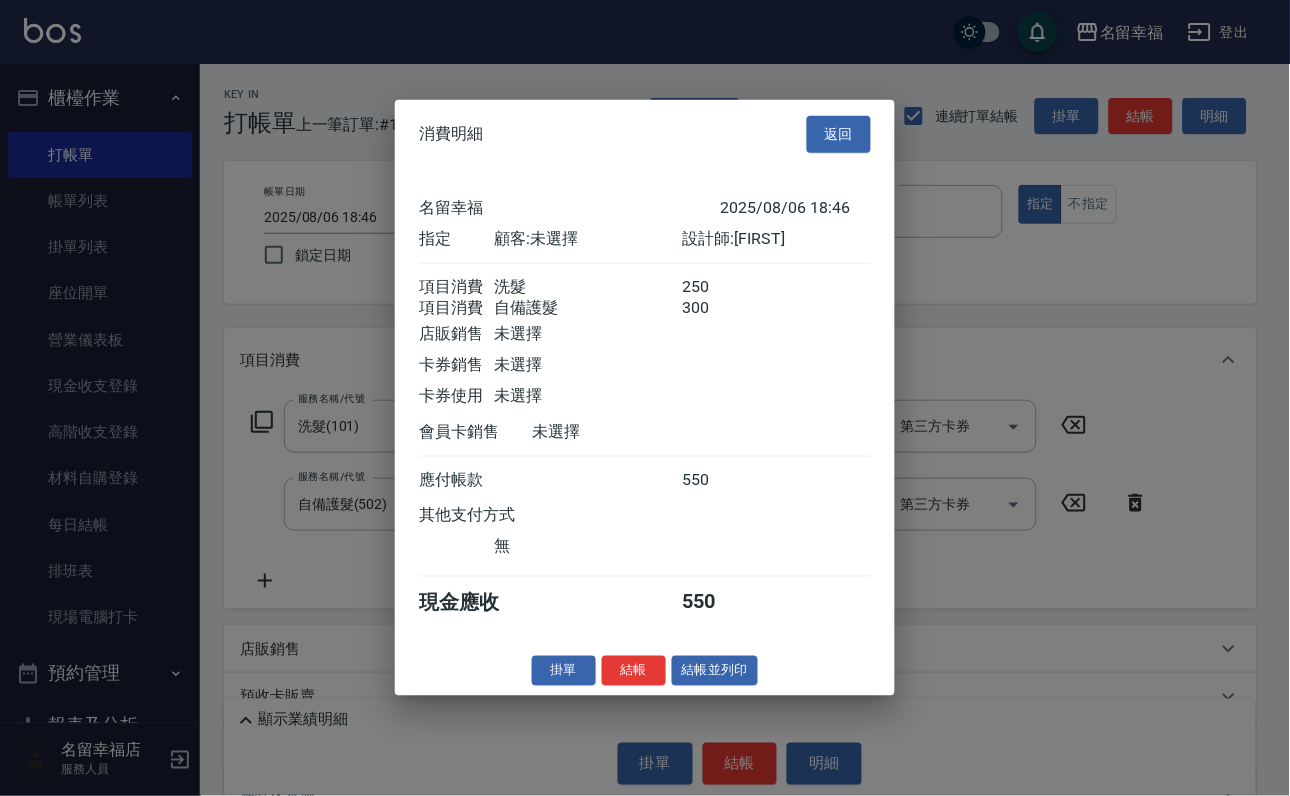 scroll, scrollTop: 300, scrollLeft: 0, axis: vertical 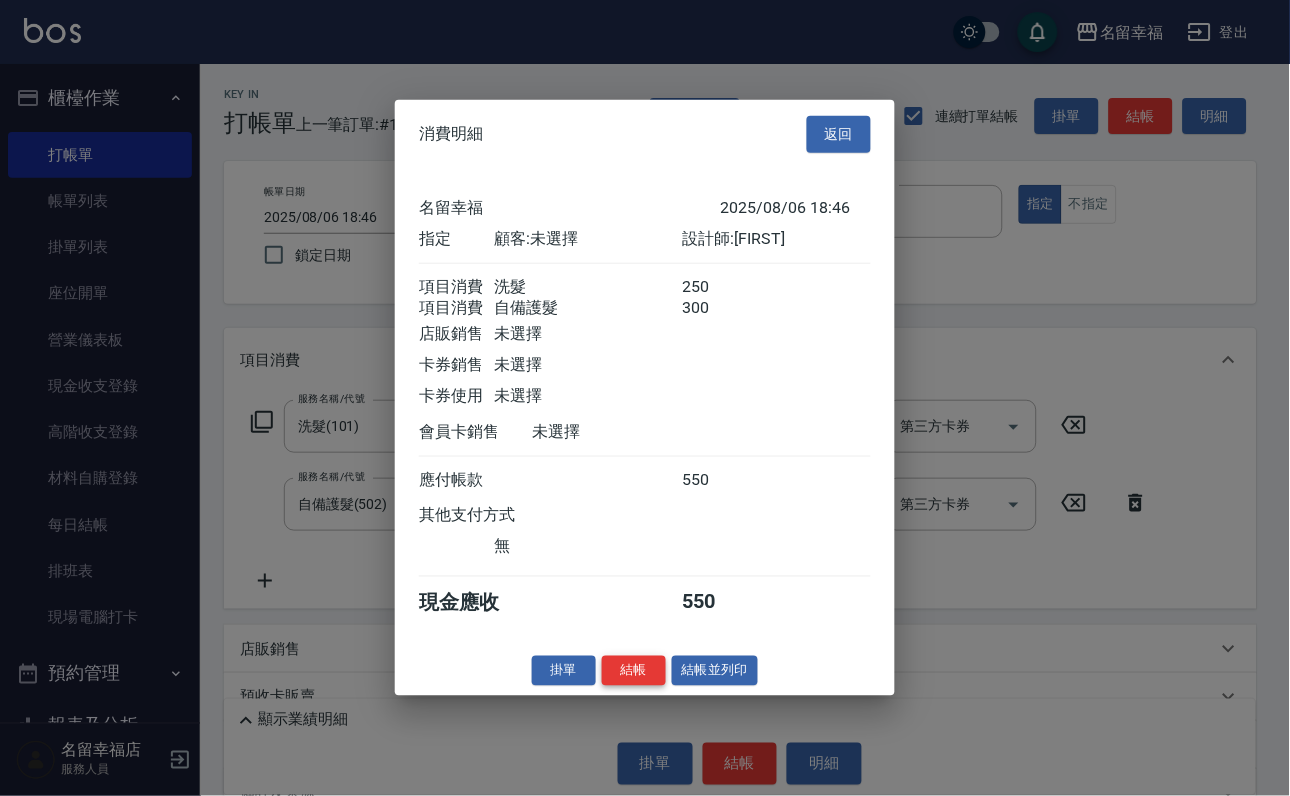 click on "結帳" at bounding box center (634, 670) 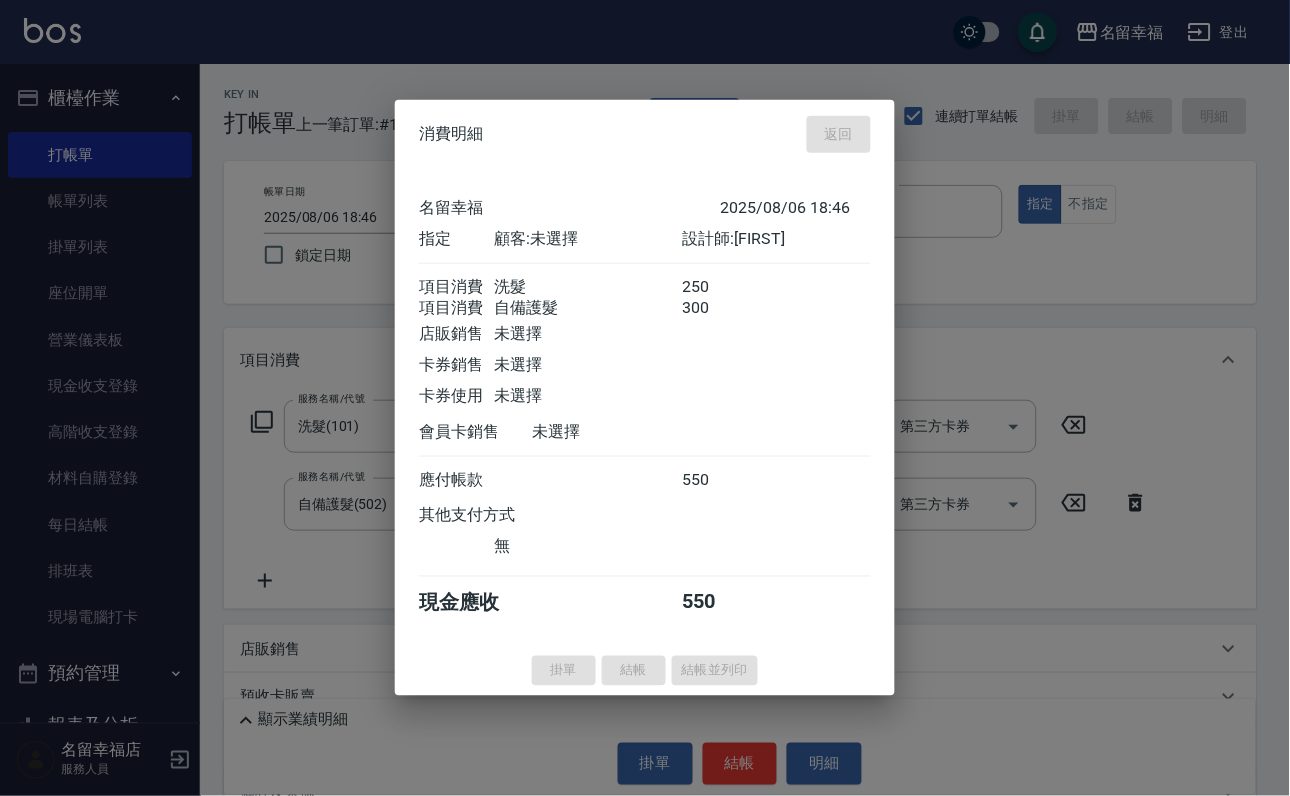 type on "2025/08/06 18:54" 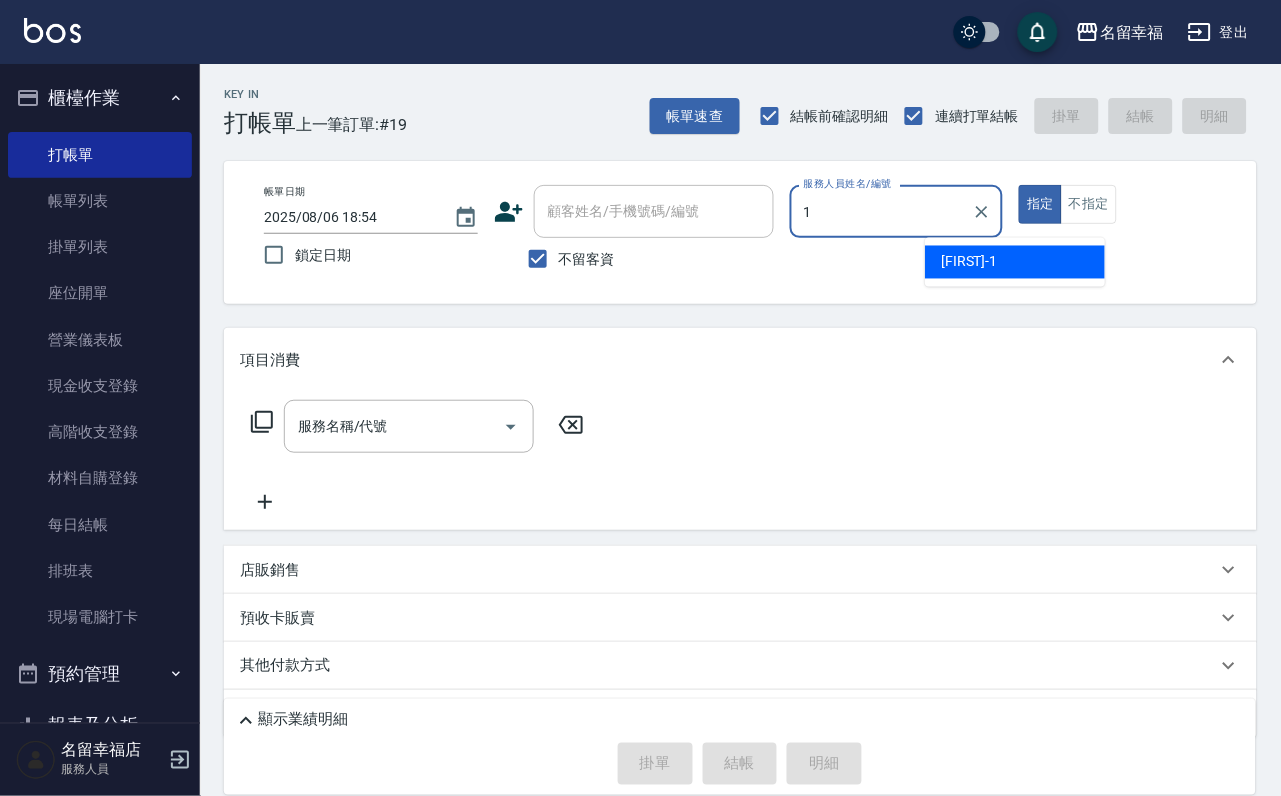 type on "珮瑜-1" 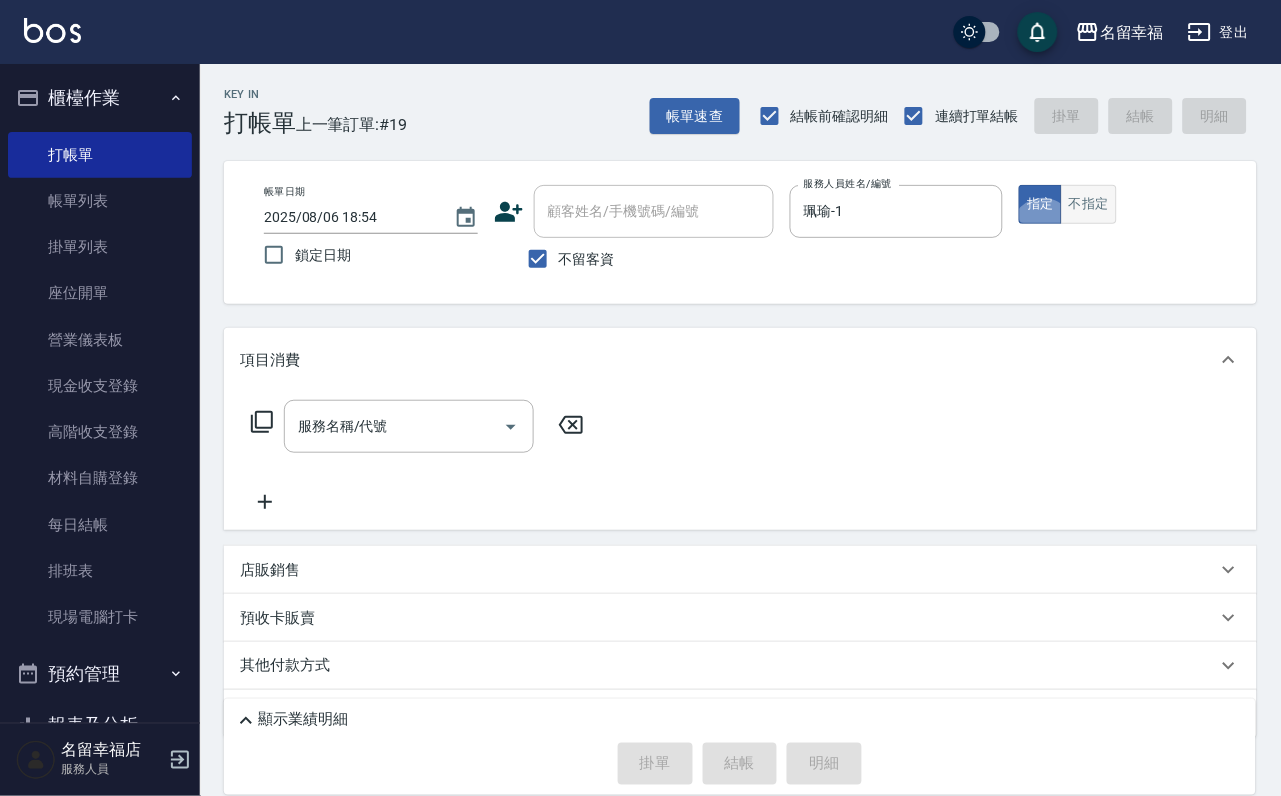 click on "不指定" at bounding box center [1089, 204] 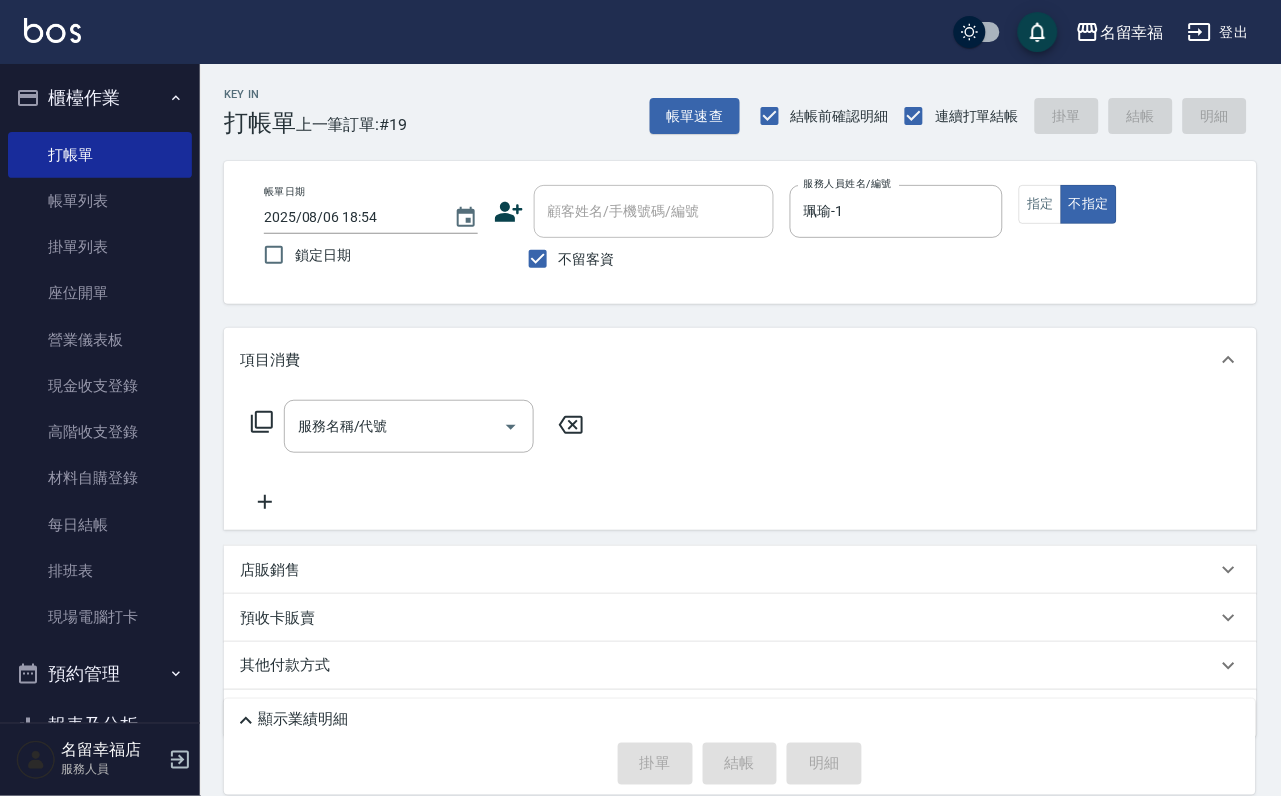 click 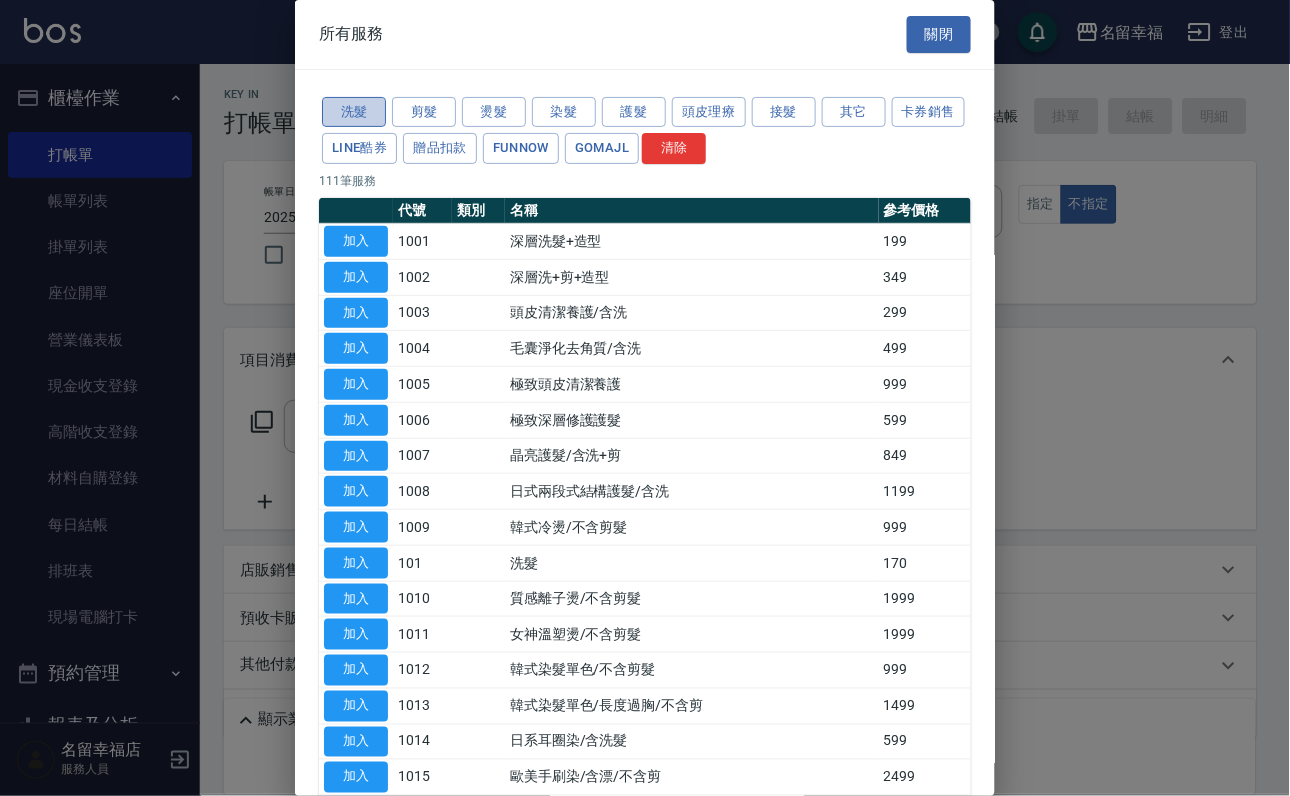 click on "洗髮" at bounding box center [354, 112] 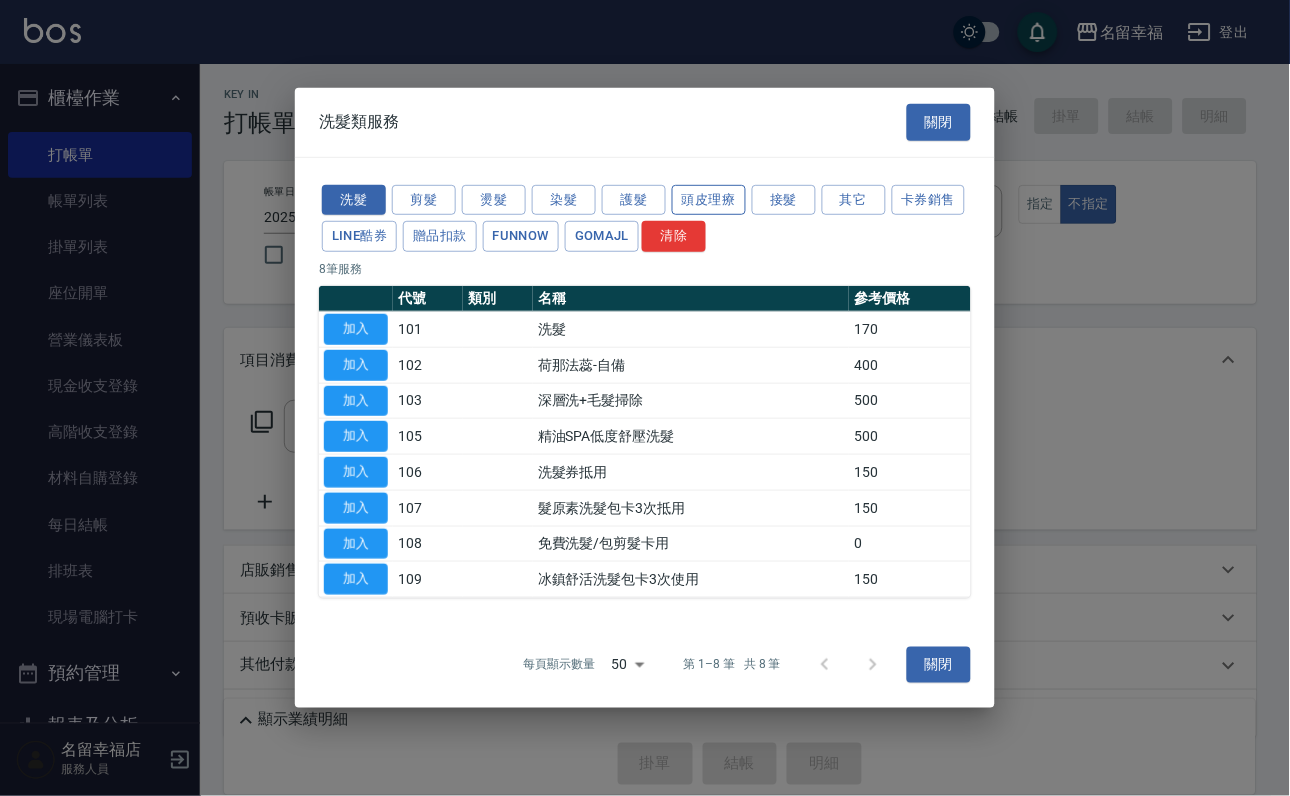 click on "頭皮理療" at bounding box center (709, 199) 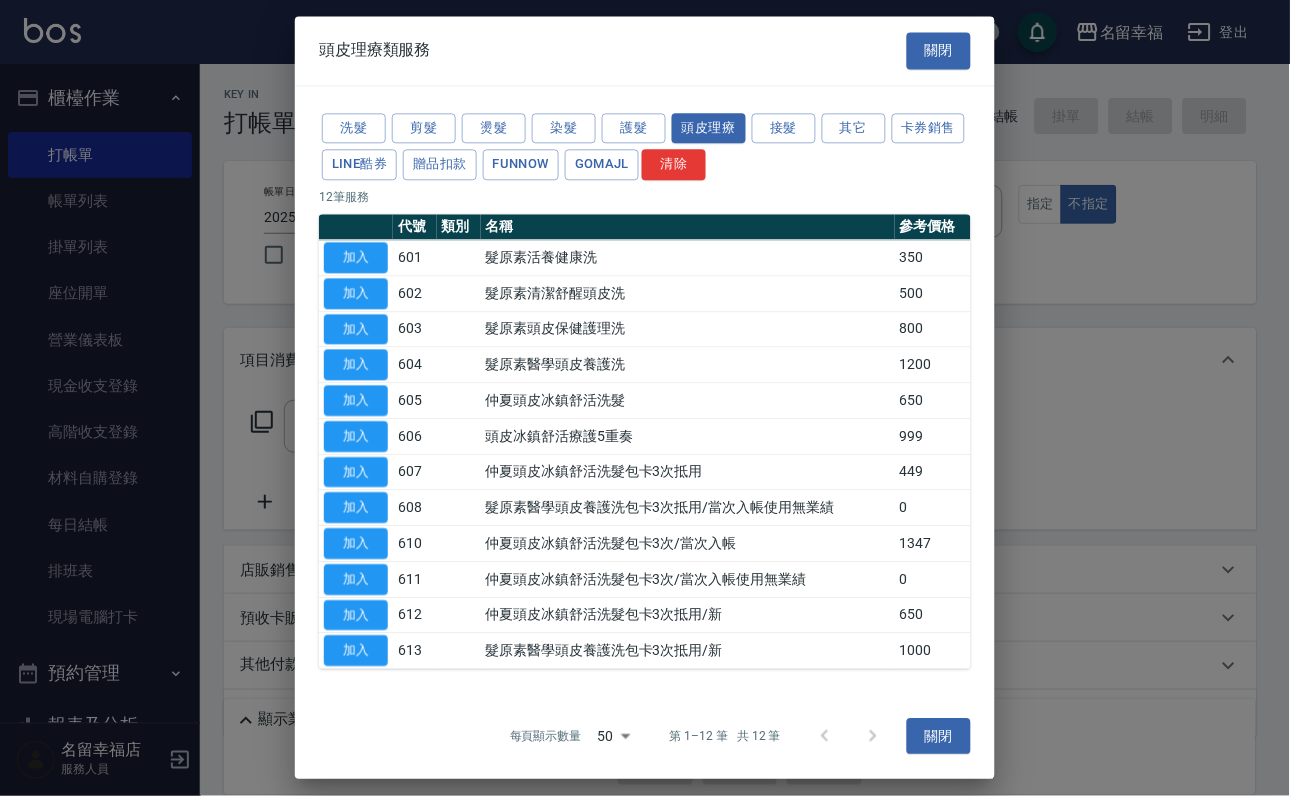 scroll, scrollTop: 33, scrollLeft: 0, axis: vertical 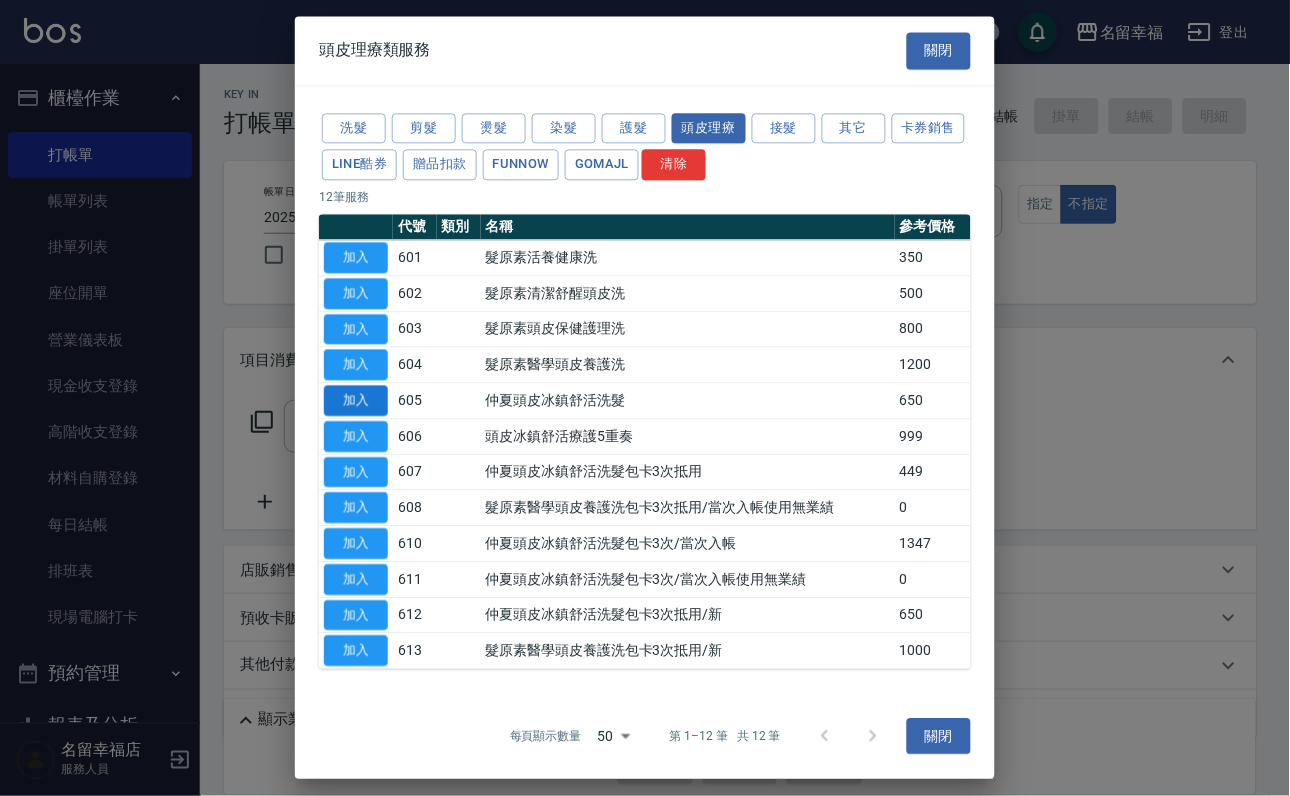 click on "加入" at bounding box center (356, 400) 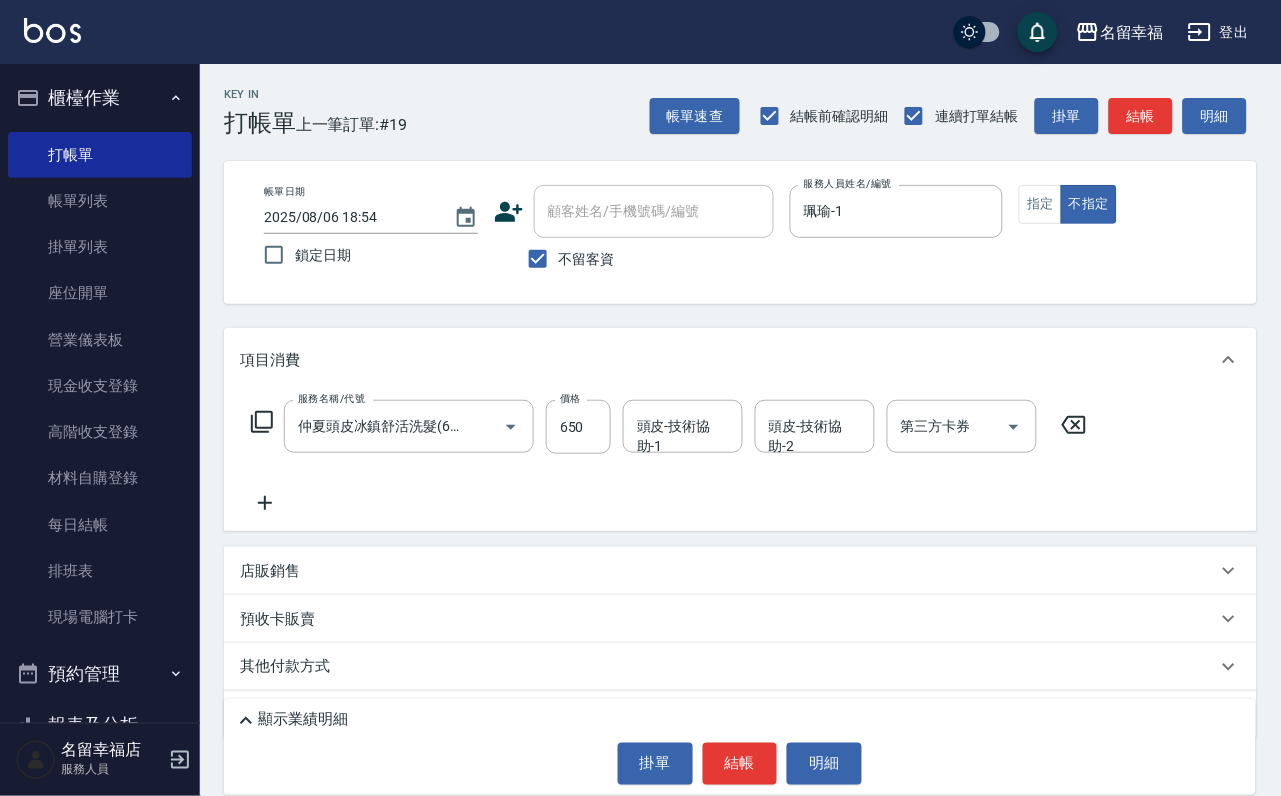 click on "頭皮-技術協助-1 頭皮-技術協助-1" at bounding box center [683, 426] 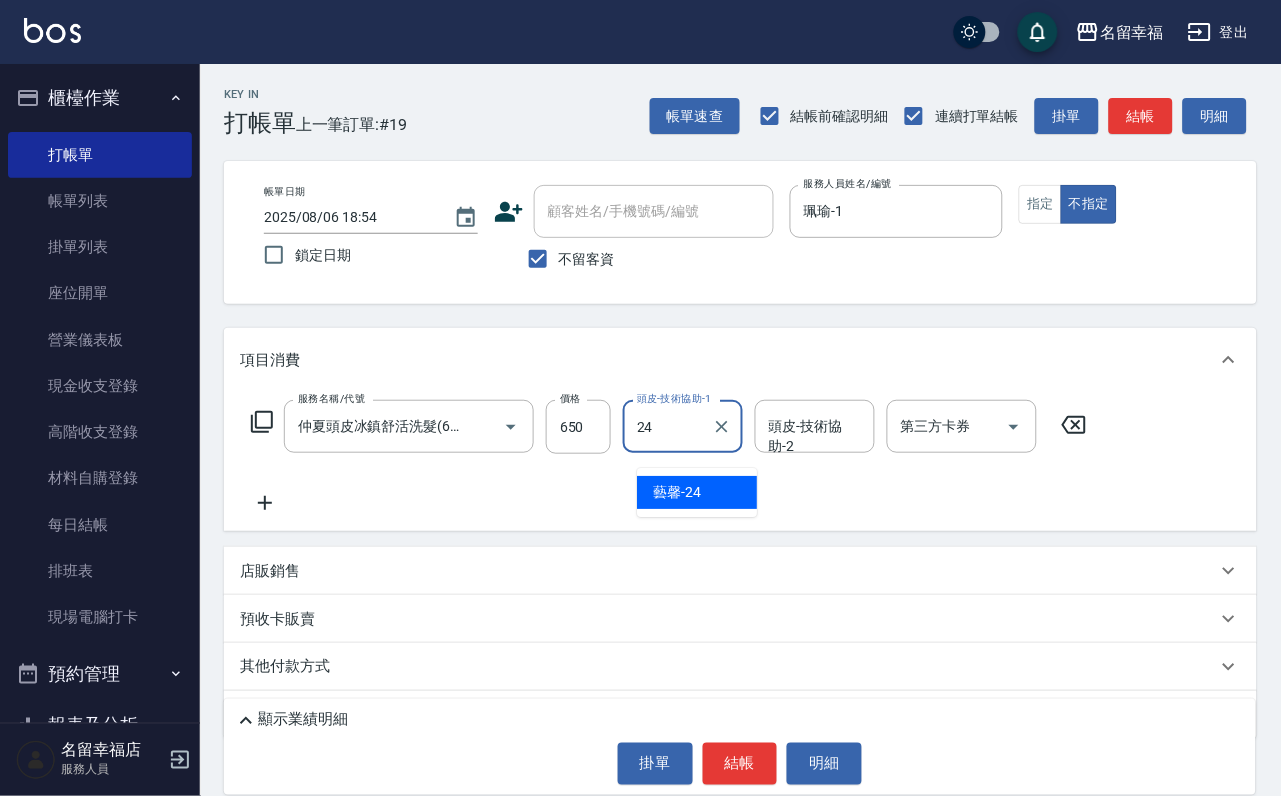 type on "藝馨-24" 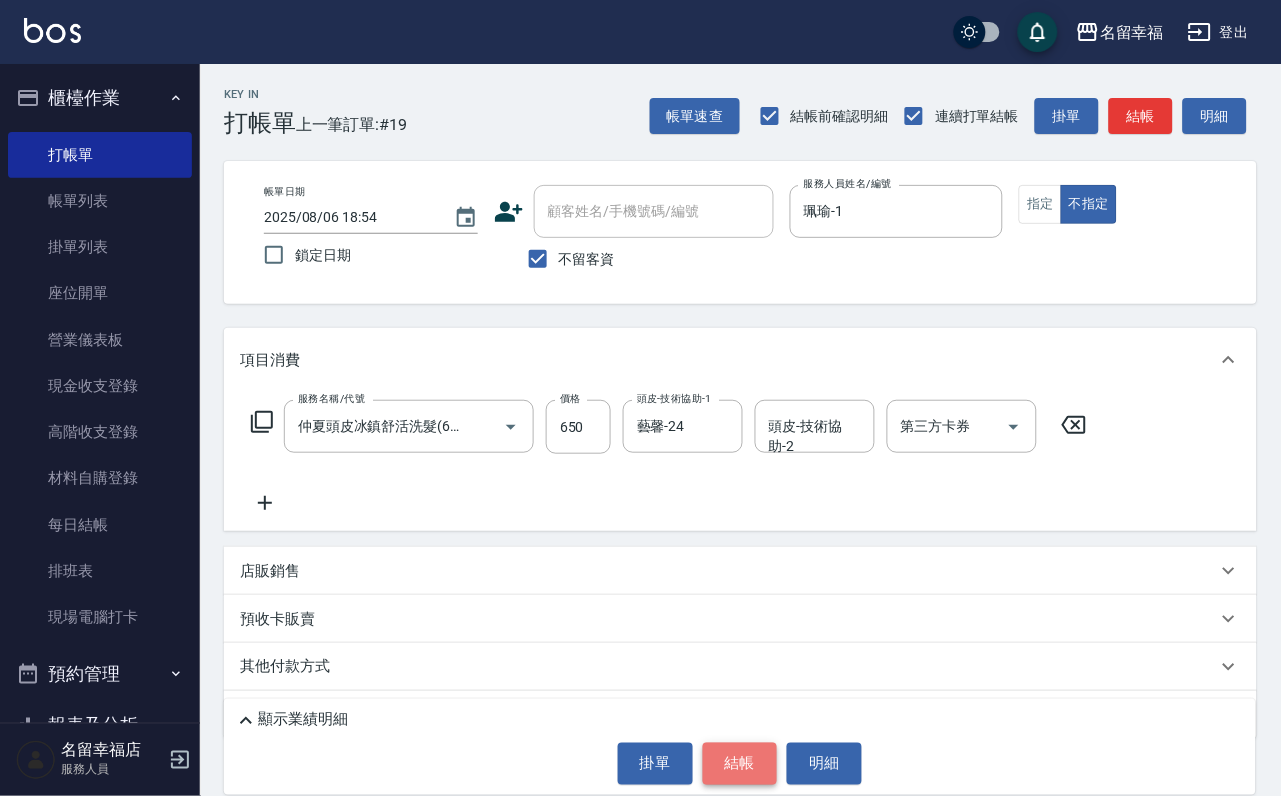 click on "結帳" at bounding box center [740, 764] 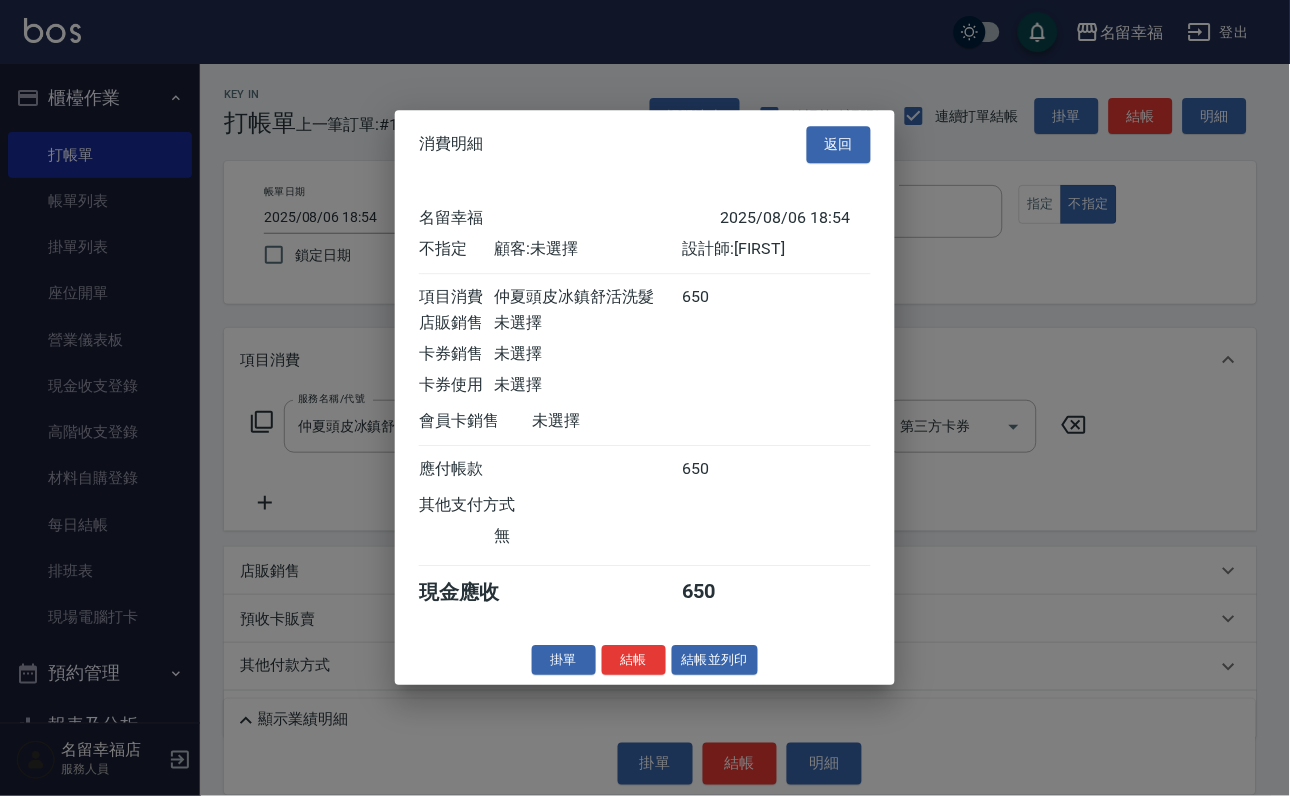 scroll, scrollTop: 284, scrollLeft: 0, axis: vertical 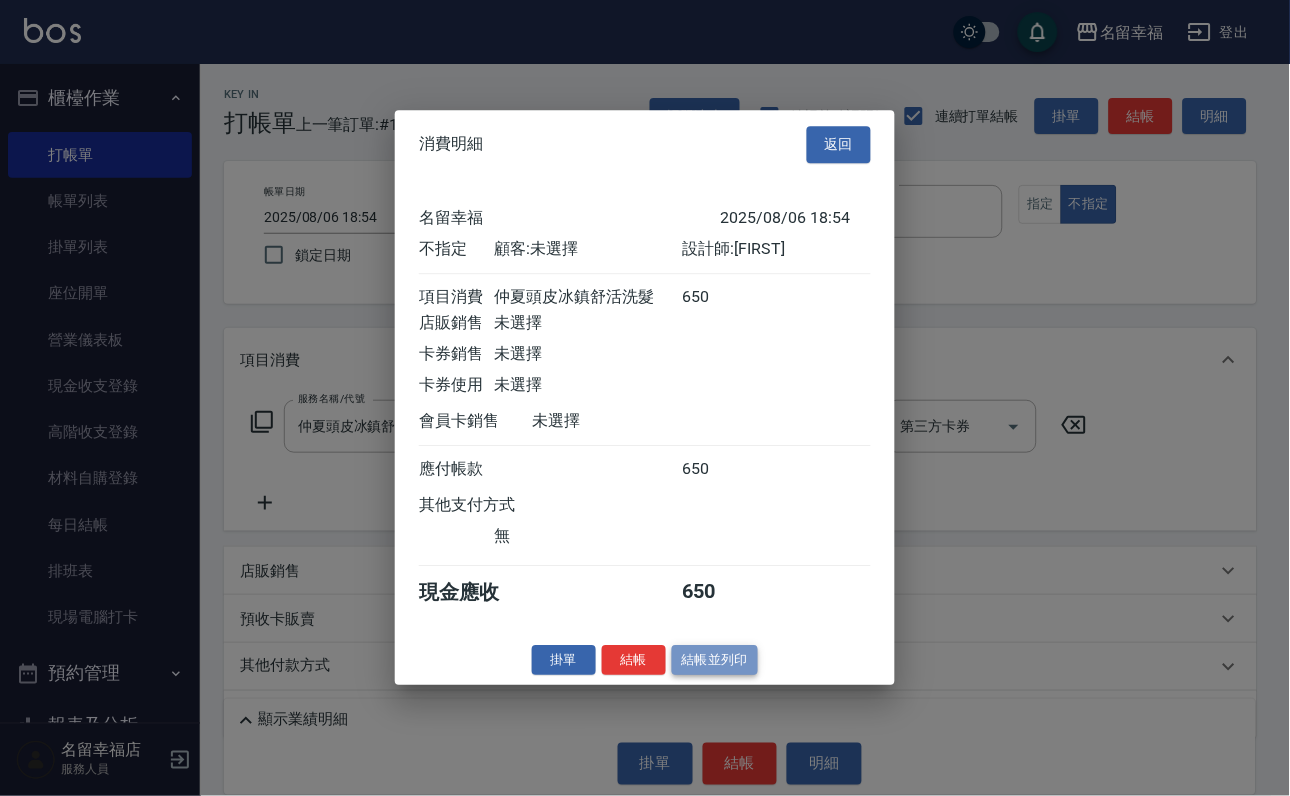 click on "結帳並列印" at bounding box center (715, 660) 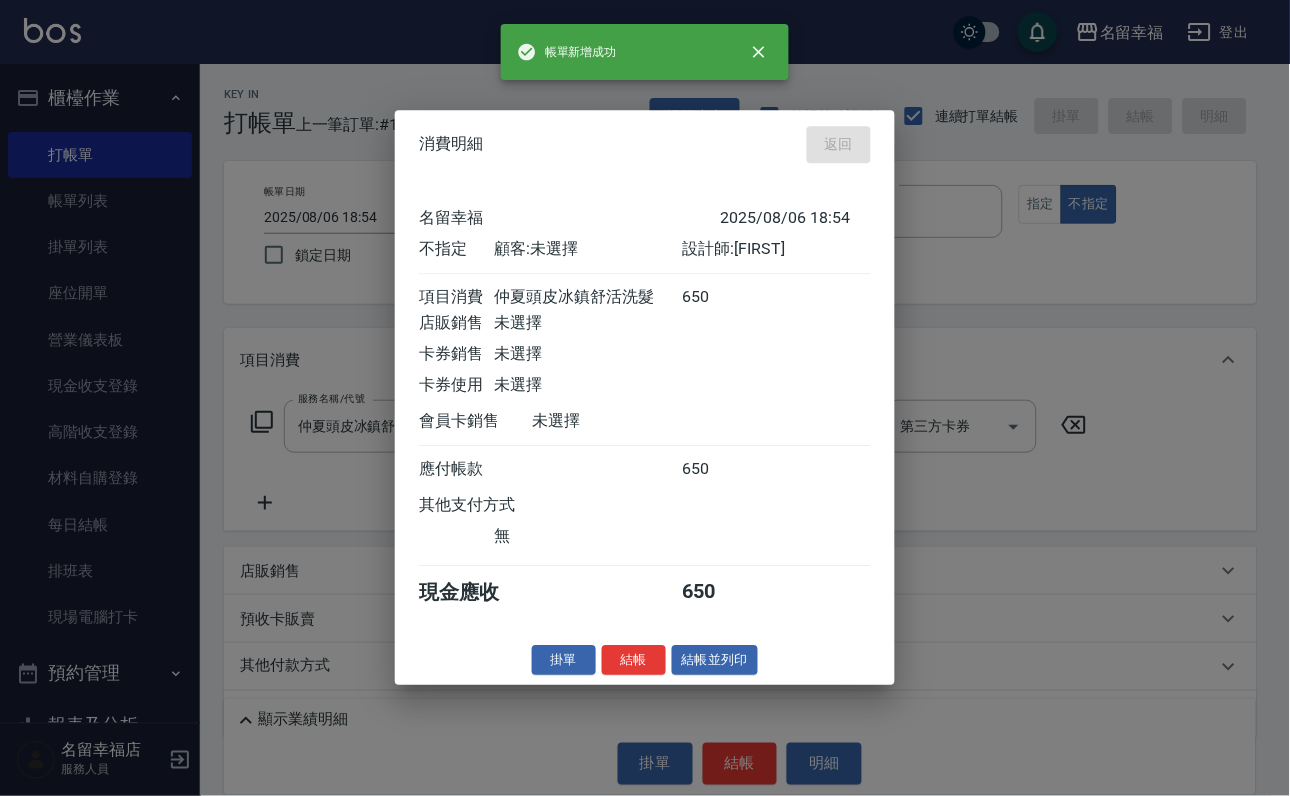 type on "2025/08/06 18:59" 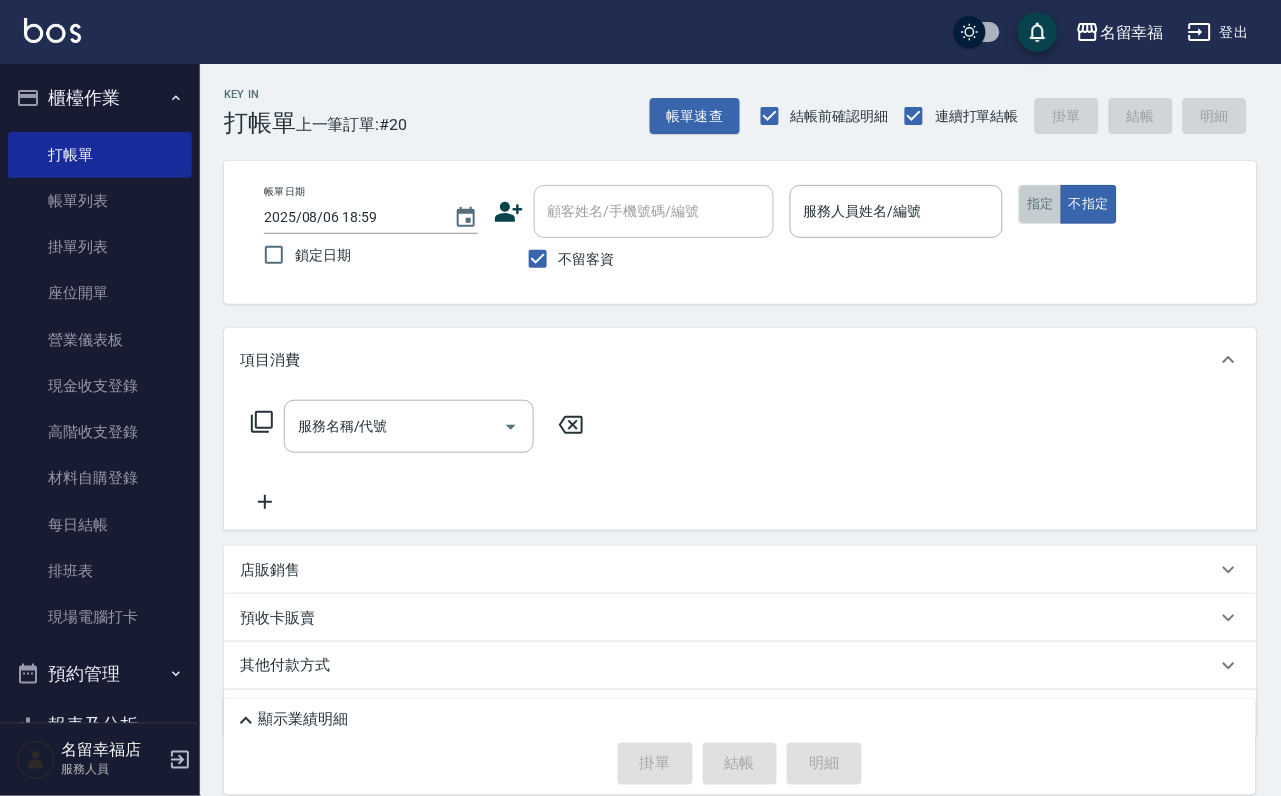 click on "指定" at bounding box center (1040, 204) 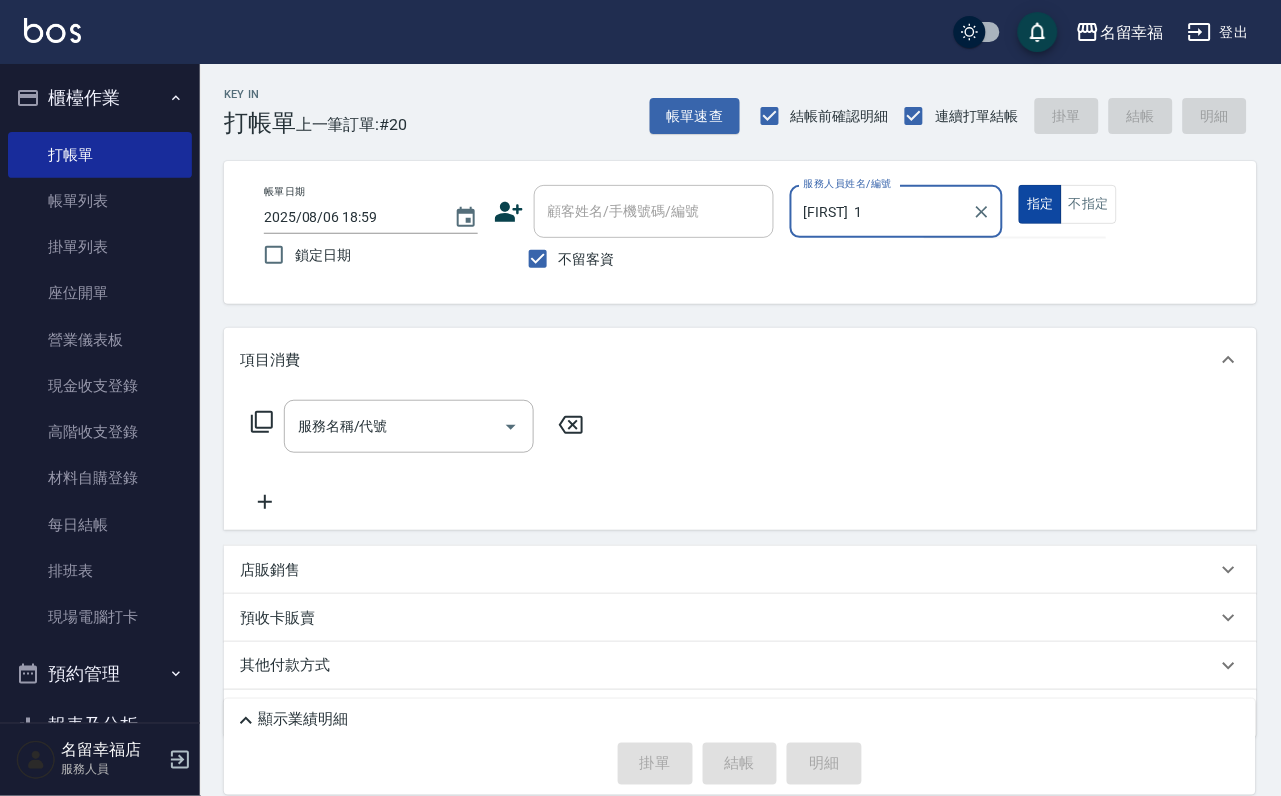 type on "[FIRST]  10" 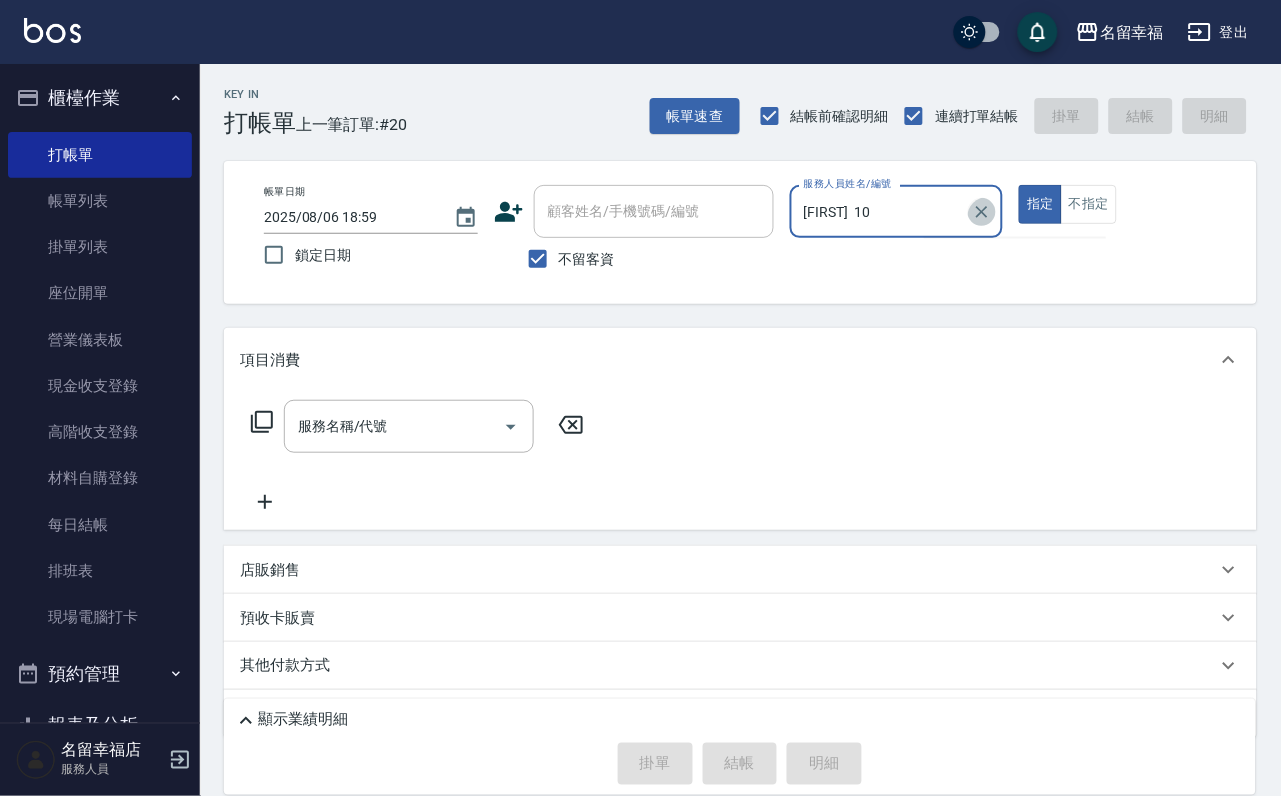 drag, startPoint x: 1066, startPoint y: 220, endPoint x: 1079, endPoint y: 214, distance: 14.3178215 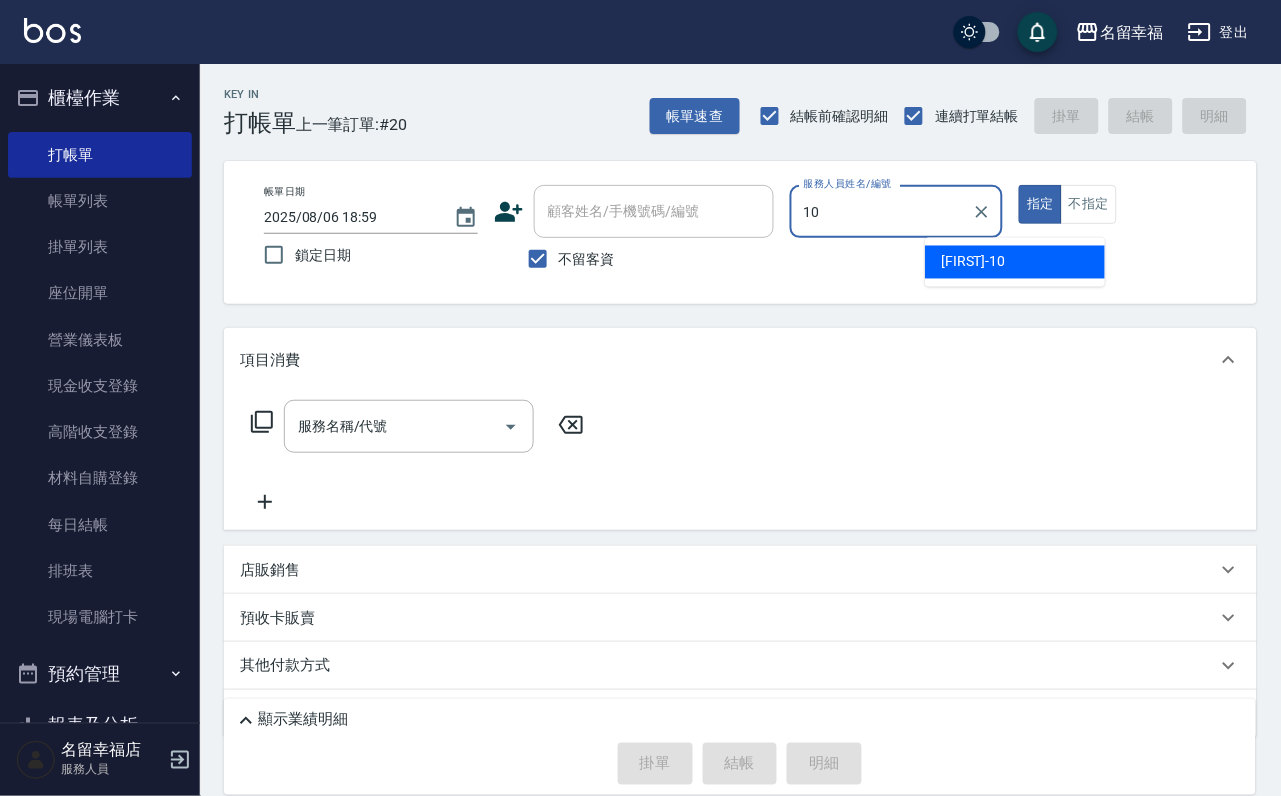 type on "海龜-10" 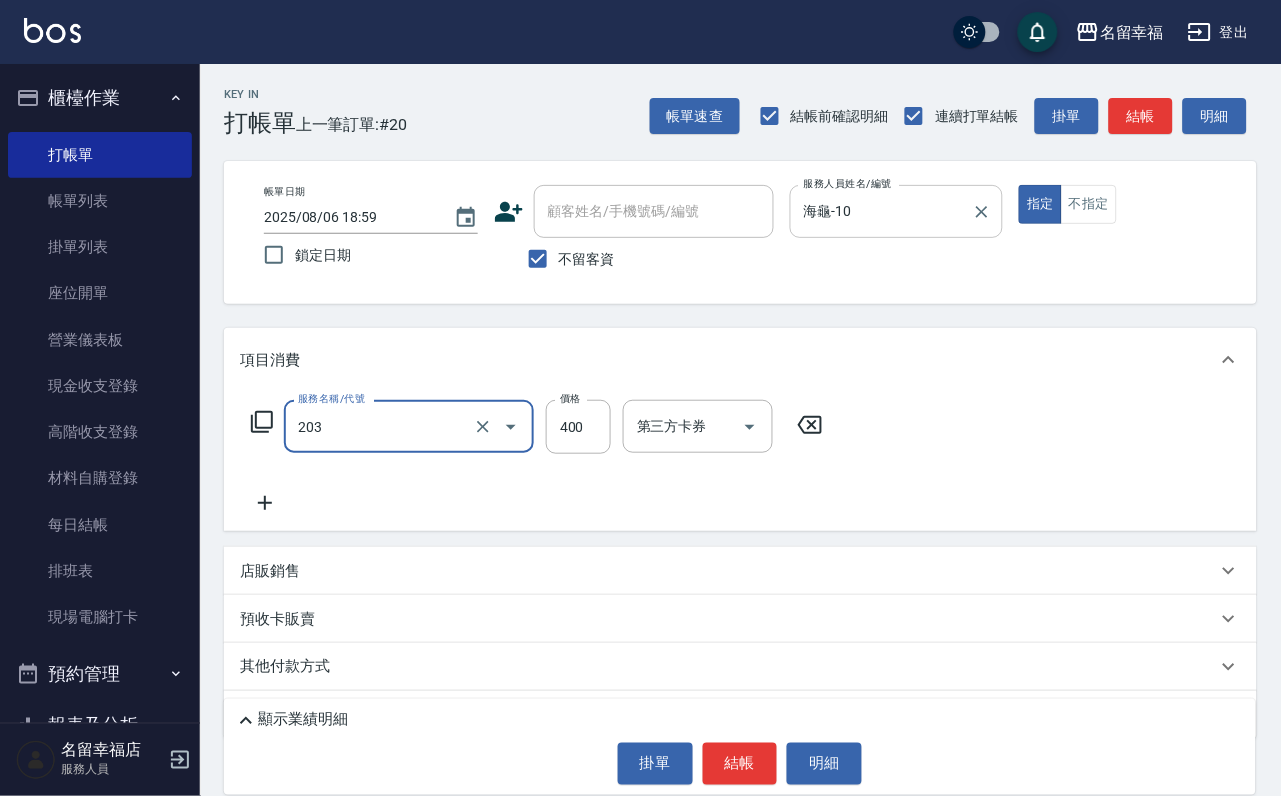 type on "指定單剪(203)" 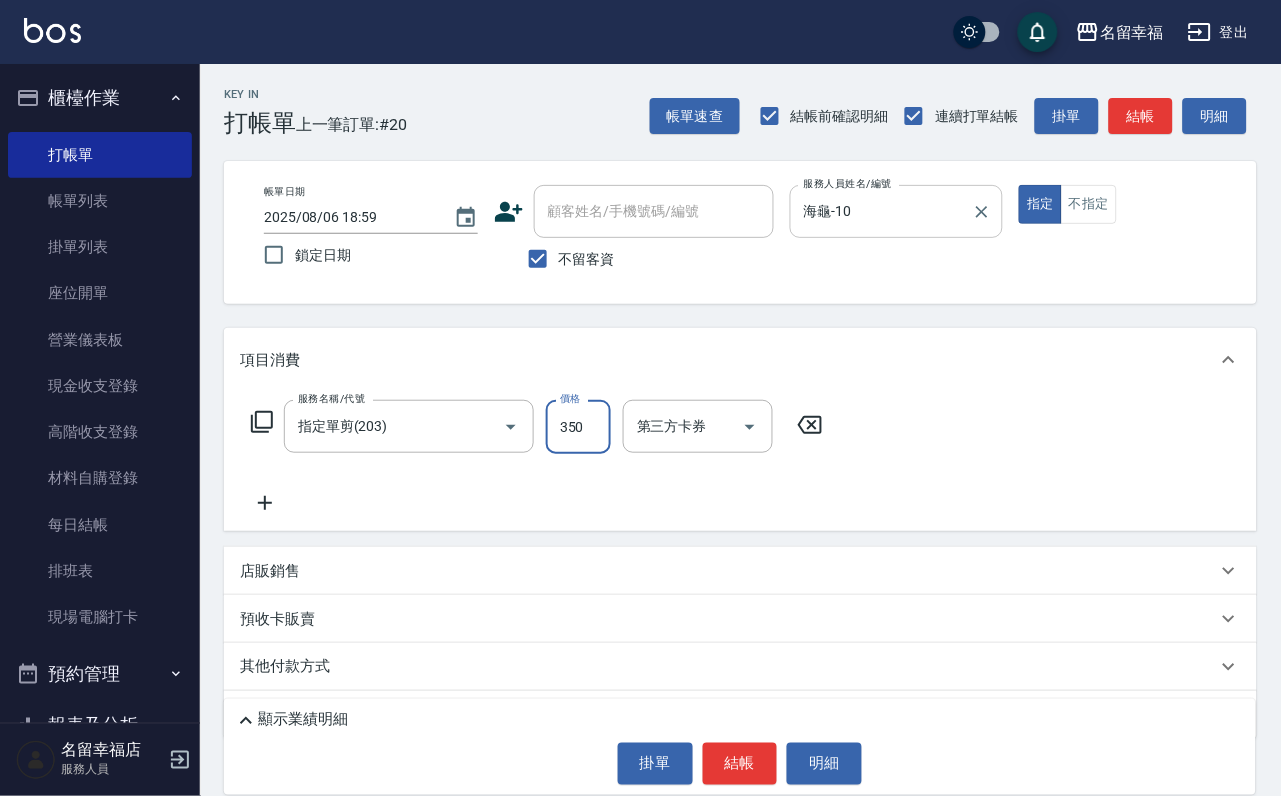 type on "350" 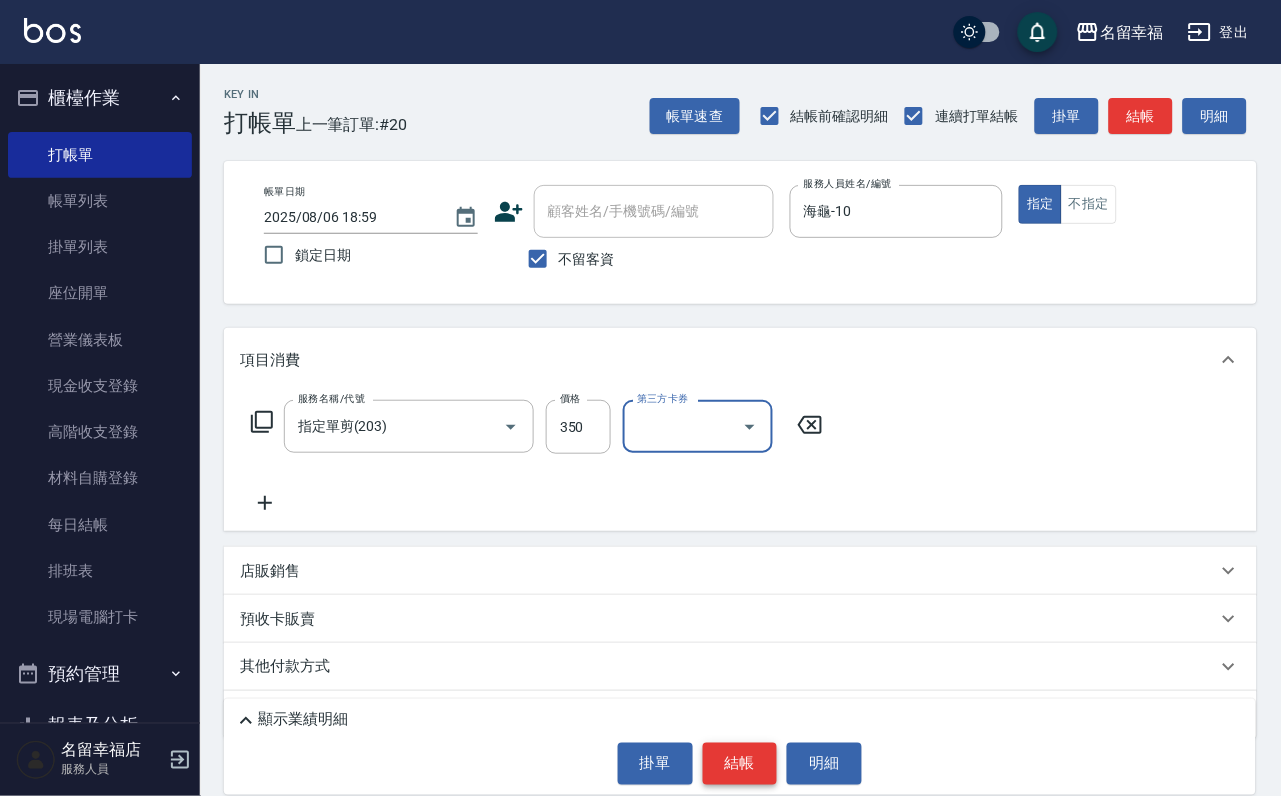 click on "結帳" at bounding box center (740, 764) 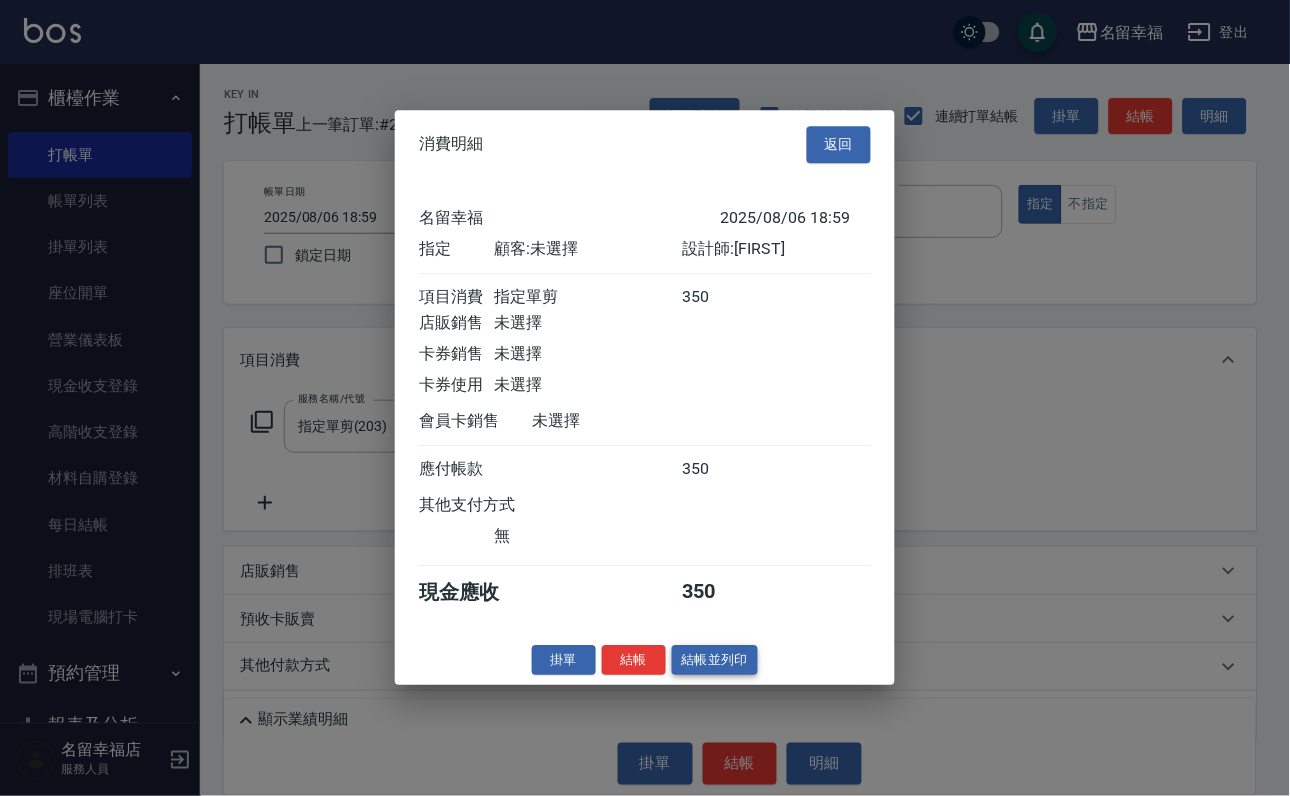 scroll, scrollTop: 247, scrollLeft: 0, axis: vertical 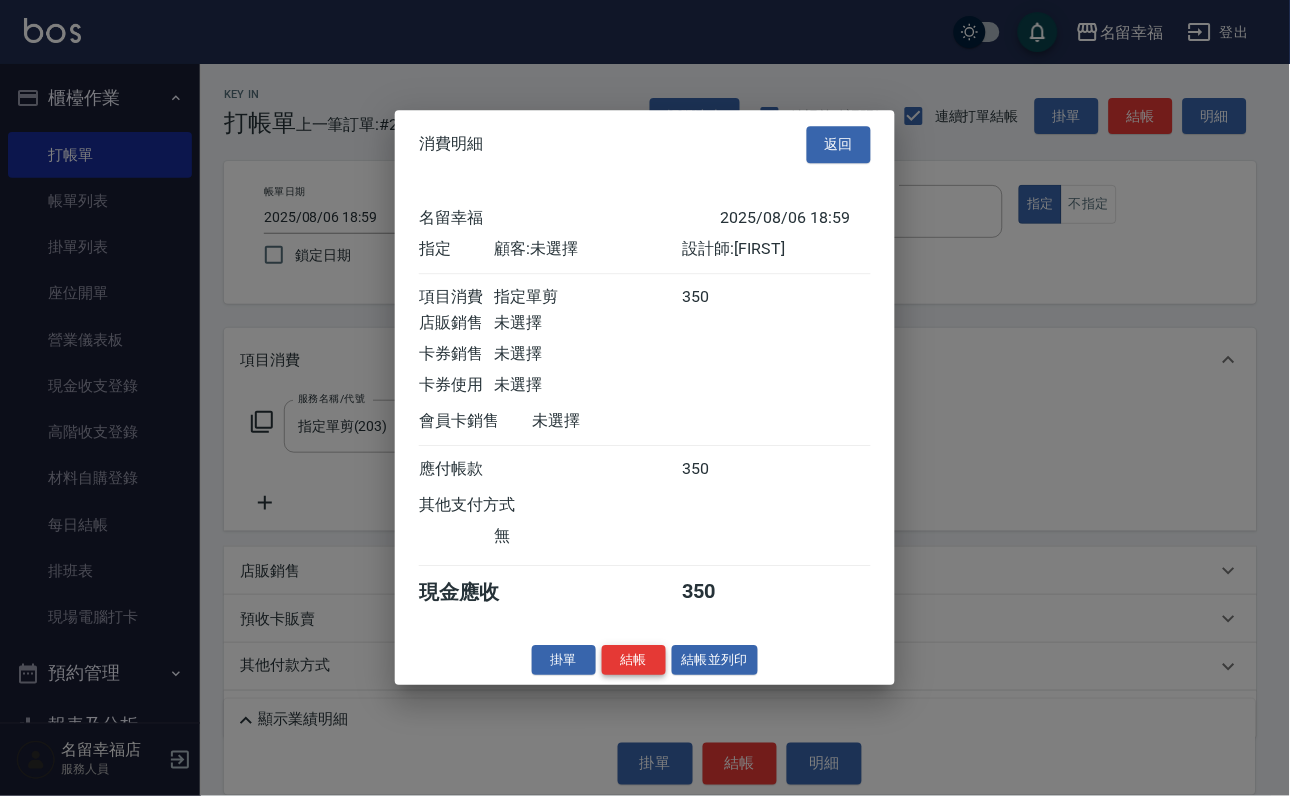 click on "結帳" at bounding box center [634, 660] 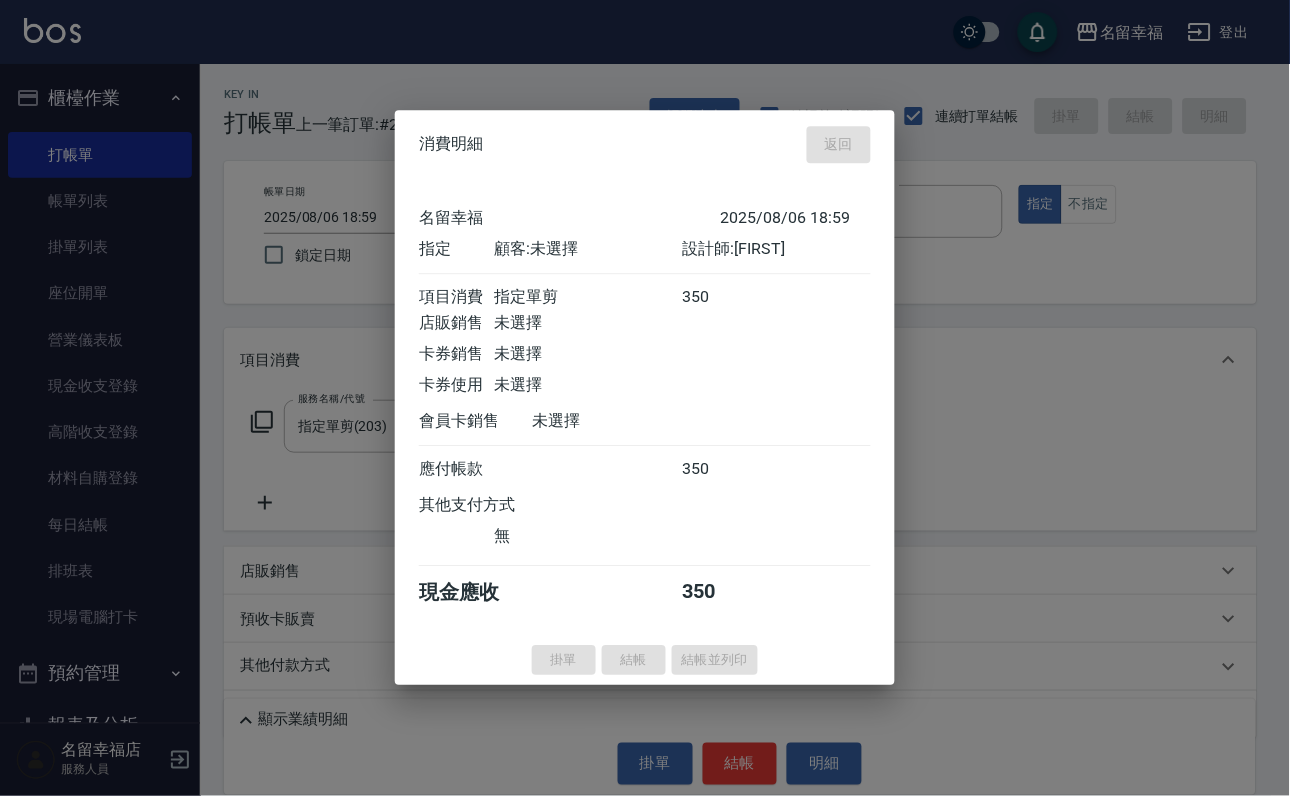 type 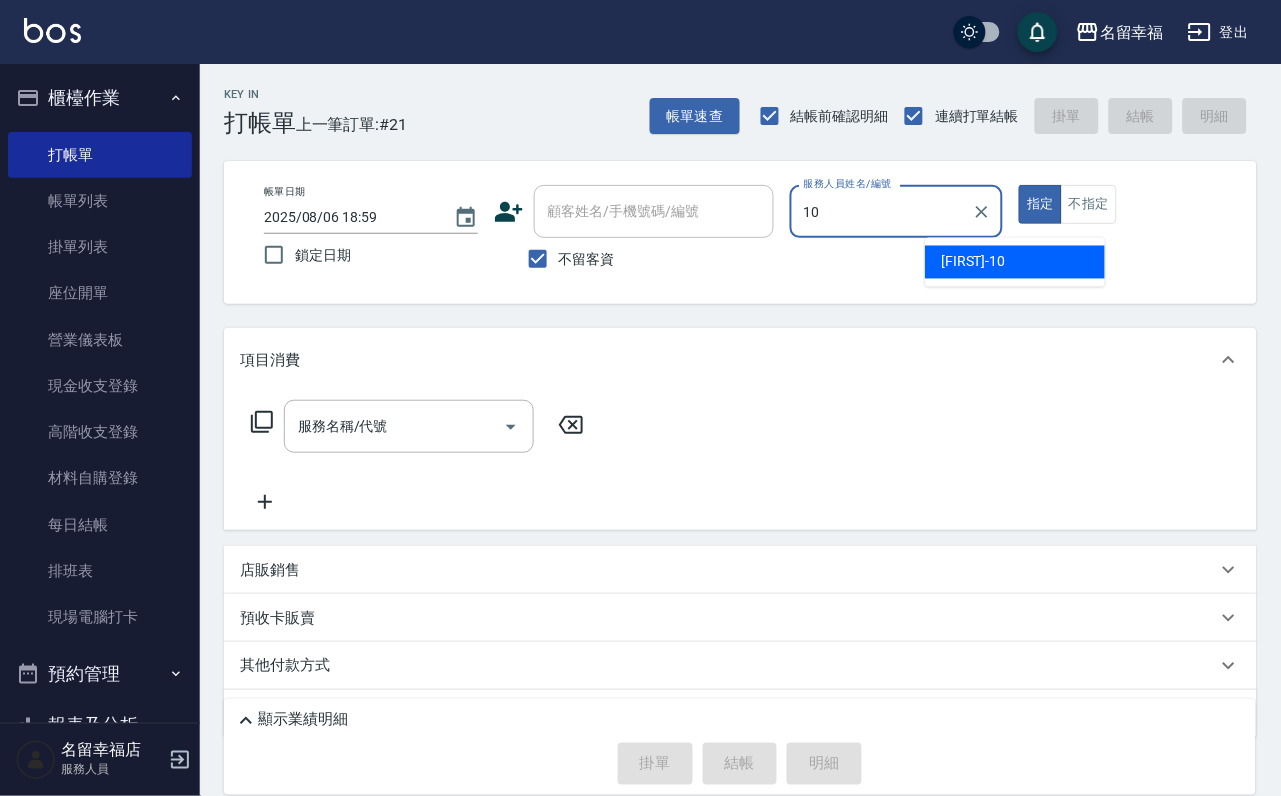 type on "海龜-10" 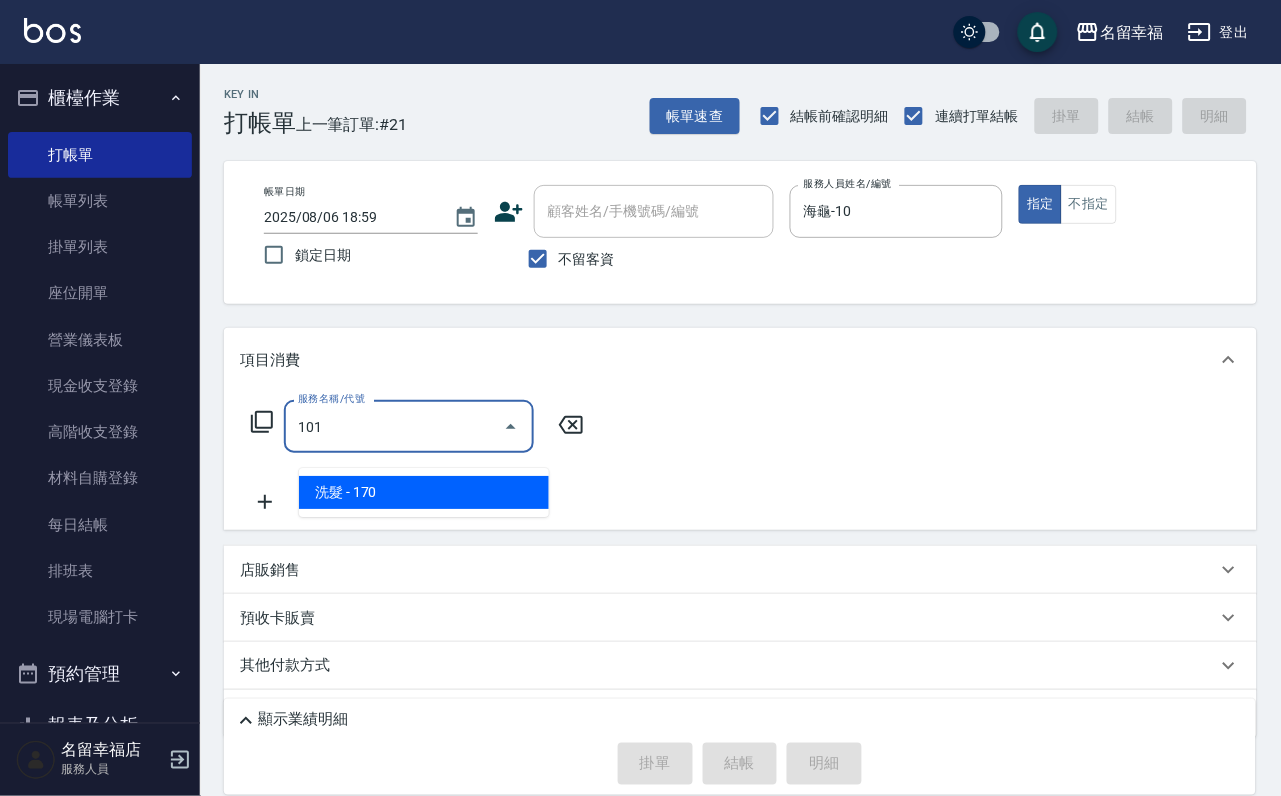 type on "洗髮(101)" 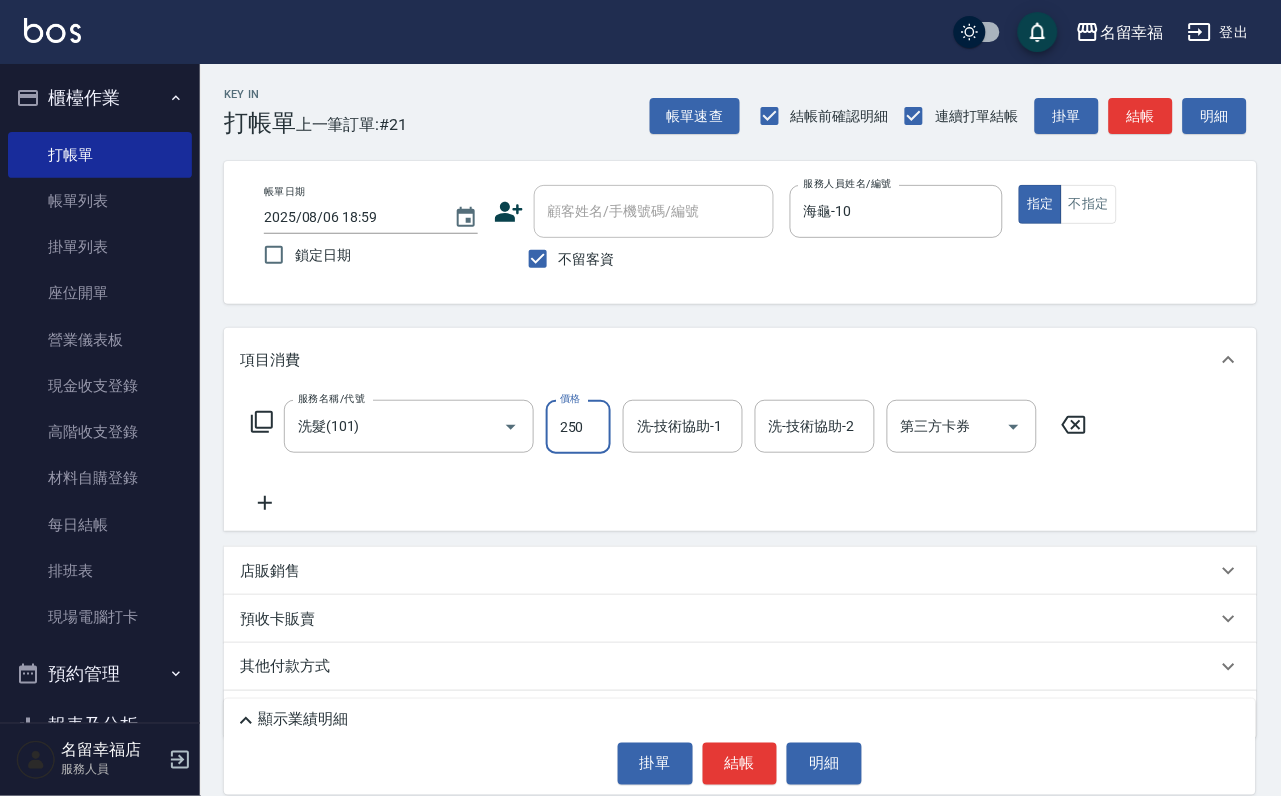 type on "250" 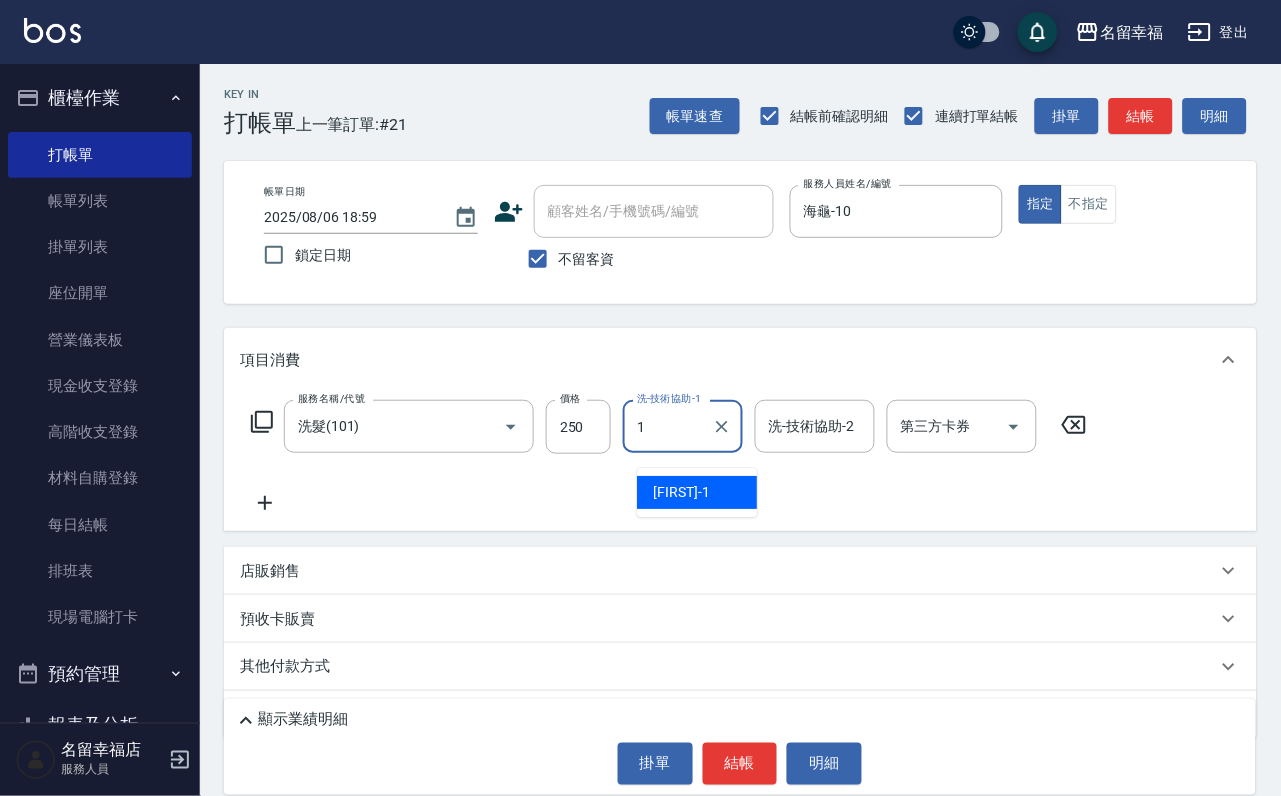 type on "珮瑜-1" 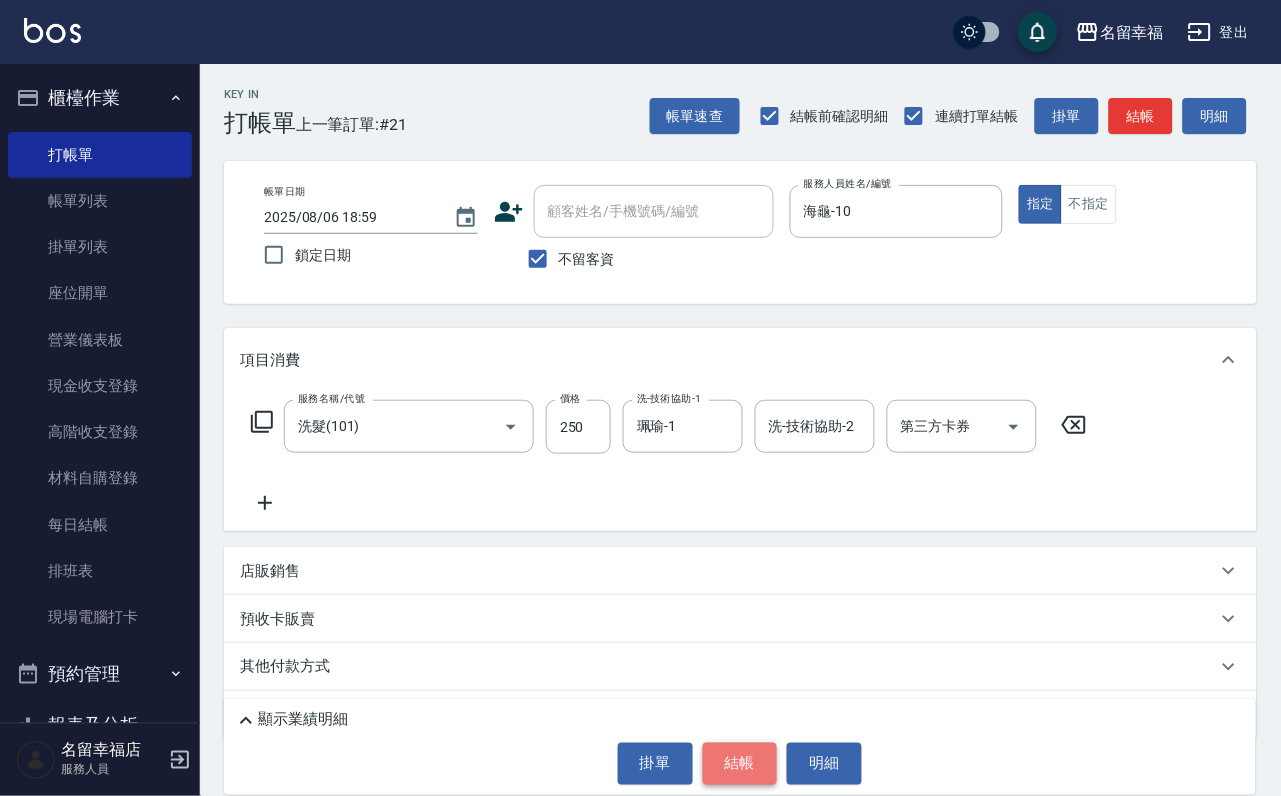 click on "結帳" at bounding box center (740, 764) 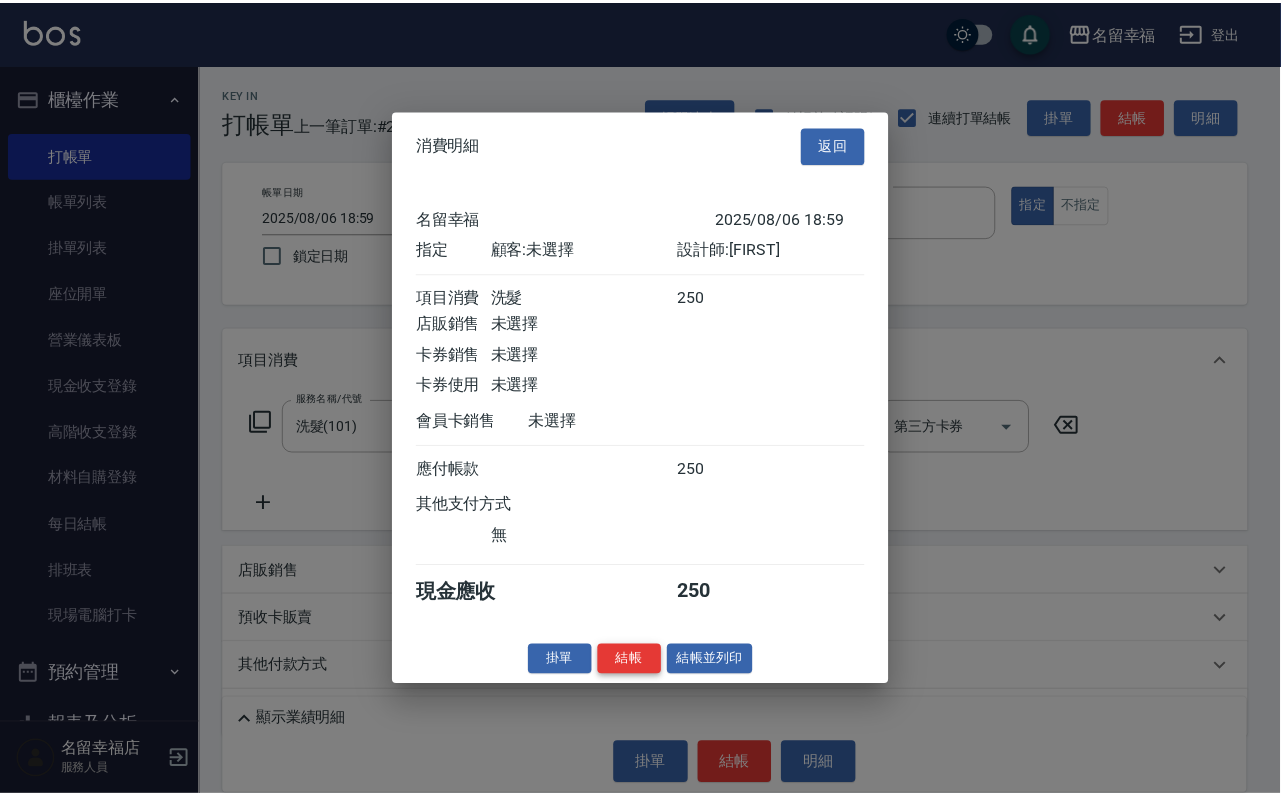scroll, scrollTop: 247, scrollLeft: 0, axis: vertical 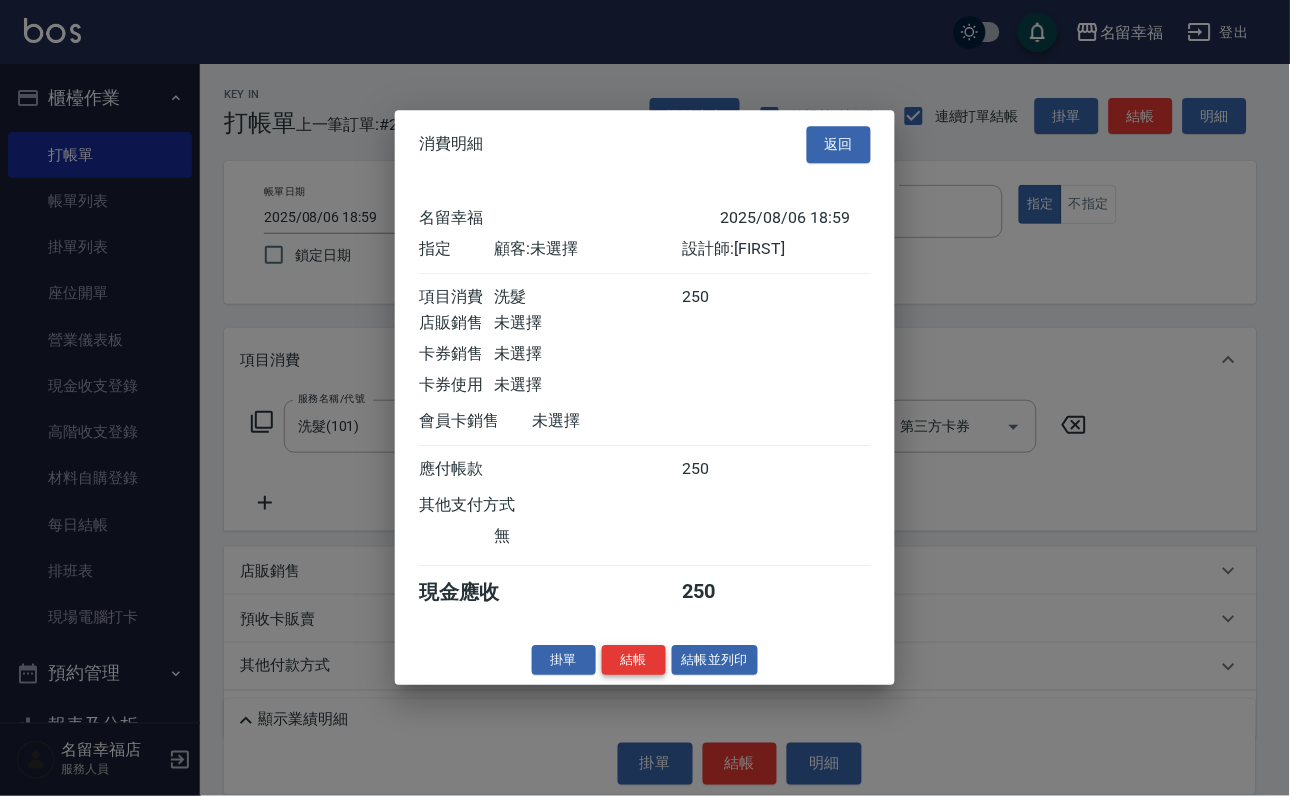 click on "結帳" at bounding box center (634, 660) 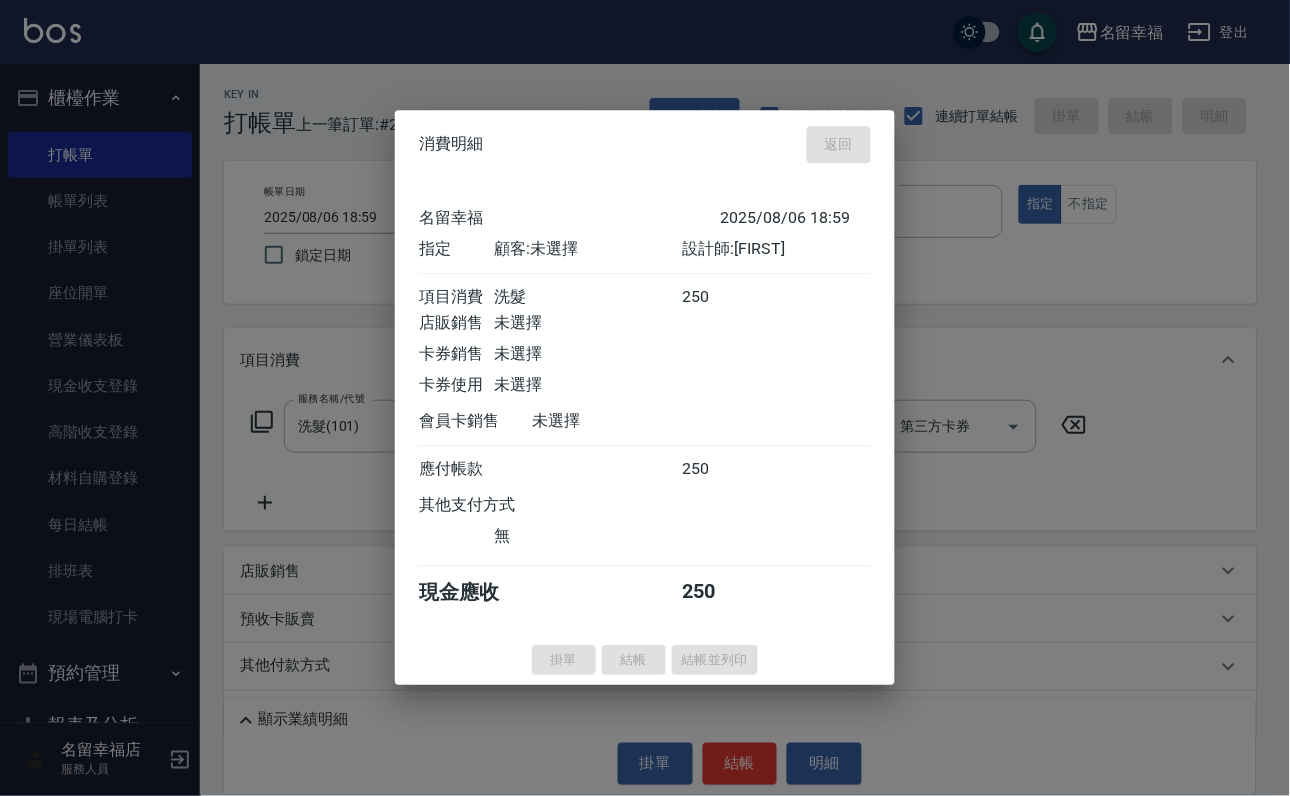 type 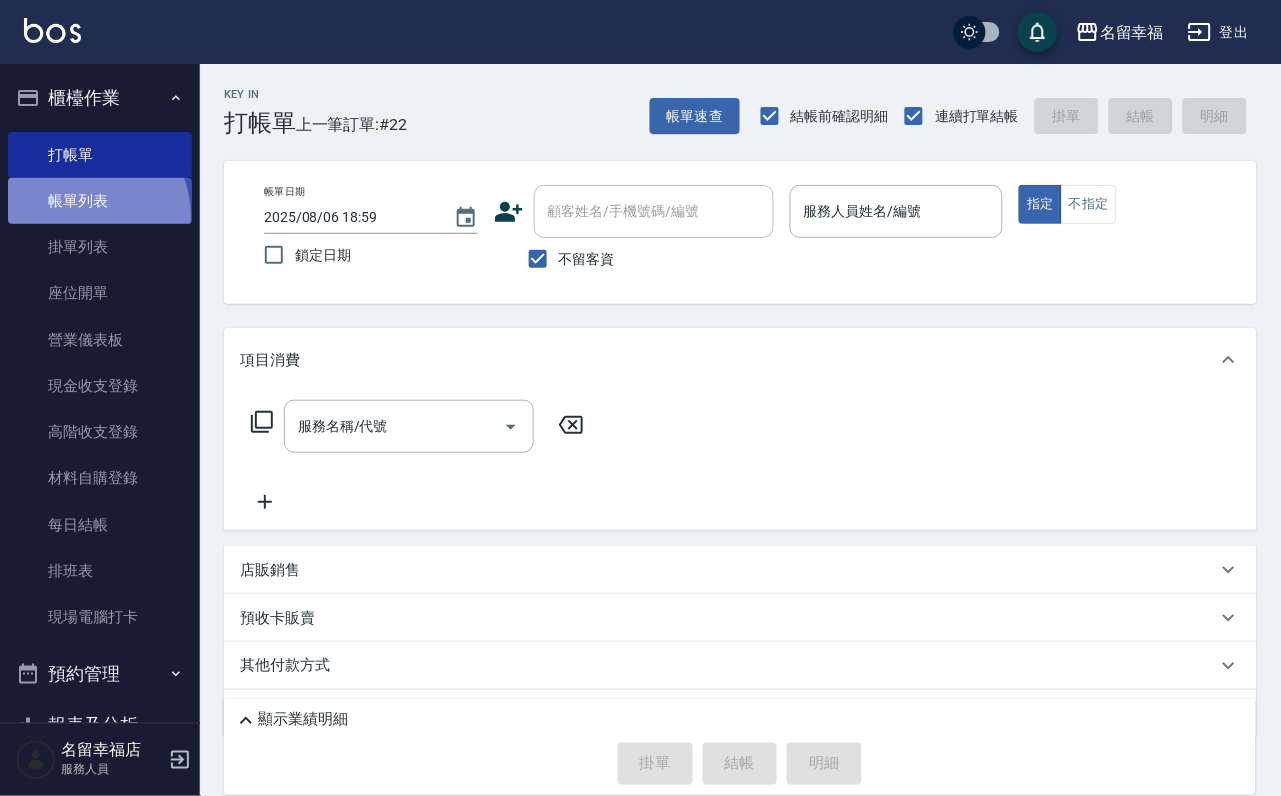 click on "帳單列表" at bounding box center [100, 201] 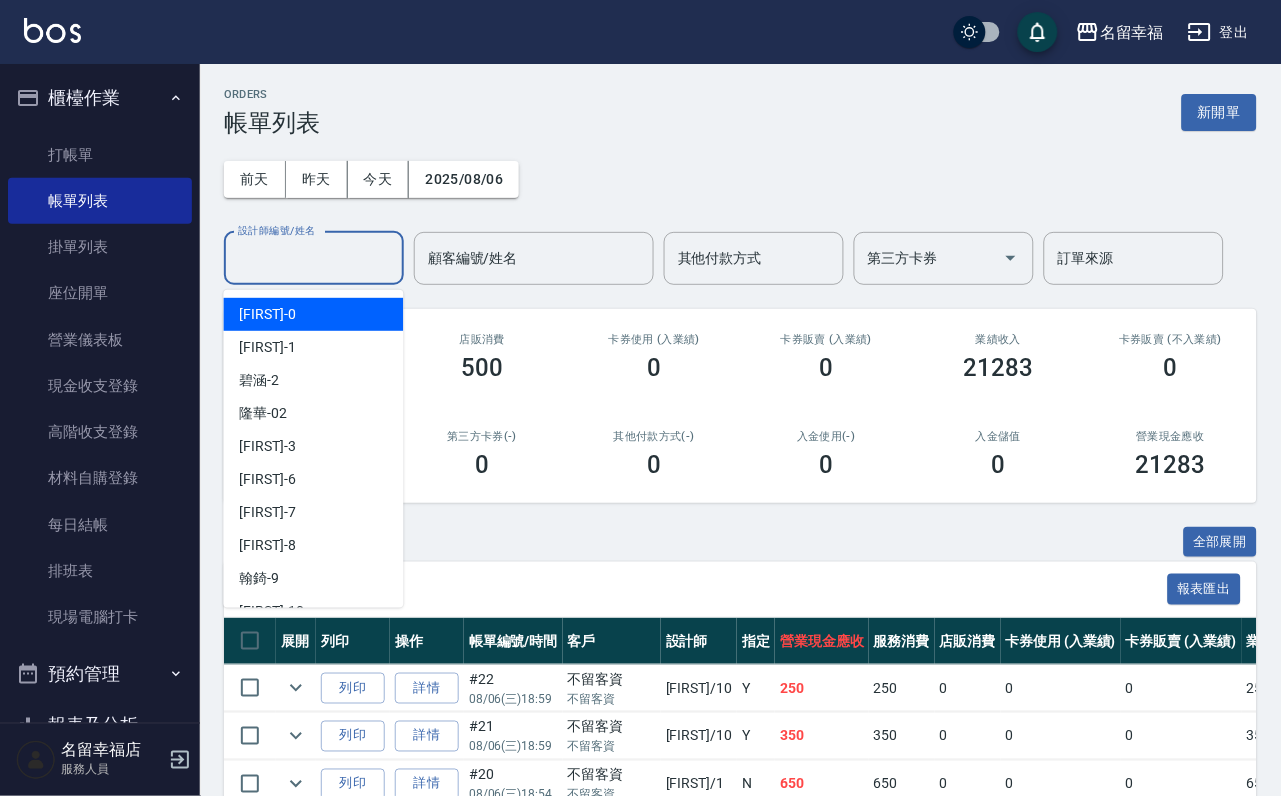 click on "設計師編號/姓名" at bounding box center (314, 258) 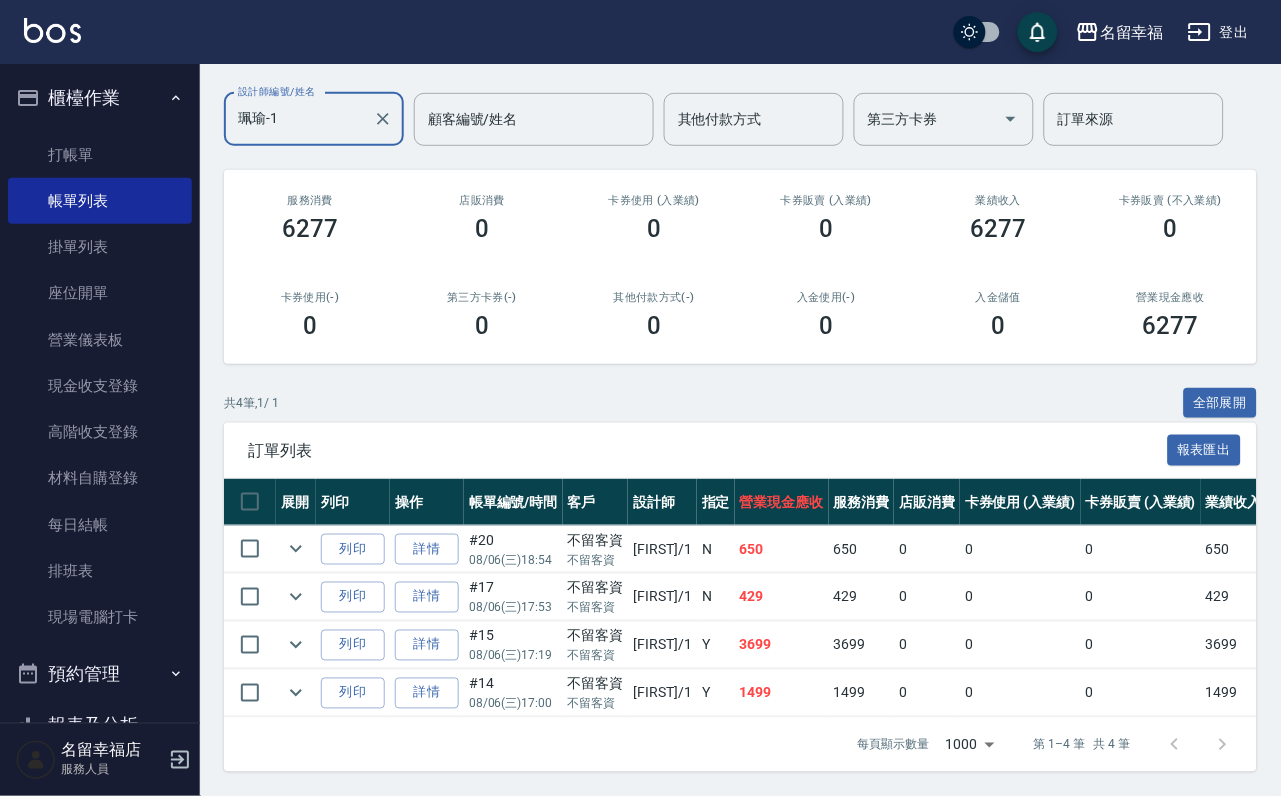 scroll, scrollTop: 295, scrollLeft: 0, axis: vertical 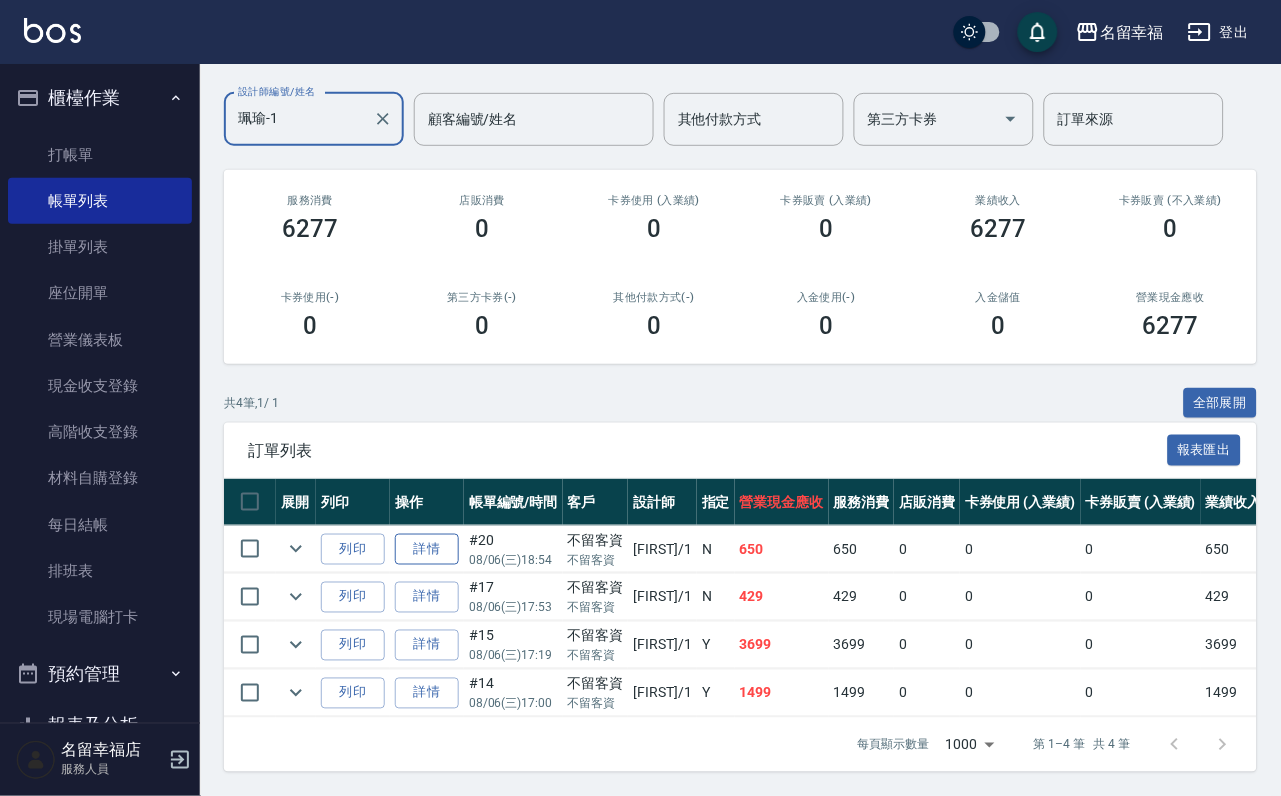 type on "珮瑜-1" 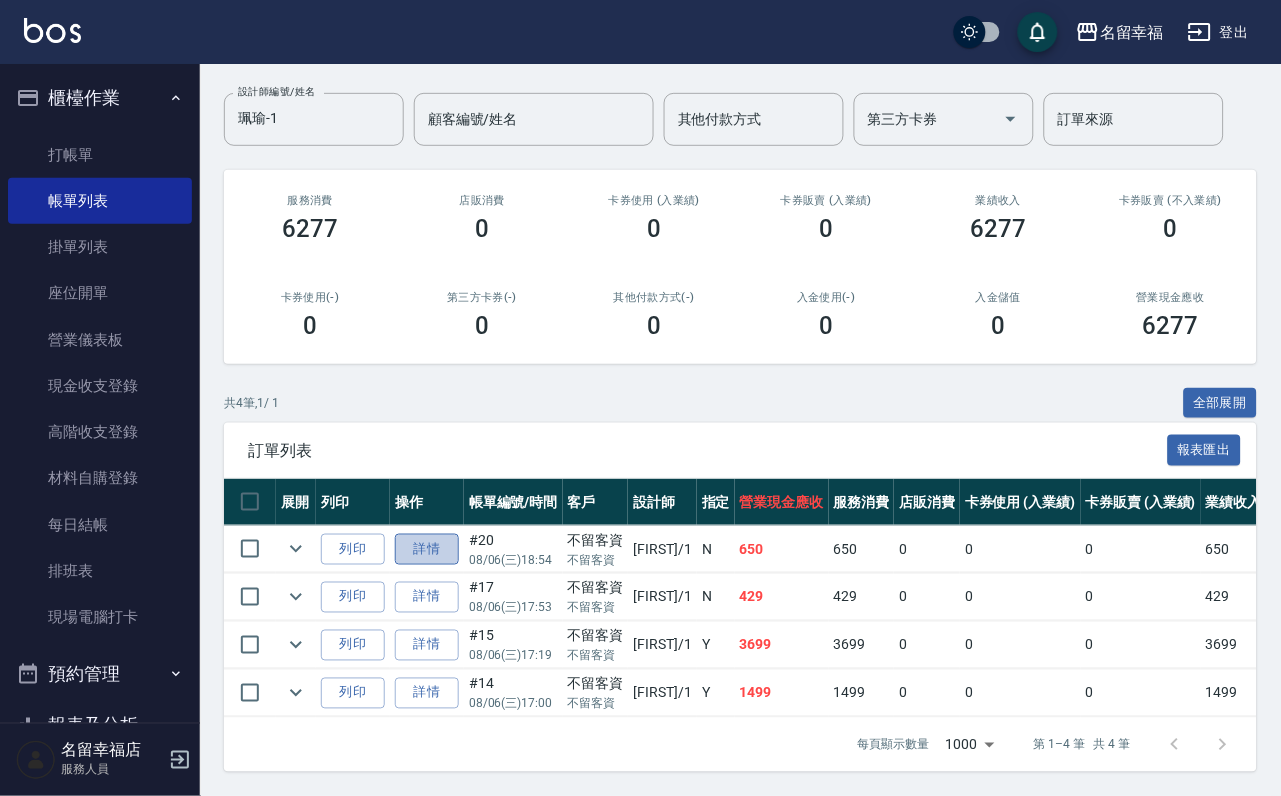 click on "詳情" at bounding box center [427, 549] 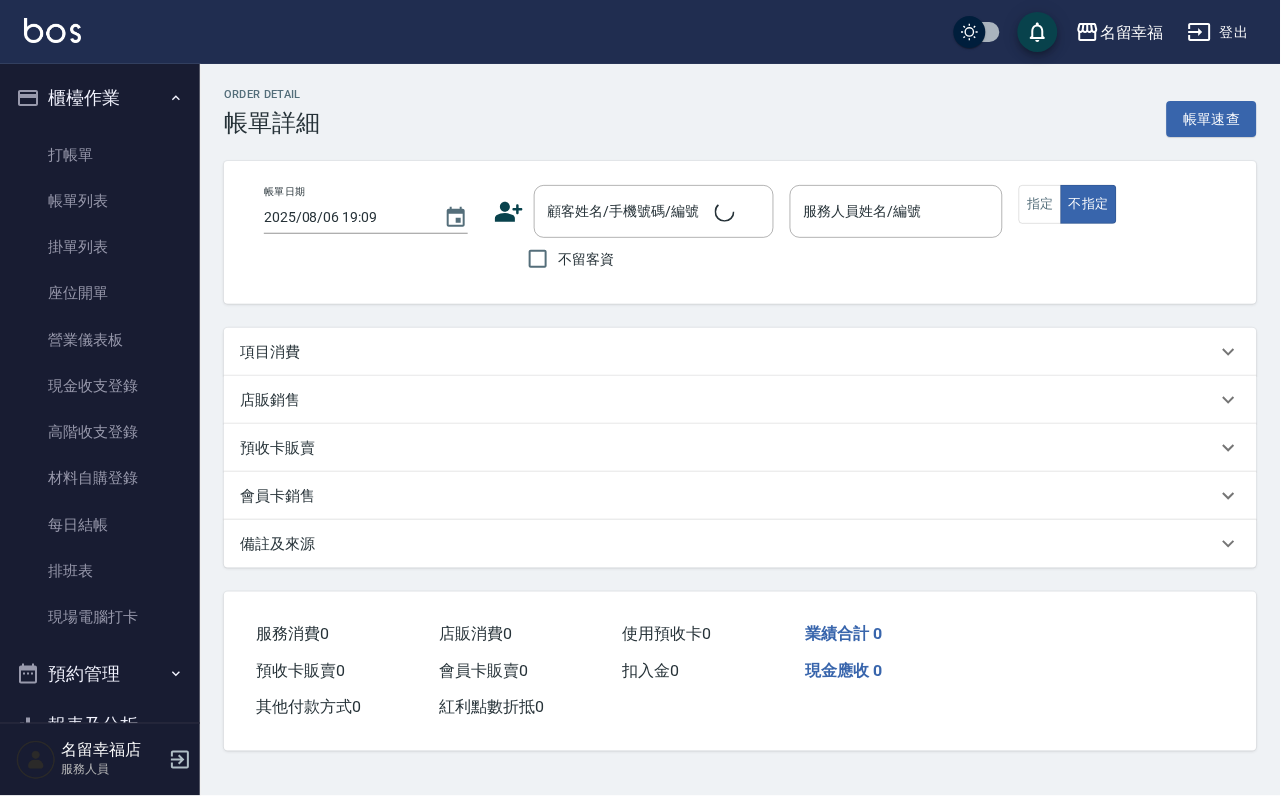 scroll, scrollTop: 0, scrollLeft: 0, axis: both 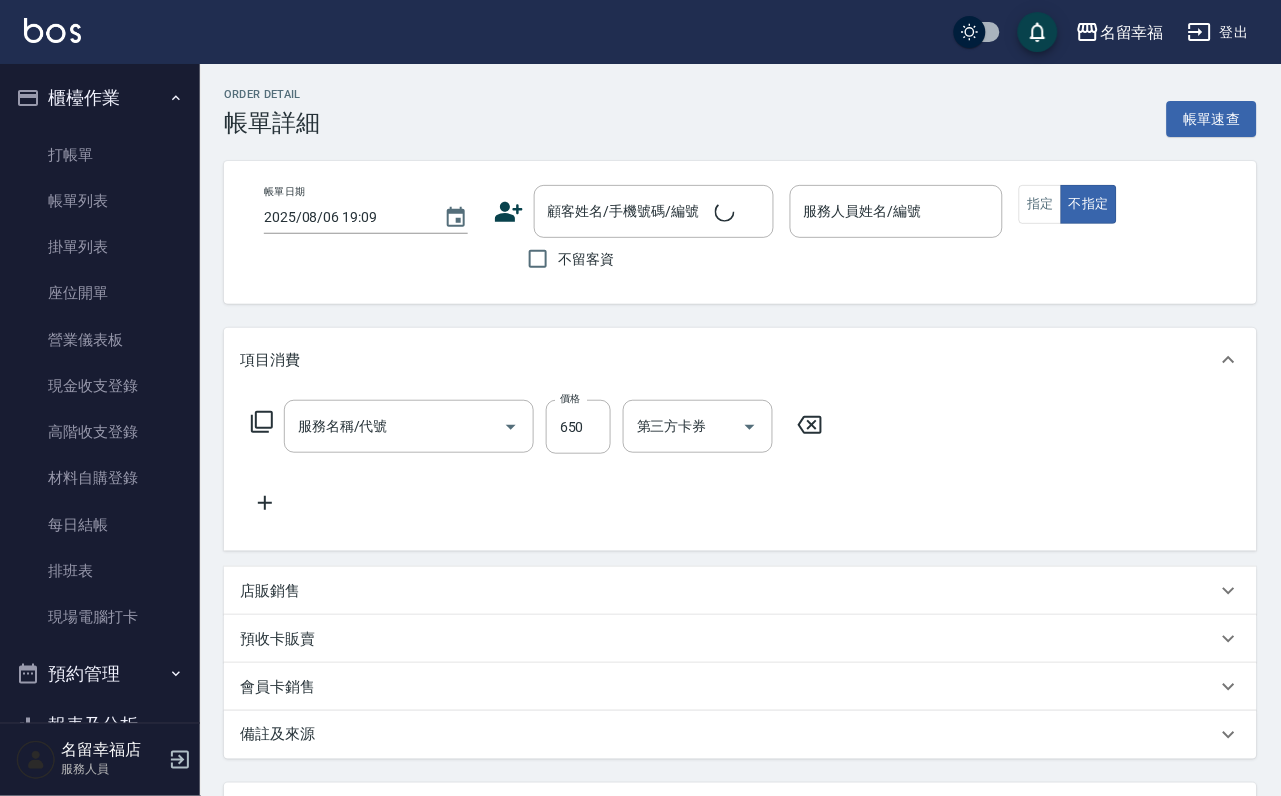 type on "2025/08/06 18:54" 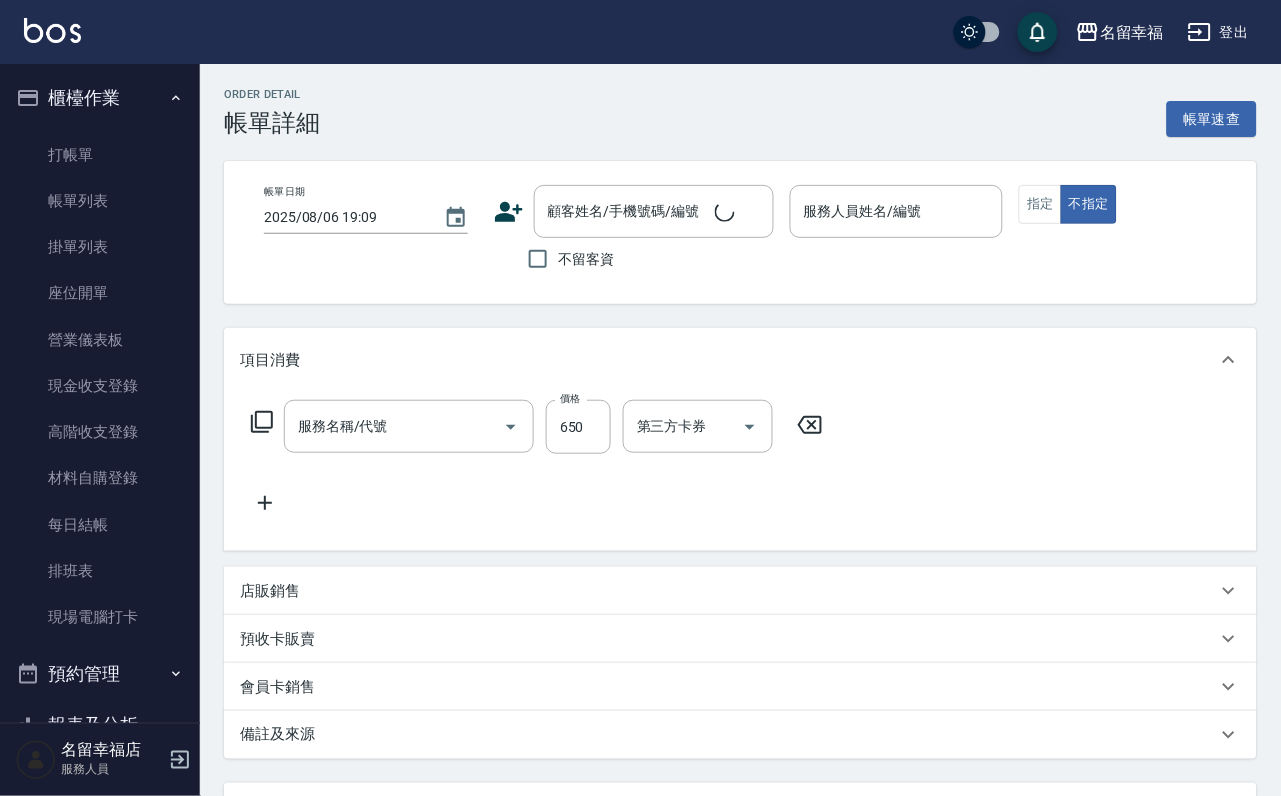 checkbox on "true" 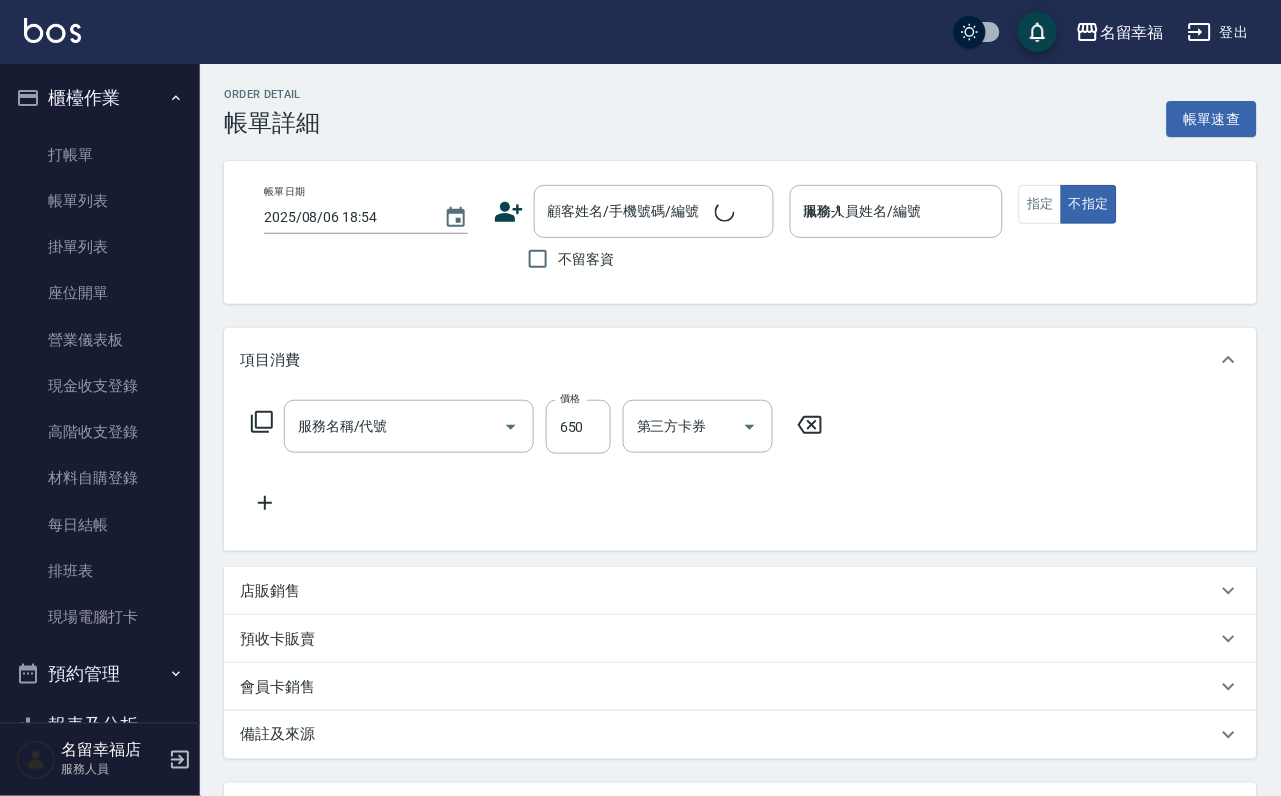 type on "仲夏頭皮冰鎮舒活洗髮(605)" 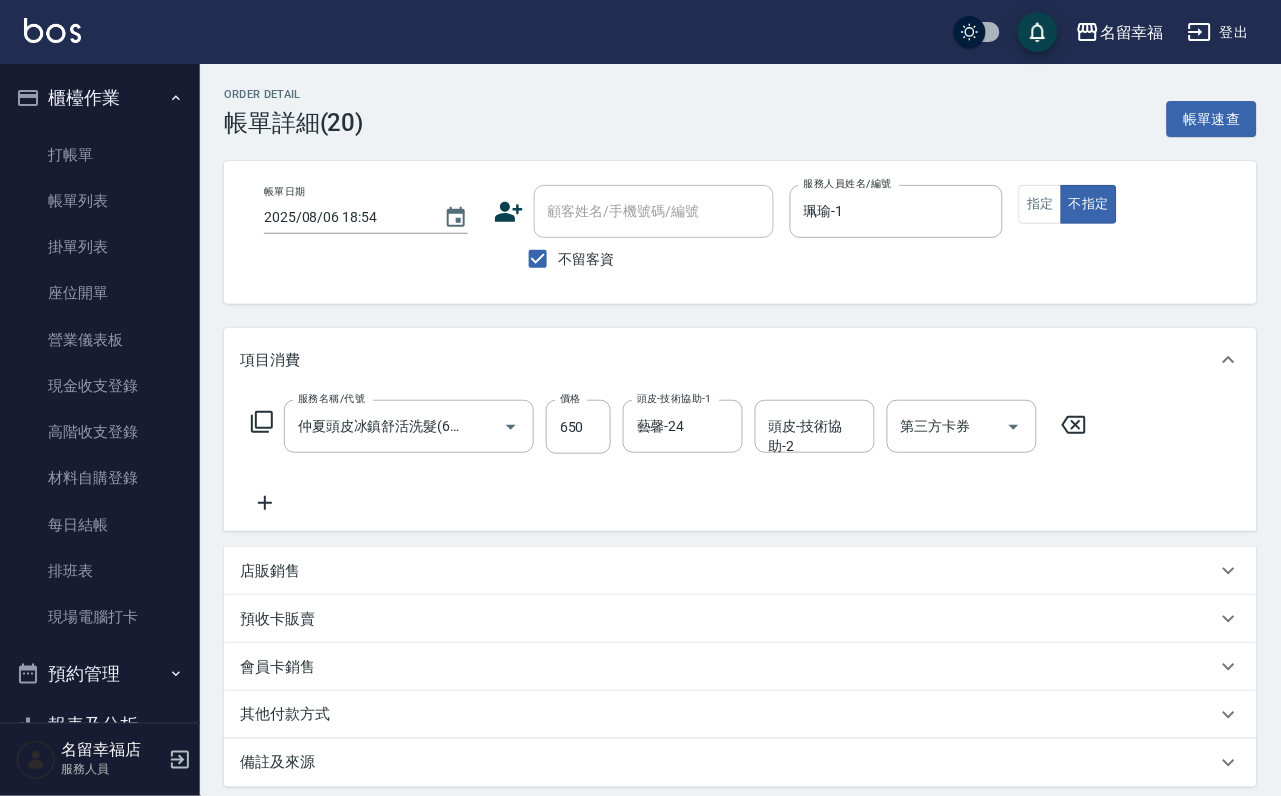 click 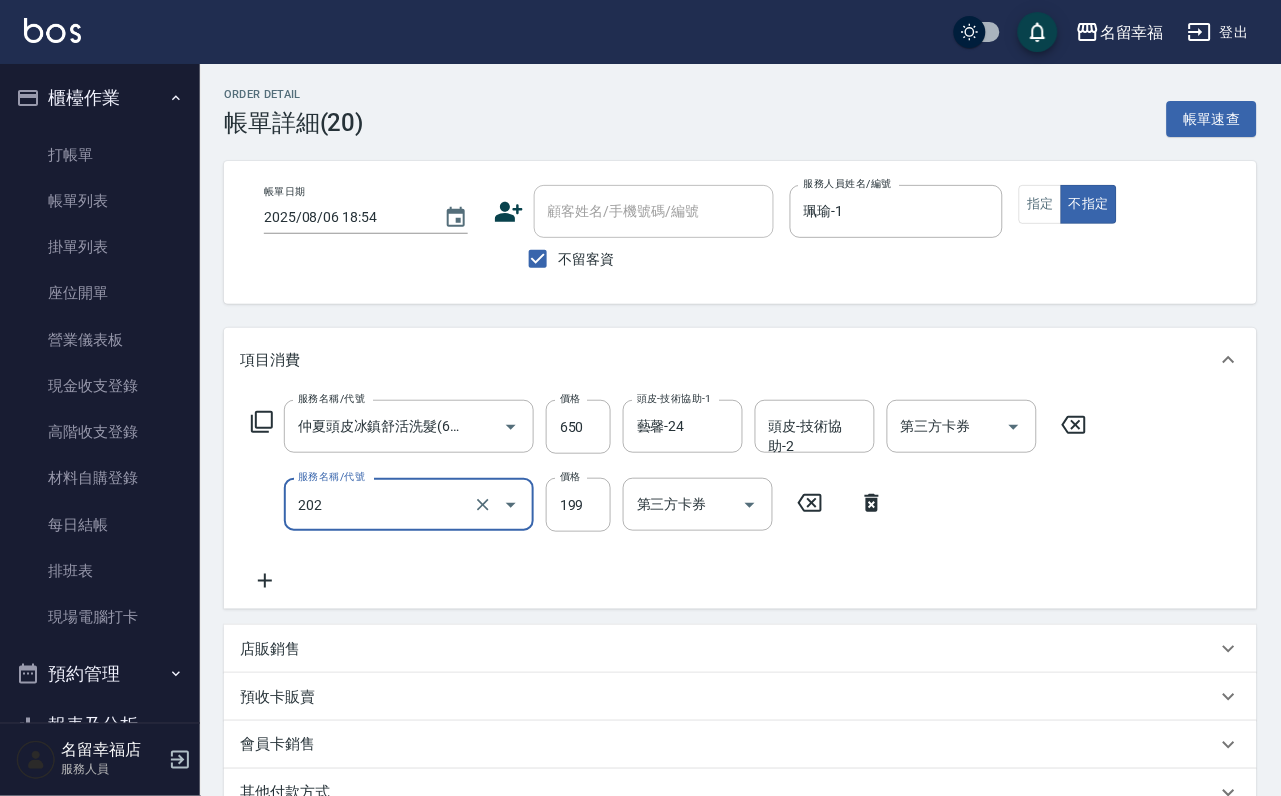 type on "不指定單剪(202)" 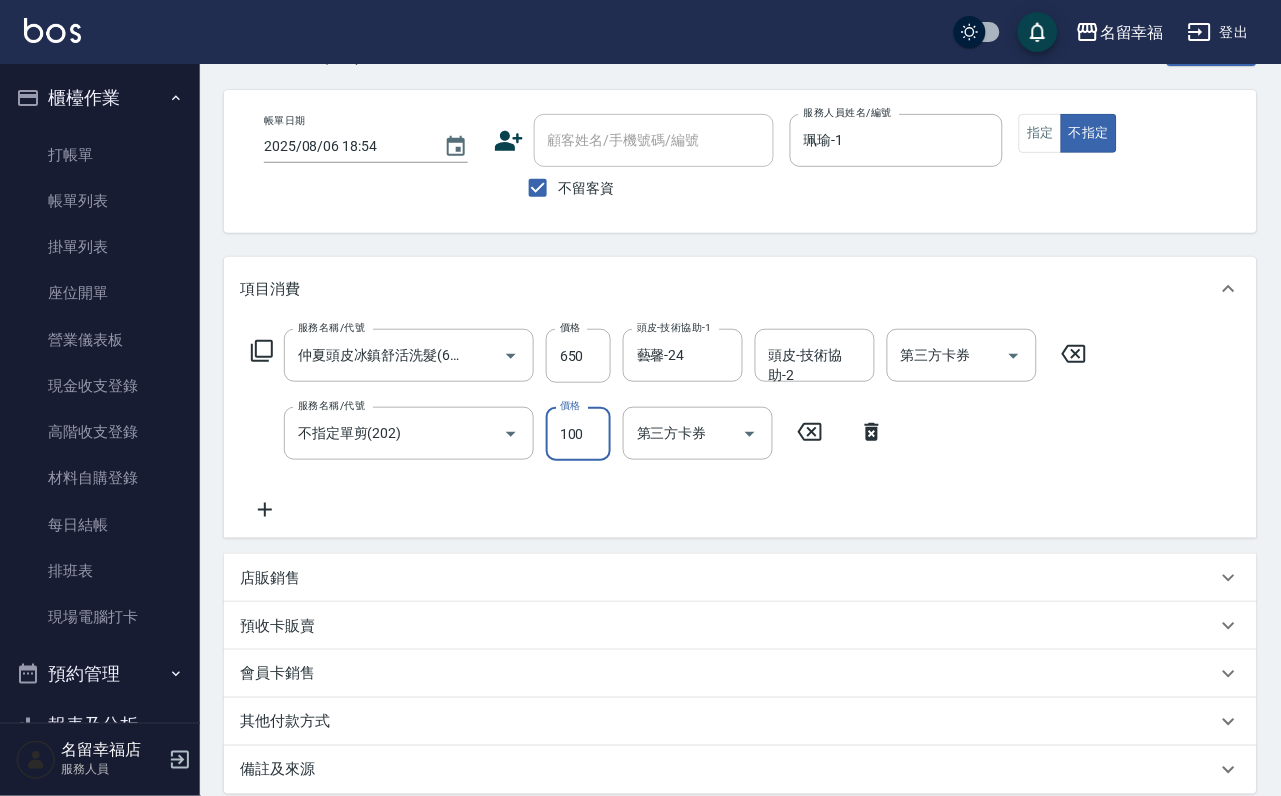 scroll, scrollTop: 300, scrollLeft: 0, axis: vertical 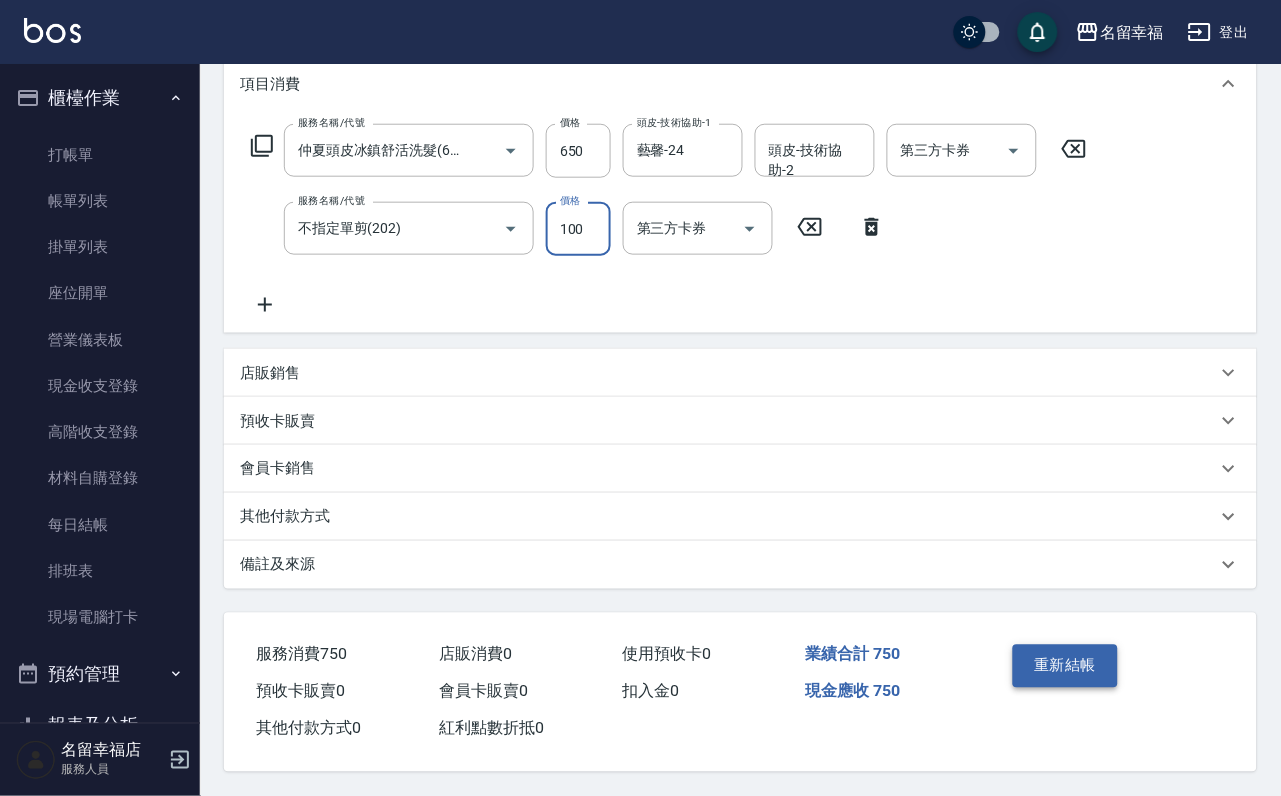type on "100" 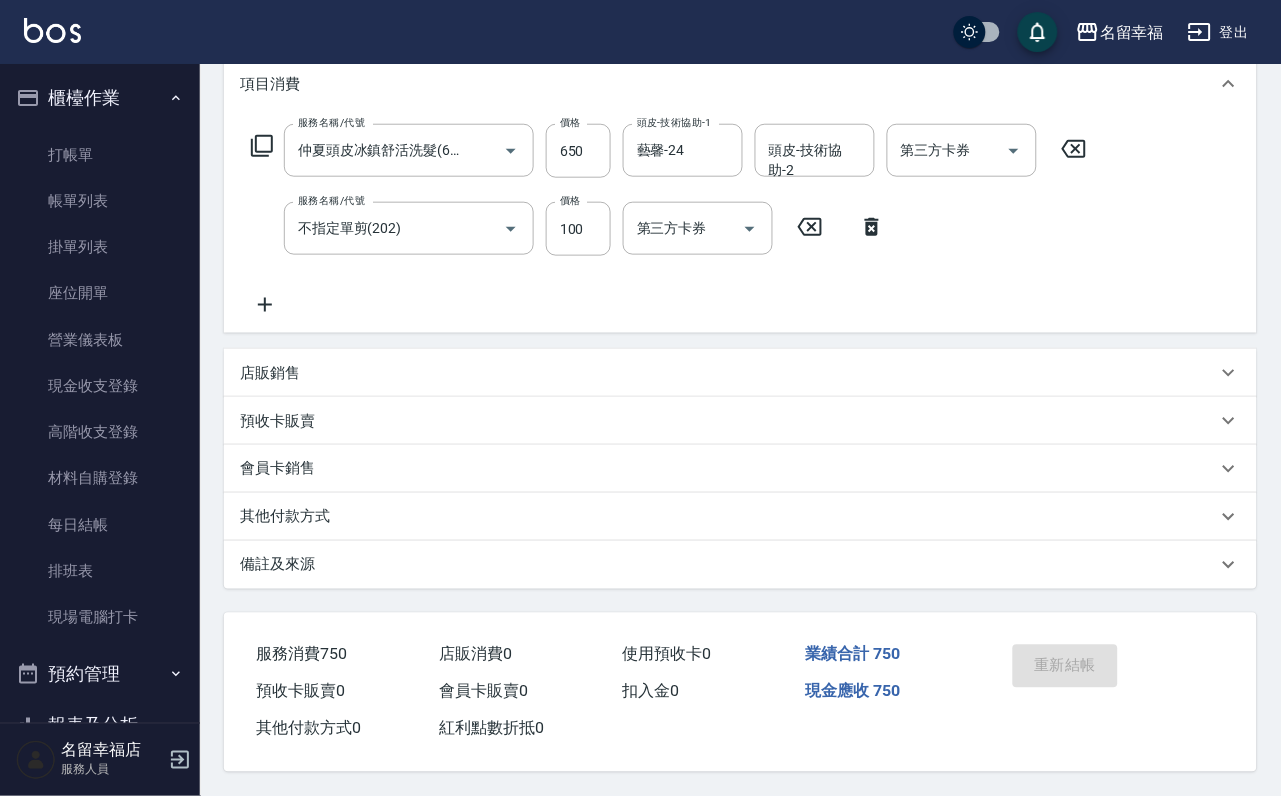 scroll, scrollTop: 359, scrollLeft: 0, axis: vertical 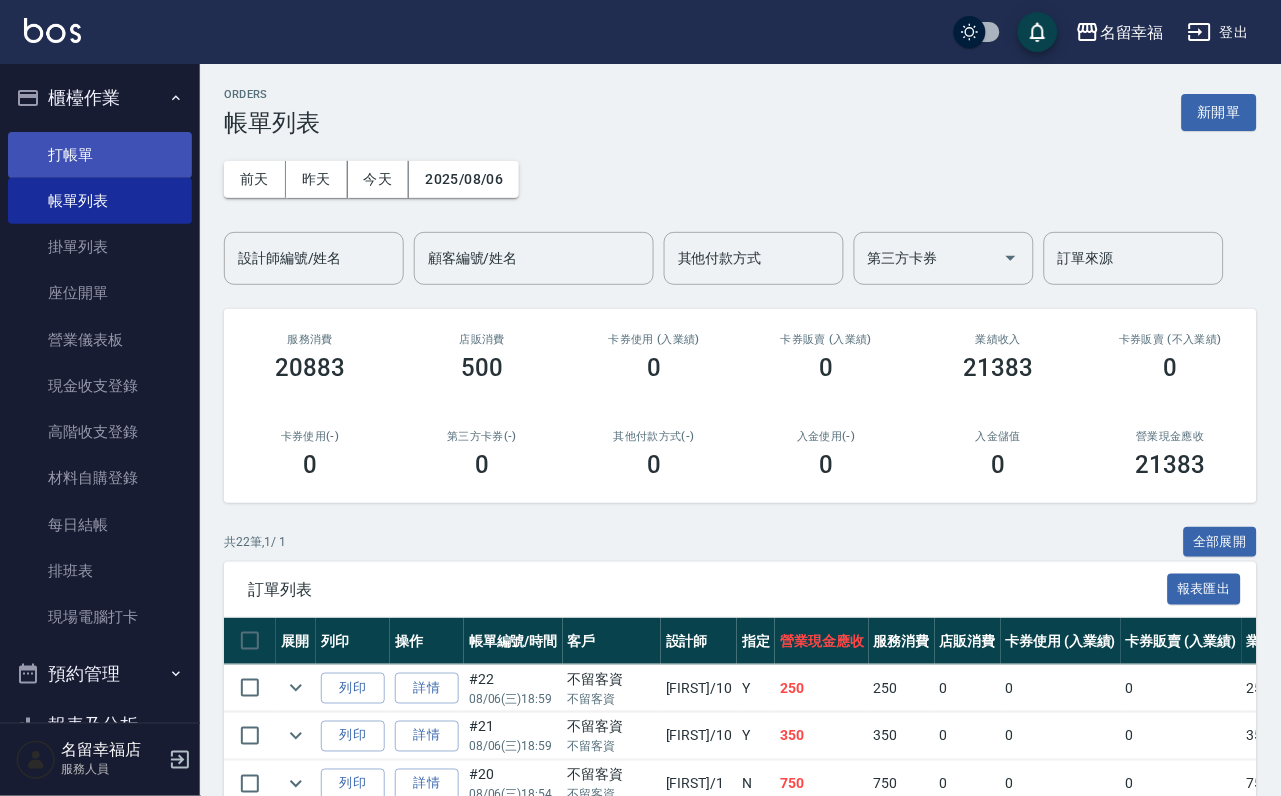 click on "打帳單" at bounding box center (100, 155) 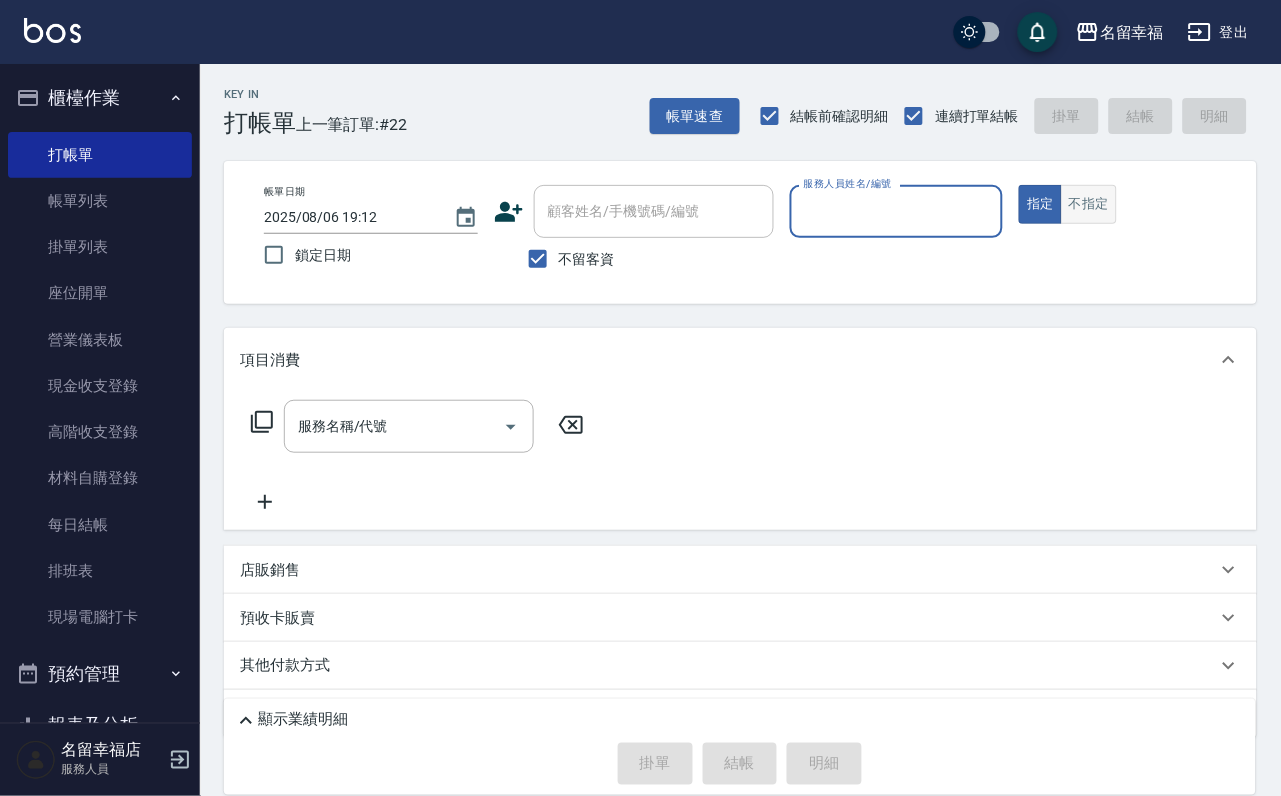 click on "不指定" at bounding box center (1089, 204) 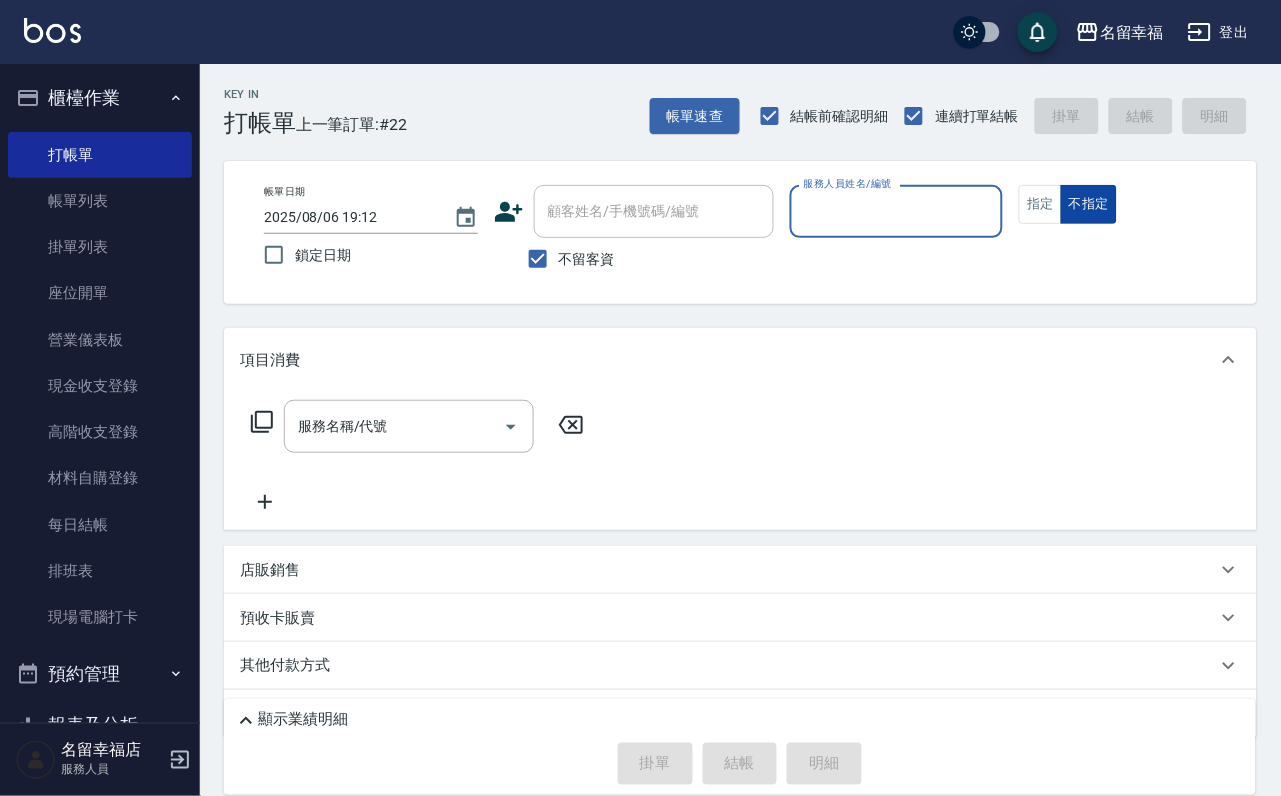 type on "5" 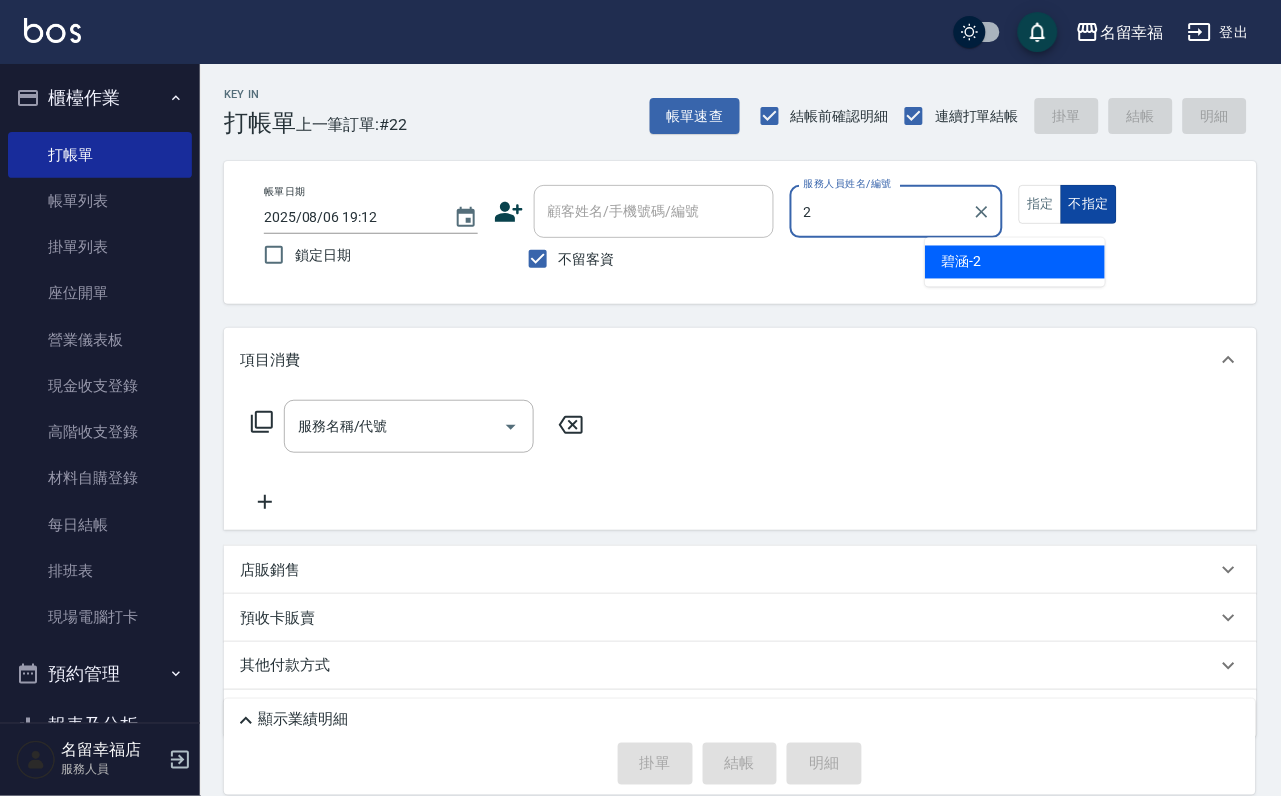 type on "[FIRST]-[NUMBER]" 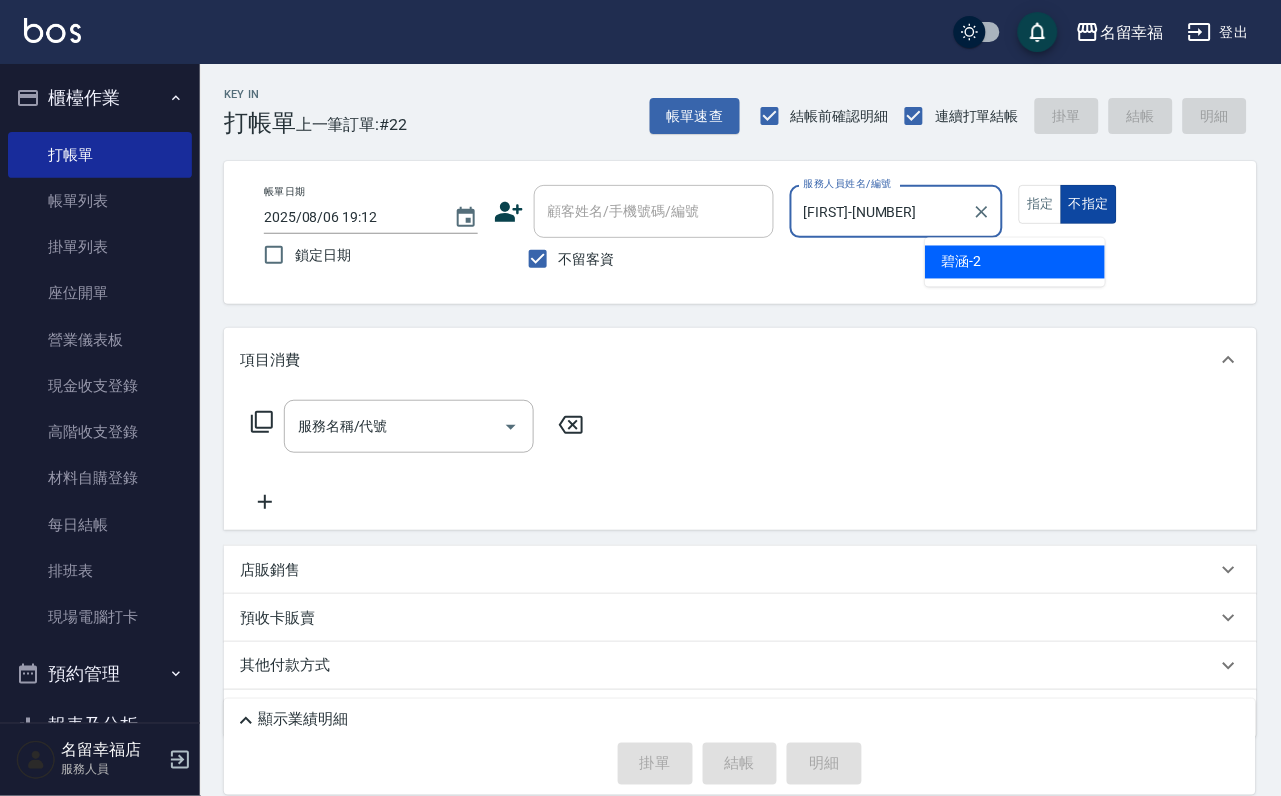 type on "false" 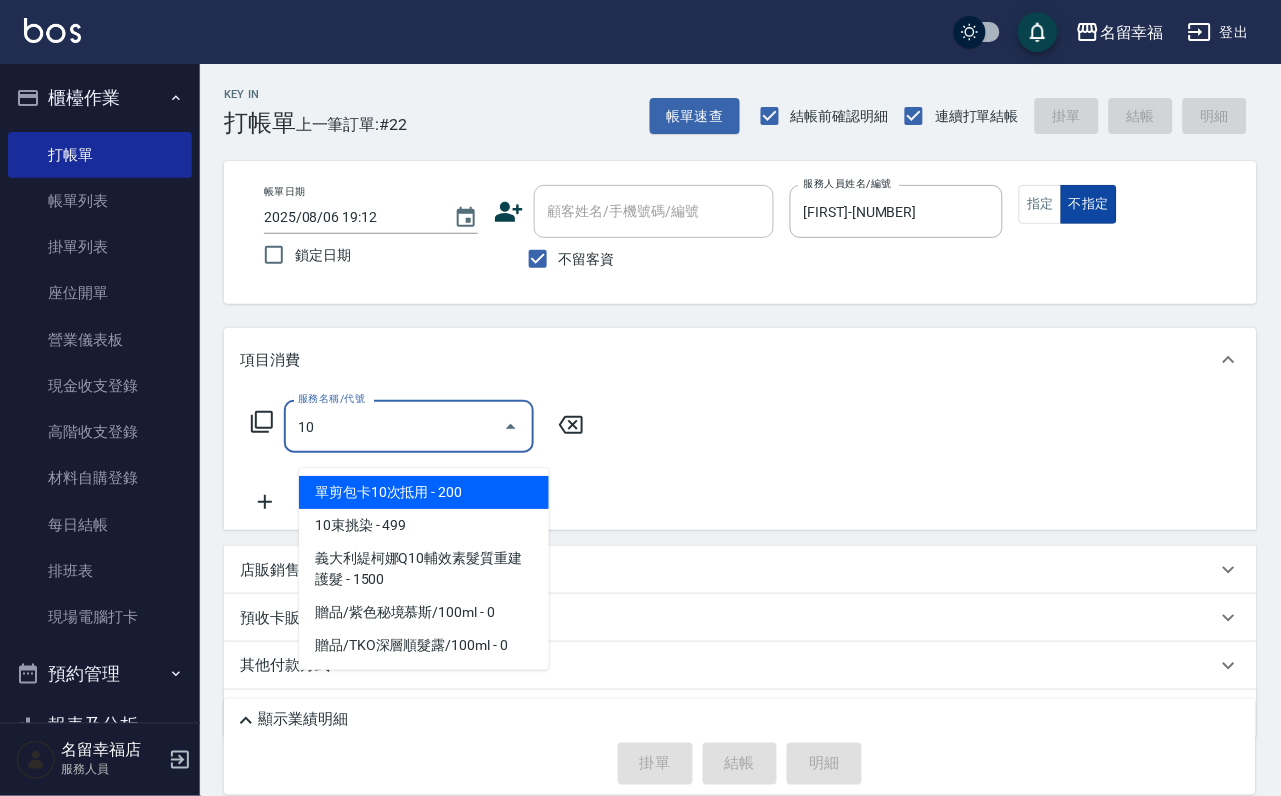 type on "1" 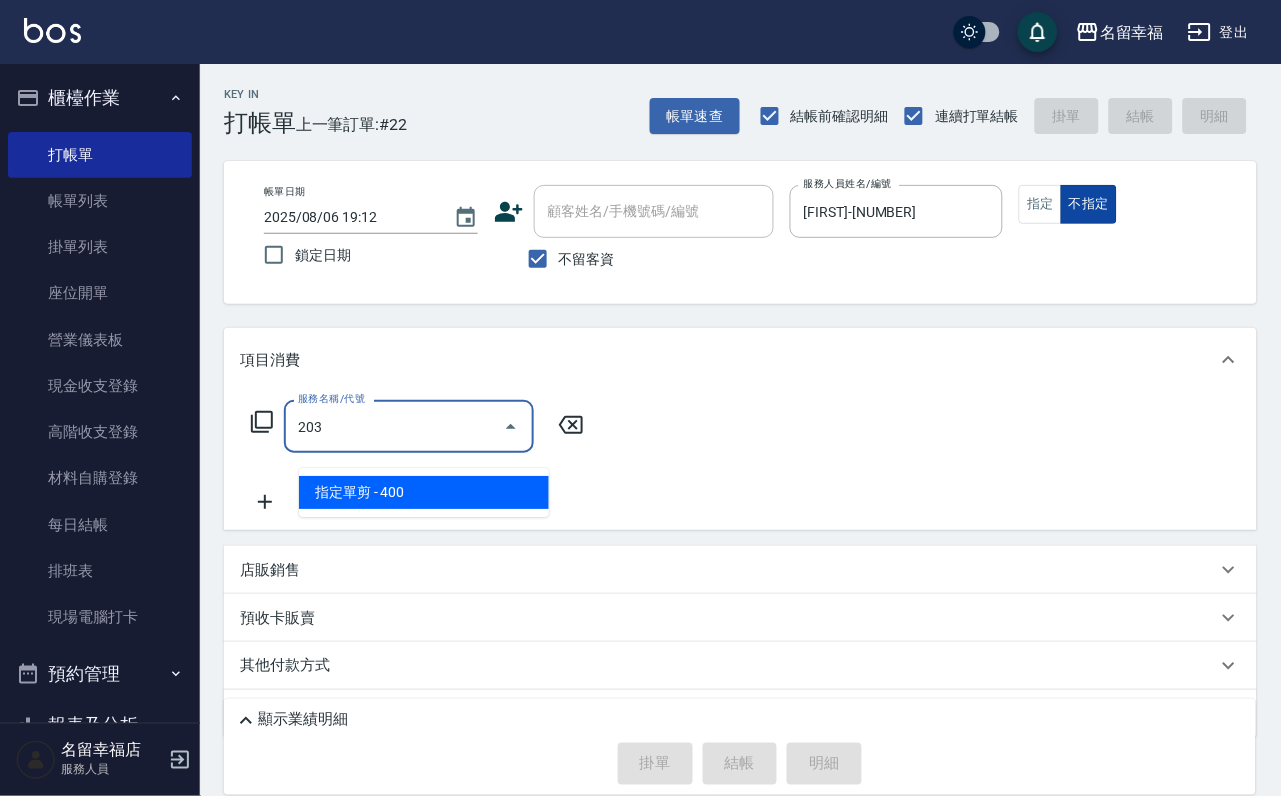 type on "指定單剪(203)" 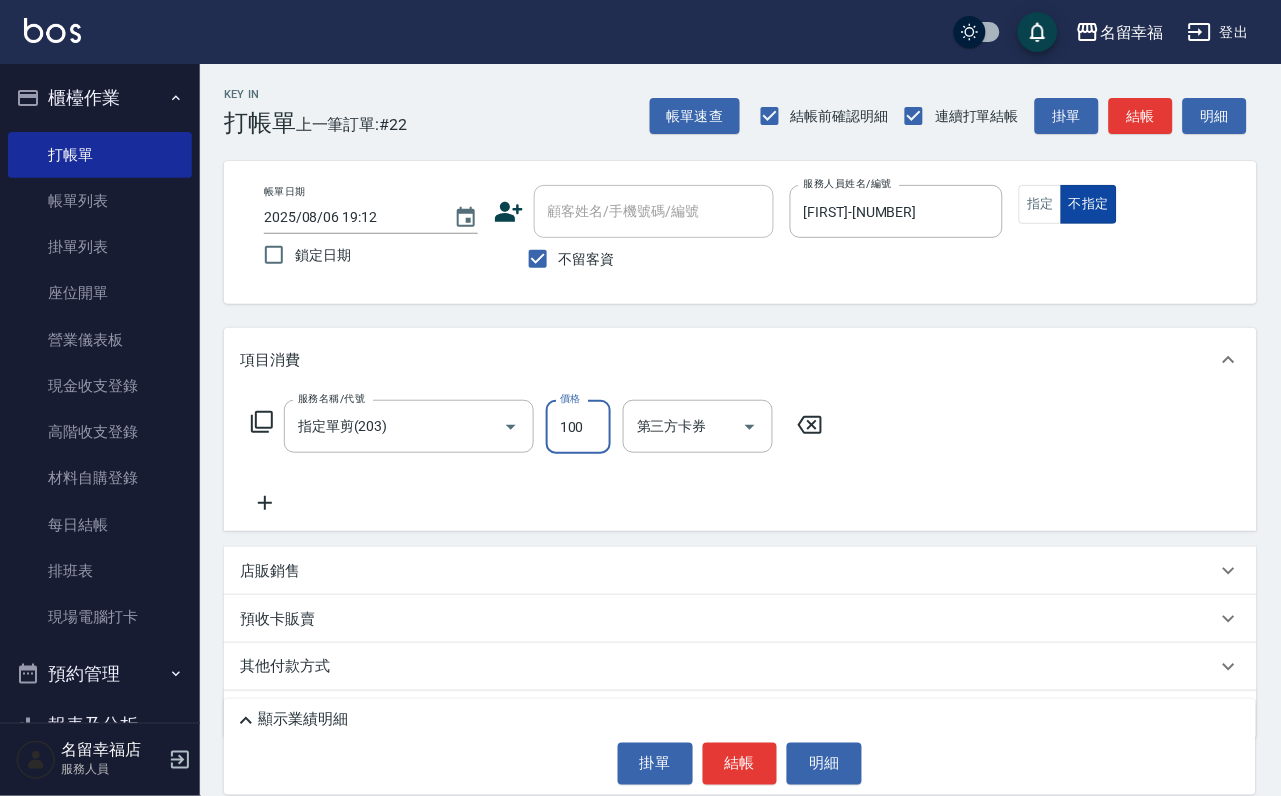 type on "100" 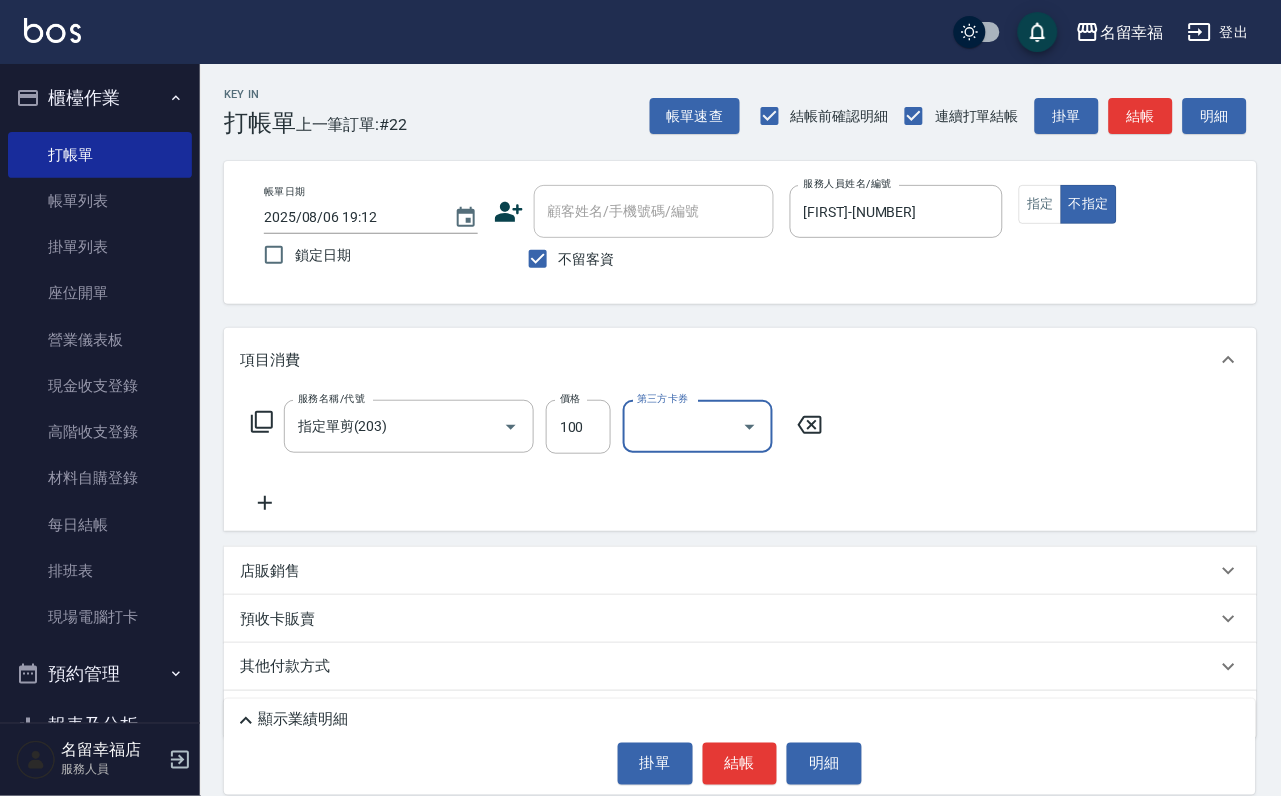 click on "店販銷售" at bounding box center [270, 571] 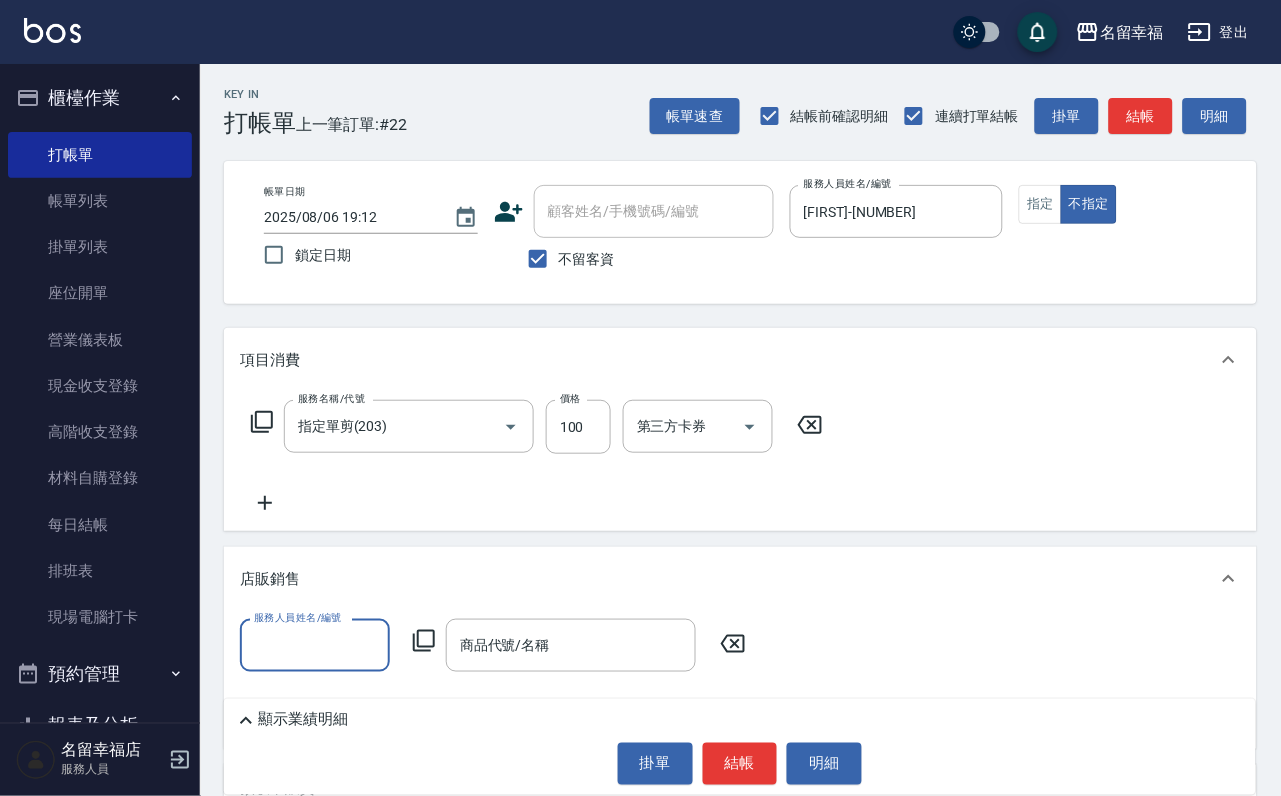 scroll, scrollTop: 0, scrollLeft: 0, axis: both 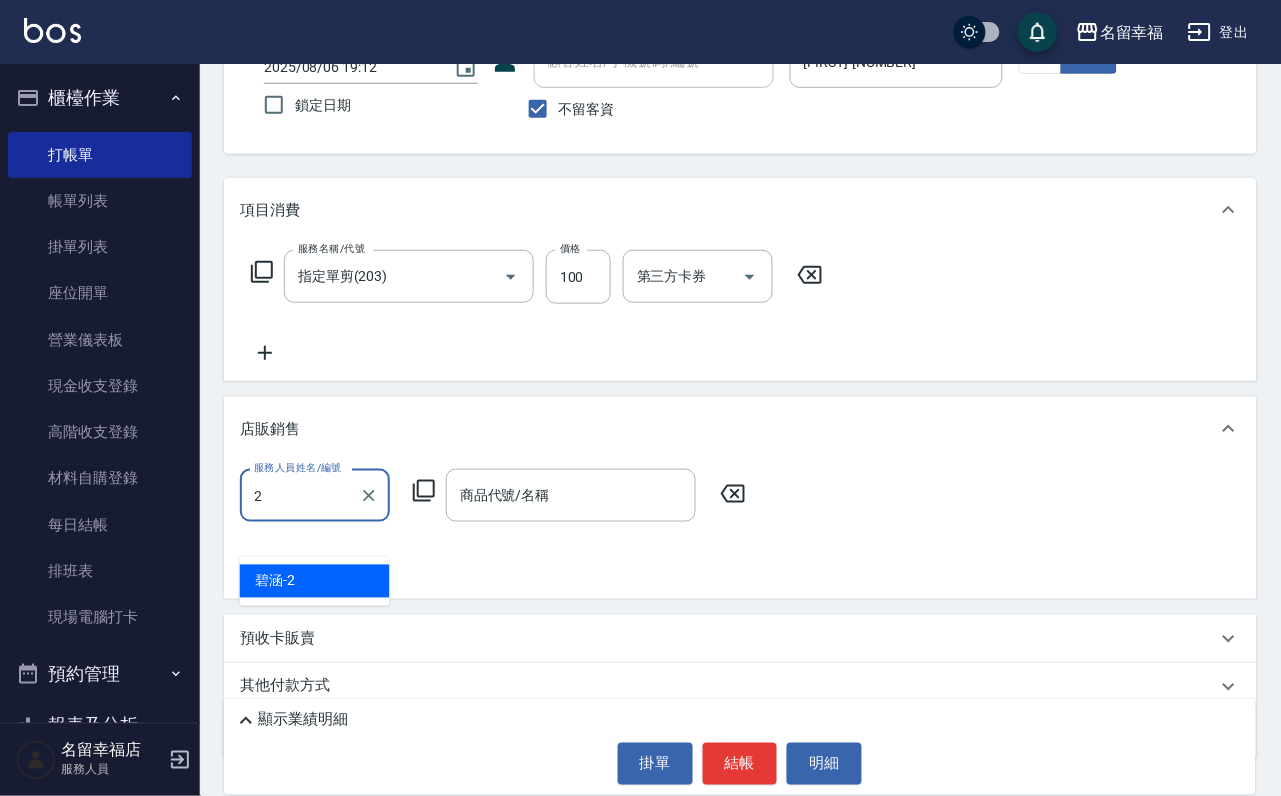 type on "[FIRST]-[NUMBER]" 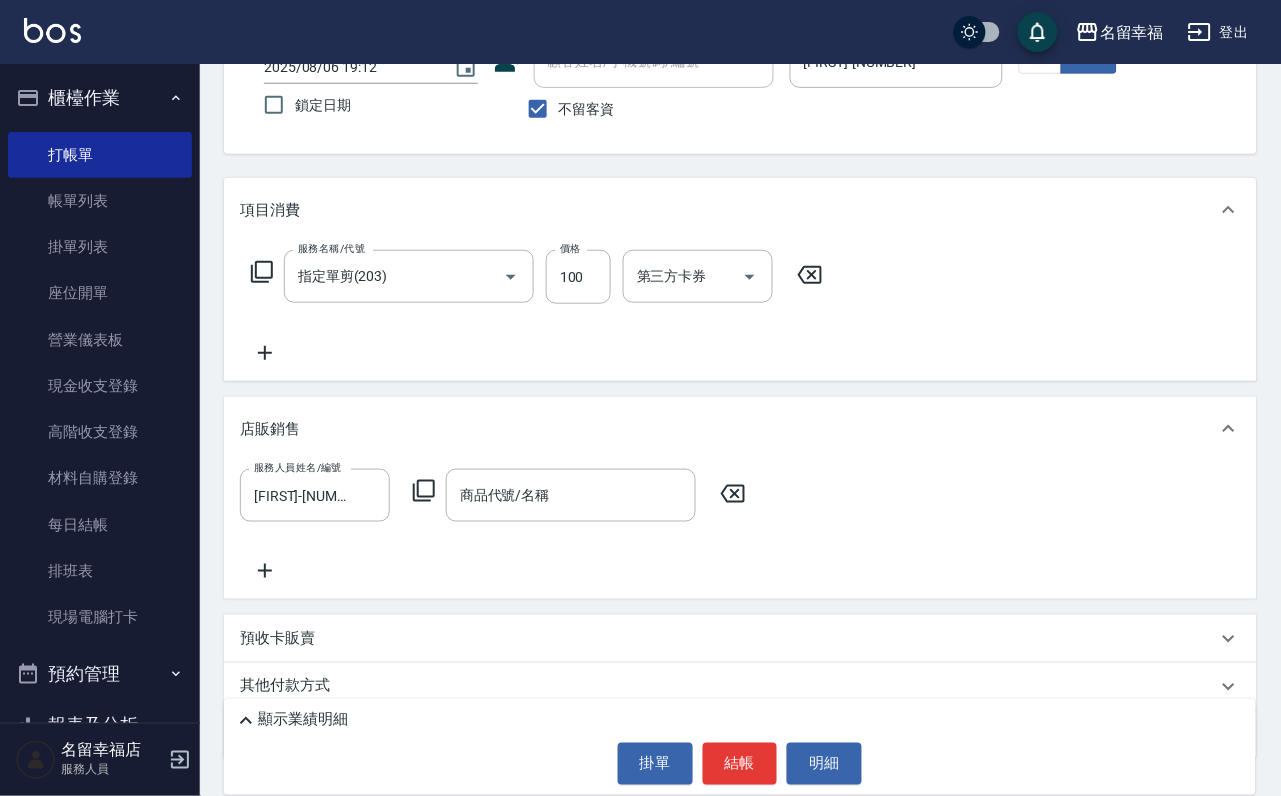 click 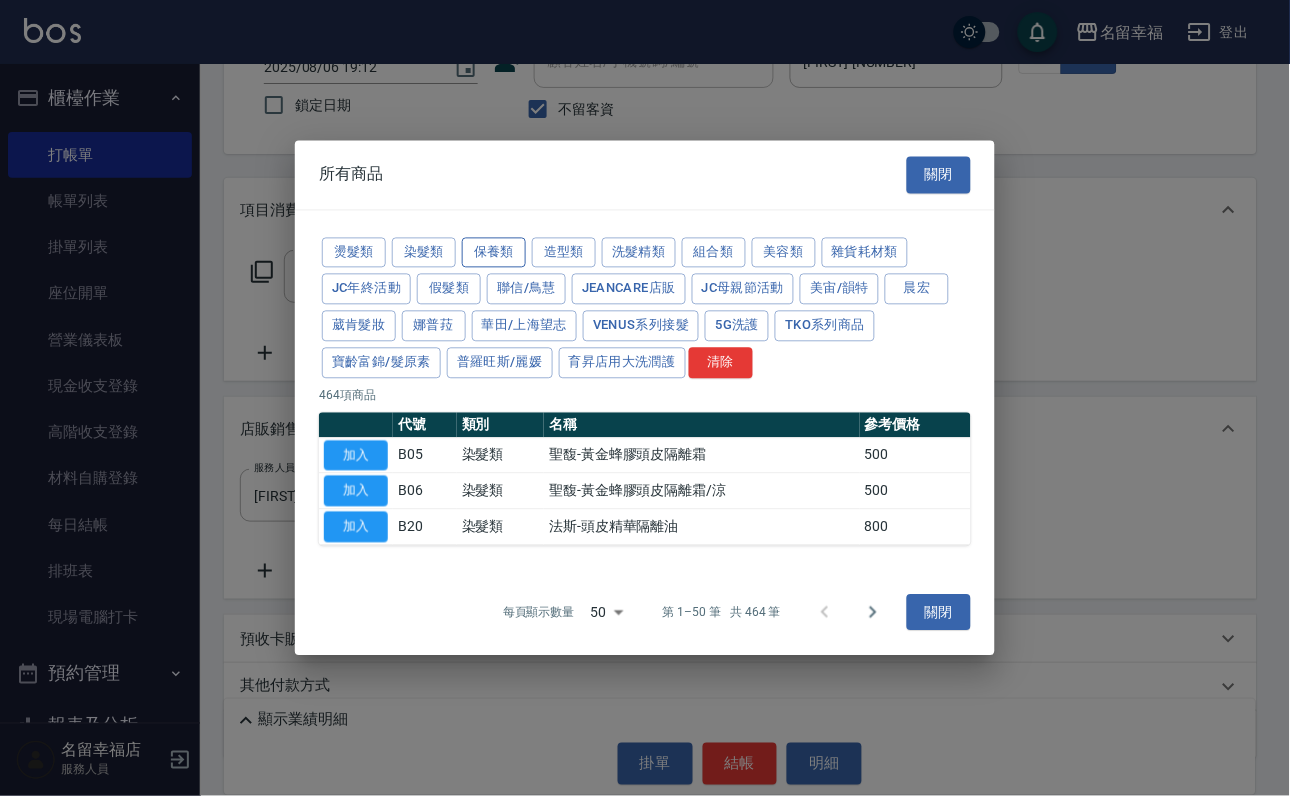 click on "保養類" at bounding box center [494, 252] 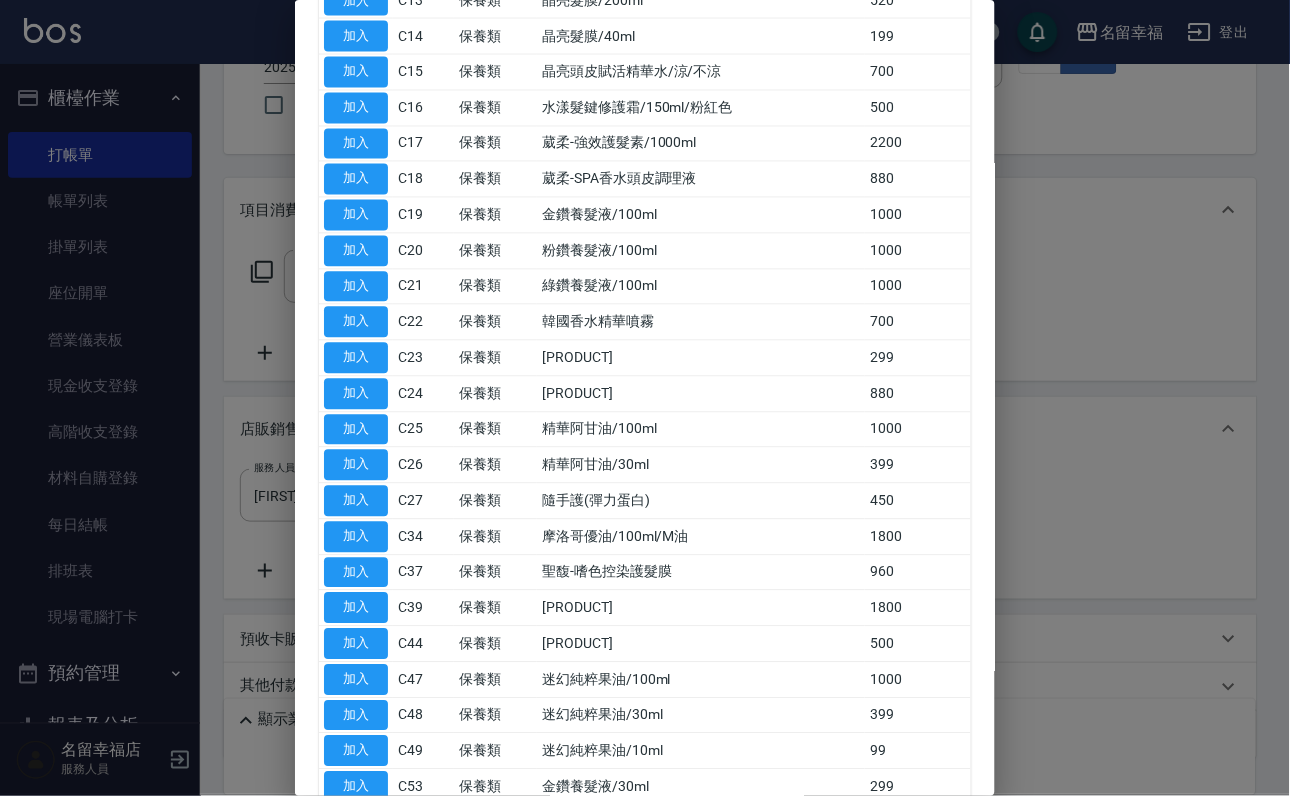 scroll, scrollTop: 750, scrollLeft: 0, axis: vertical 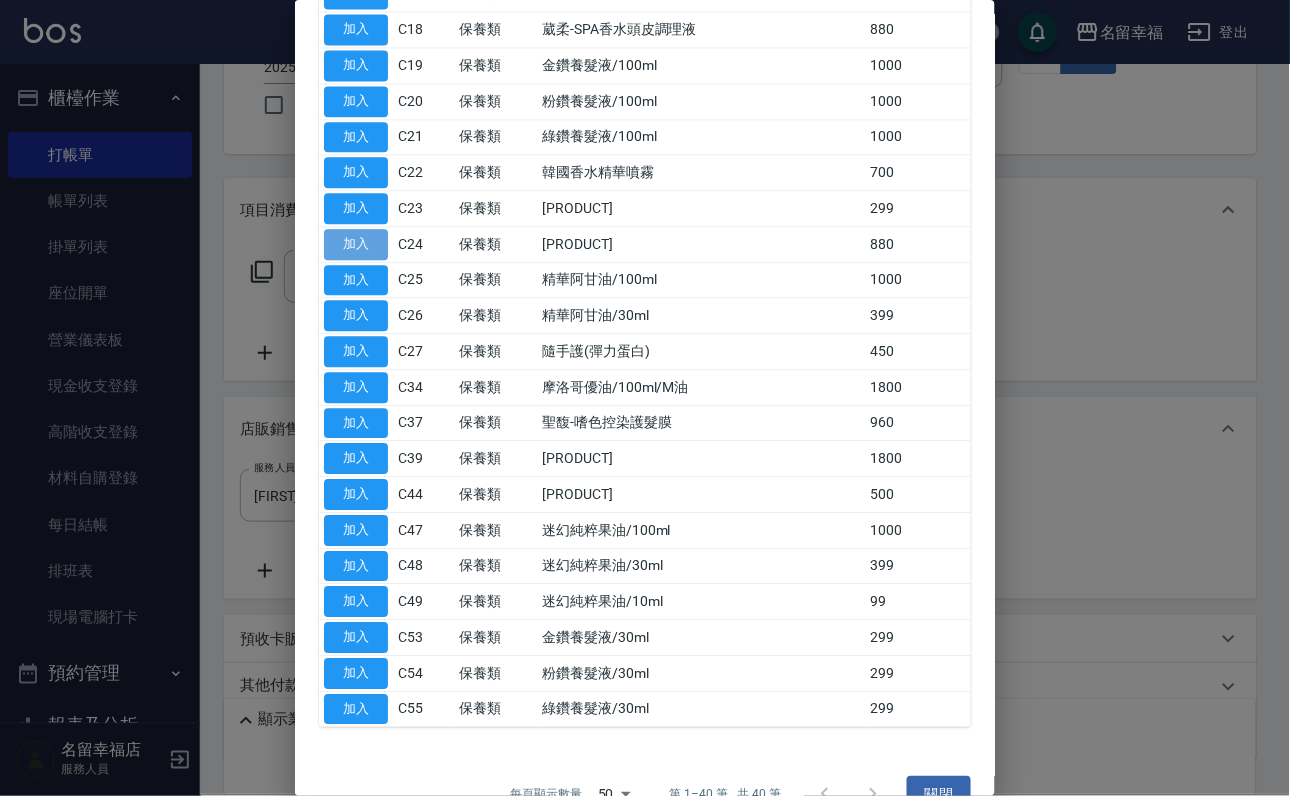 click on "加入" at bounding box center (356, 244) 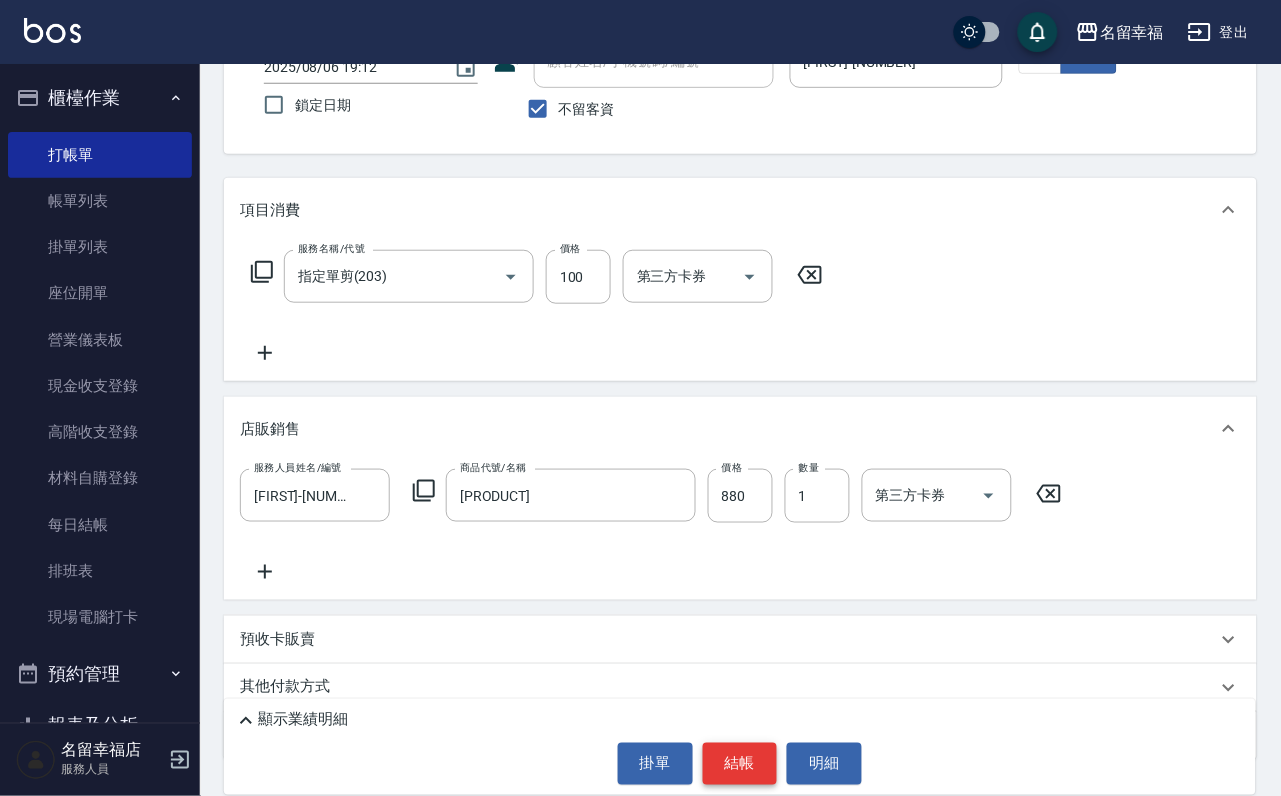 click on "結帳" at bounding box center (740, 764) 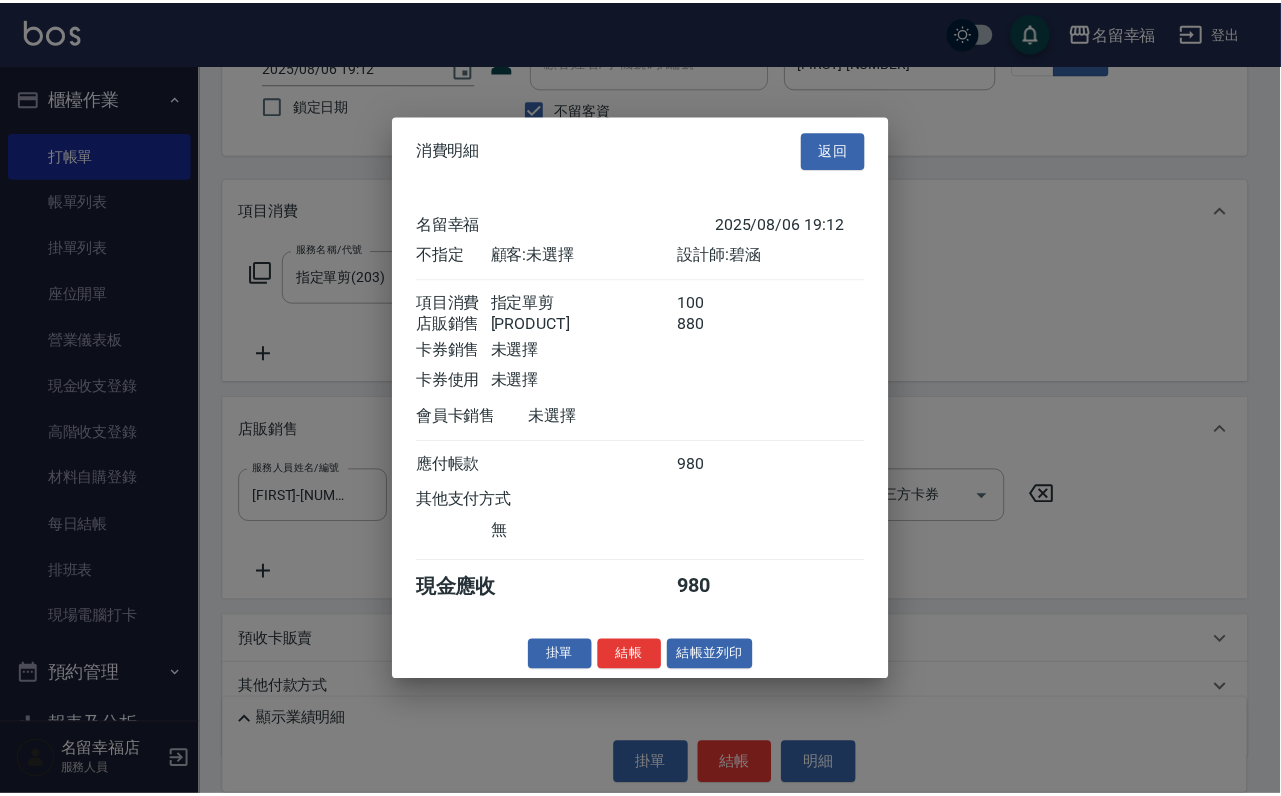 scroll, scrollTop: 274, scrollLeft: 0, axis: vertical 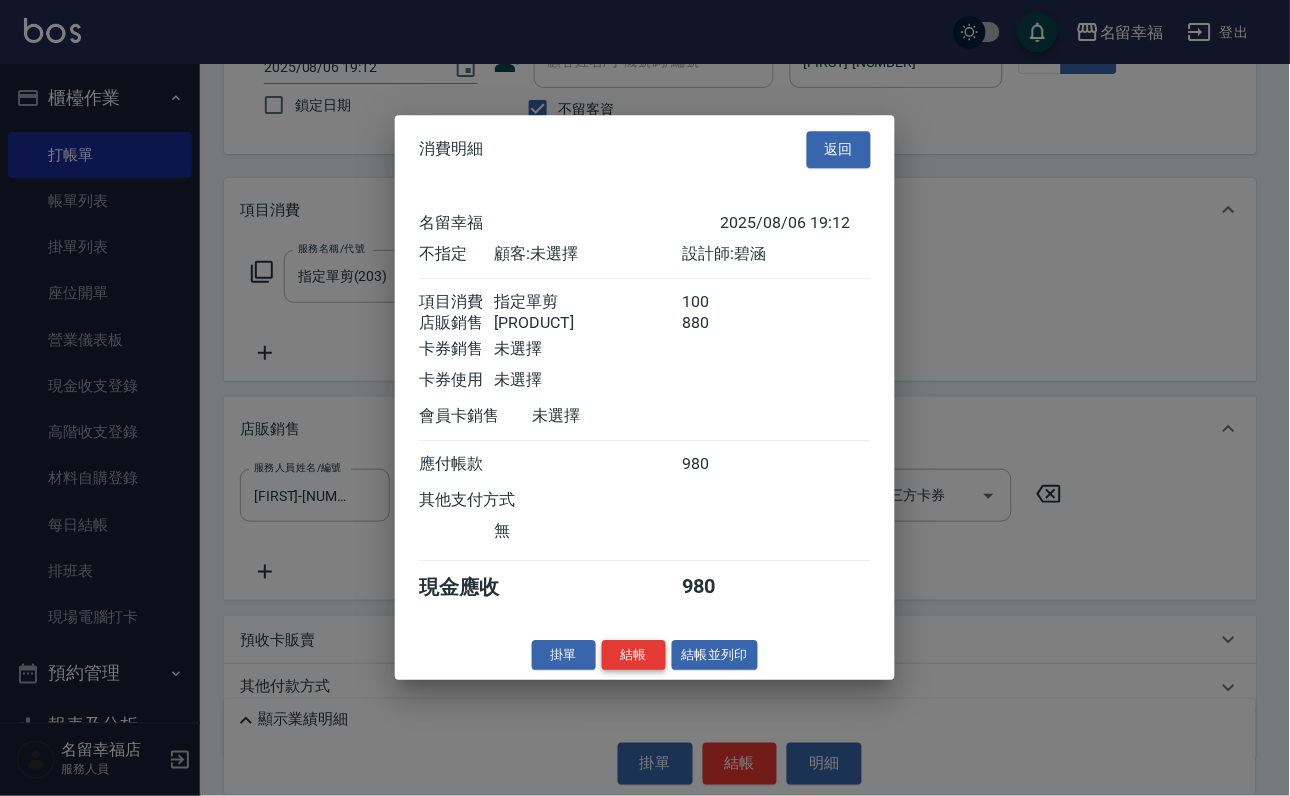 click on "結帳" at bounding box center (634, 655) 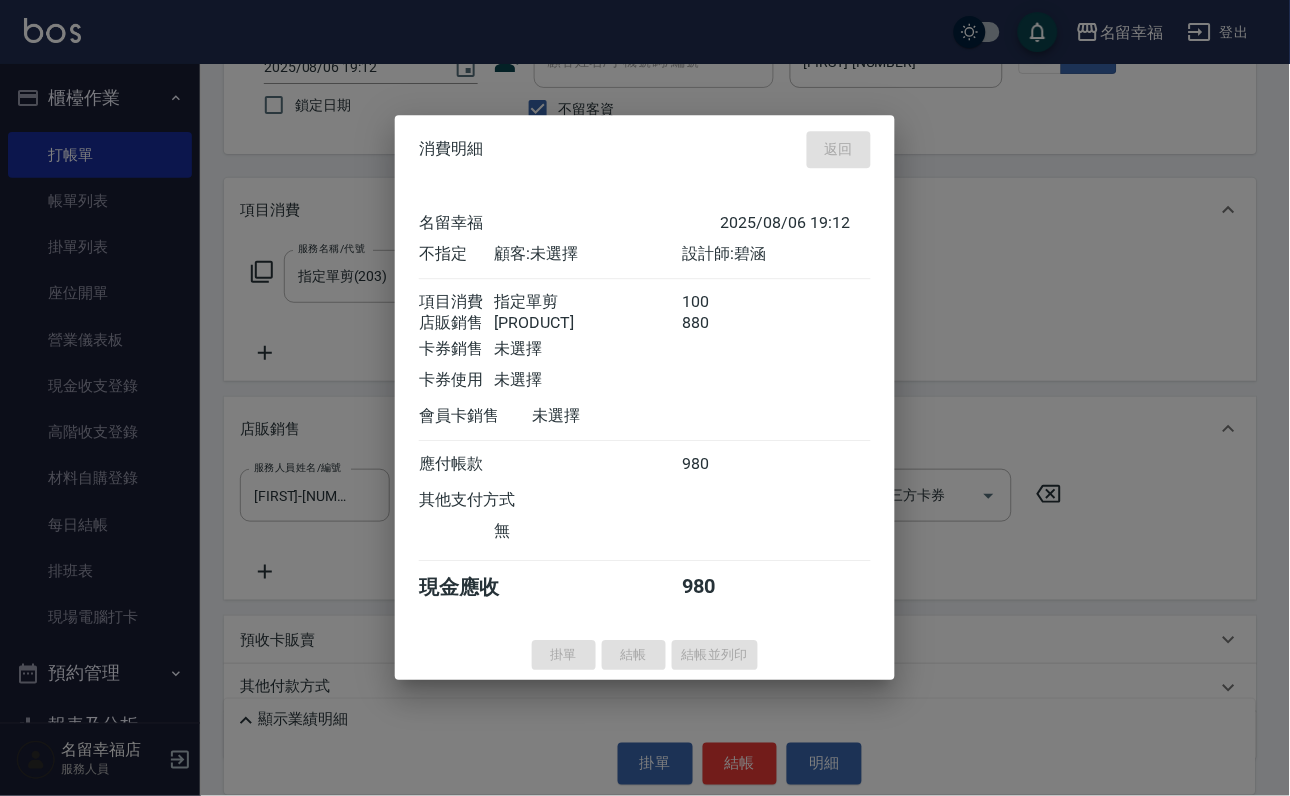 type 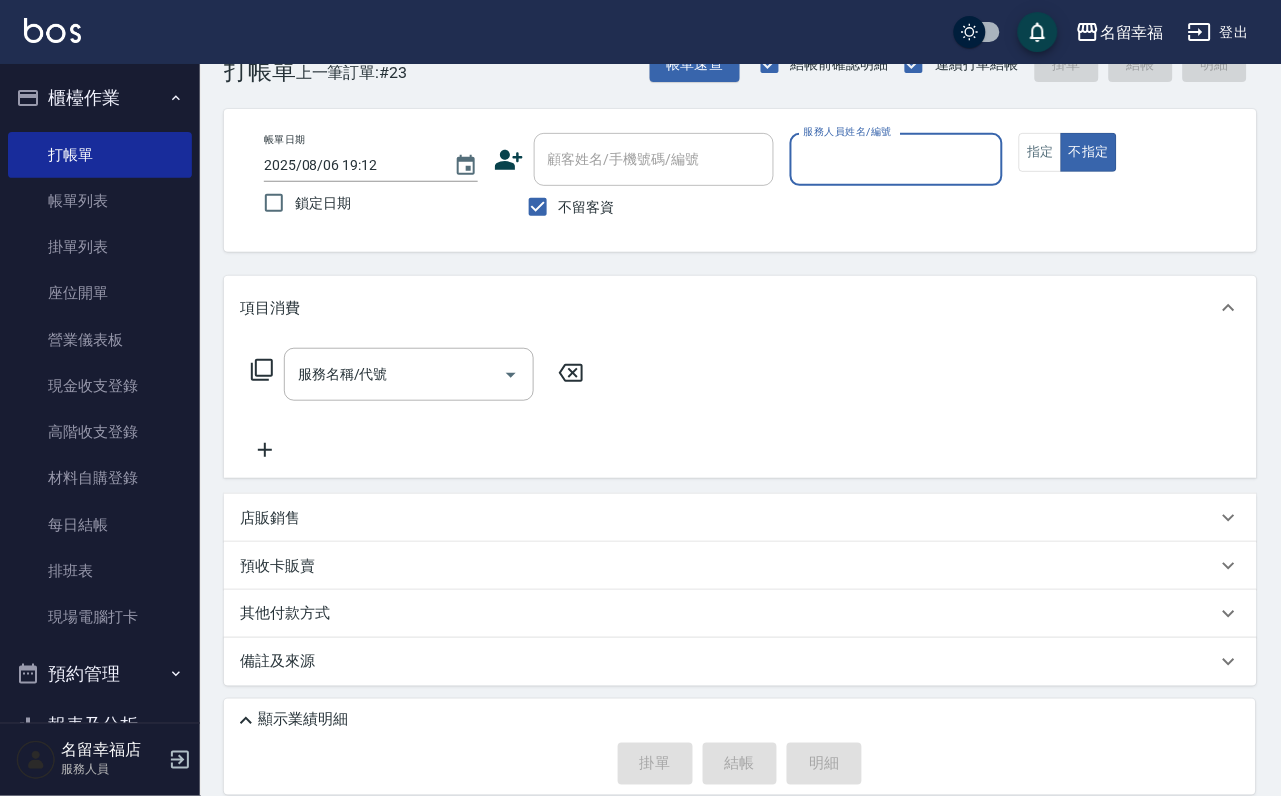 scroll, scrollTop: 0, scrollLeft: 0, axis: both 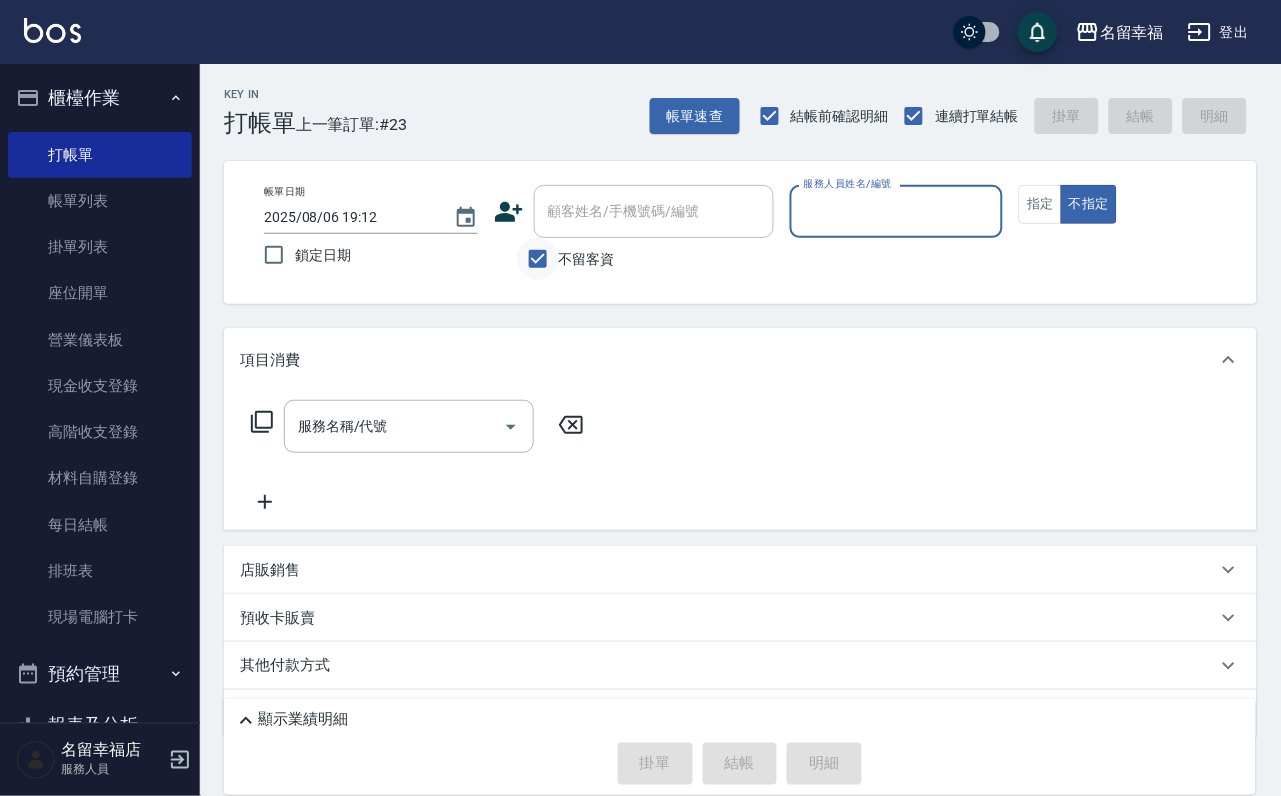 click on "不留客資" at bounding box center [538, 259] 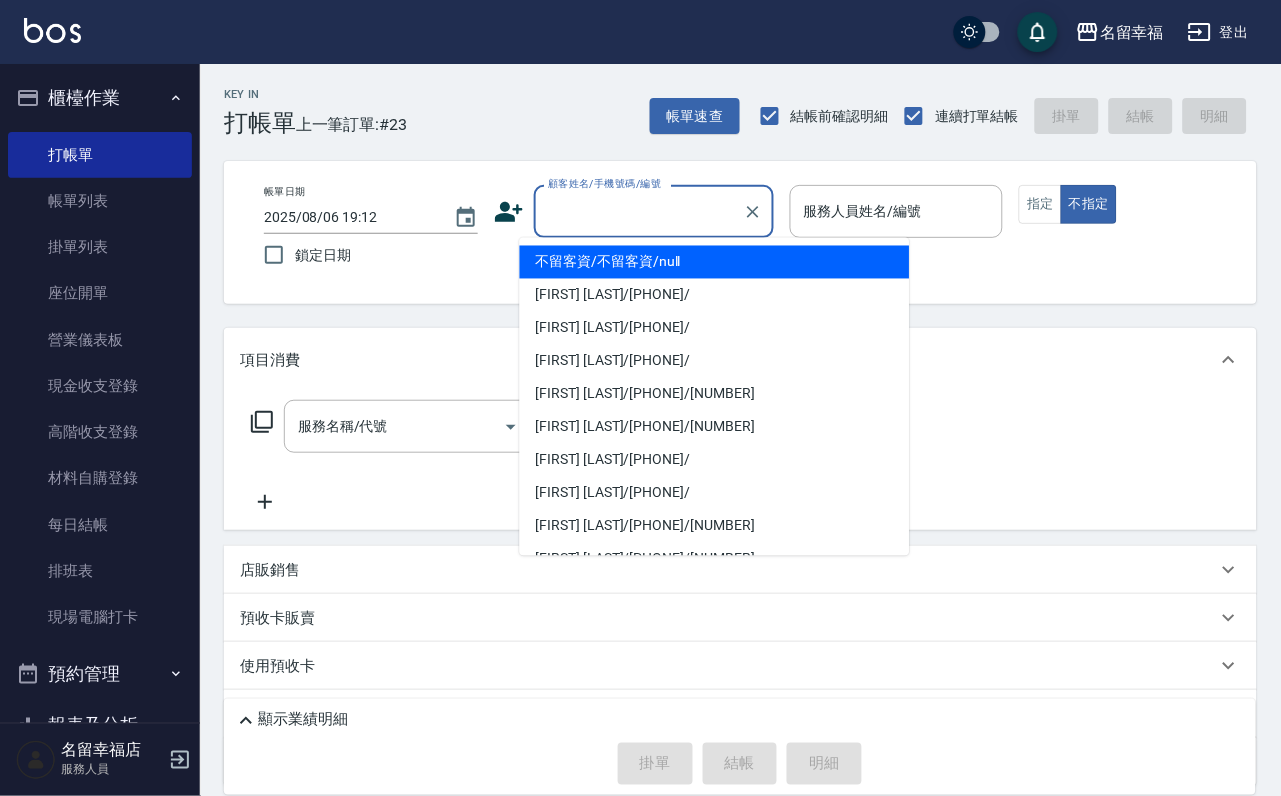 click on "顧客姓名/手機號碼/編號" at bounding box center [639, 211] 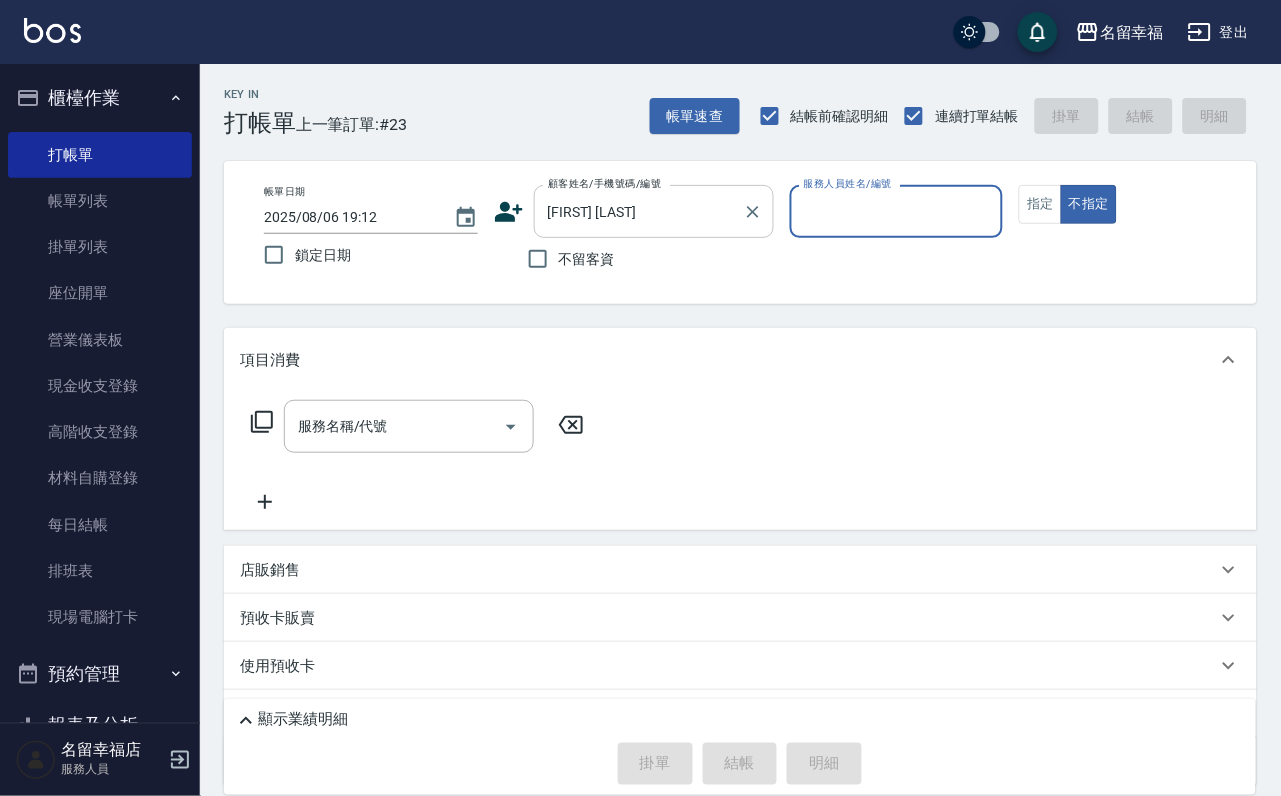 click on "[FIRST] [LAST]" at bounding box center (639, 211) 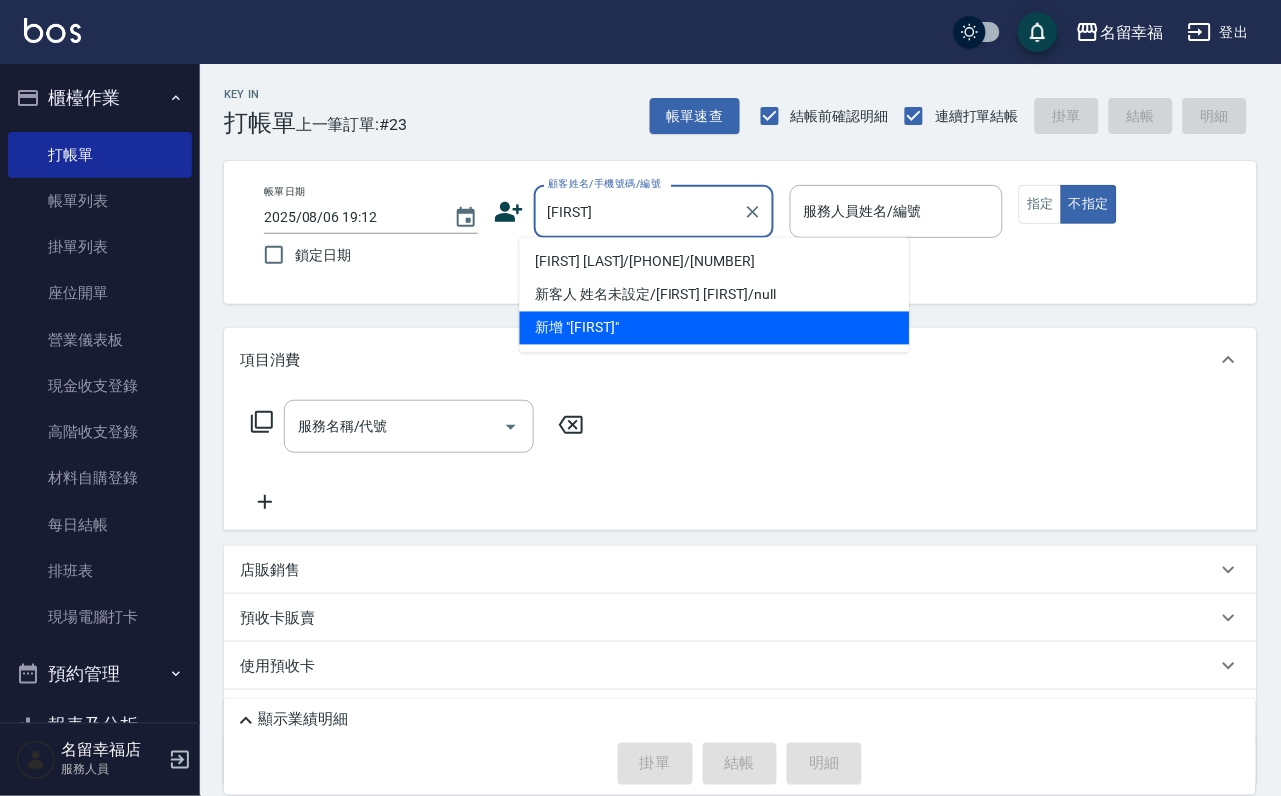 click on "[FIRST] [LAST]/[PHONE]/[NUMBER]" at bounding box center (715, 262) 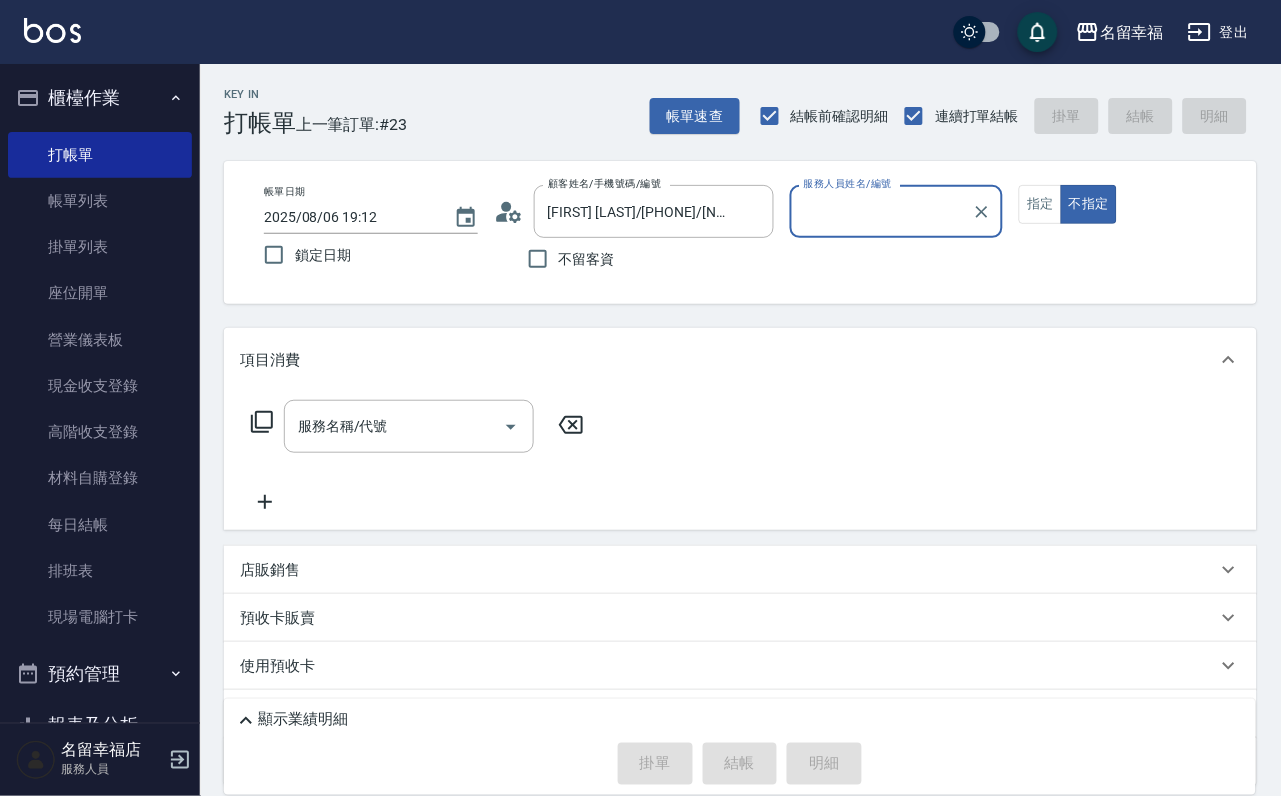 type on "海龜-10" 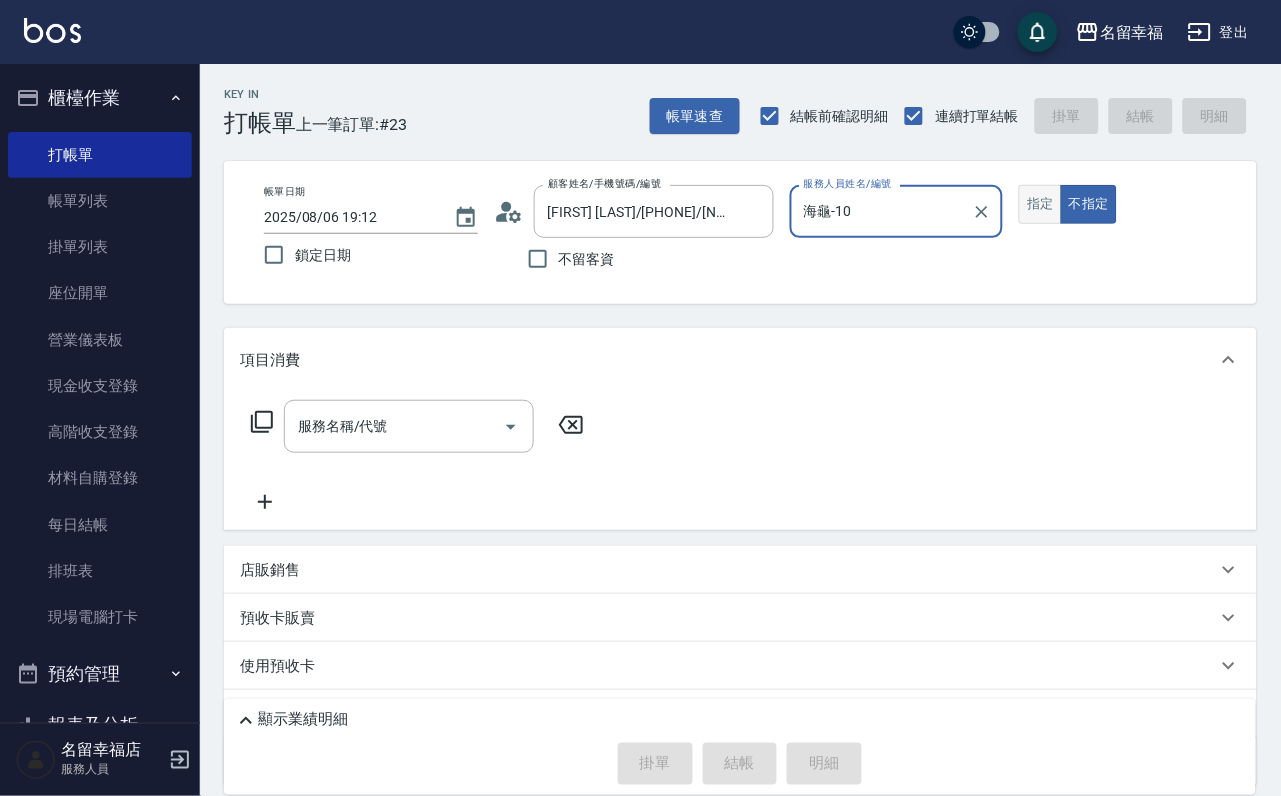 click on "指定" at bounding box center [1040, 204] 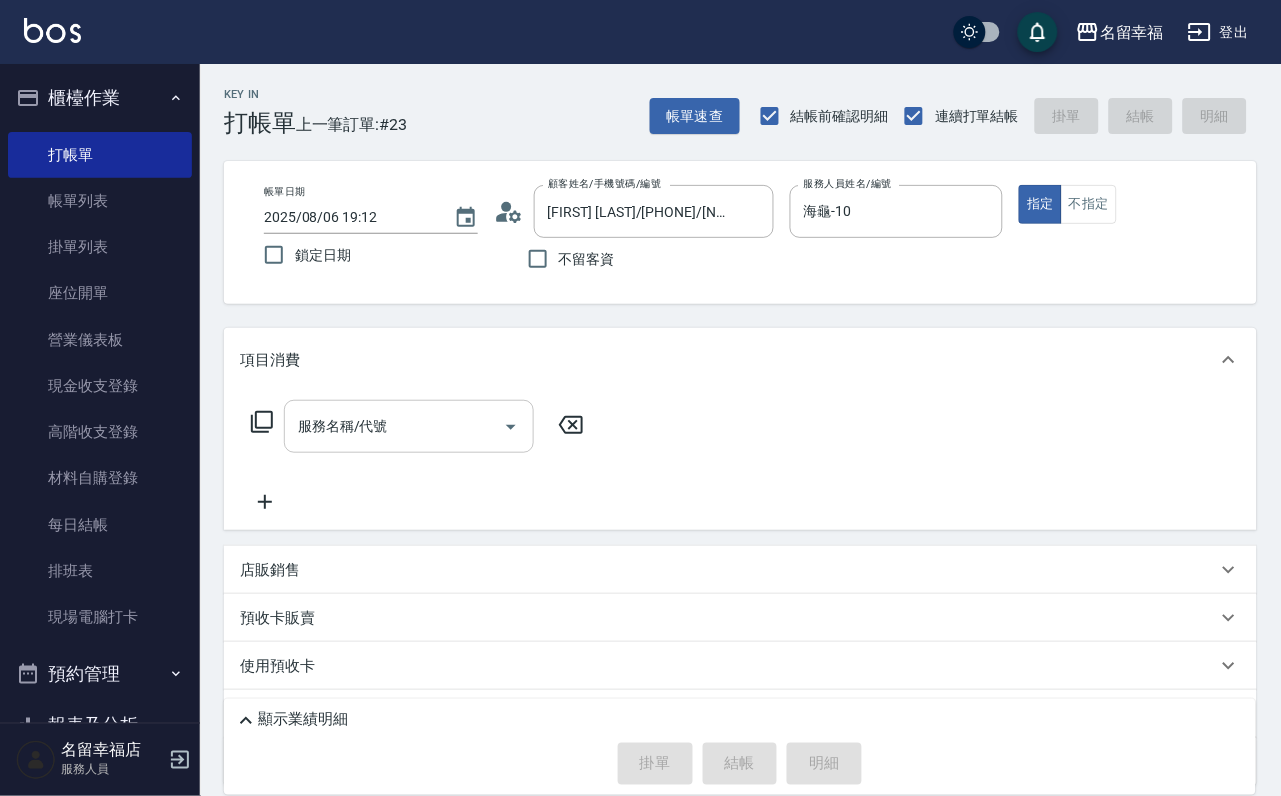 click on "服務名稱/代號" at bounding box center (409, 426) 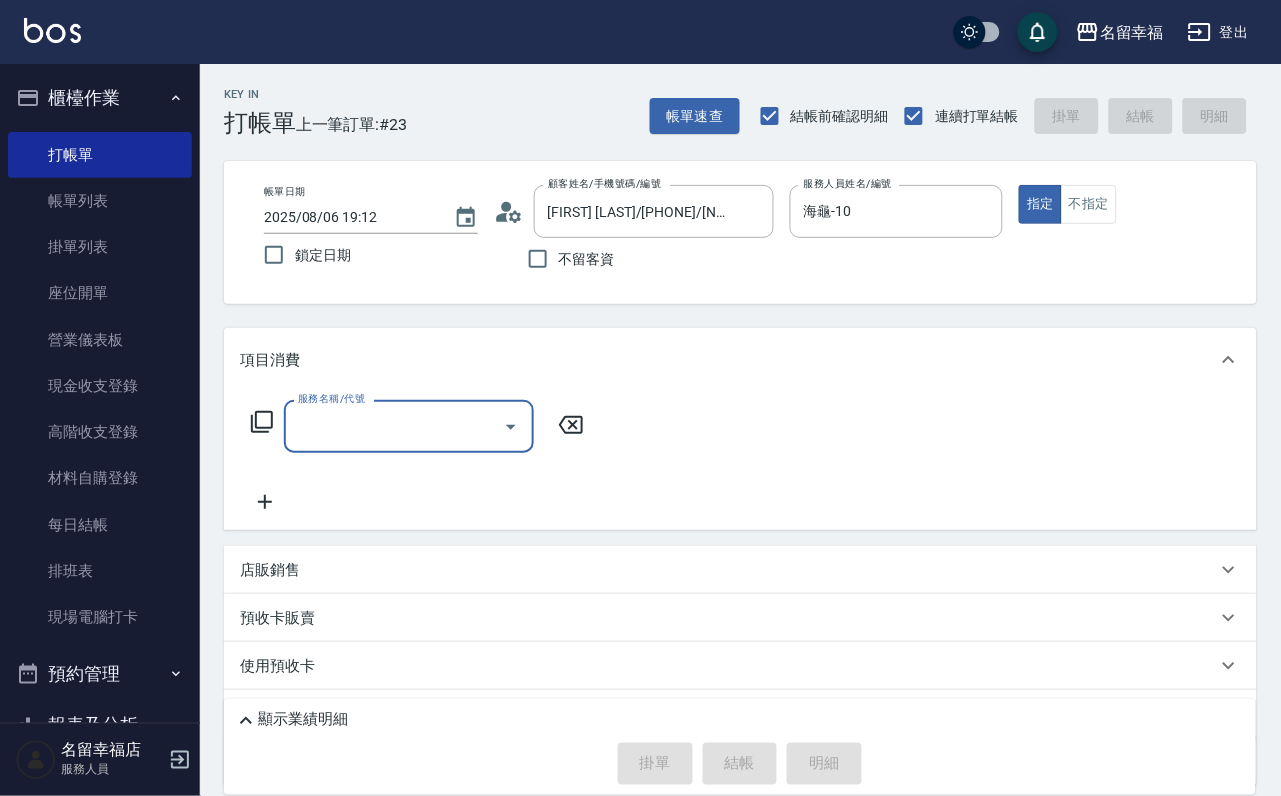 click on "服務名稱/代號" at bounding box center [394, 426] 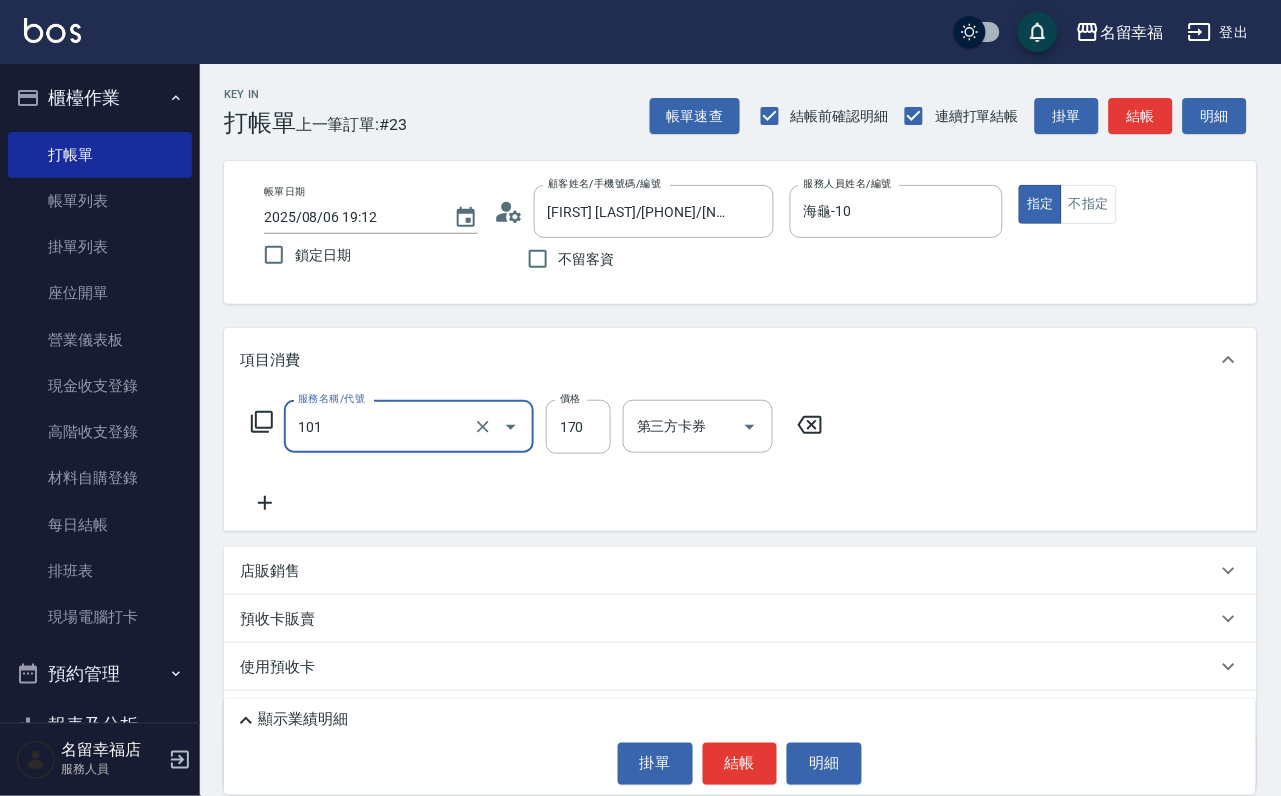 type on "洗髮(101)" 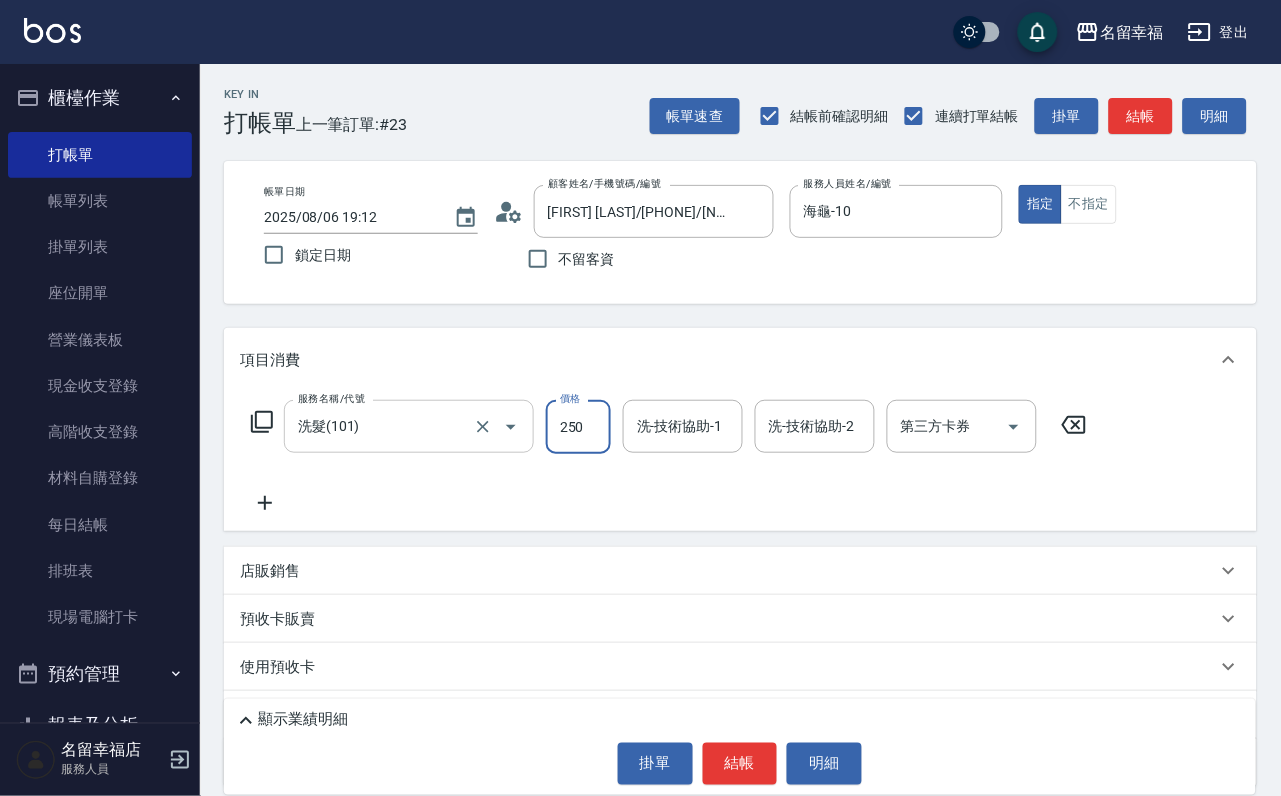 type on "250" 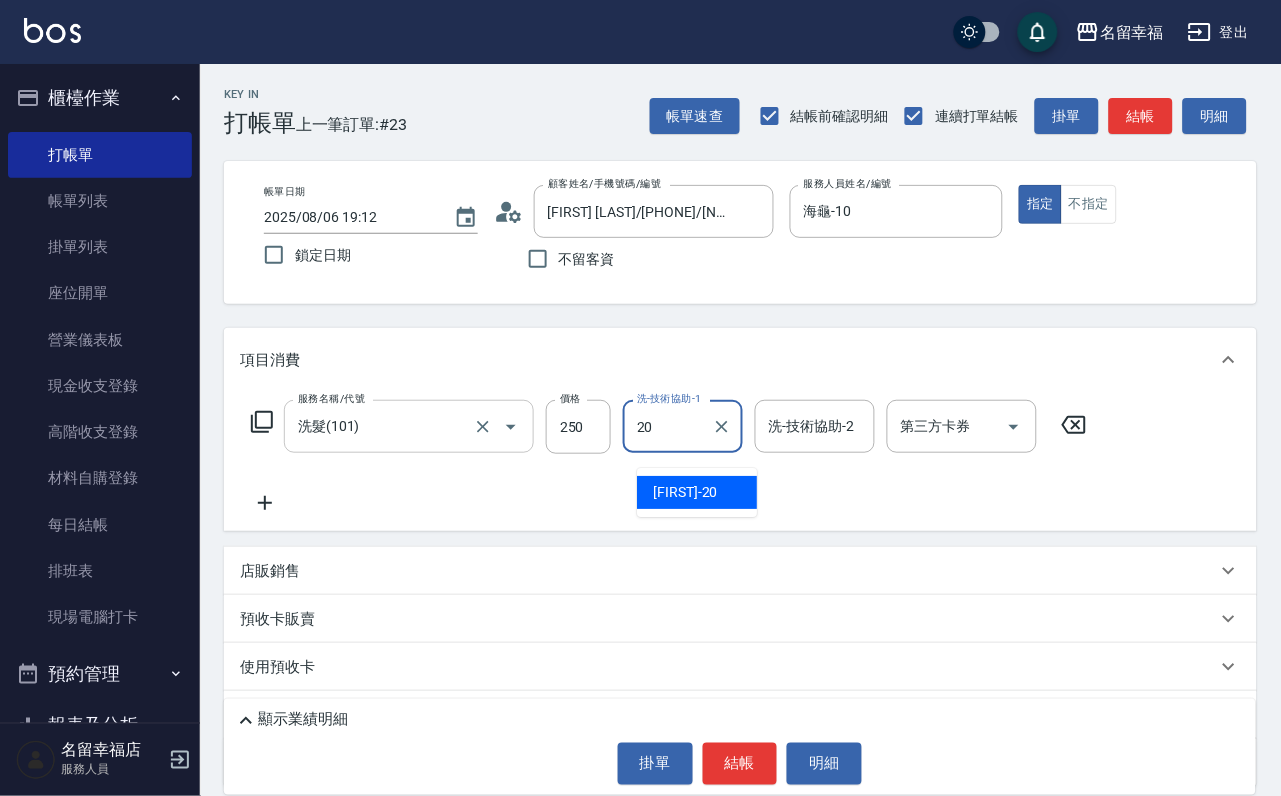 type on "育鋗-20" 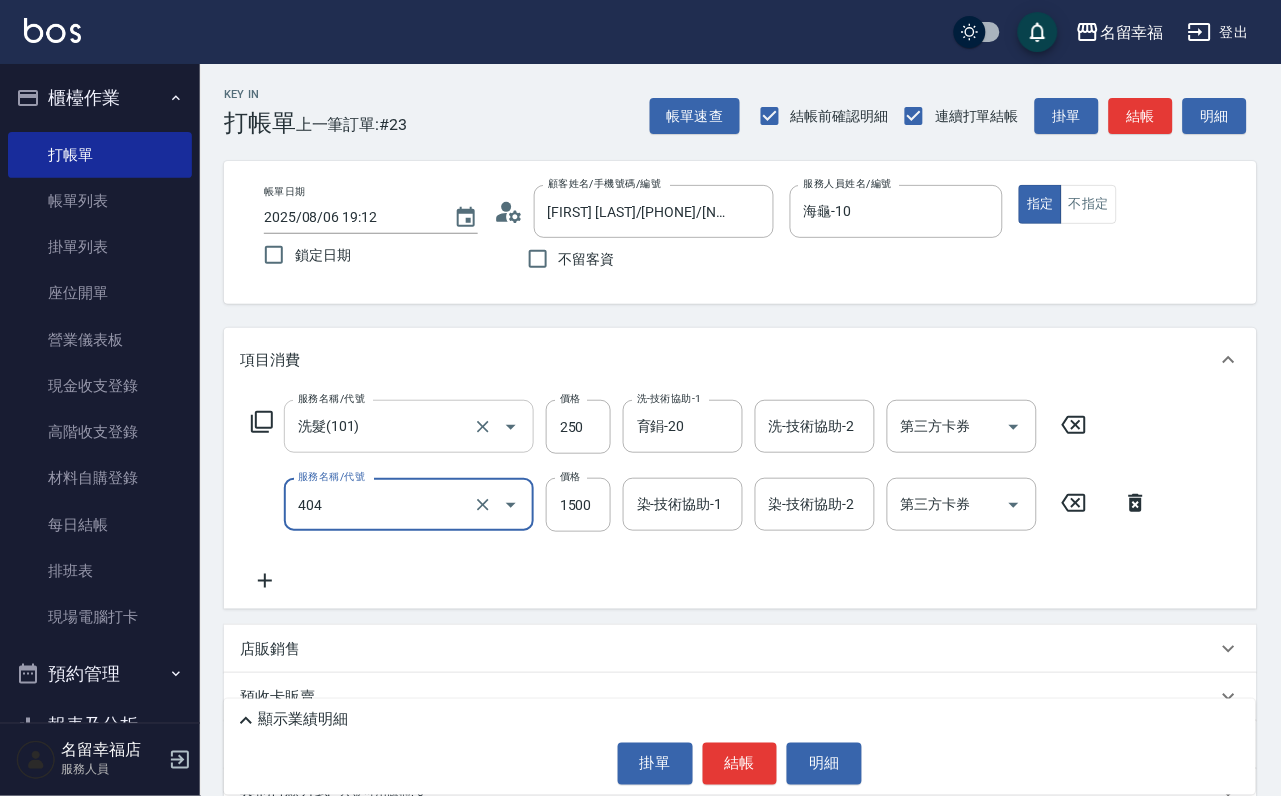 type on "設計染髮(404)" 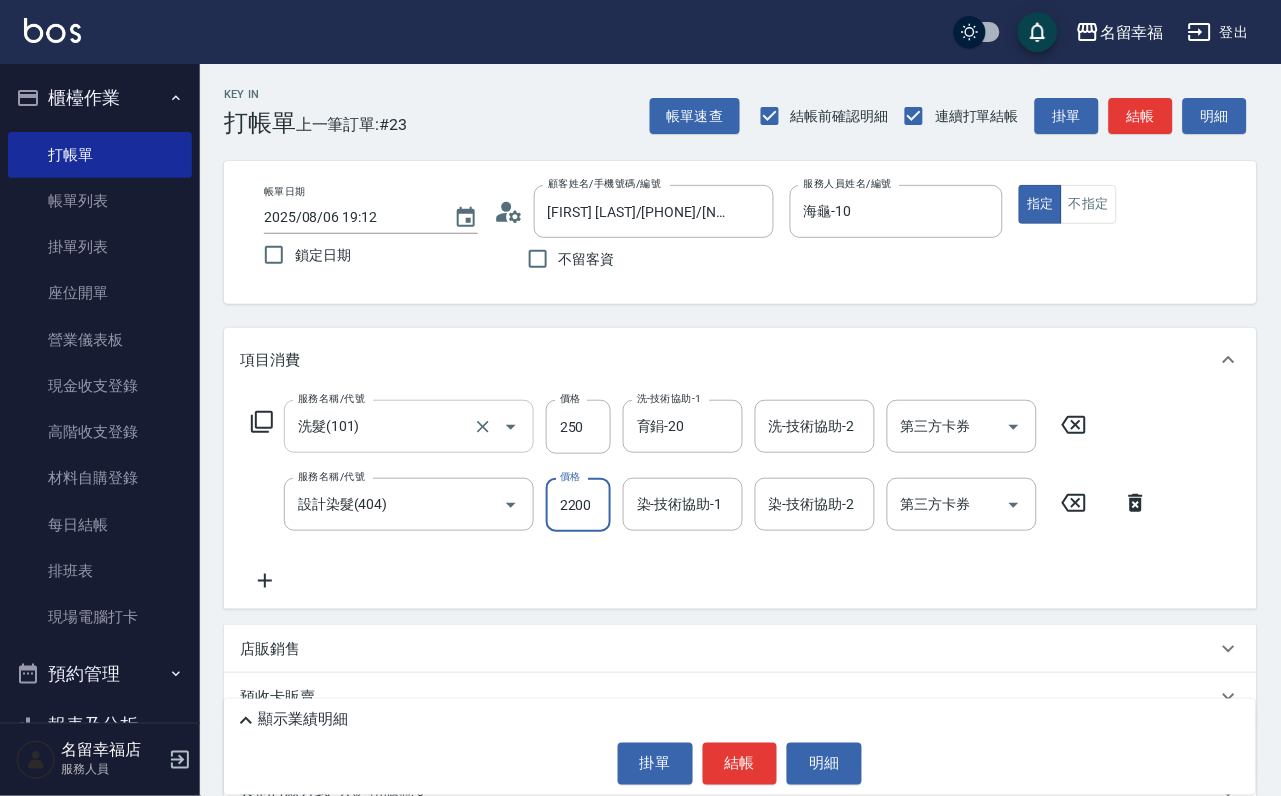 scroll, scrollTop: 0, scrollLeft: 1, axis: horizontal 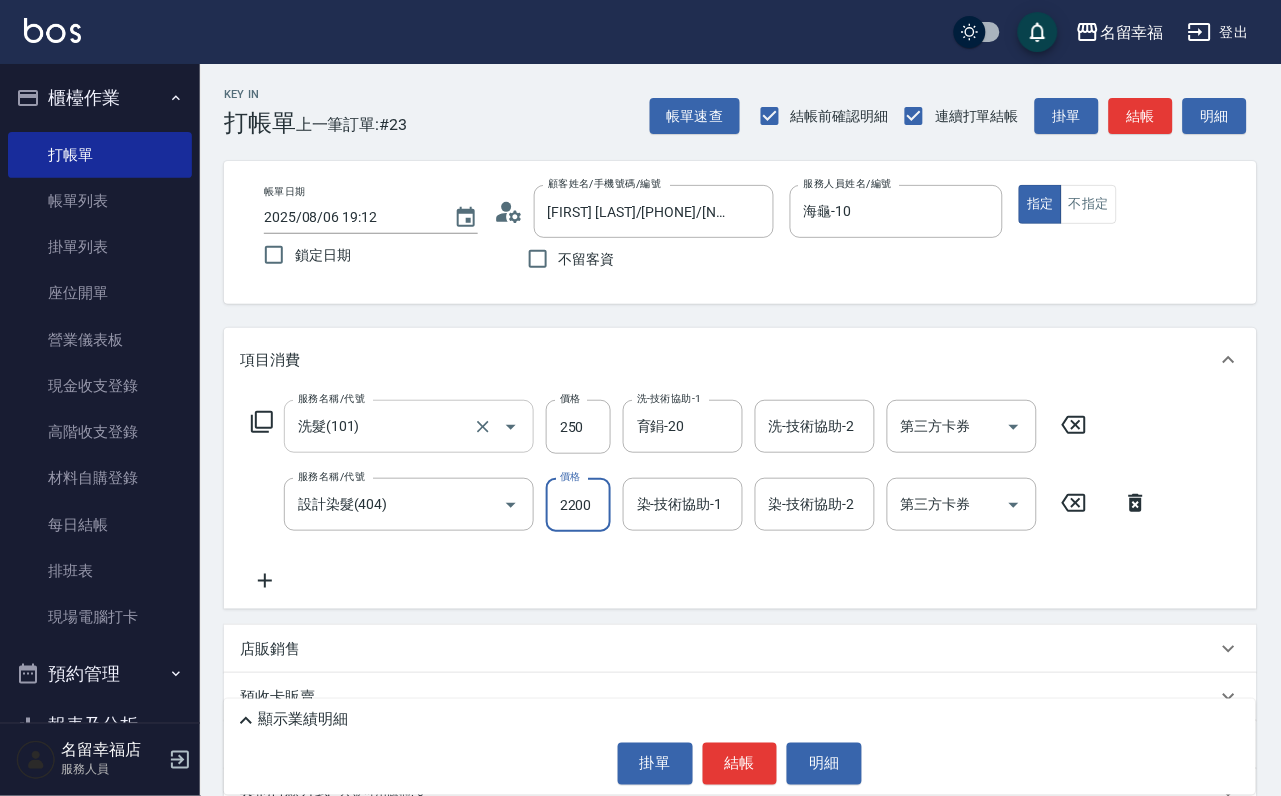type on "2200" 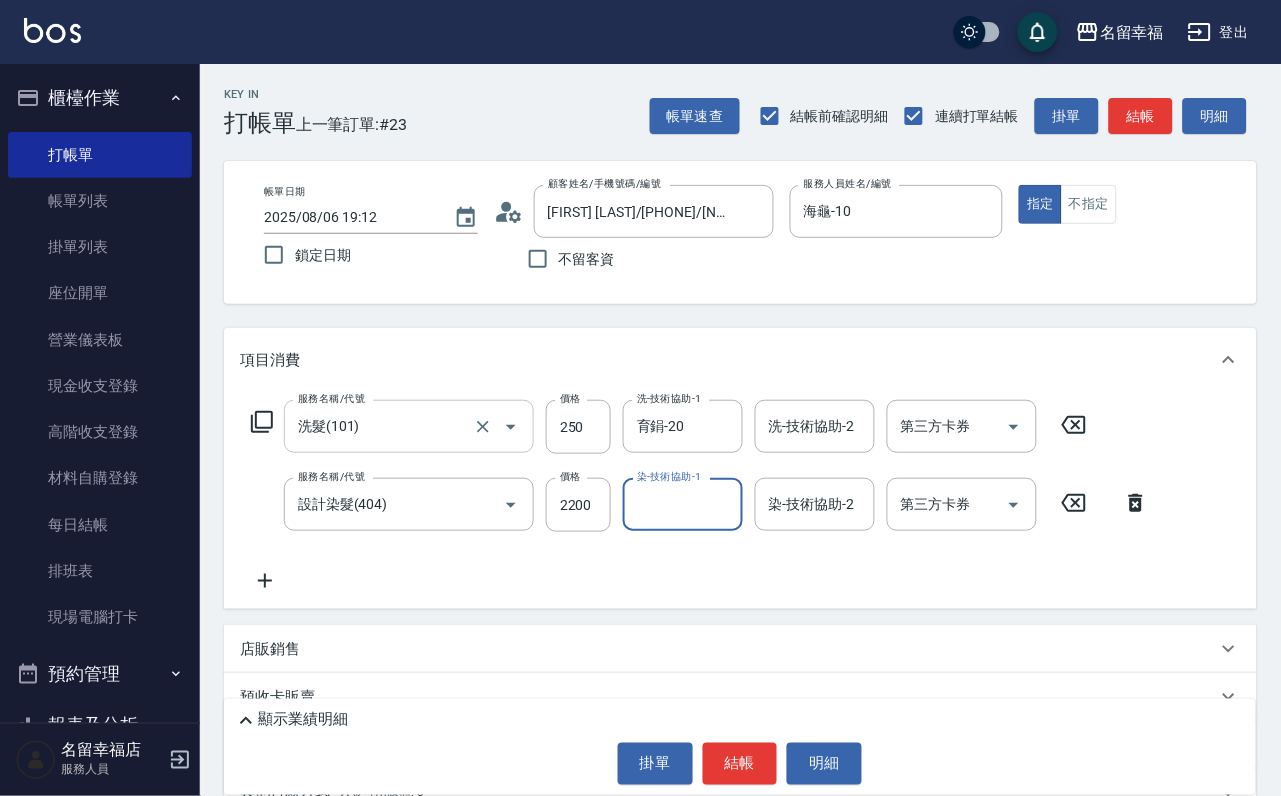 scroll, scrollTop: 0, scrollLeft: 0, axis: both 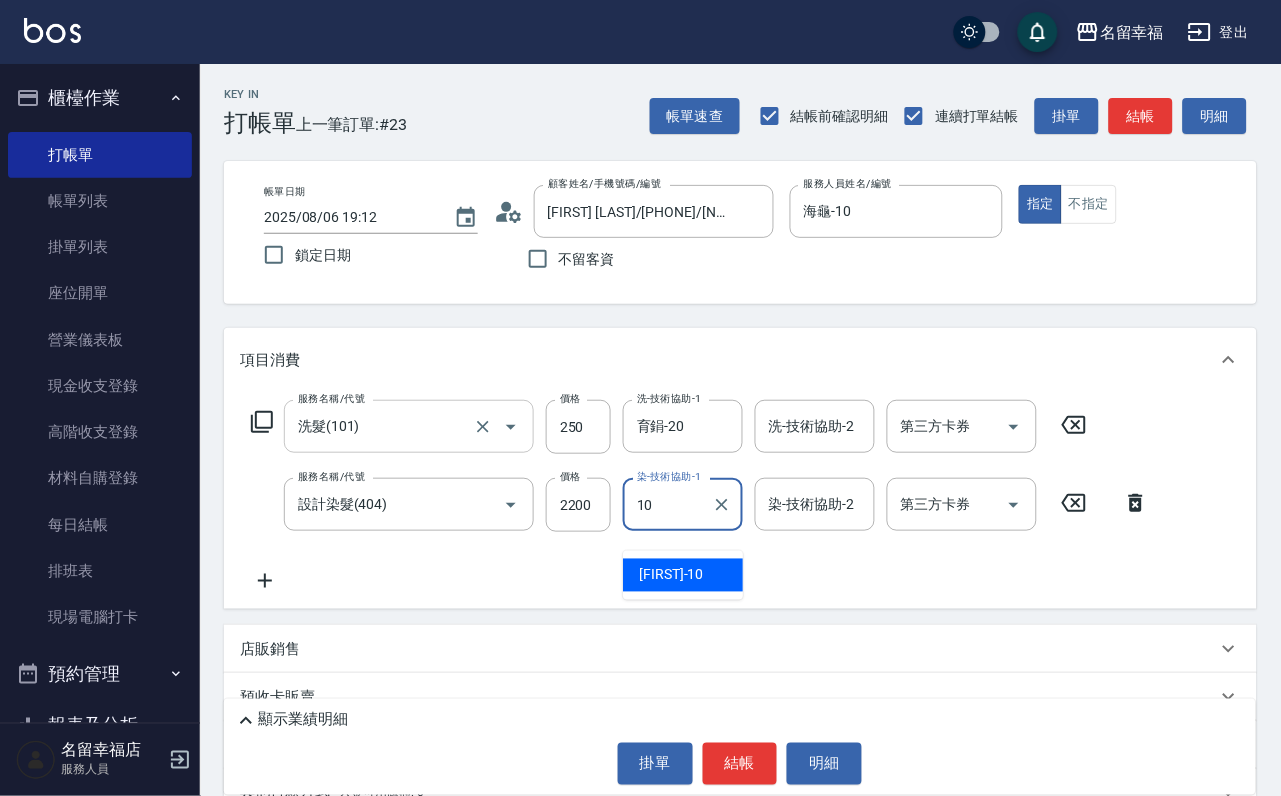 type on "海龜-10" 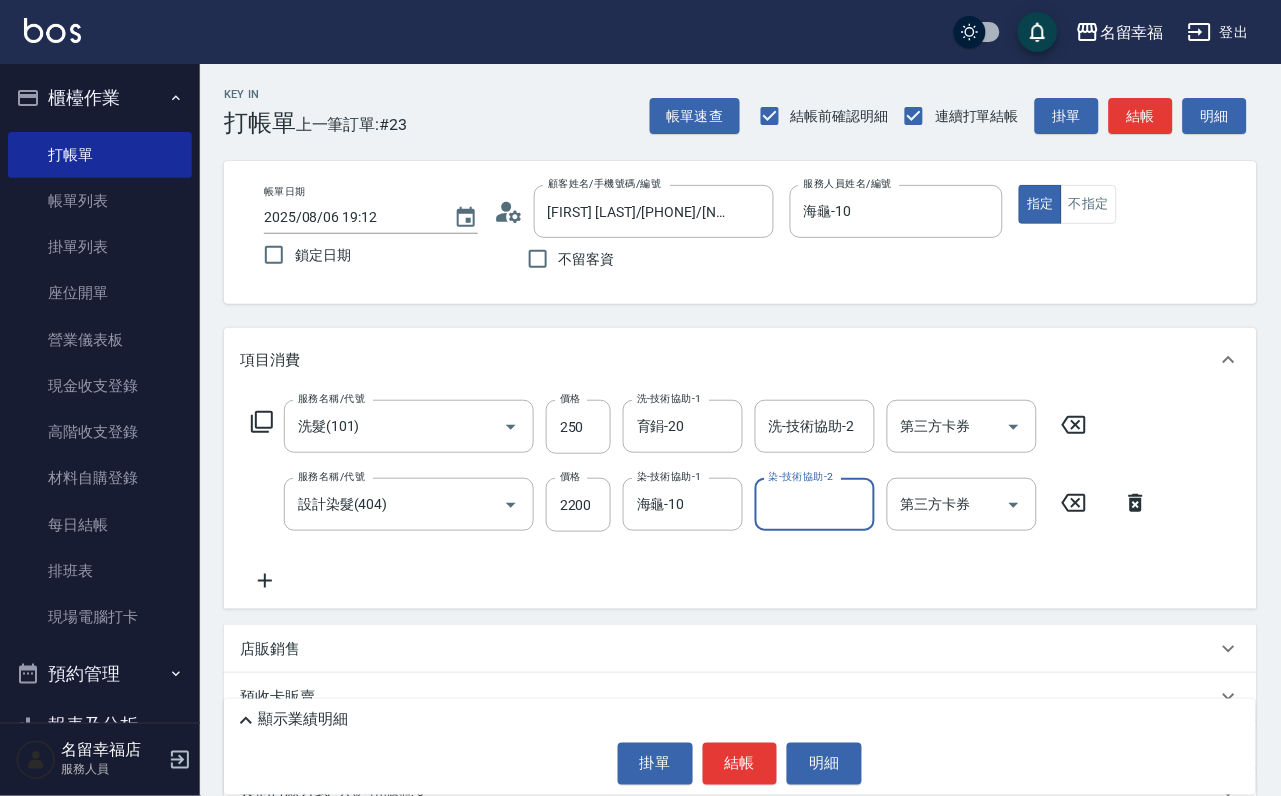 click 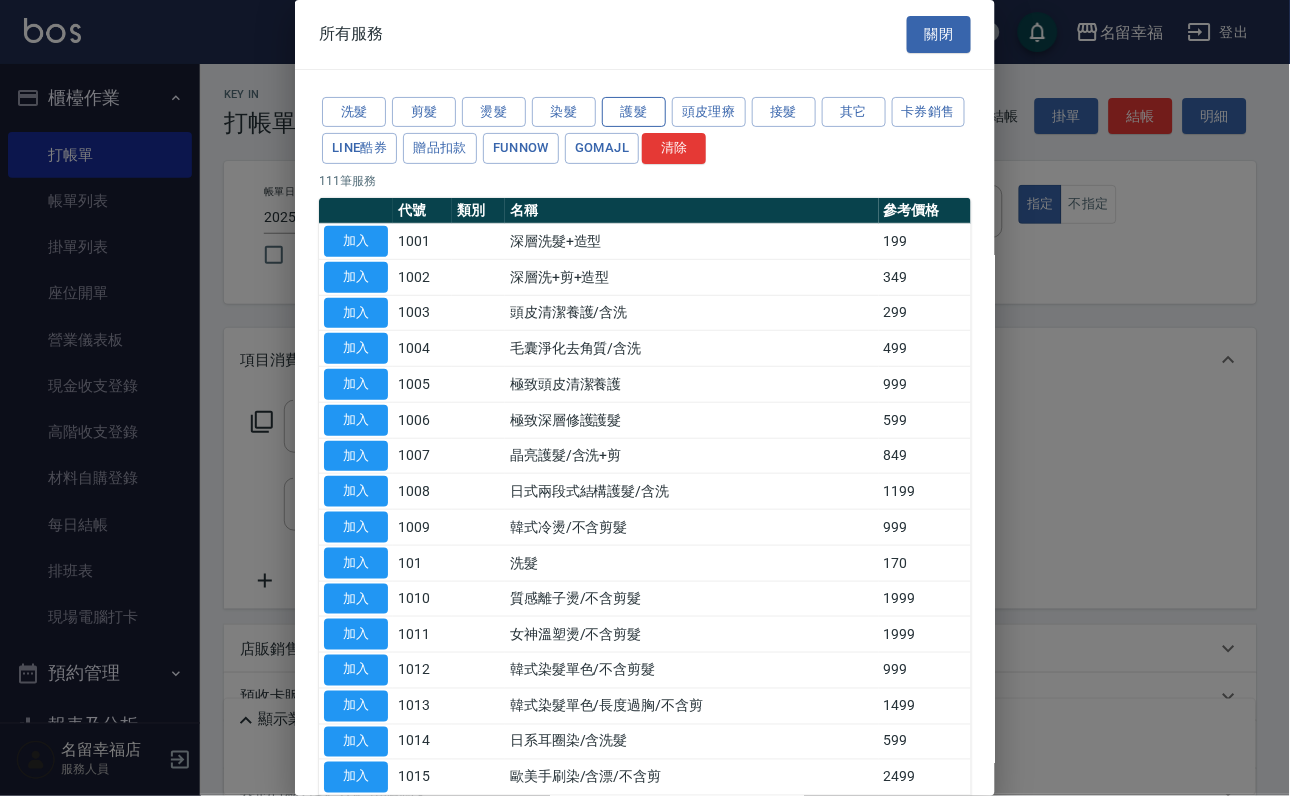 click on "護髮" at bounding box center (634, 112) 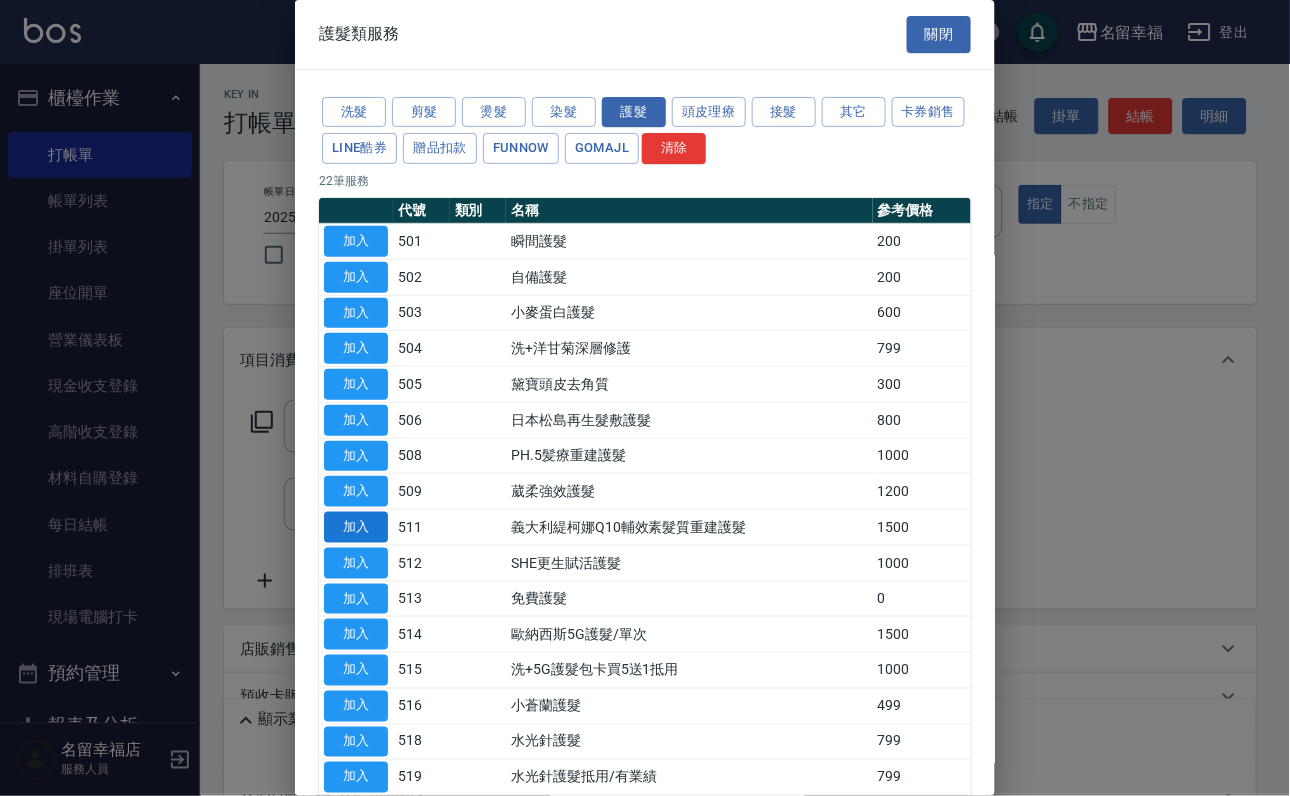 click on "加入" at bounding box center [356, 527] 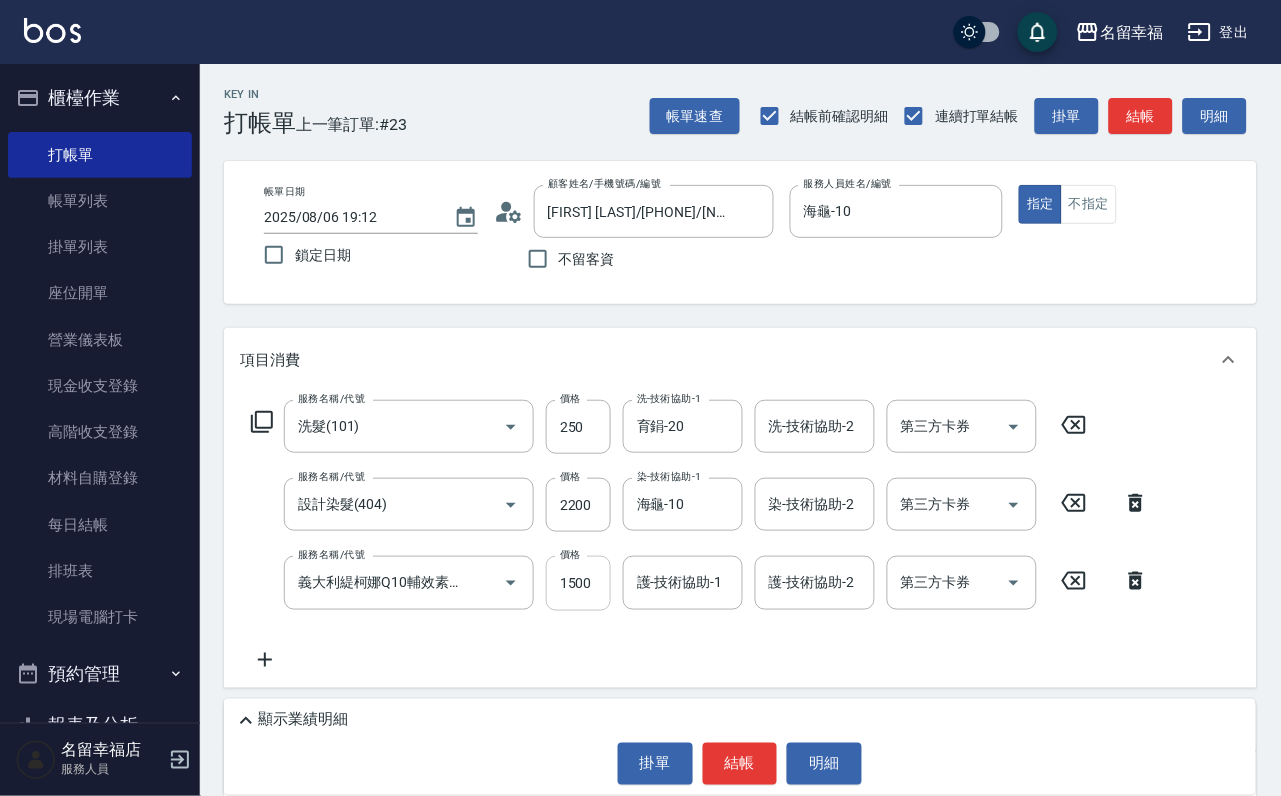 click on "1500" at bounding box center (578, 583) 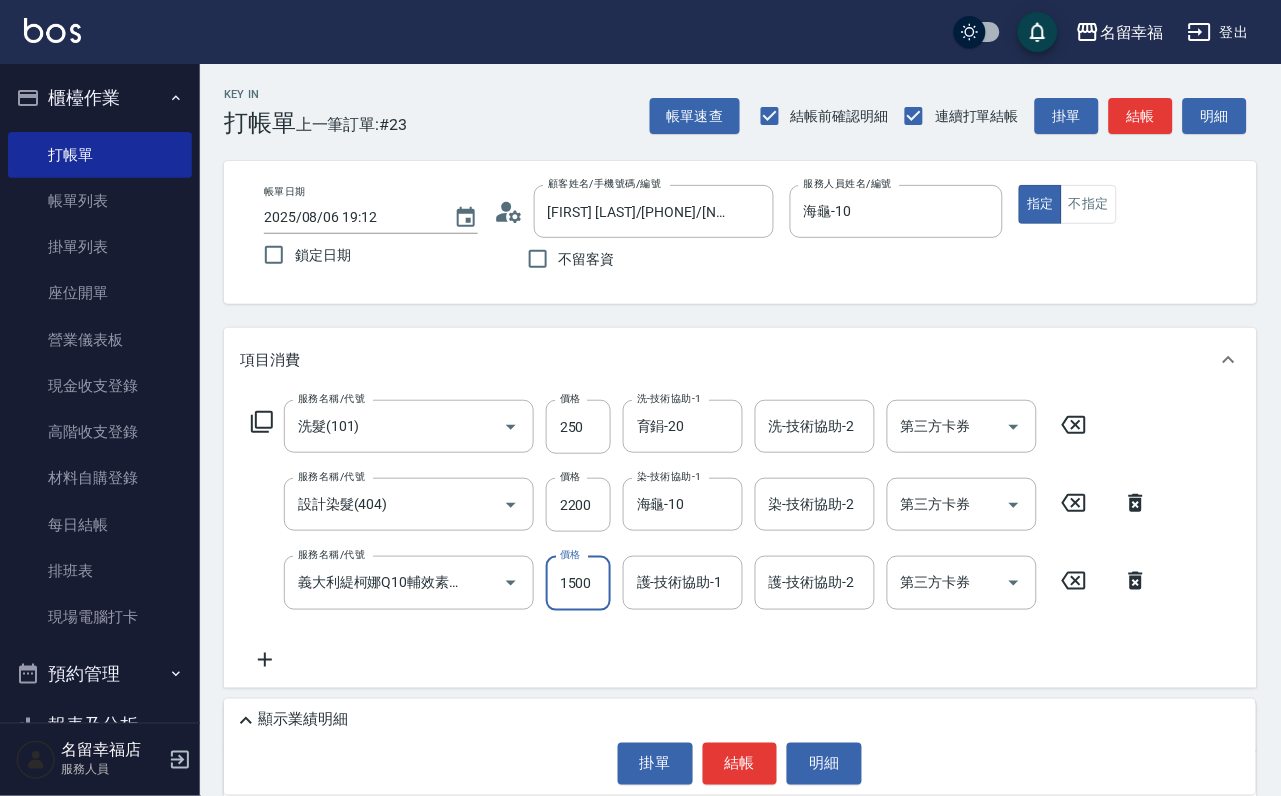 scroll, scrollTop: 0, scrollLeft: 0, axis: both 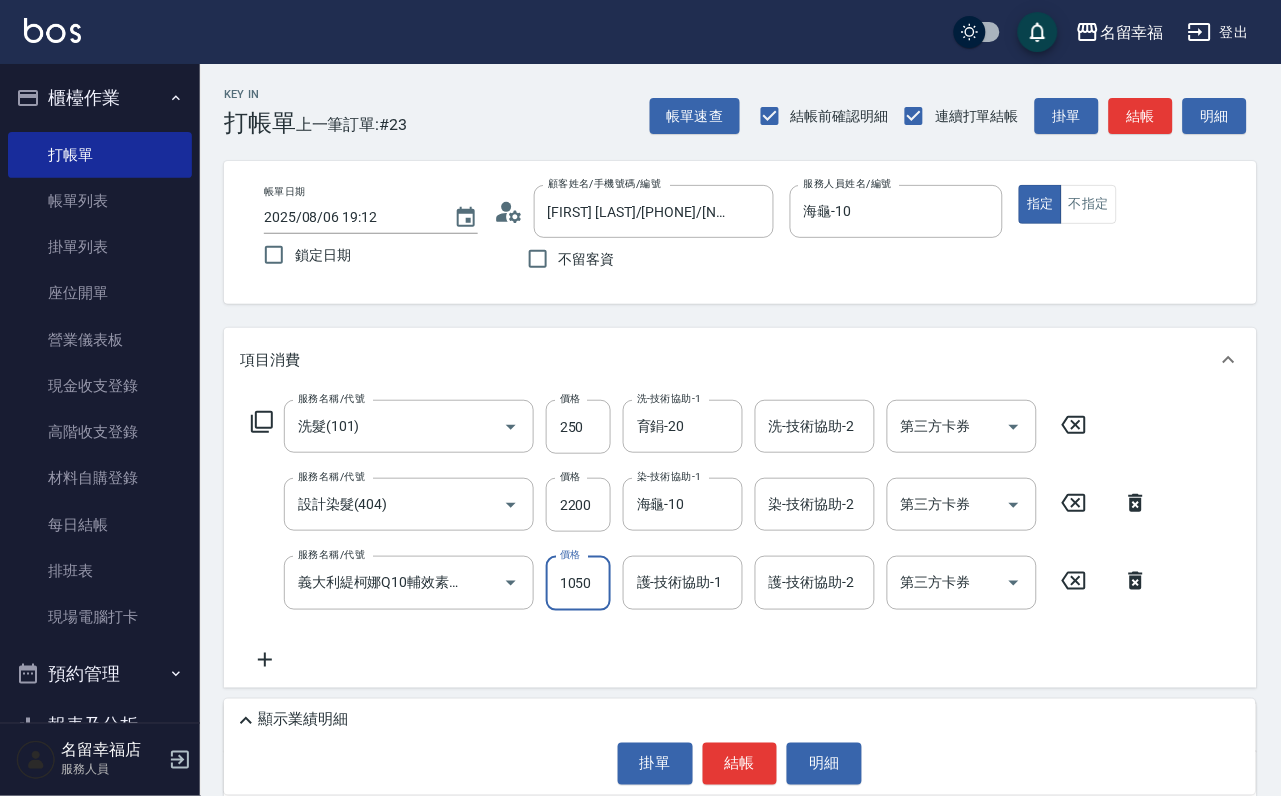type on "1050" 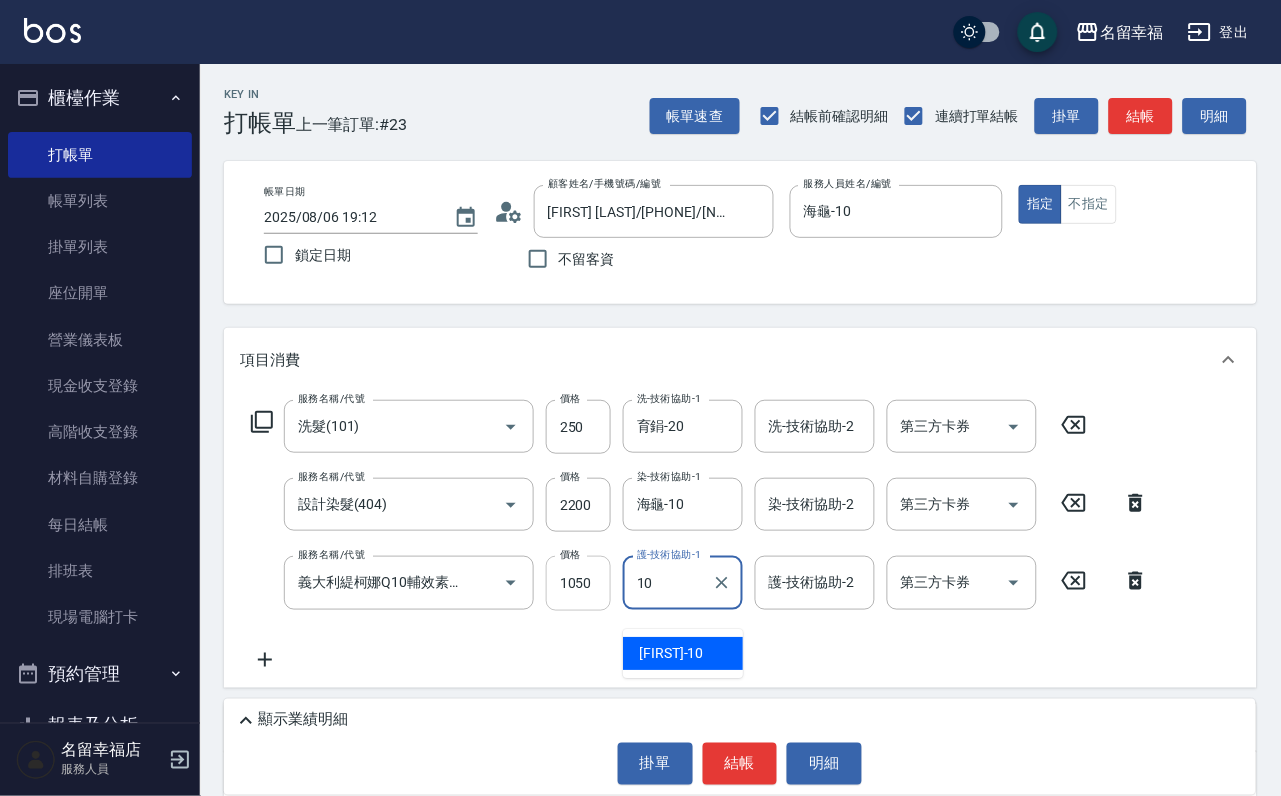 type on "海龜-10" 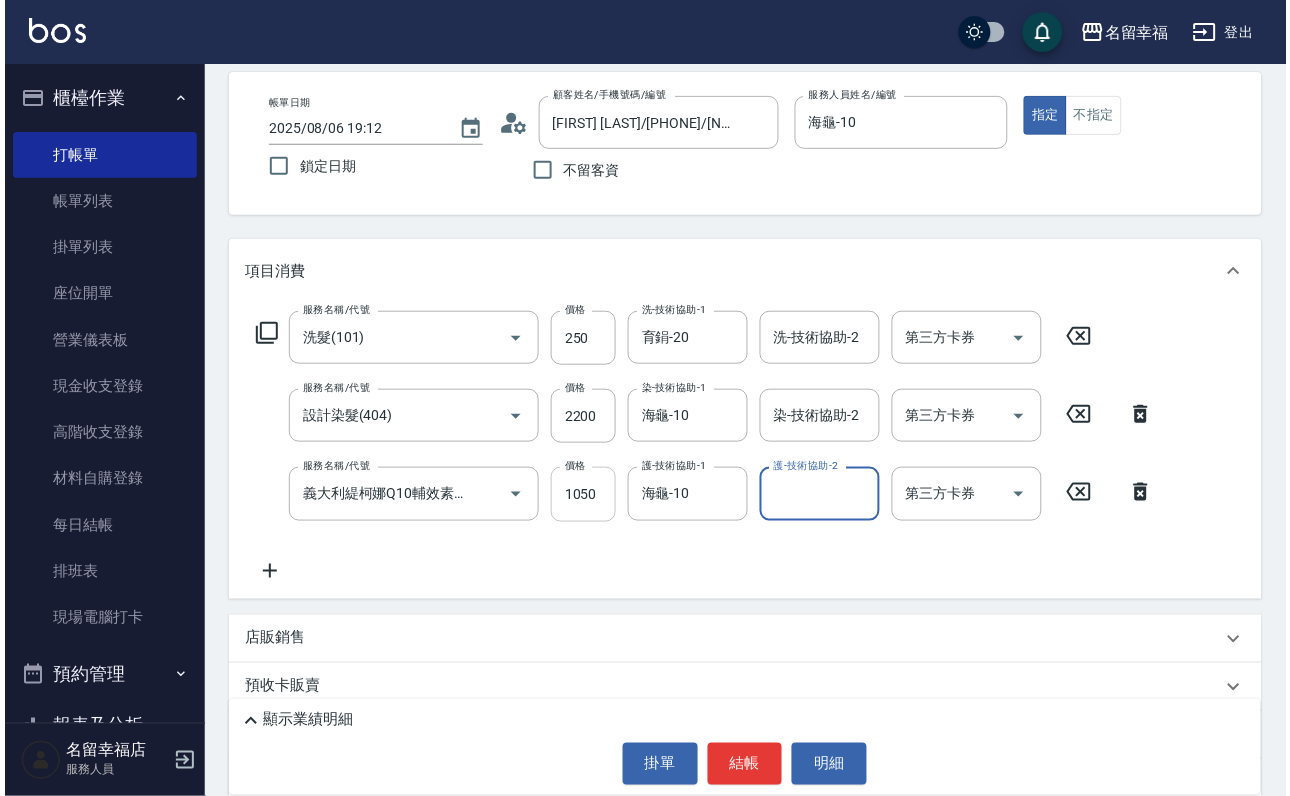 scroll, scrollTop: 150, scrollLeft: 0, axis: vertical 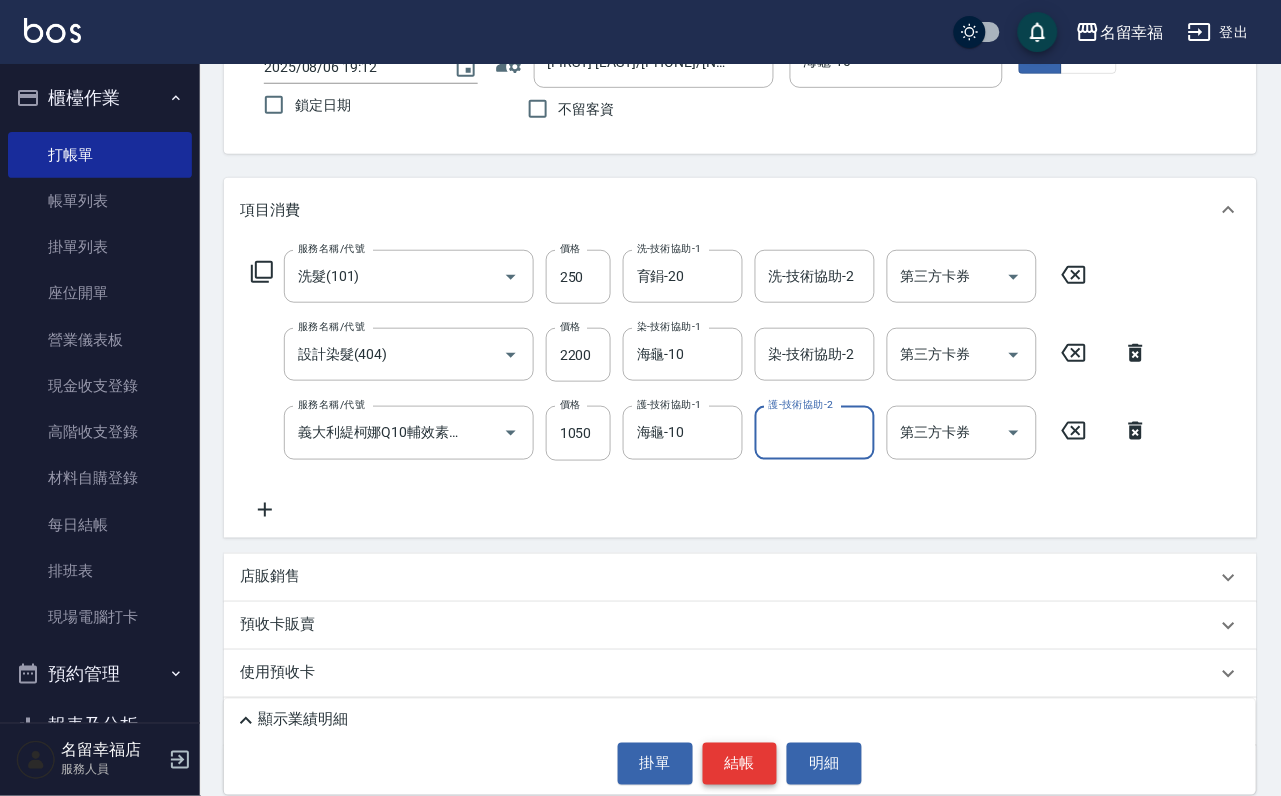click on "結帳" at bounding box center [740, 764] 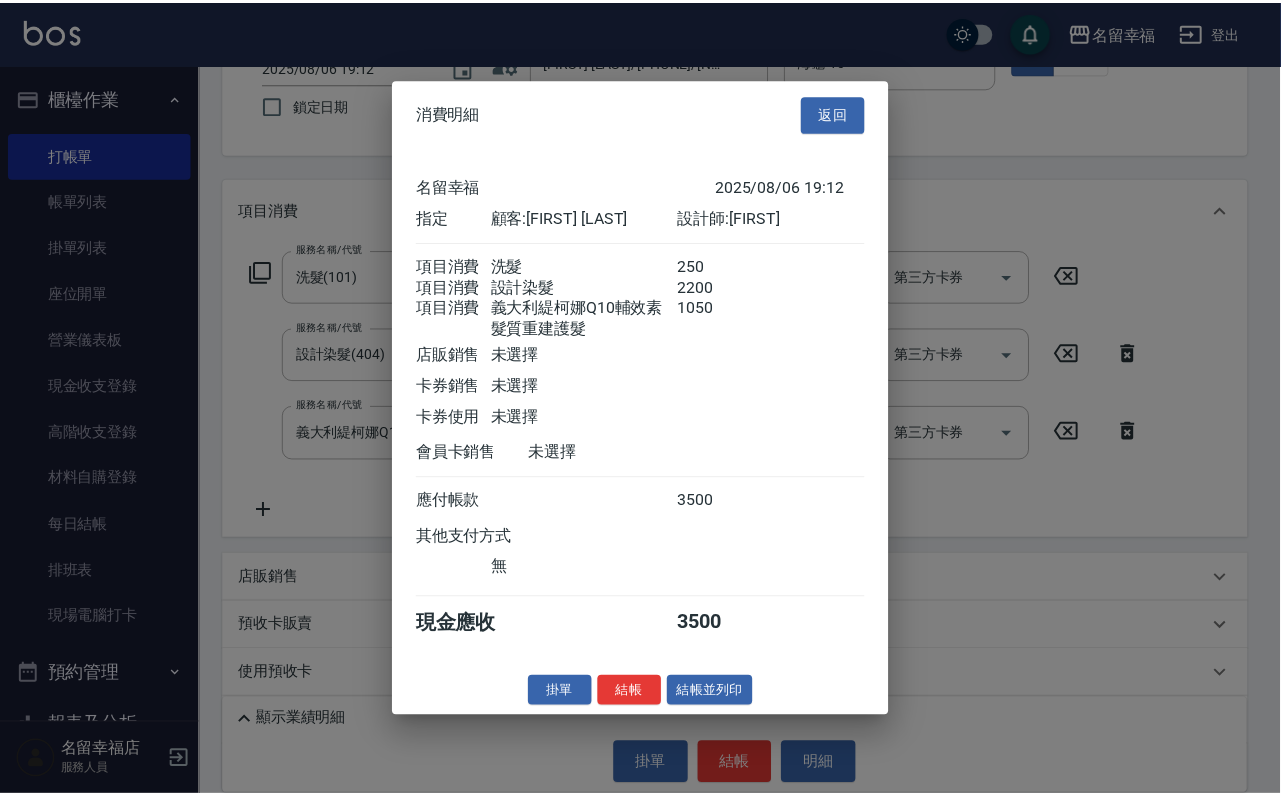 scroll, scrollTop: 434, scrollLeft: 0, axis: vertical 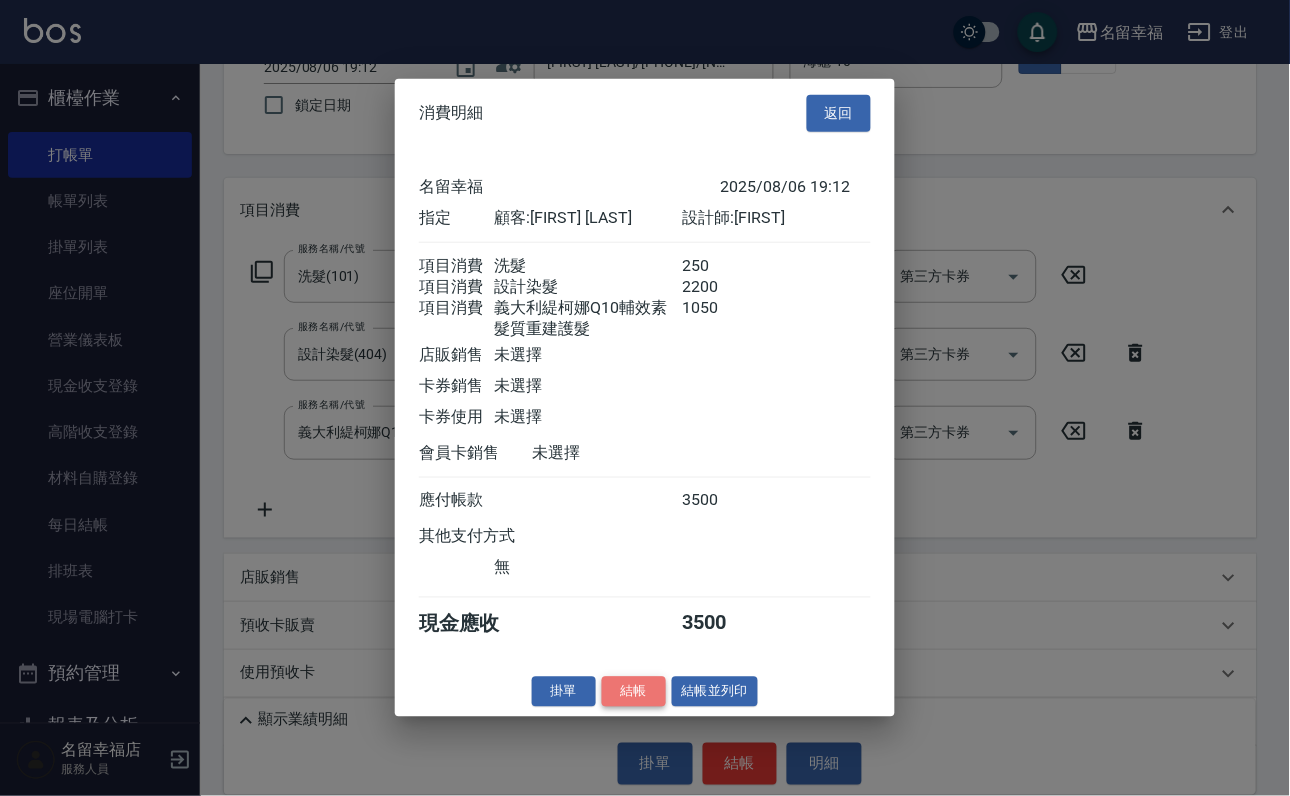 click on "結帳" at bounding box center (634, 691) 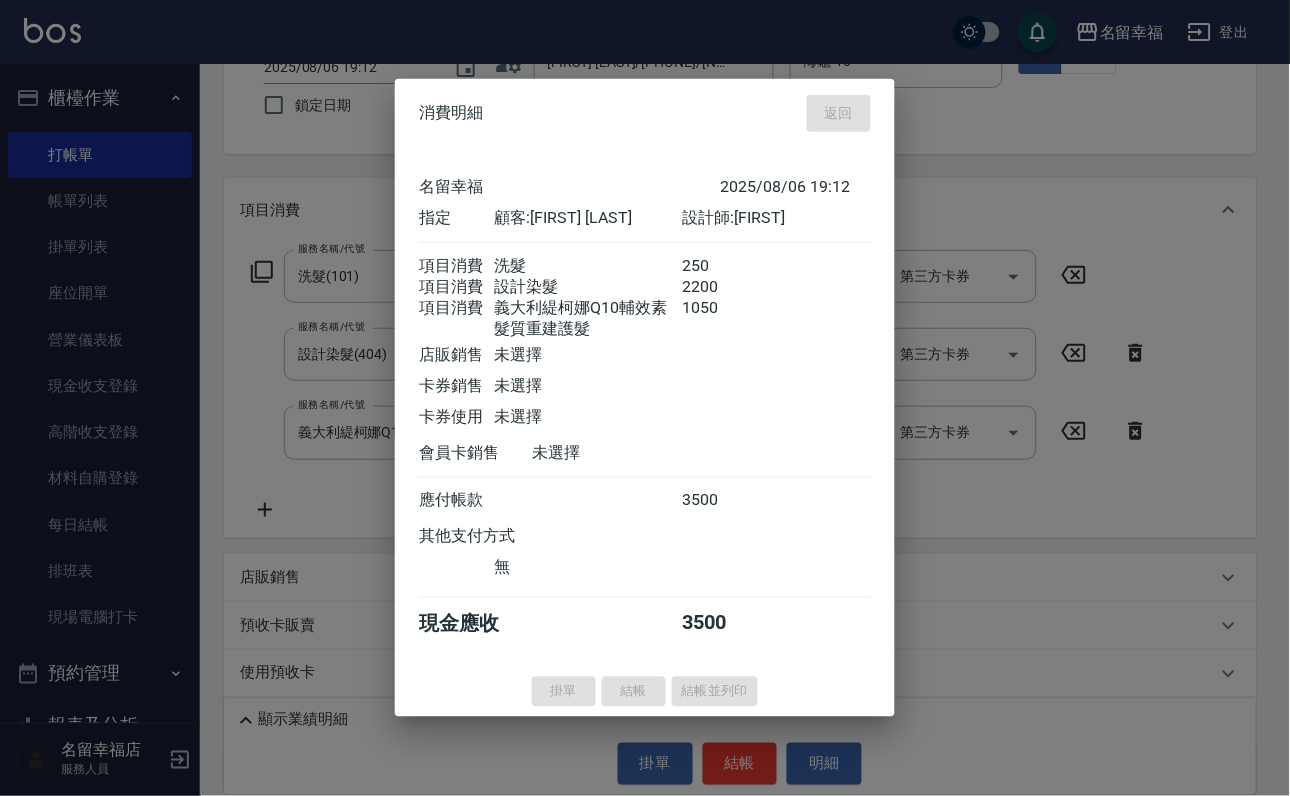 type on "2025/08/06 19:18" 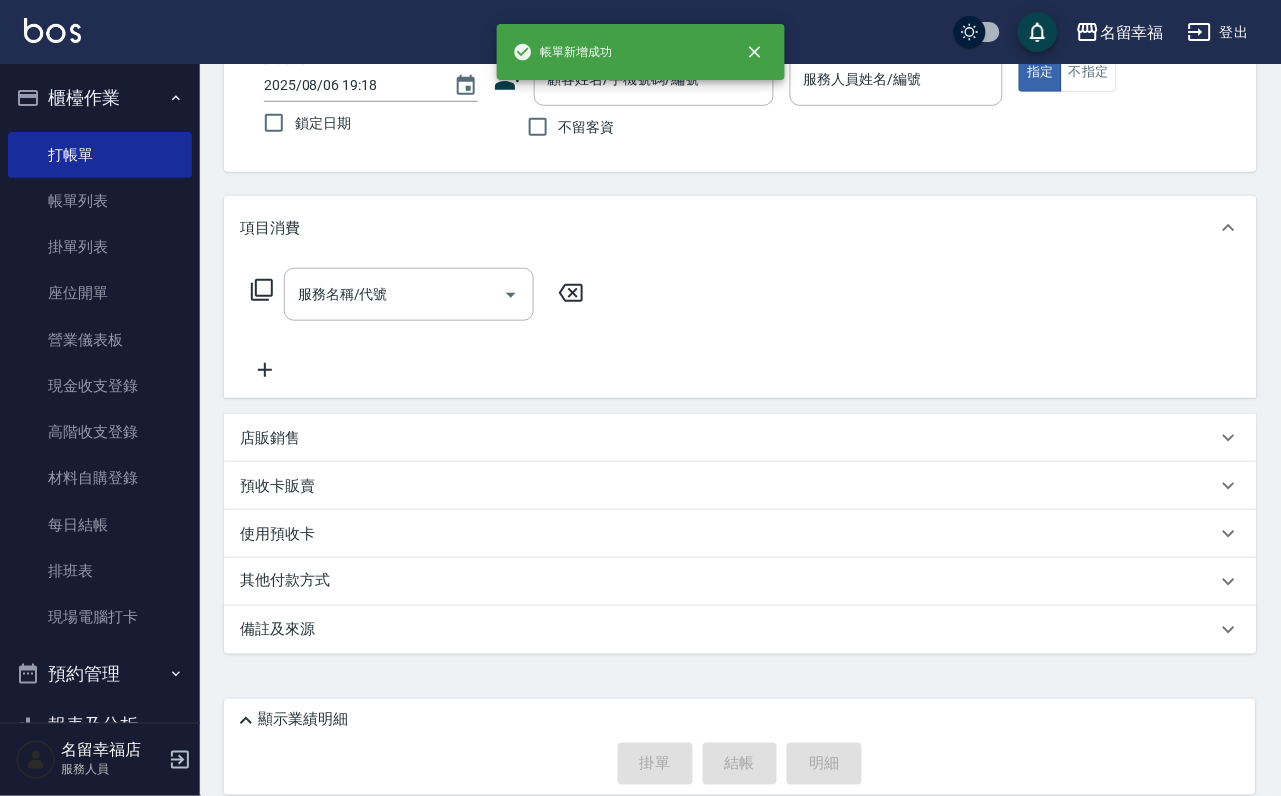 scroll, scrollTop: 0, scrollLeft: 0, axis: both 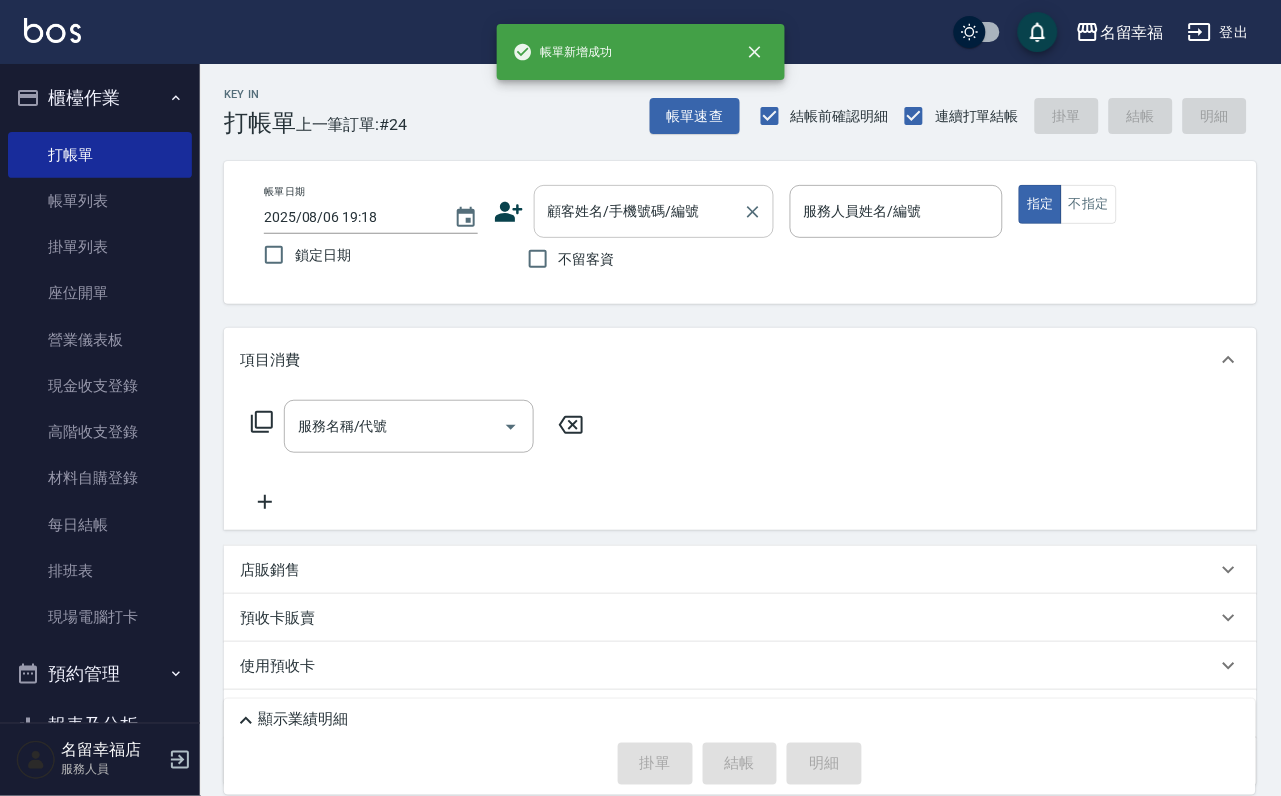 click on "顧客姓名/手機號碼/編號" at bounding box center [639, 211] 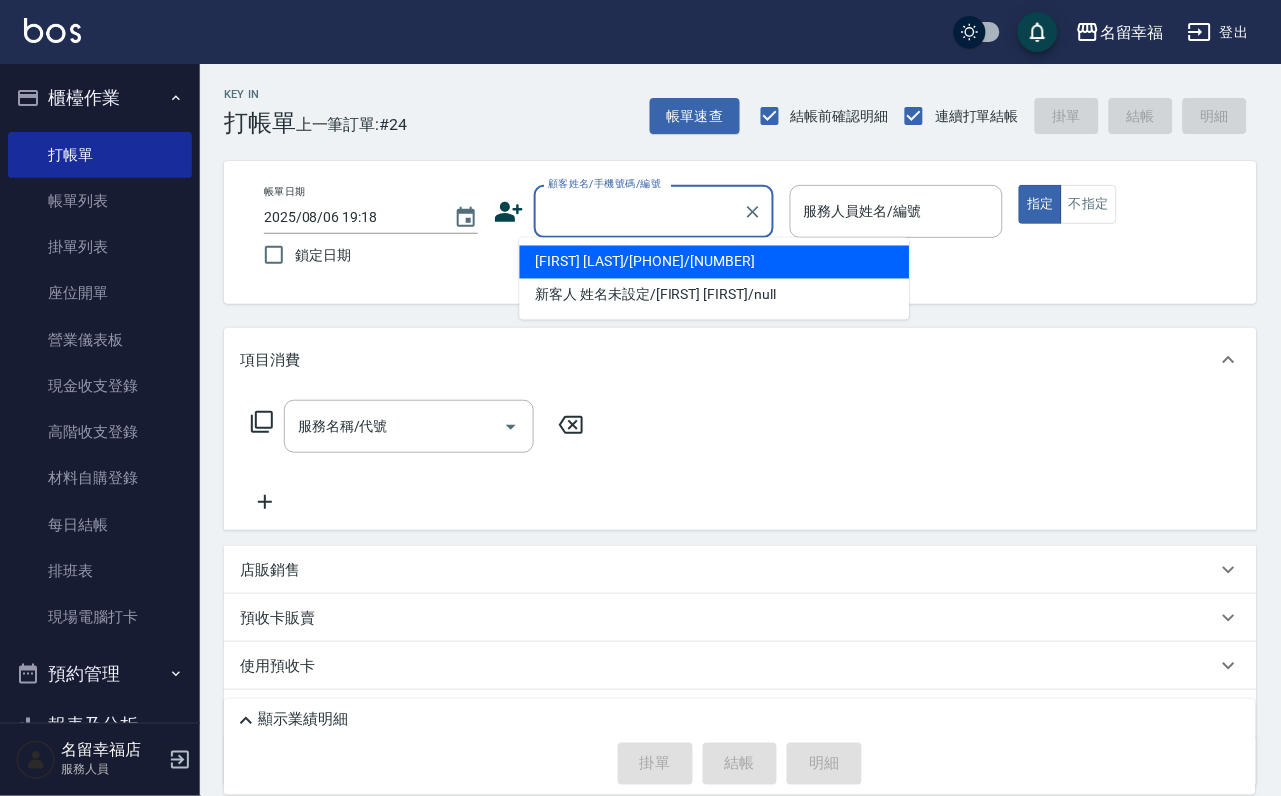 click on "[FIRST] [LAST]/[PHONE]/[NUMBER]" at bounding box center (715, 262) 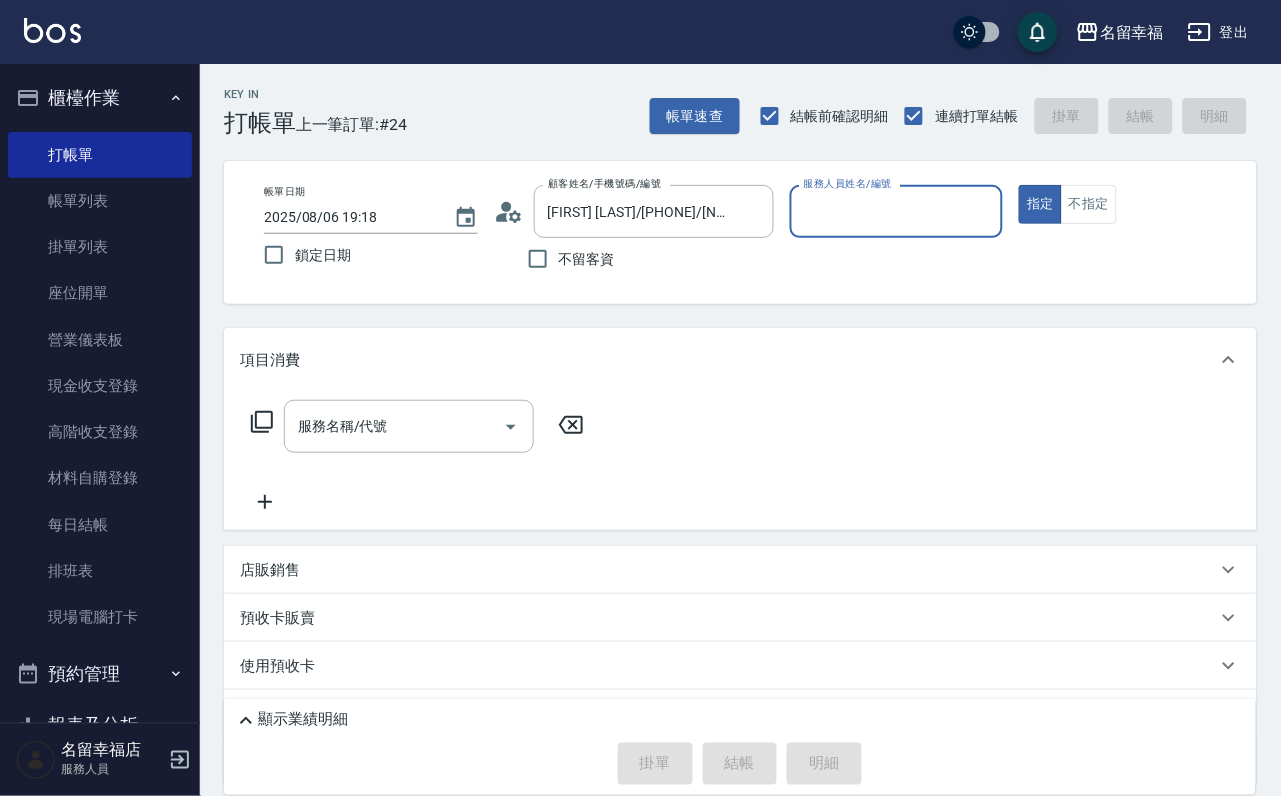 type on "海龜-10" 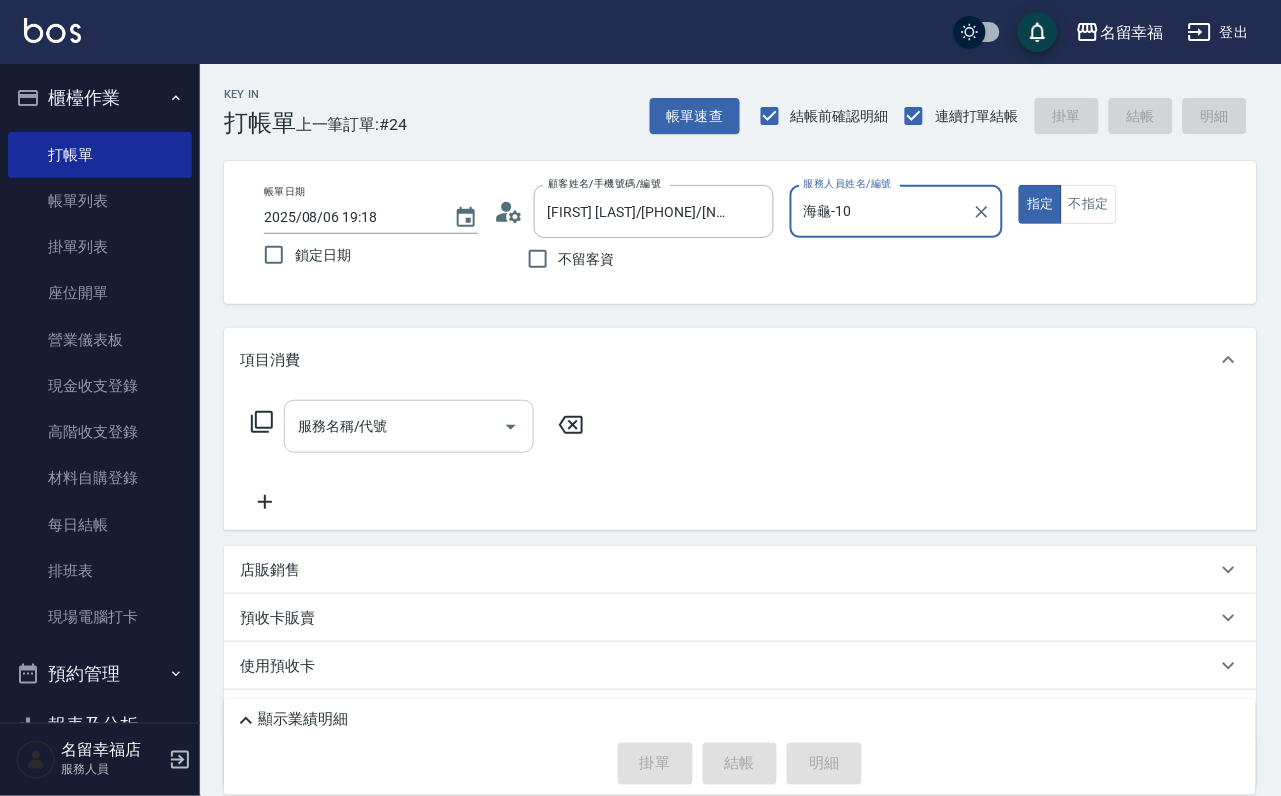 click on "服務名稱/代號" at bounding box center [409, 426] 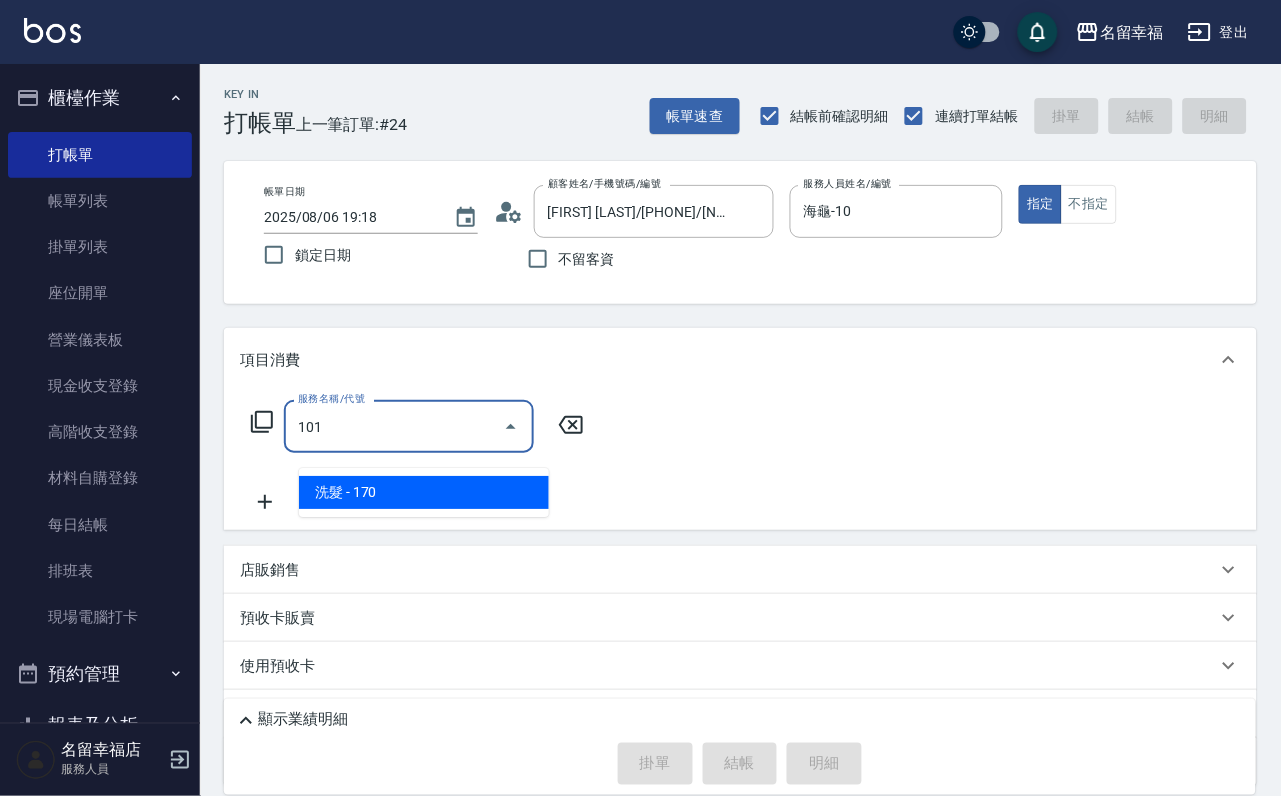 type on "洗髮(101)" 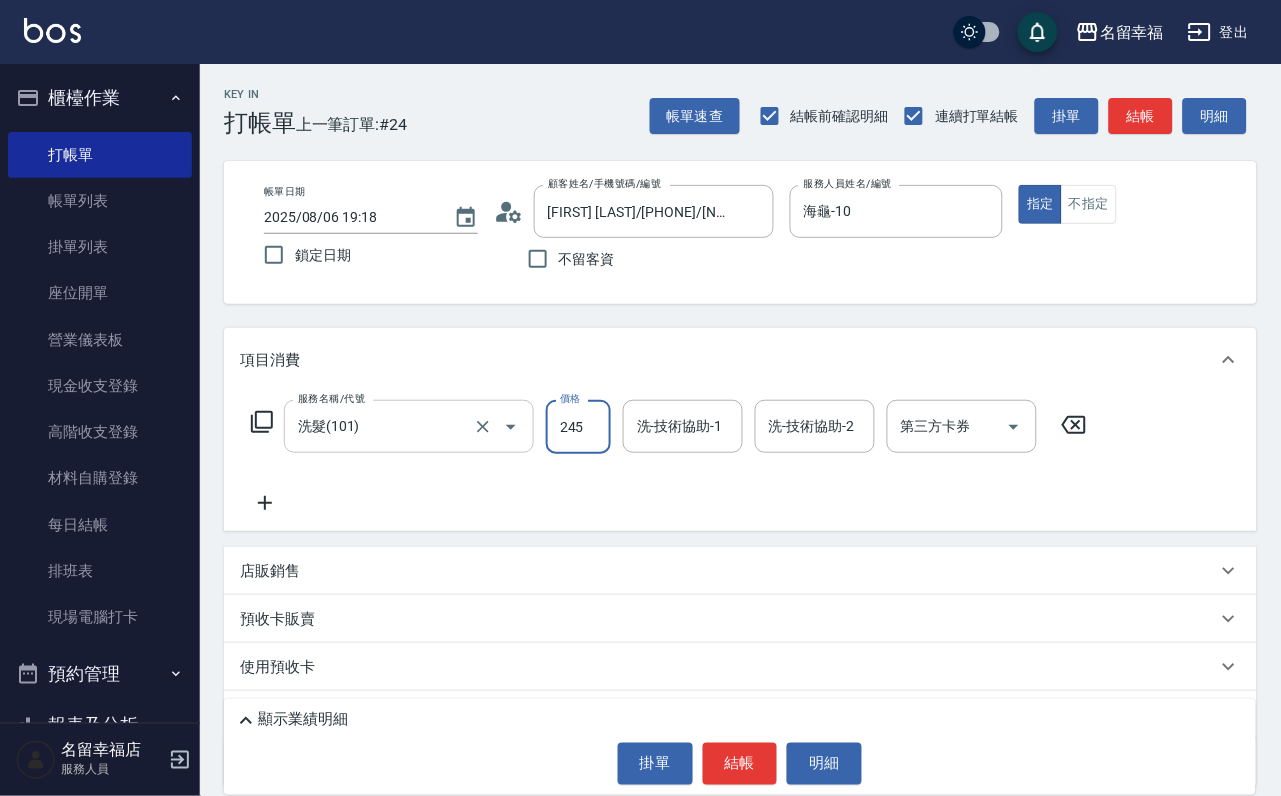 scroll, scrollTop: 0, scrollLeft: 0, axis: both 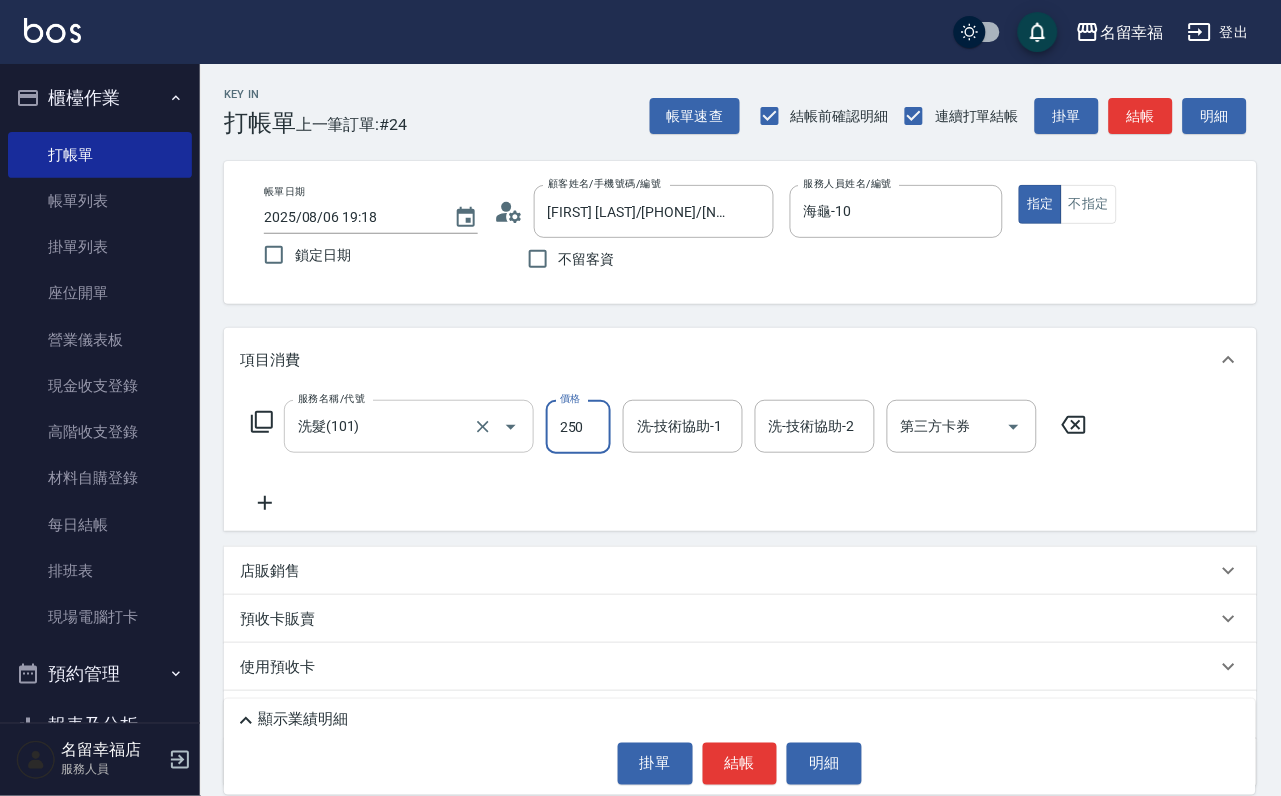type on "250" 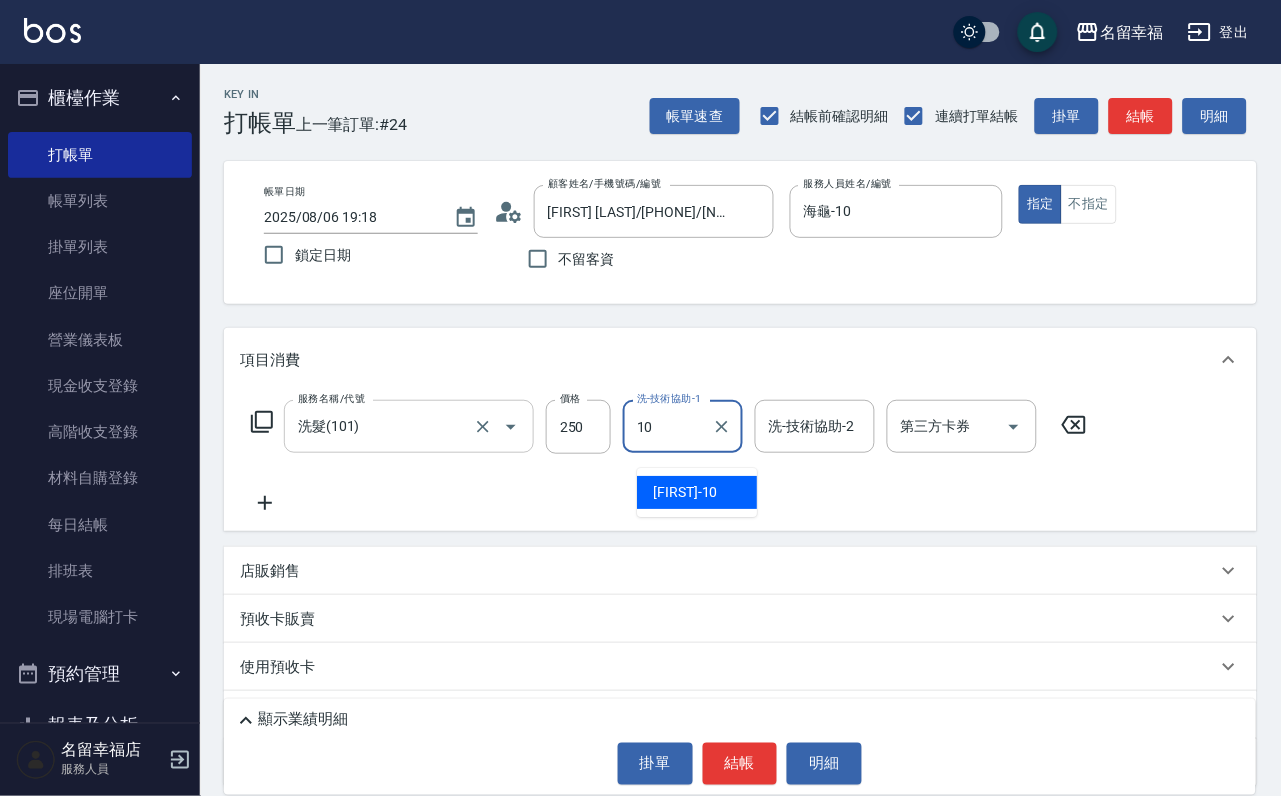 type on "海龜-10" 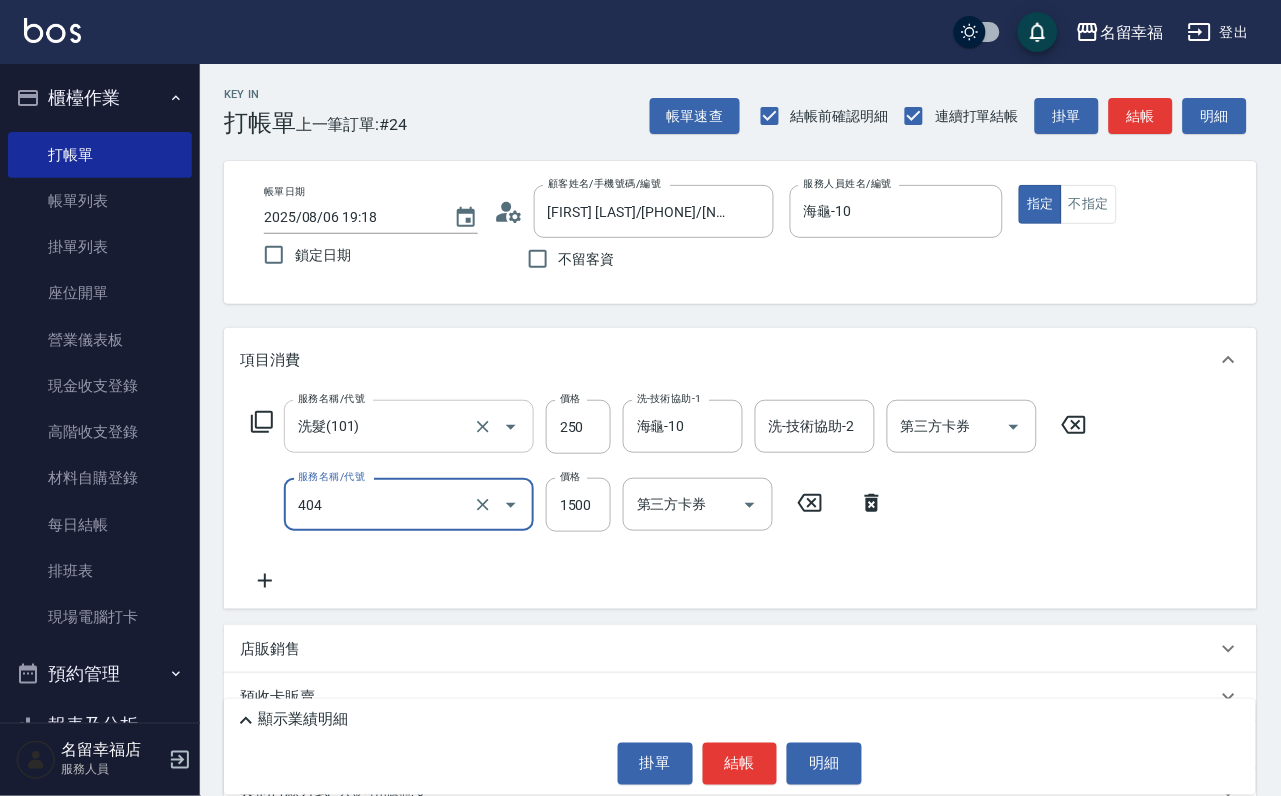 type on "設計染髮(404)" 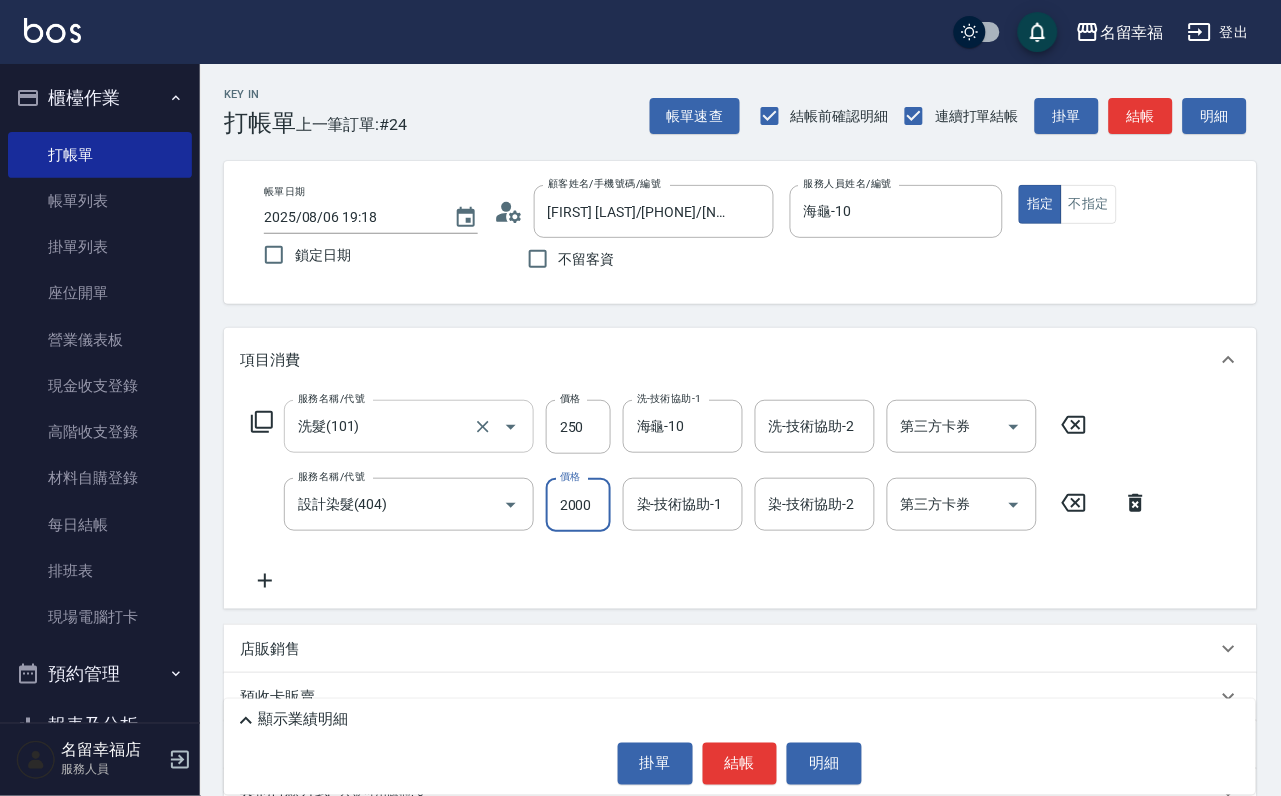scroll, scrollTop: 0, scrollLeft: 1, axis: horizontal 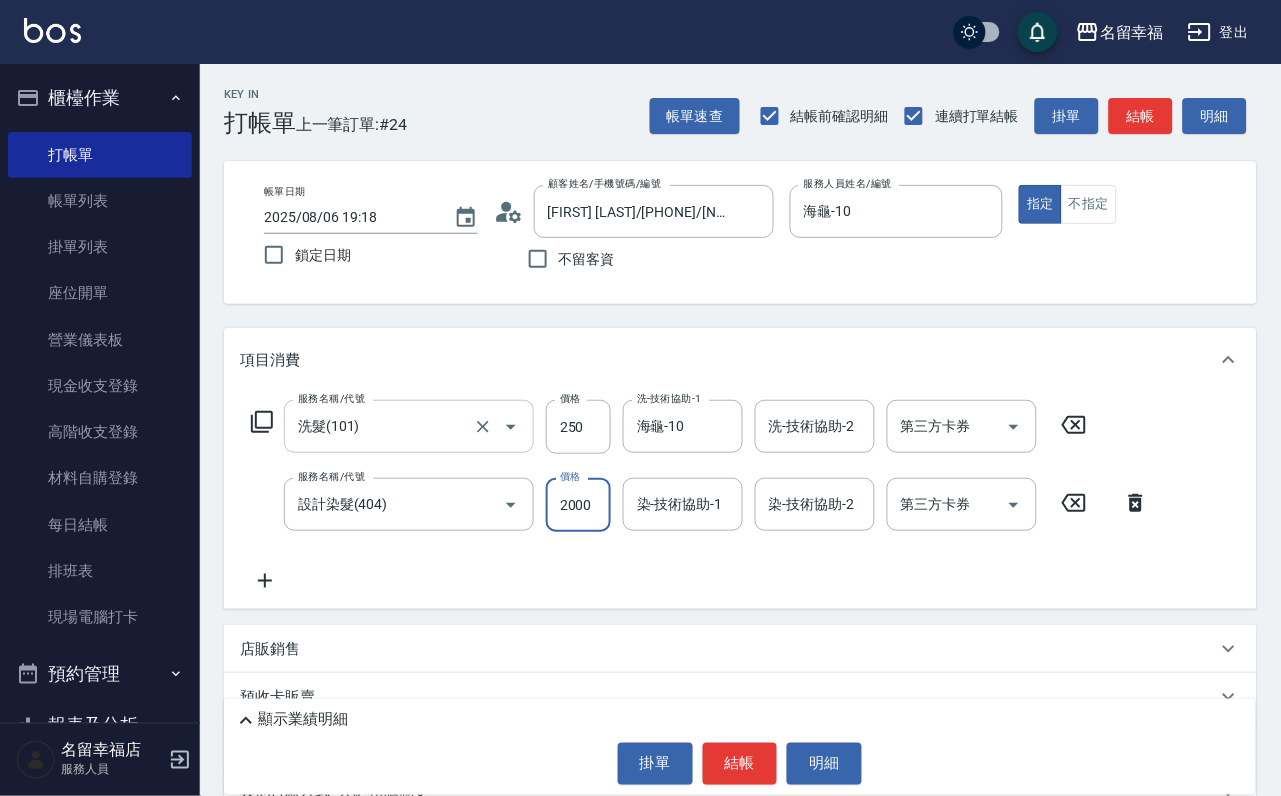 type on "2000" 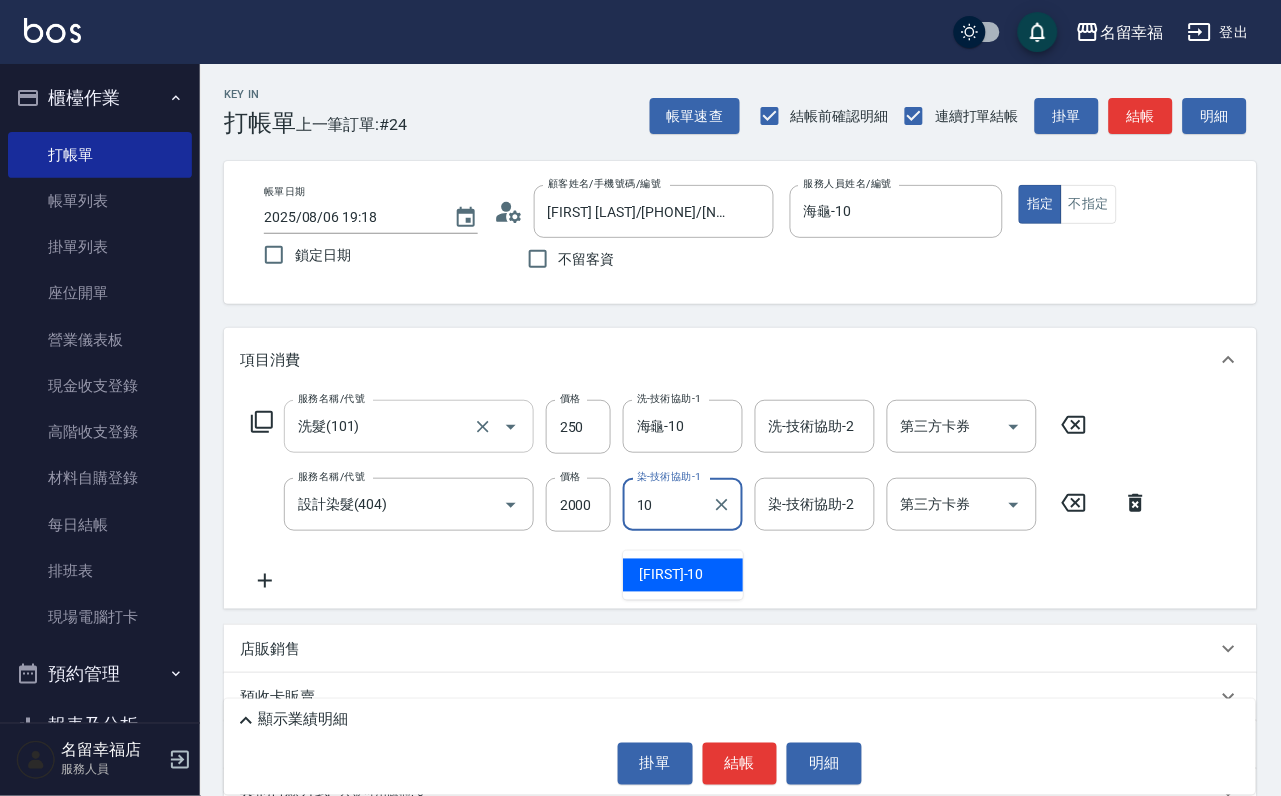 type on "海龜-10" 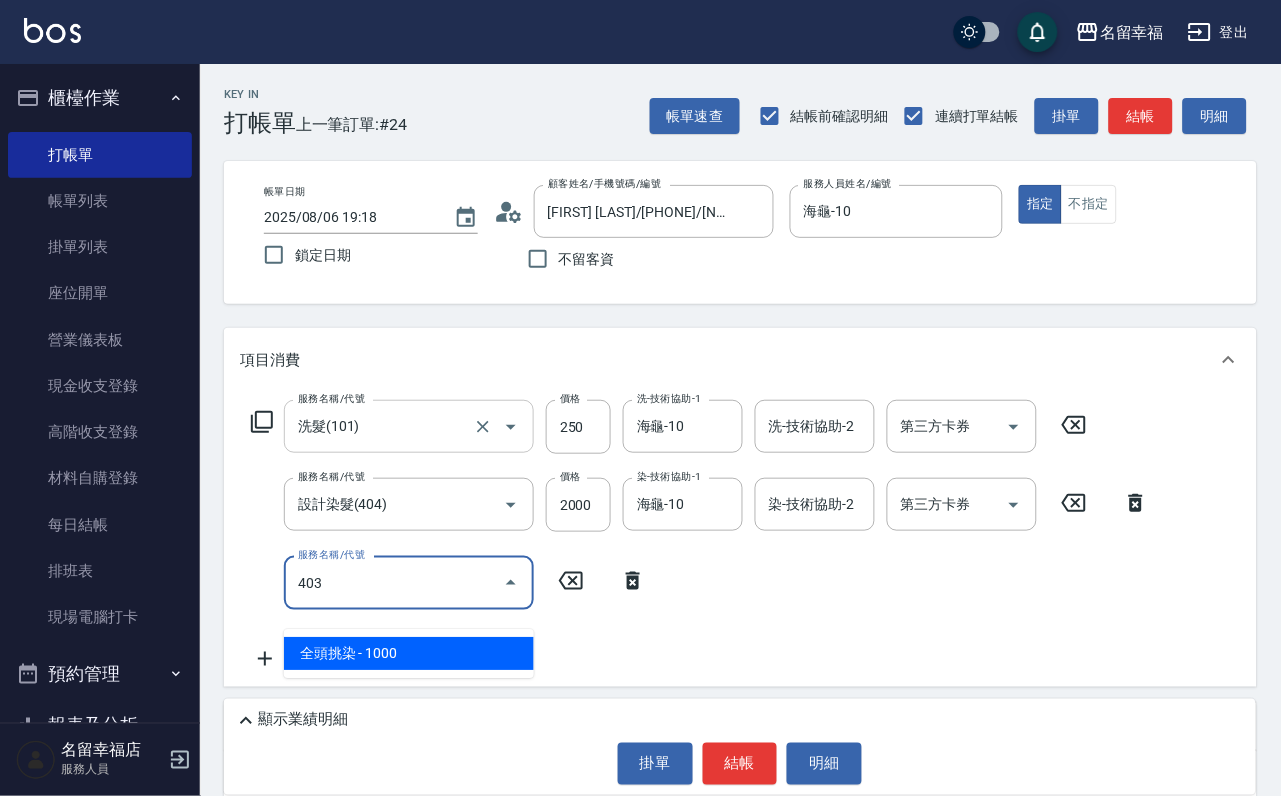 type on "全頭挑染(403)" 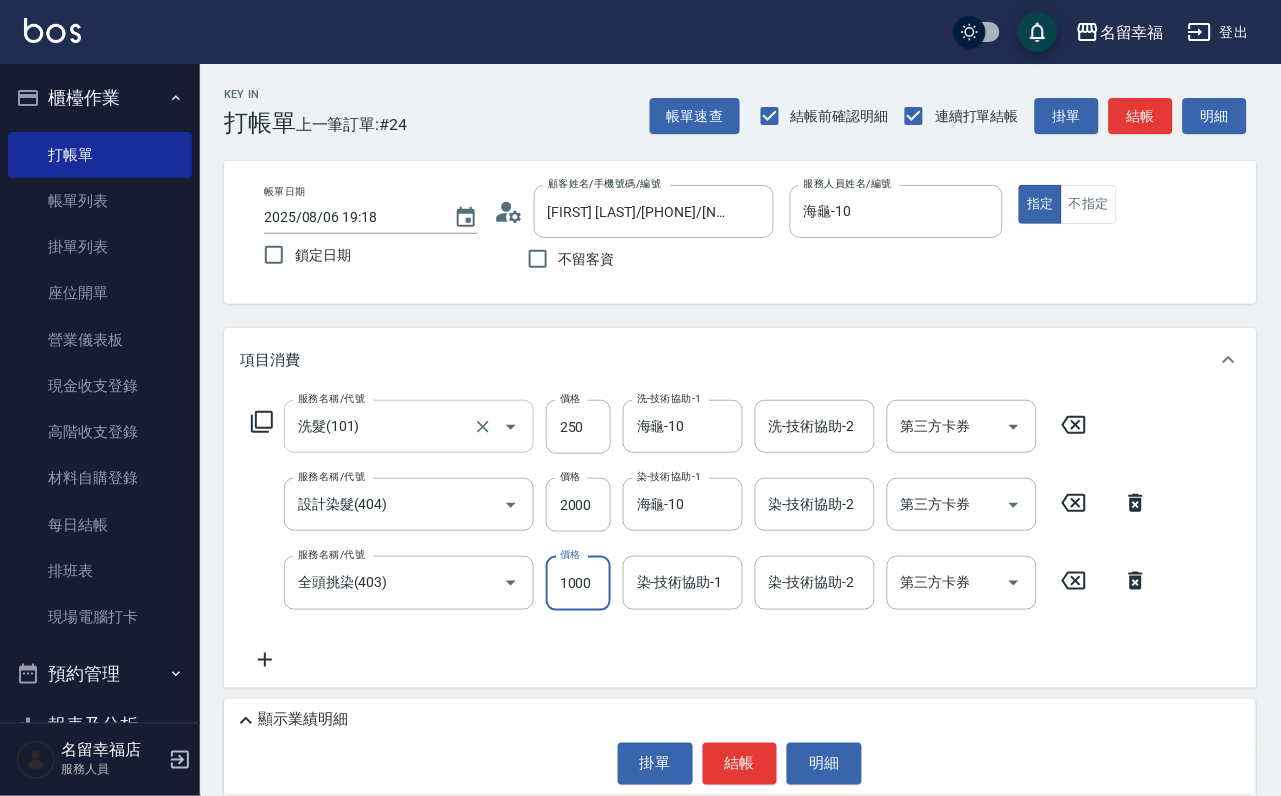 scroll, scrollTop: 0, scrollLeft: 0, axis: both 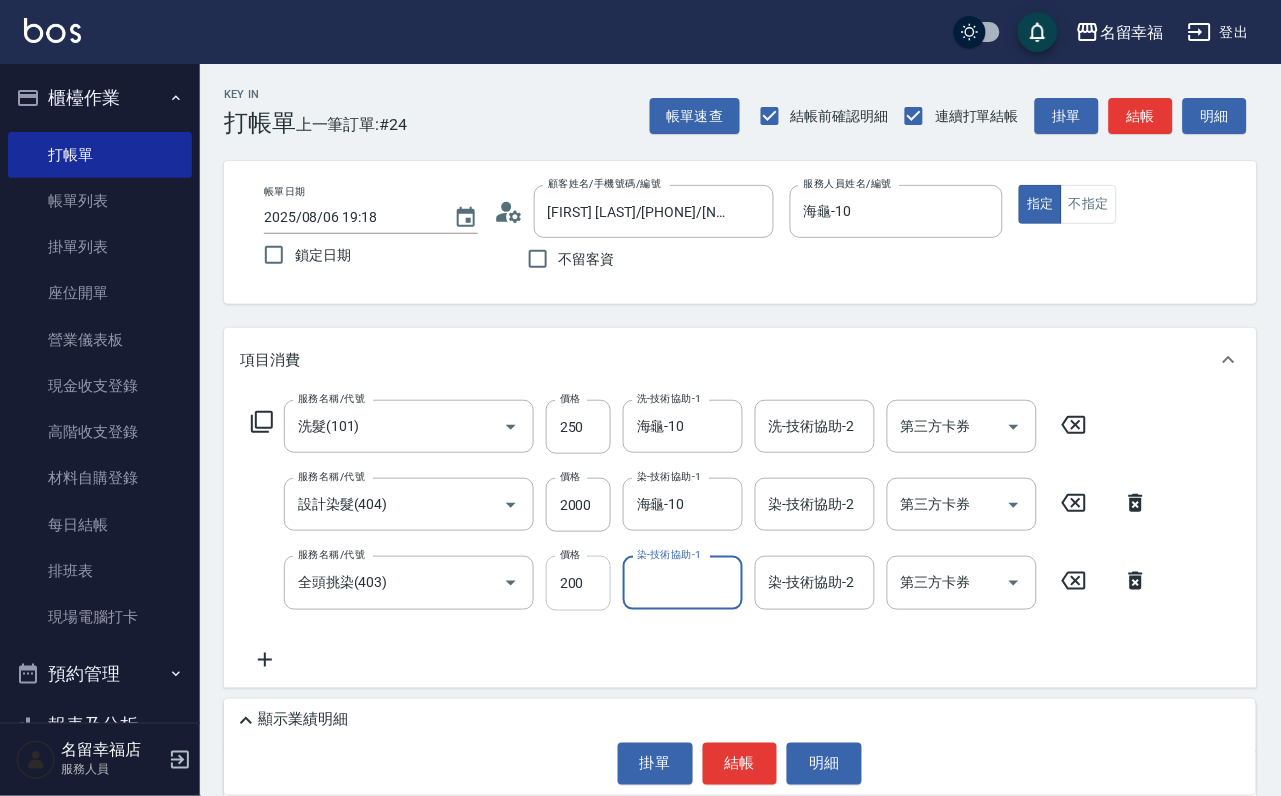 click on "200" at bounding box center [578, 583] 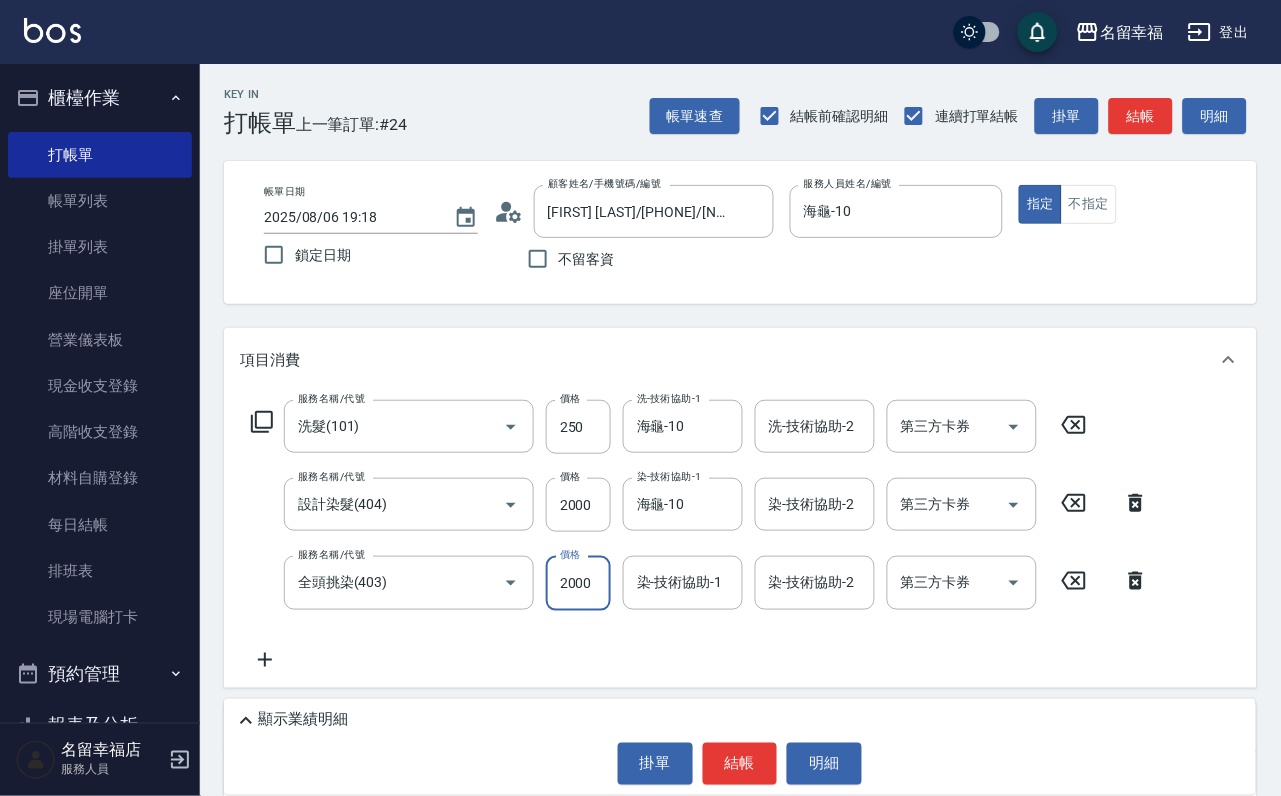 scroll, scrollTop: 0, scrollLeft: 1, axis: horizontal 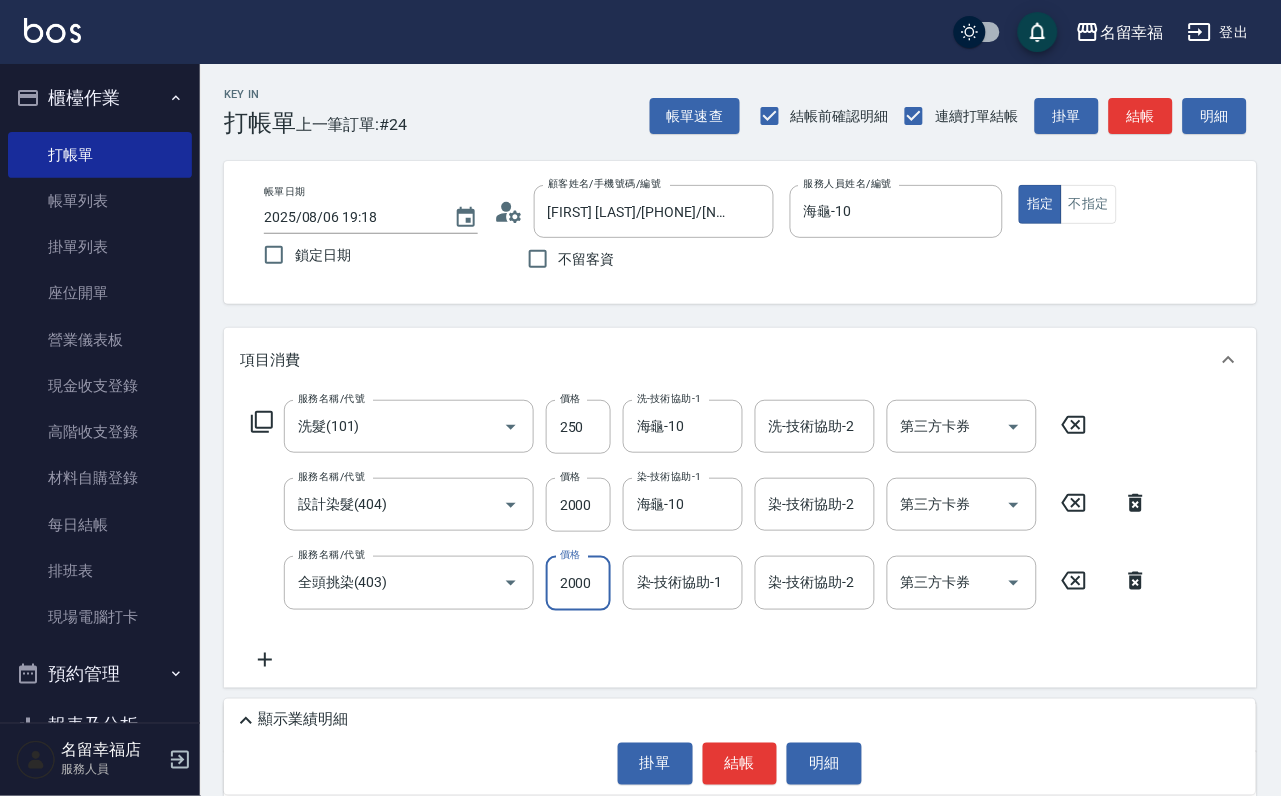 type on "2000" 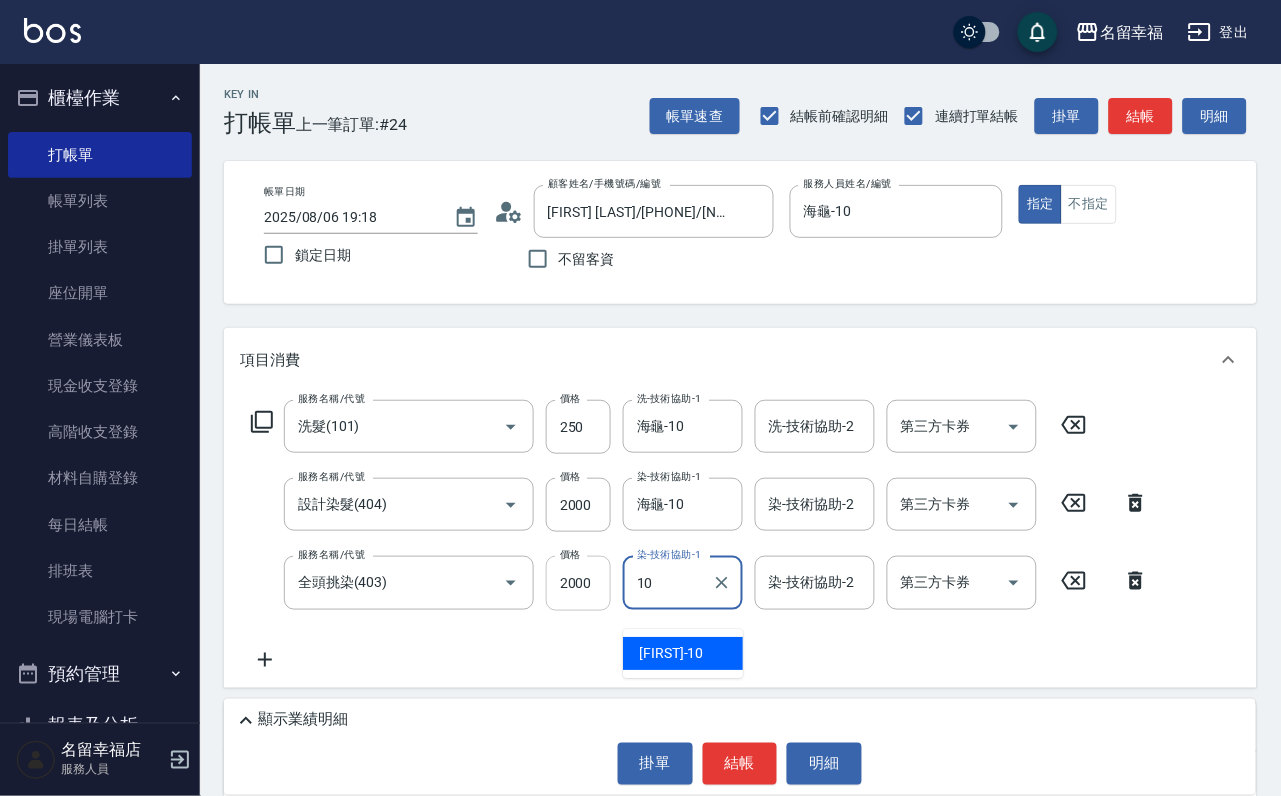 type on "海龜-10" 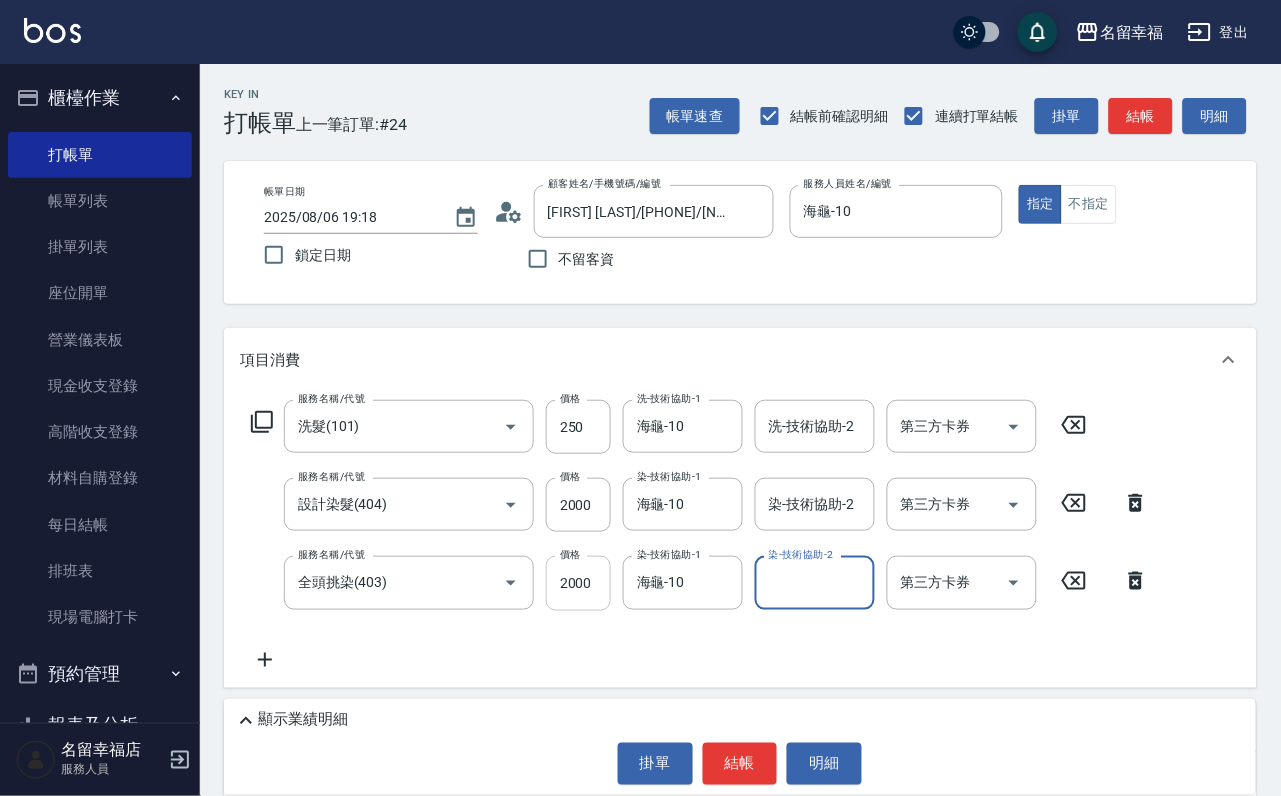 type on "." 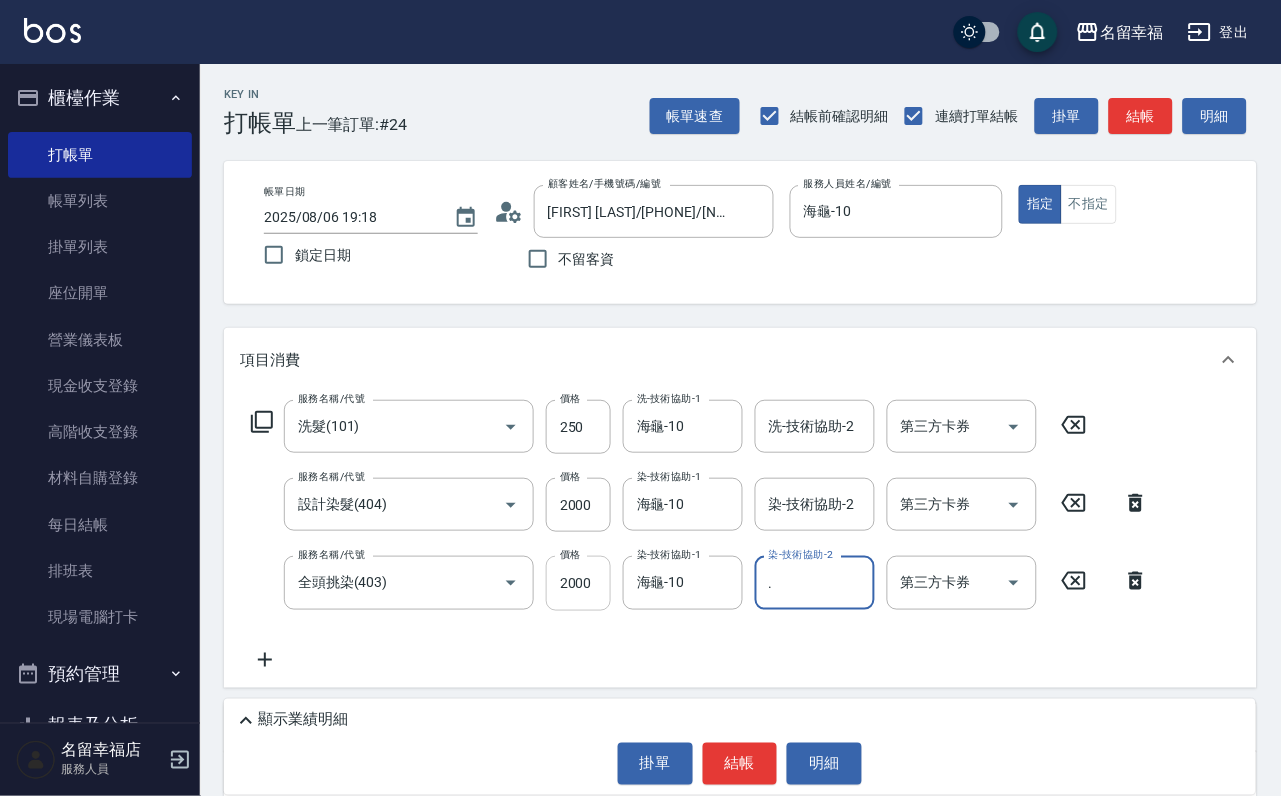 type 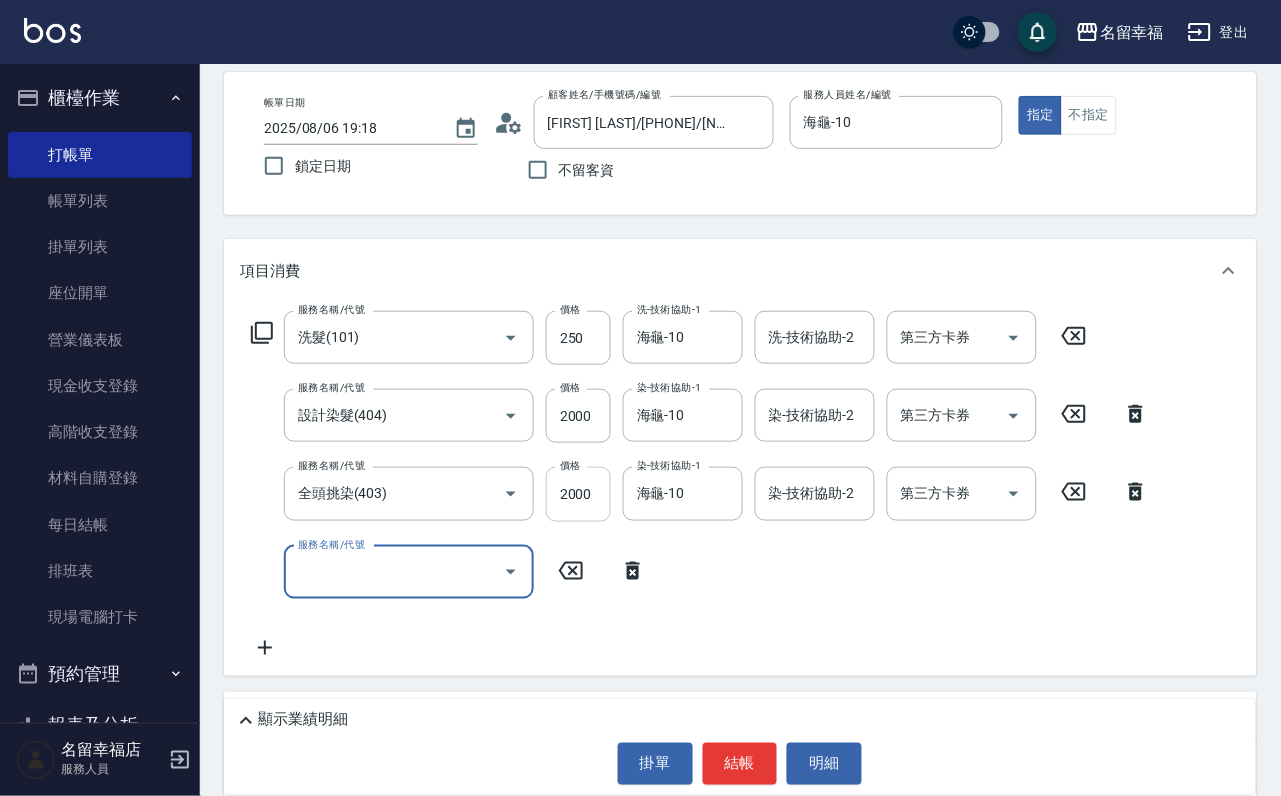 scroll, scrollTop: 150, scrollLeft: 0, axis: vertical 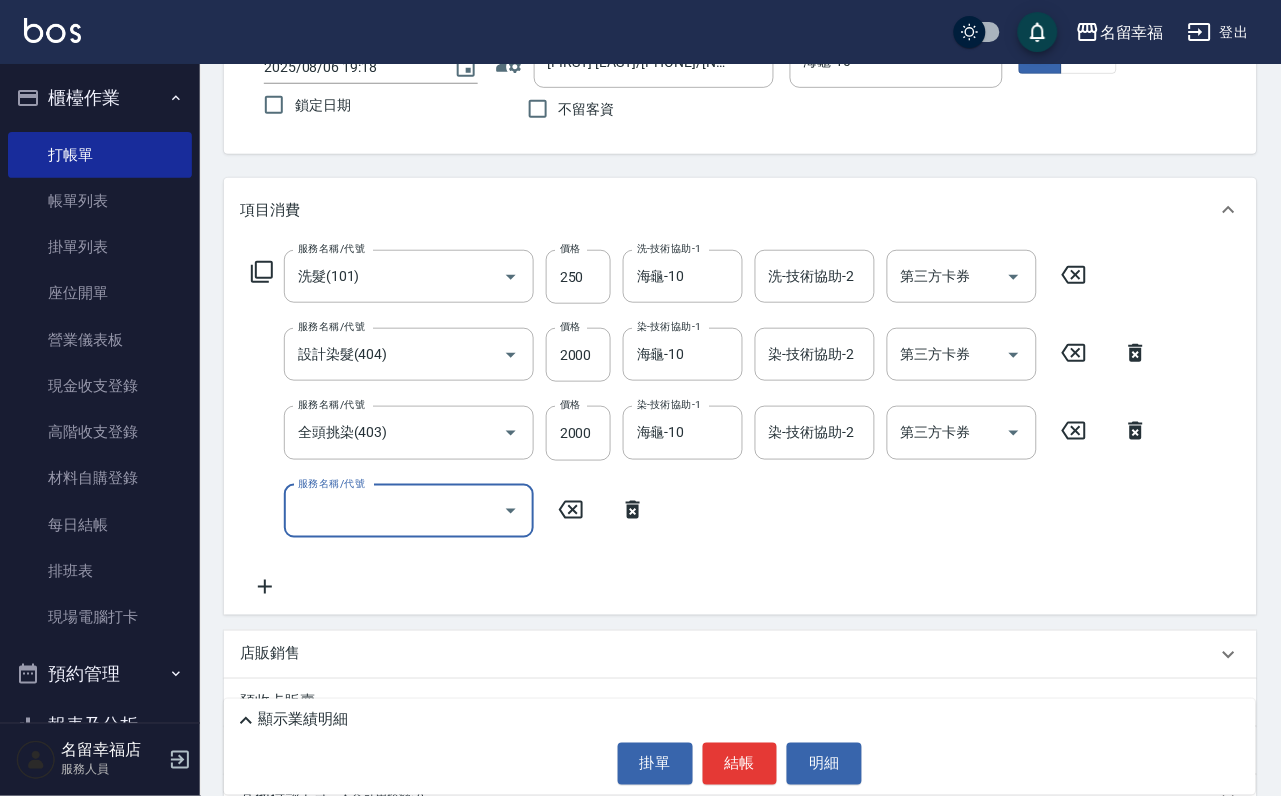 click 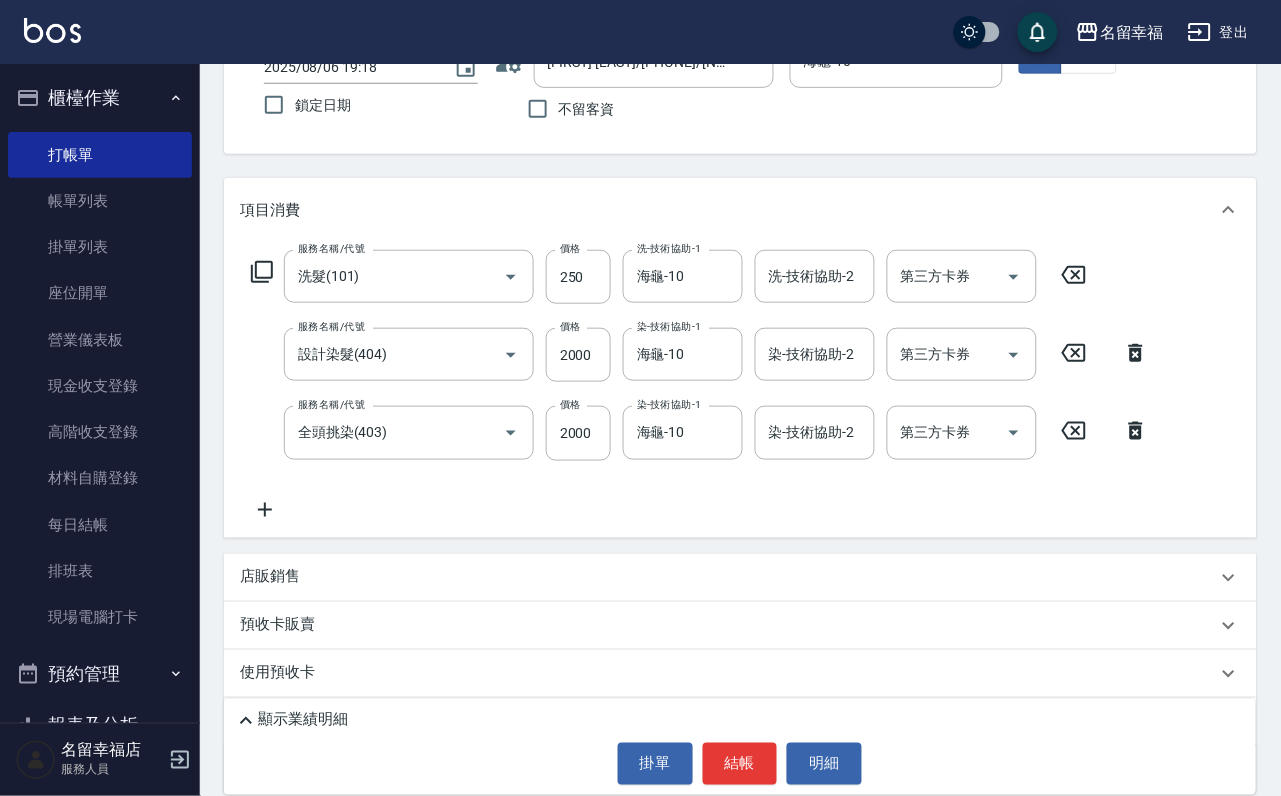 click 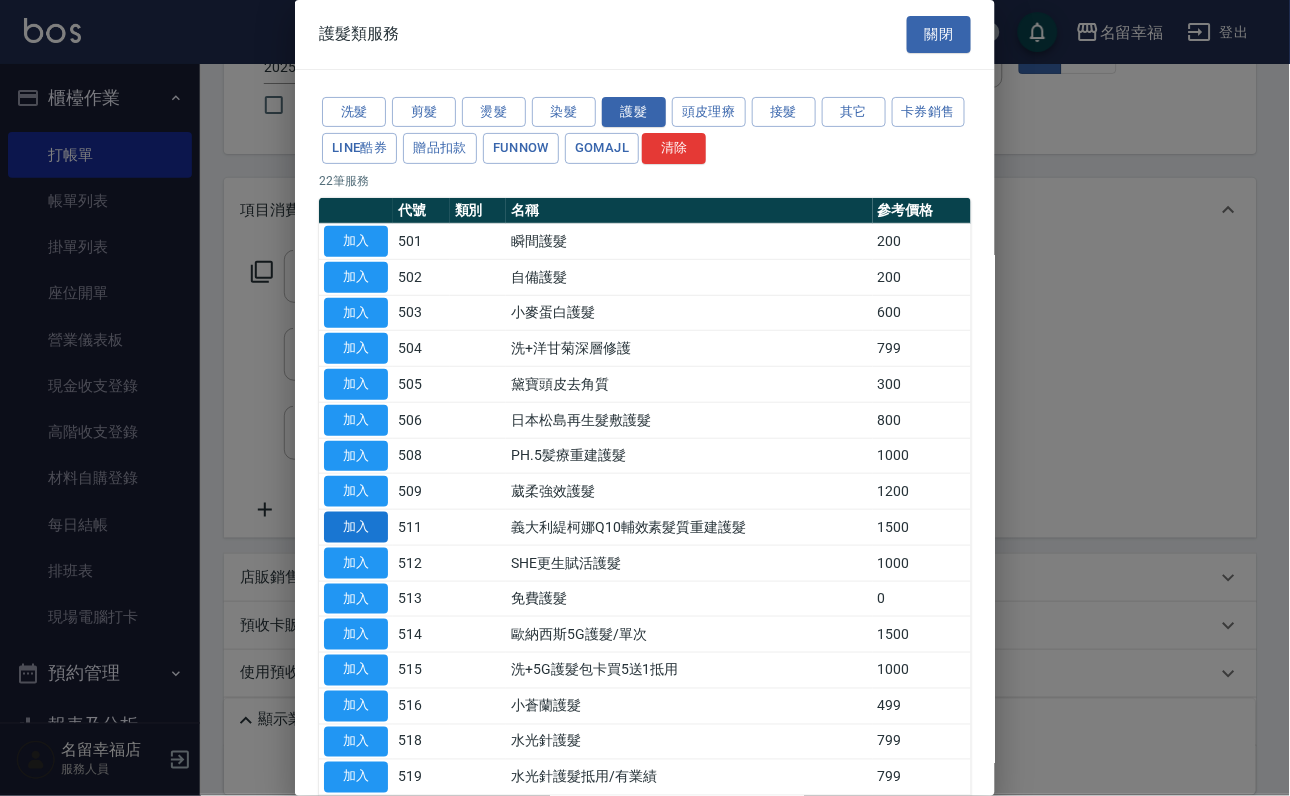 click on "加入" at bounding box center [356, 527] 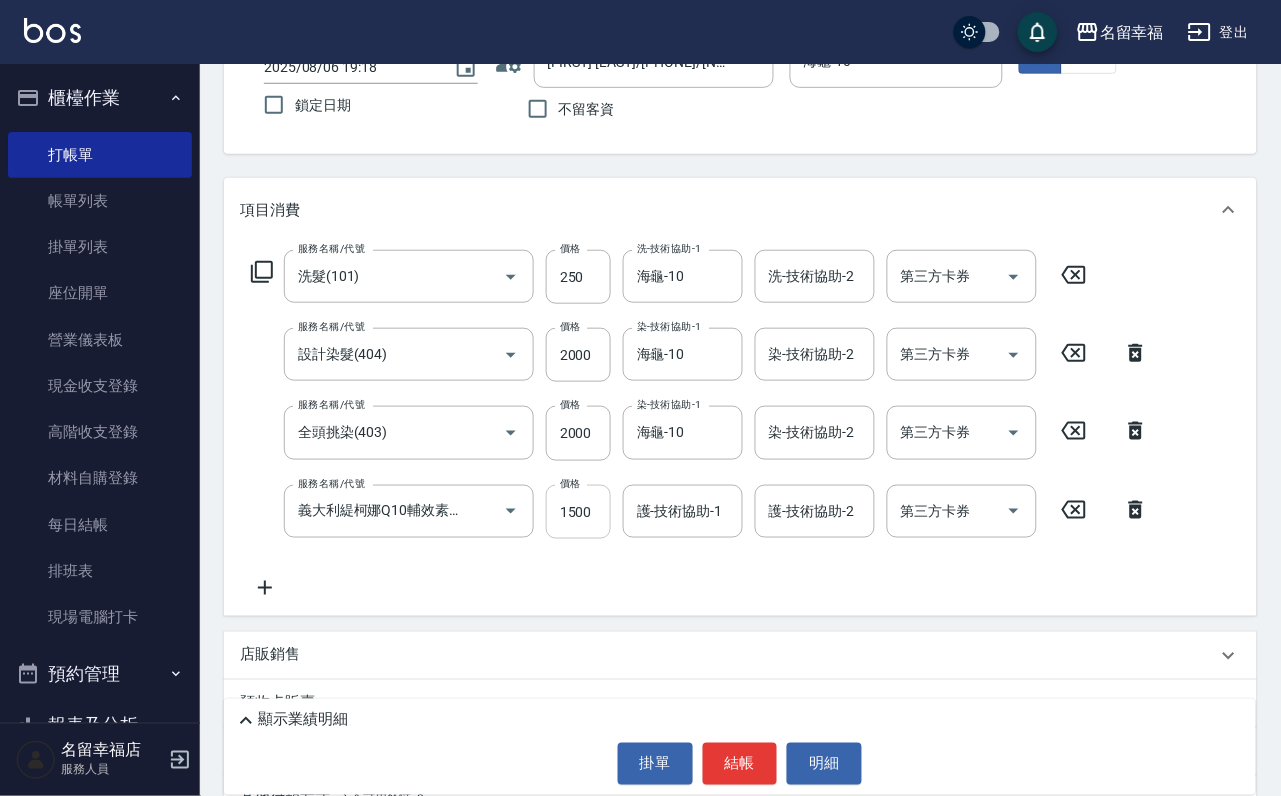 click on "1500" at bounding box center [578, 512] 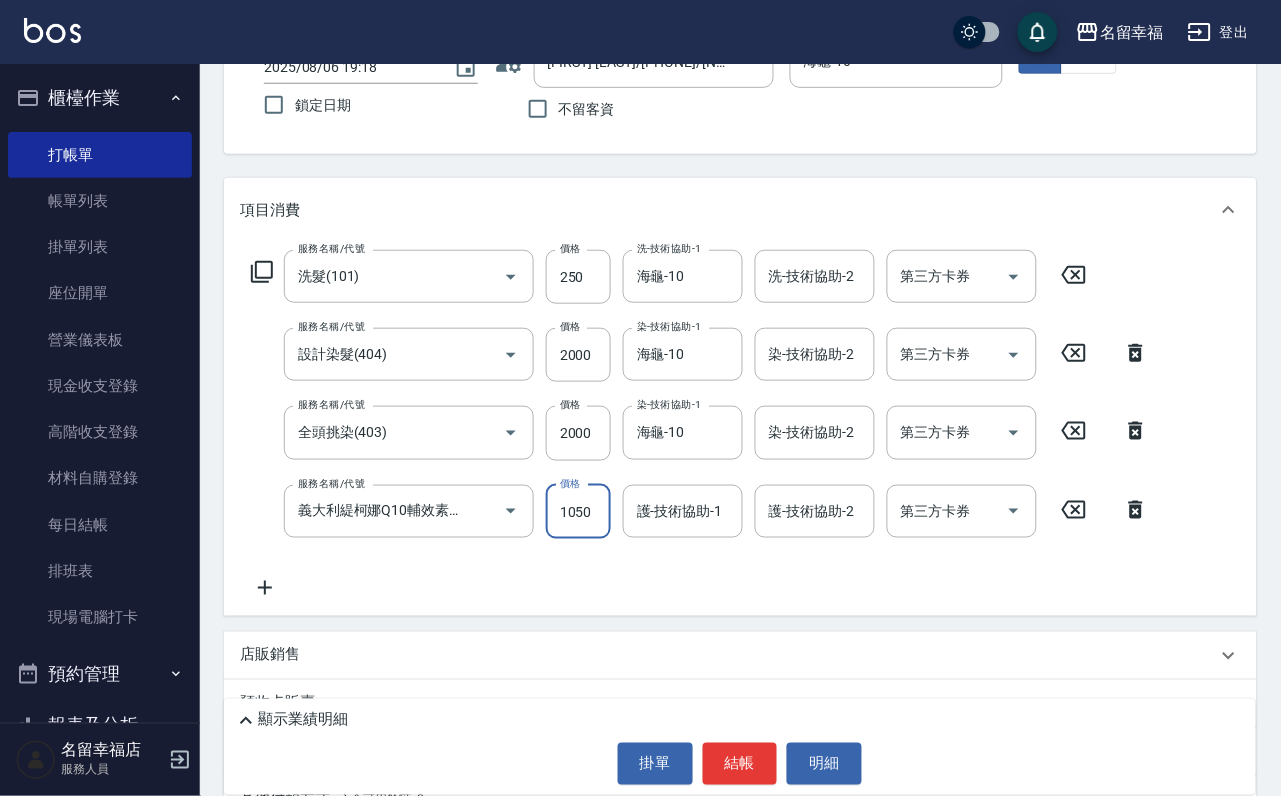 scroll, scrollTop: 0, scrollLeft: 1, axis: horizontal 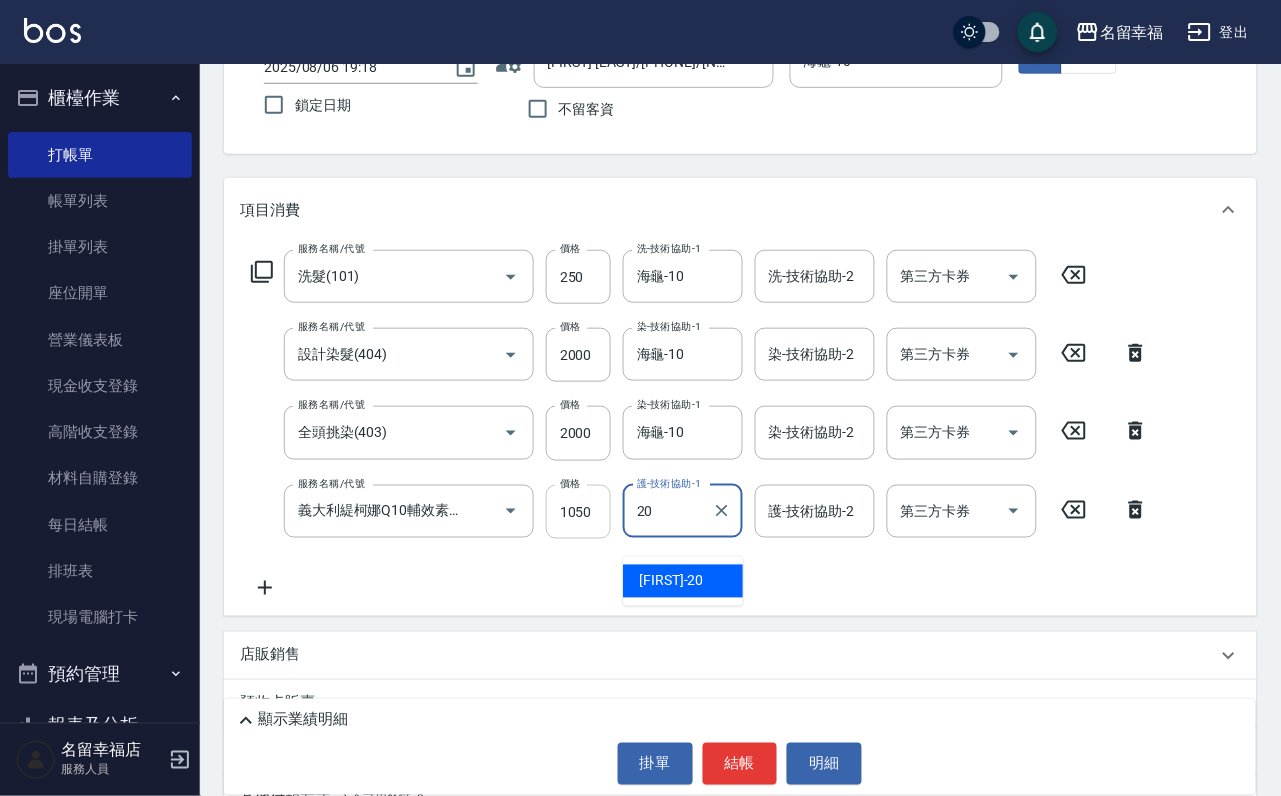 type on "育鋗-20" 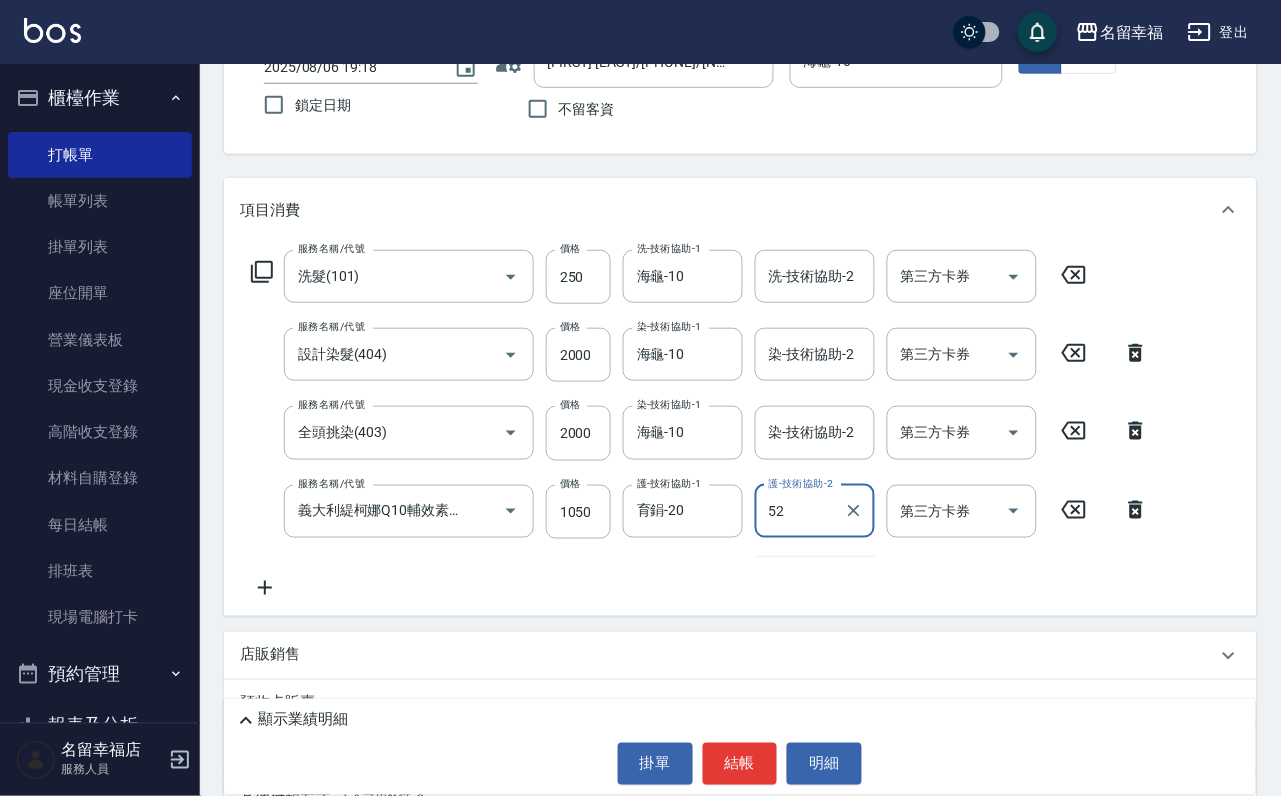 type on "5" 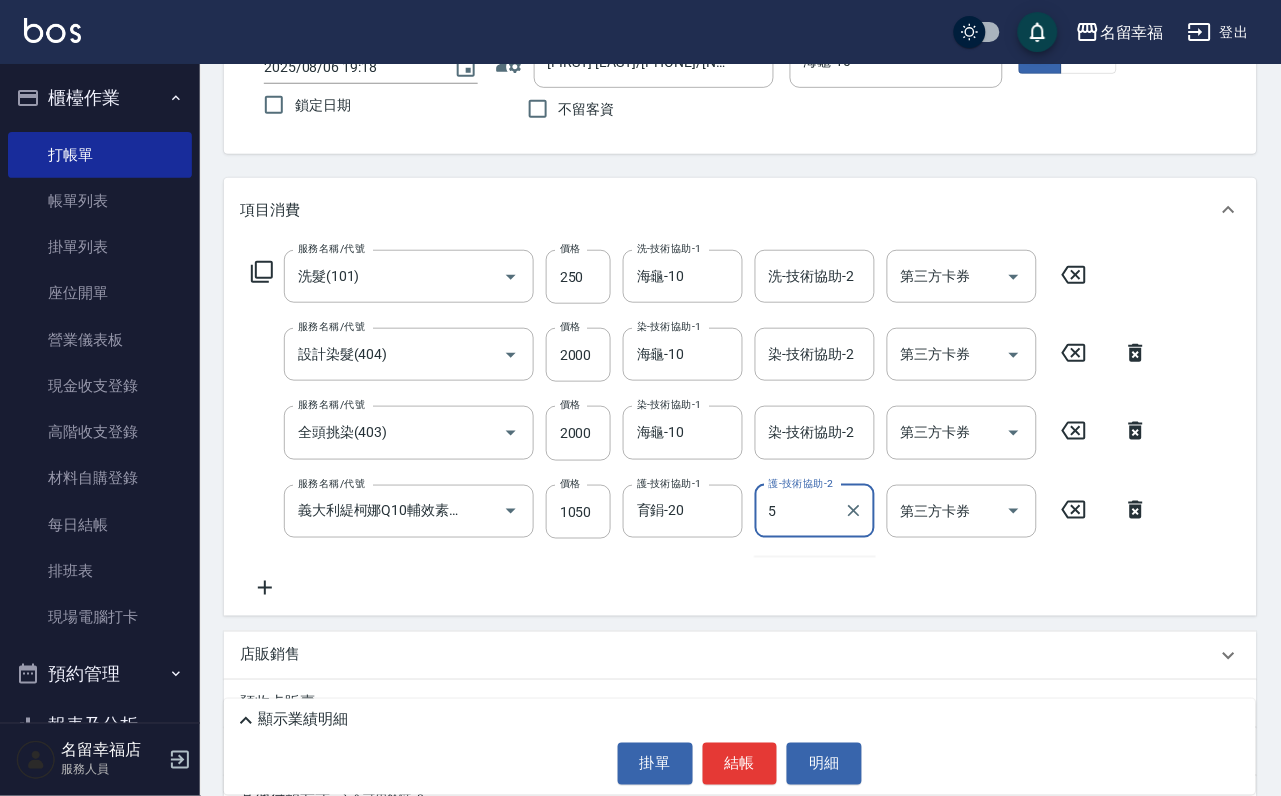 type 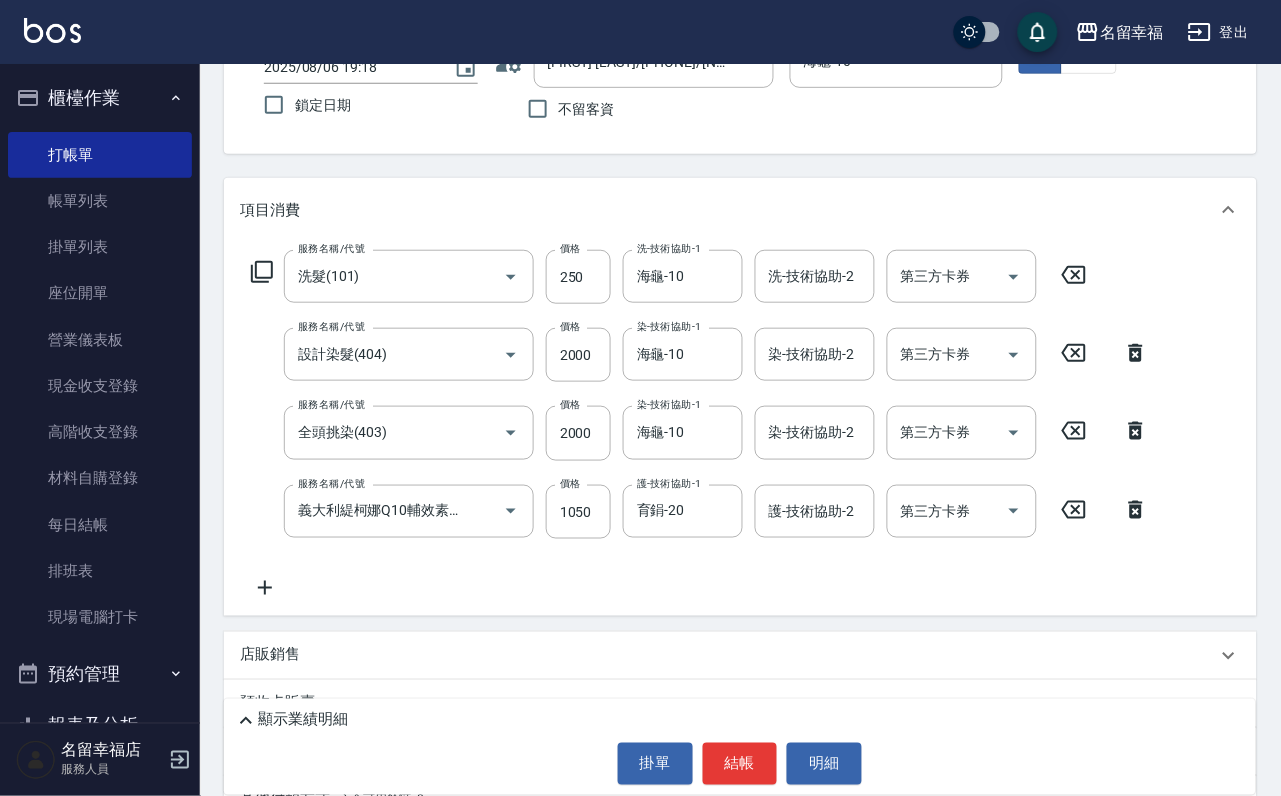click 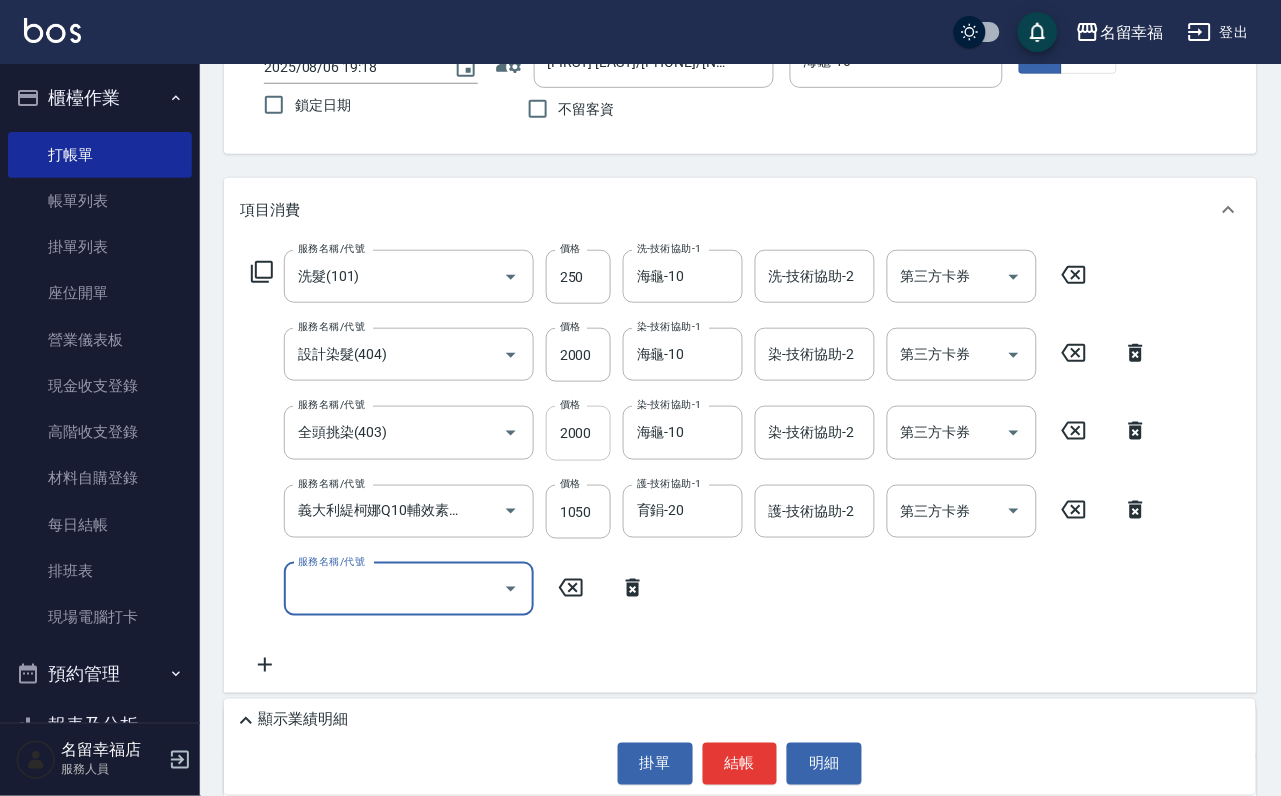 click on "2000" at bounding box center [578, 433] 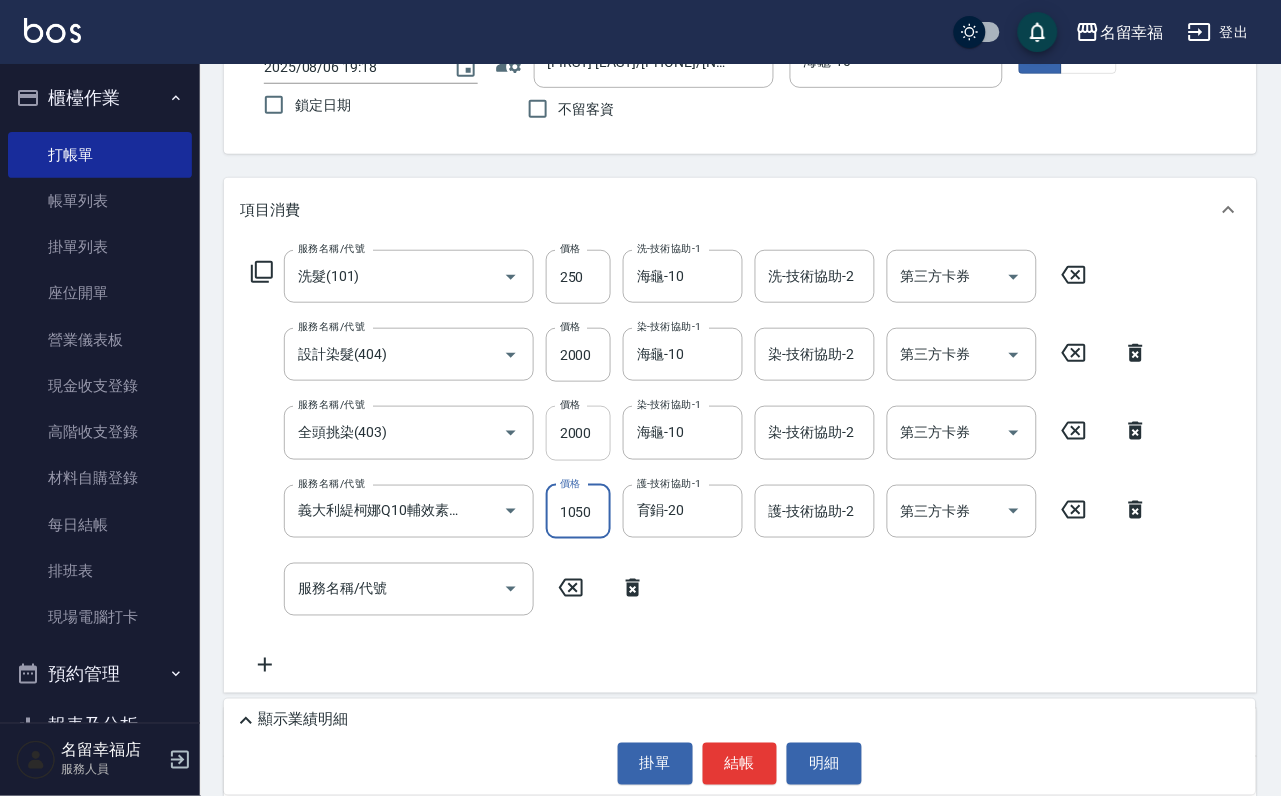 scroll, scrollTop: 0, scrollLeft: 1, axis: horizontal 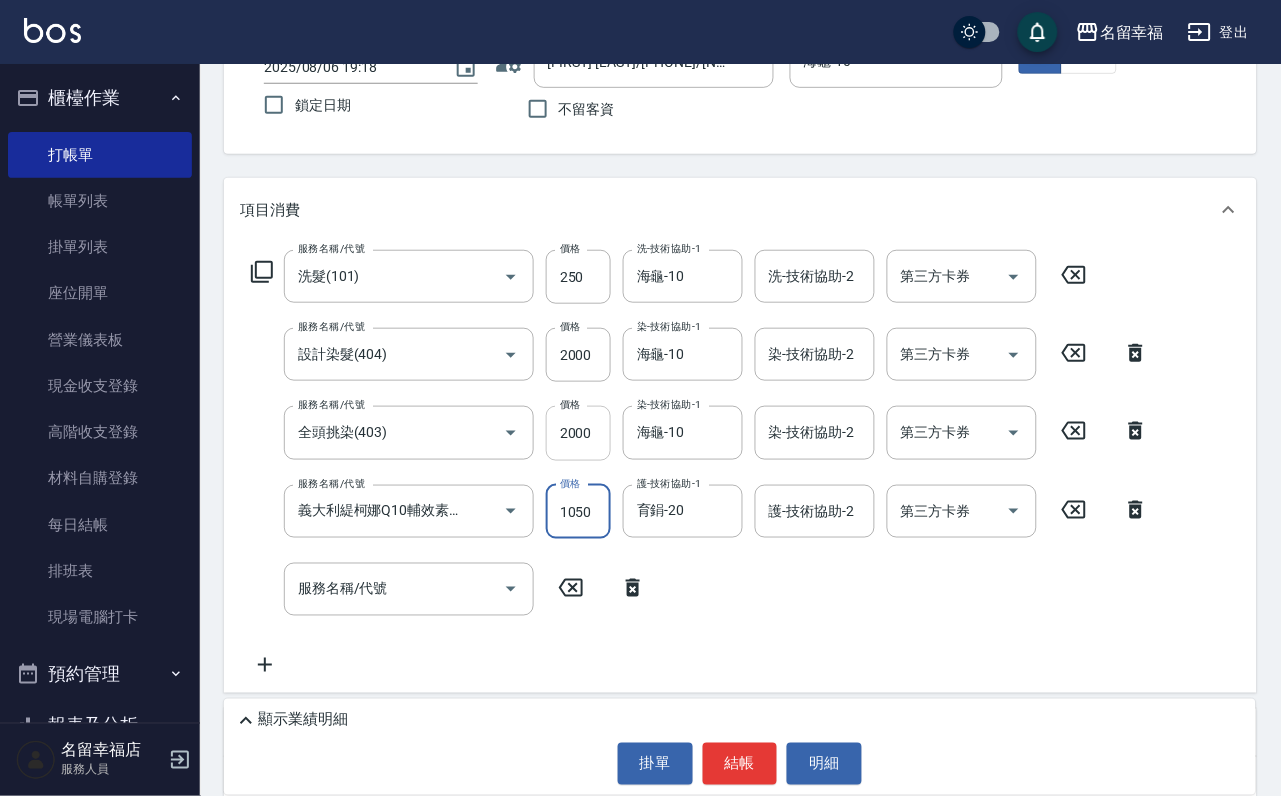 click on "2000" at bounding box center [578, 433] 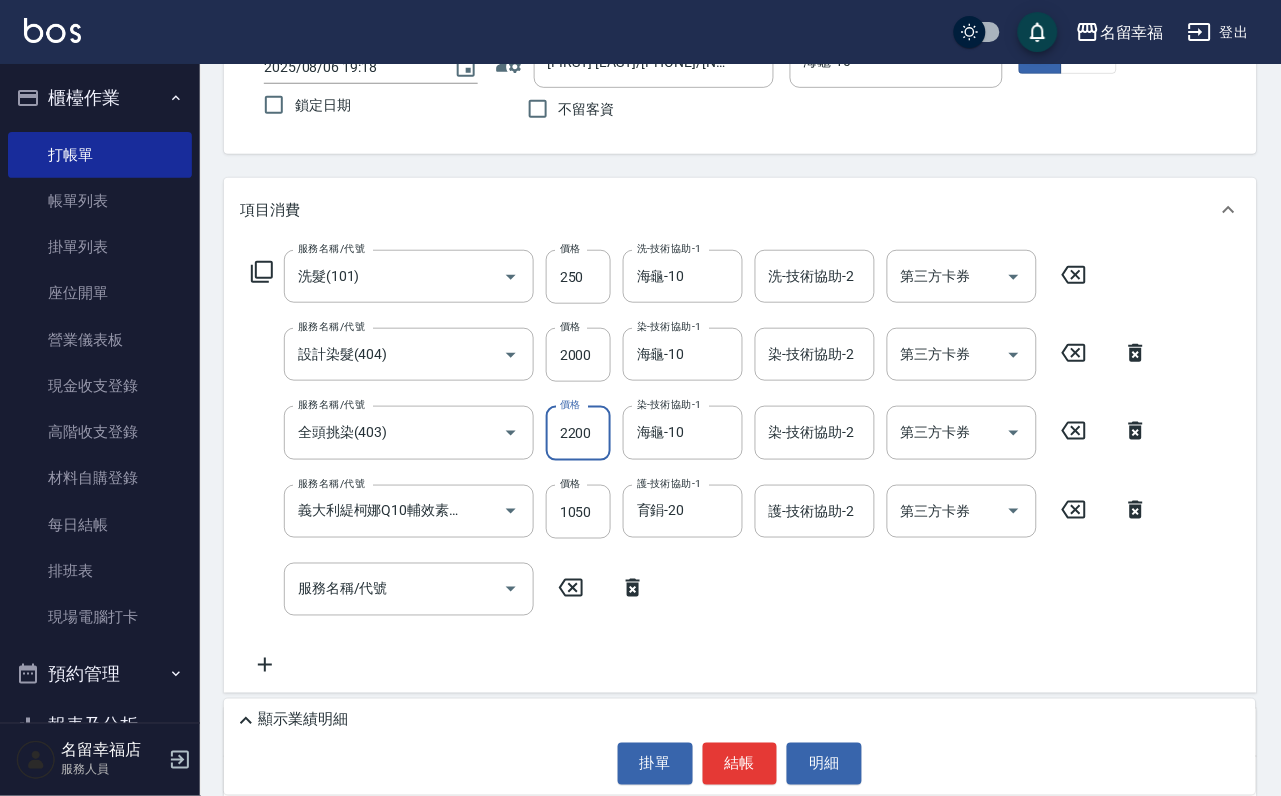 scroll, scrollTop: 0, scrollLeft: 1, axis: horizontal 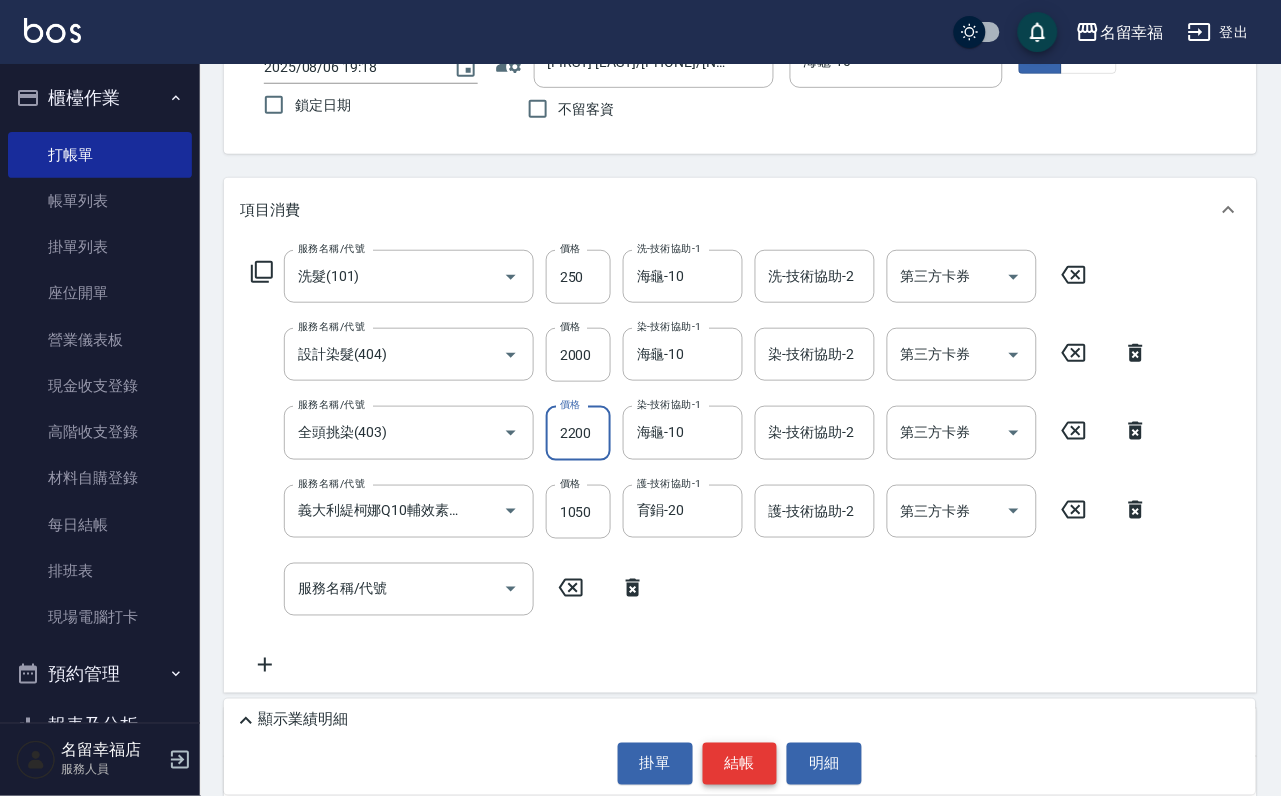 type on "2200" 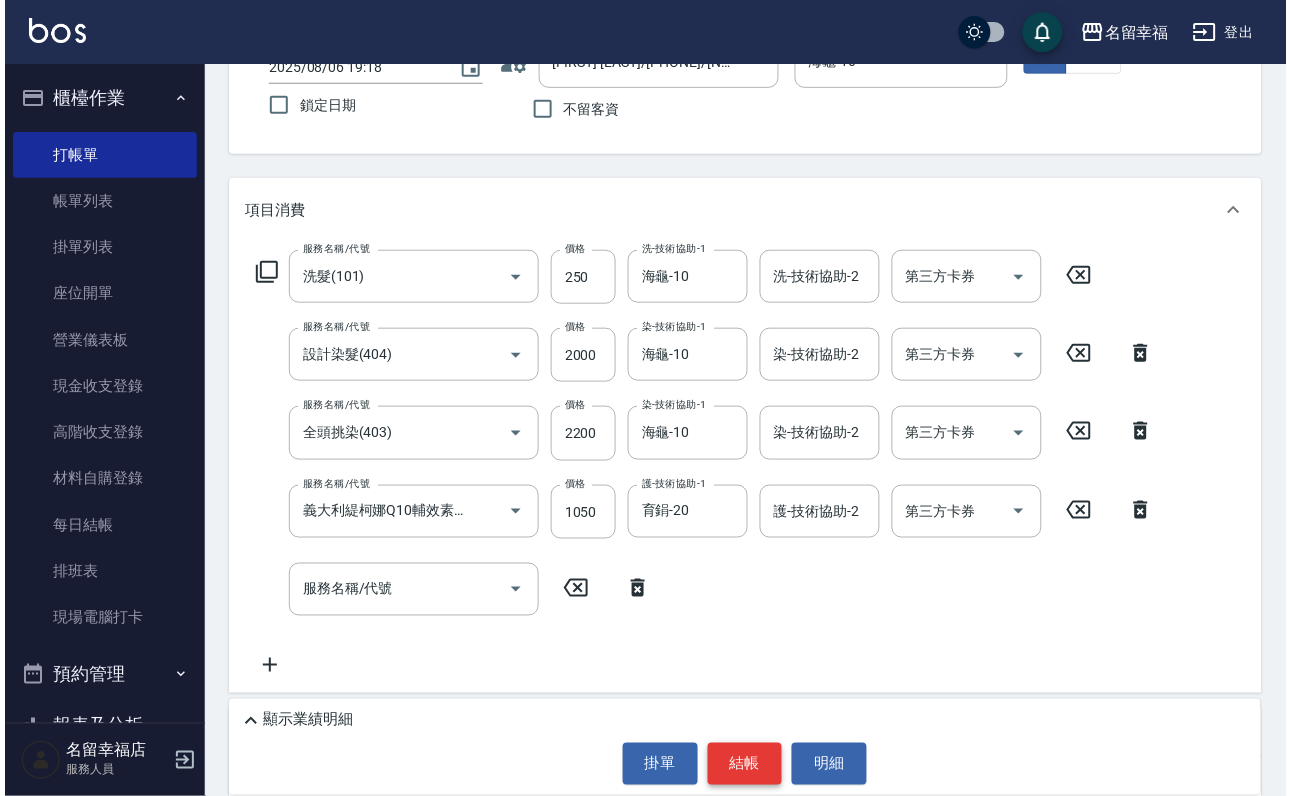 scroll, scrollTop: 0, scrollLeft: 0, axis: both 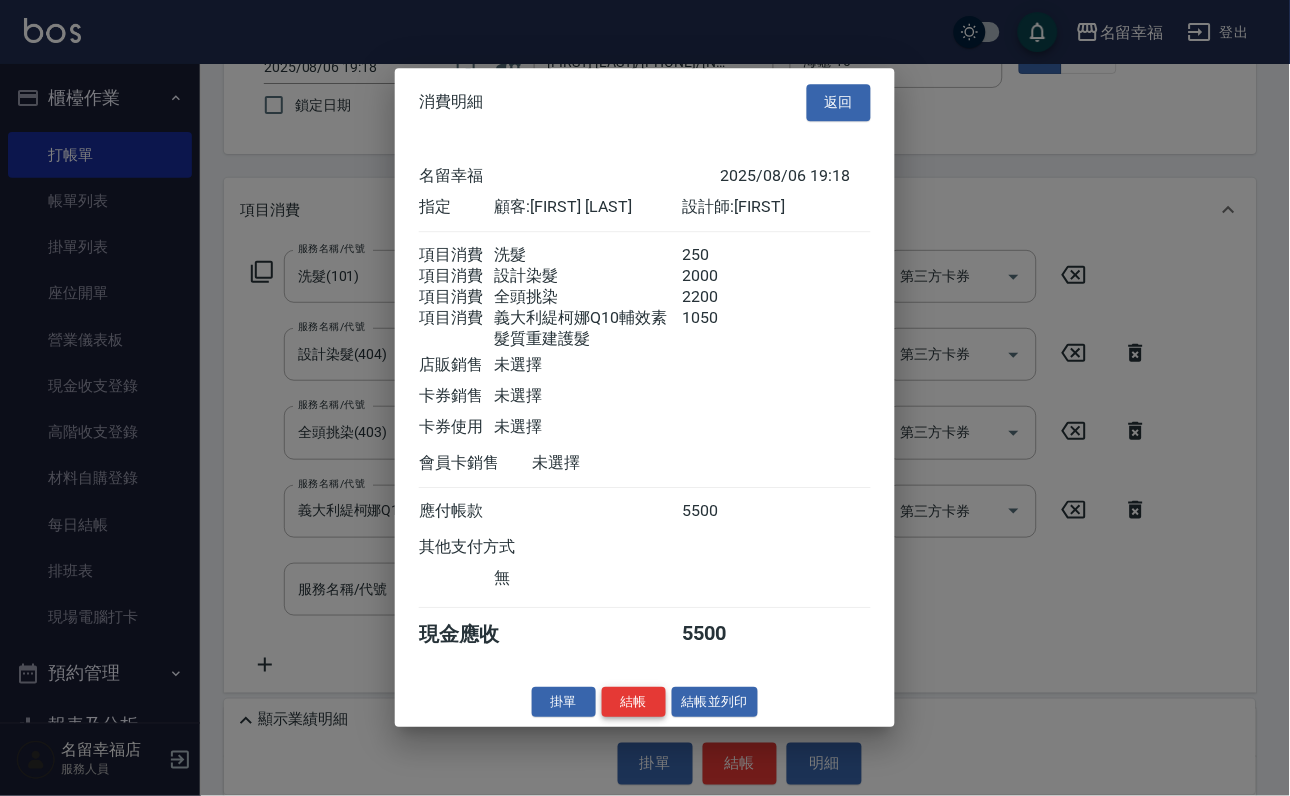 click on "結帳" at bounding box center [634, 702] 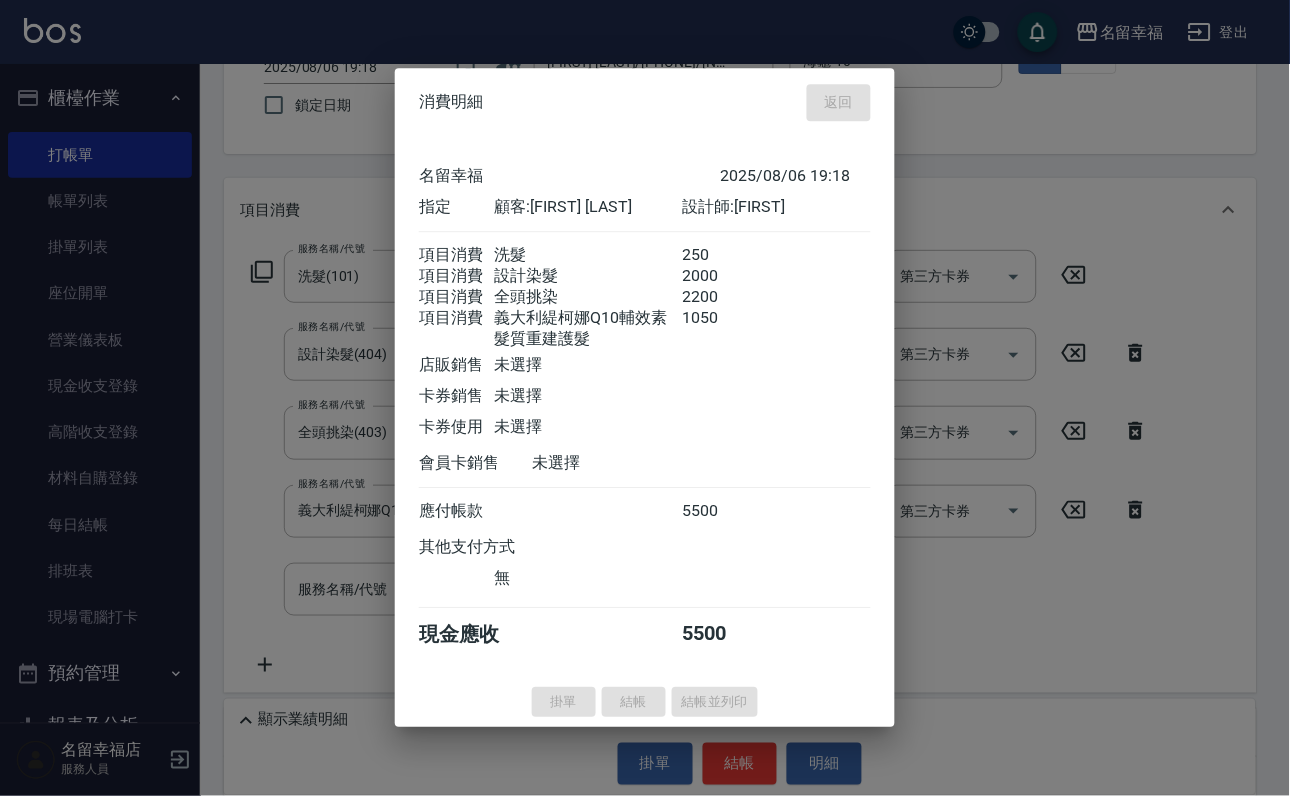 type on "2025/08/06 19:19" 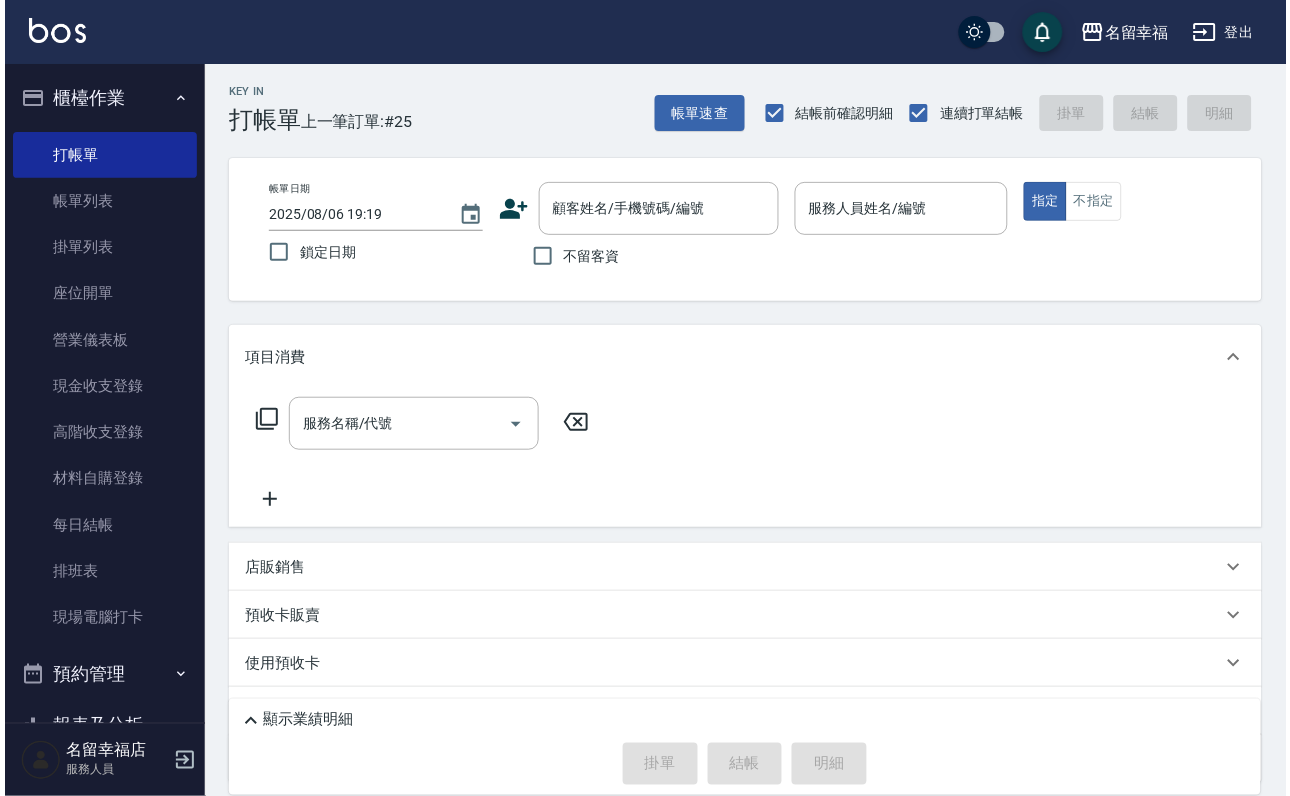 scroll, scrollTop: 0, scrollLeft: 0, axis: both 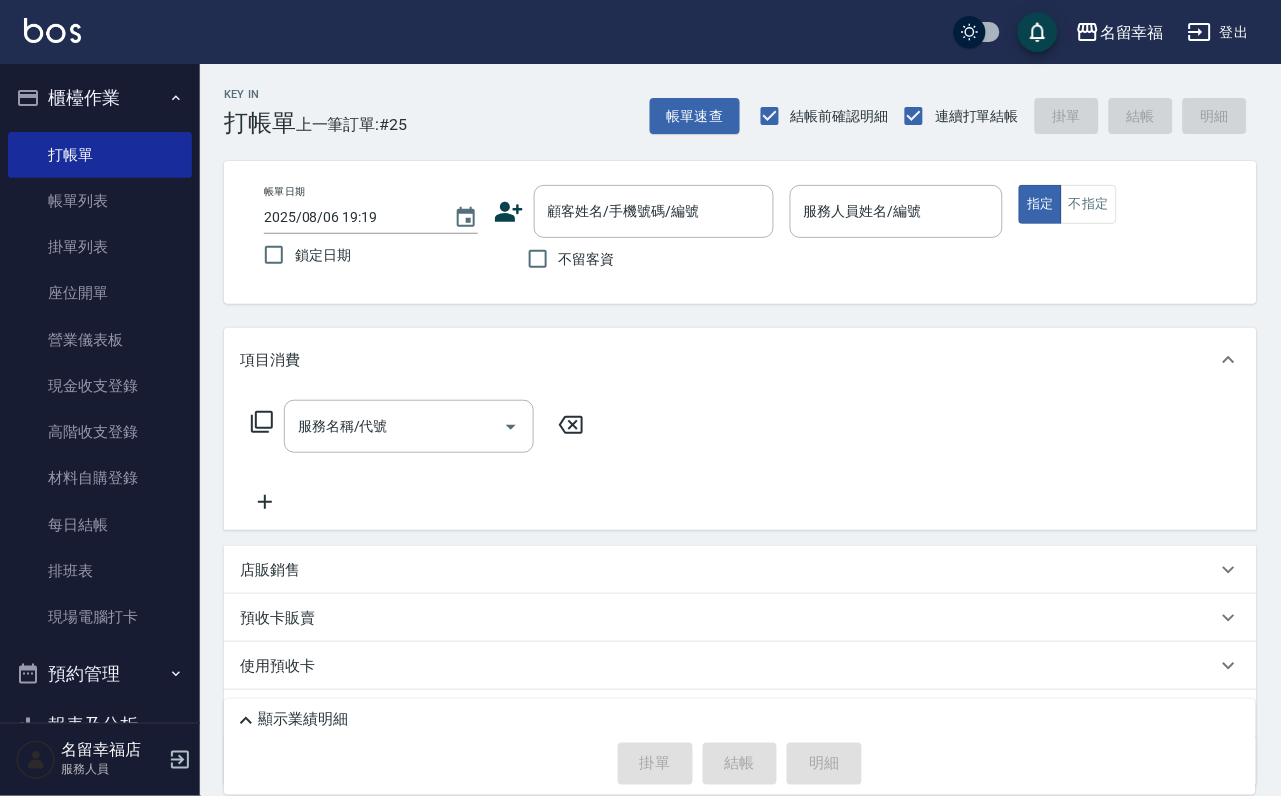 click on "不留客資" at bounding box center [587, 259] 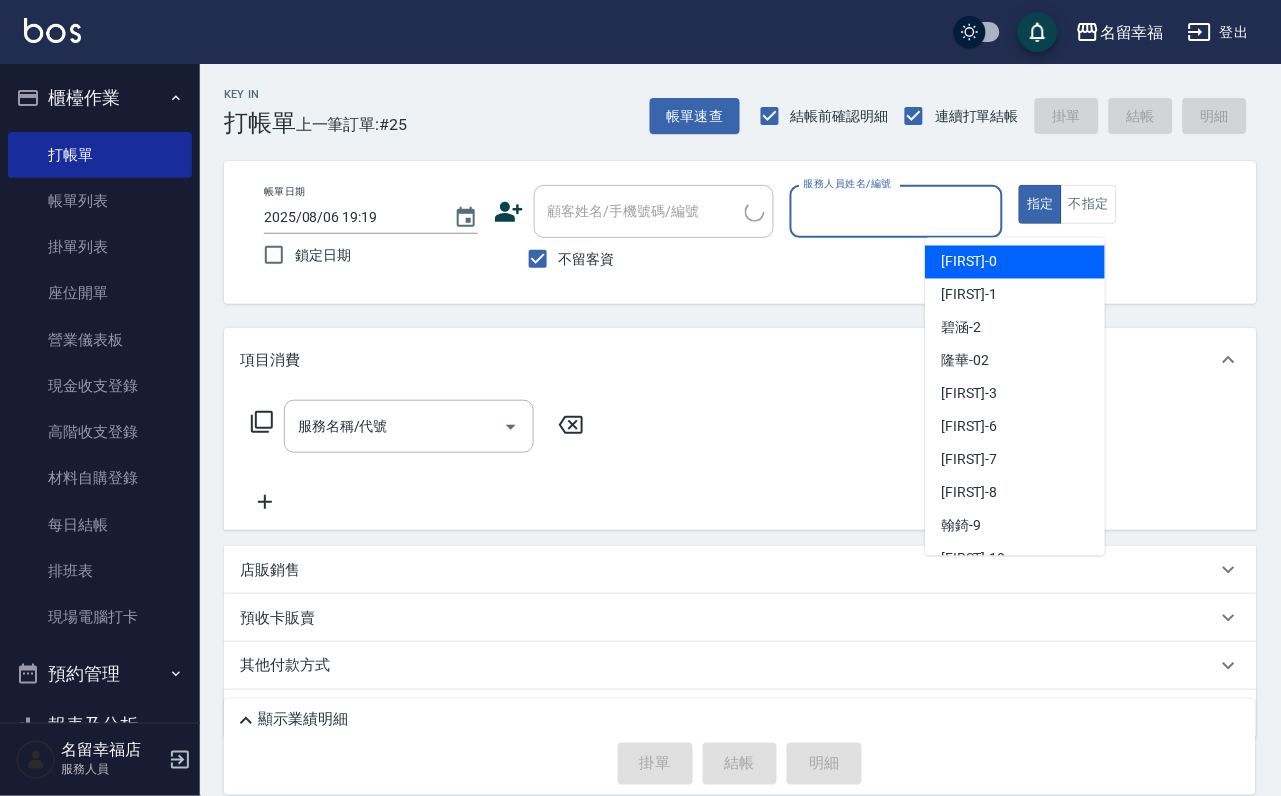 click on "服務人員姓名/編號" at bounding box center (897, 211) 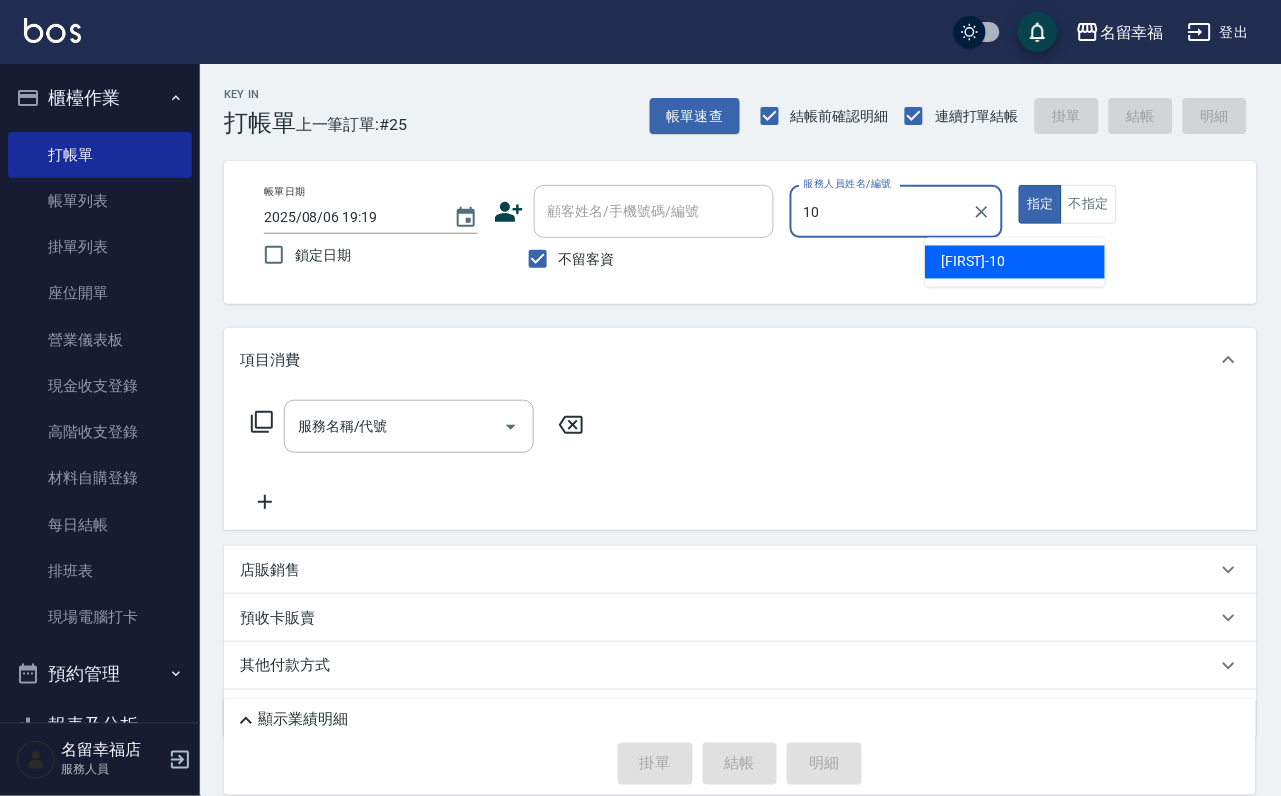 type on "海龜-10" 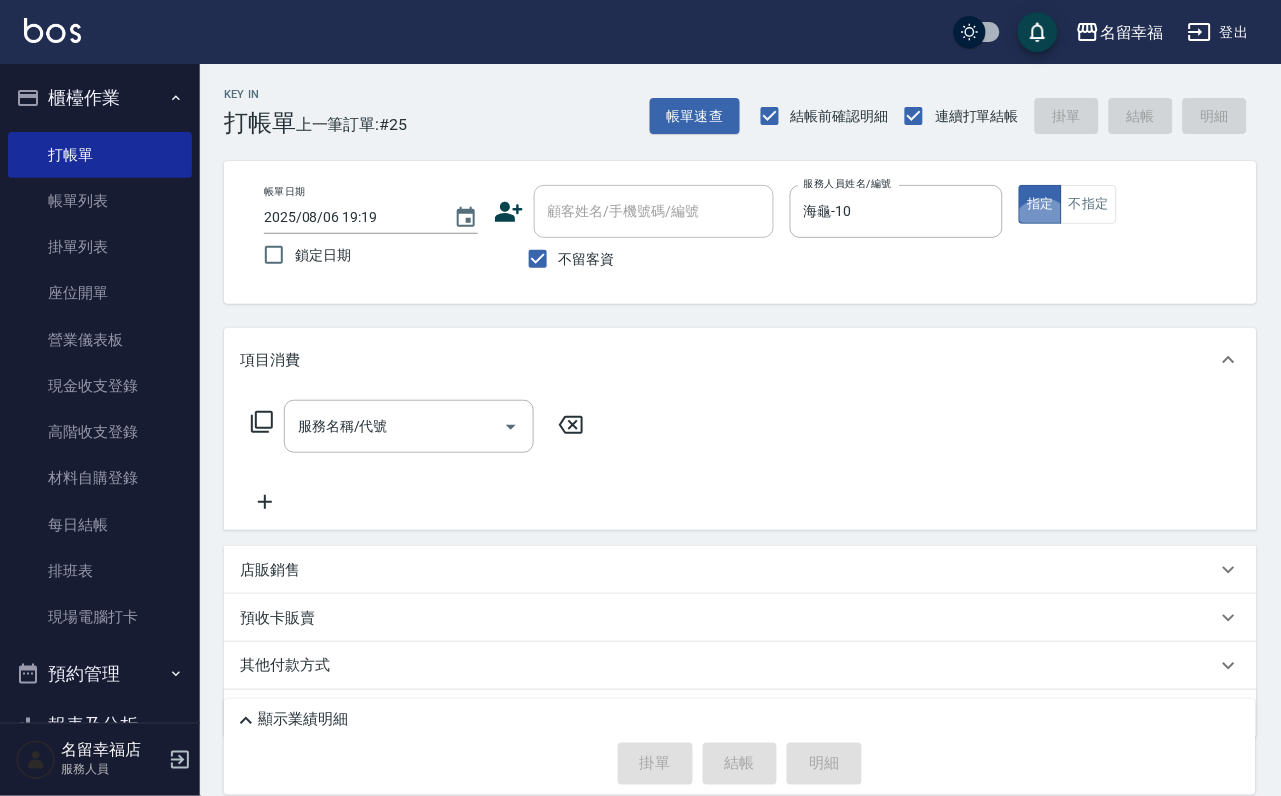 type on "true" 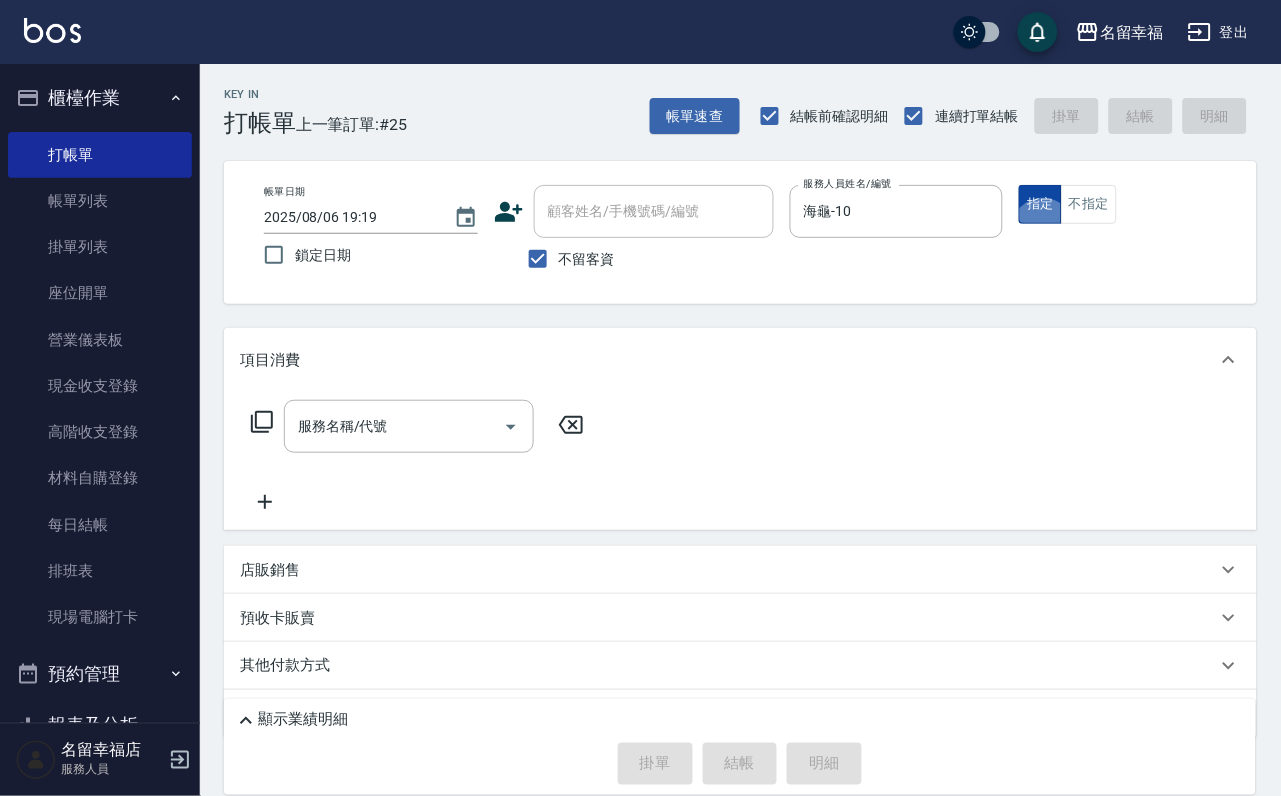 drag, startPoint x: 1206, startPoint y: 229, endPoint x: 1141, endPoint y: 259, distance: 71.5891 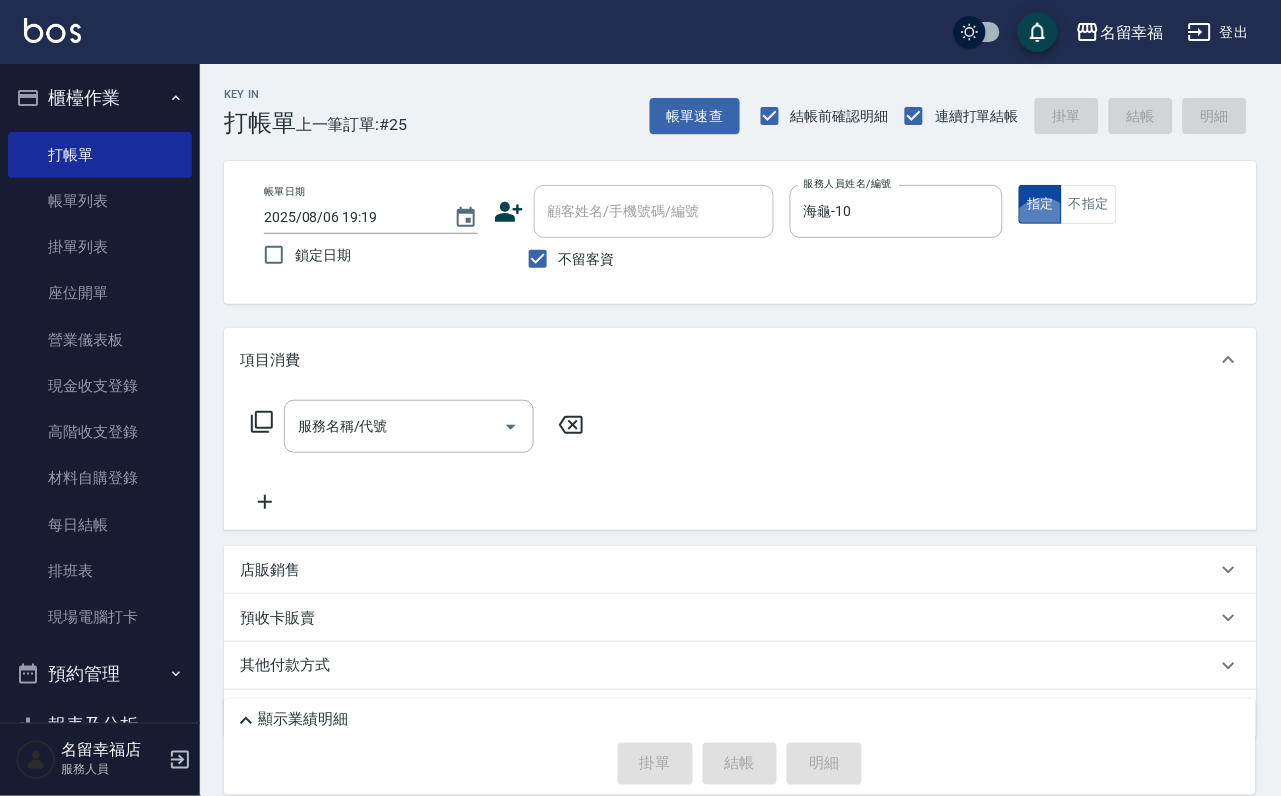 click on "不指定" at bounding box center [1089, 204] 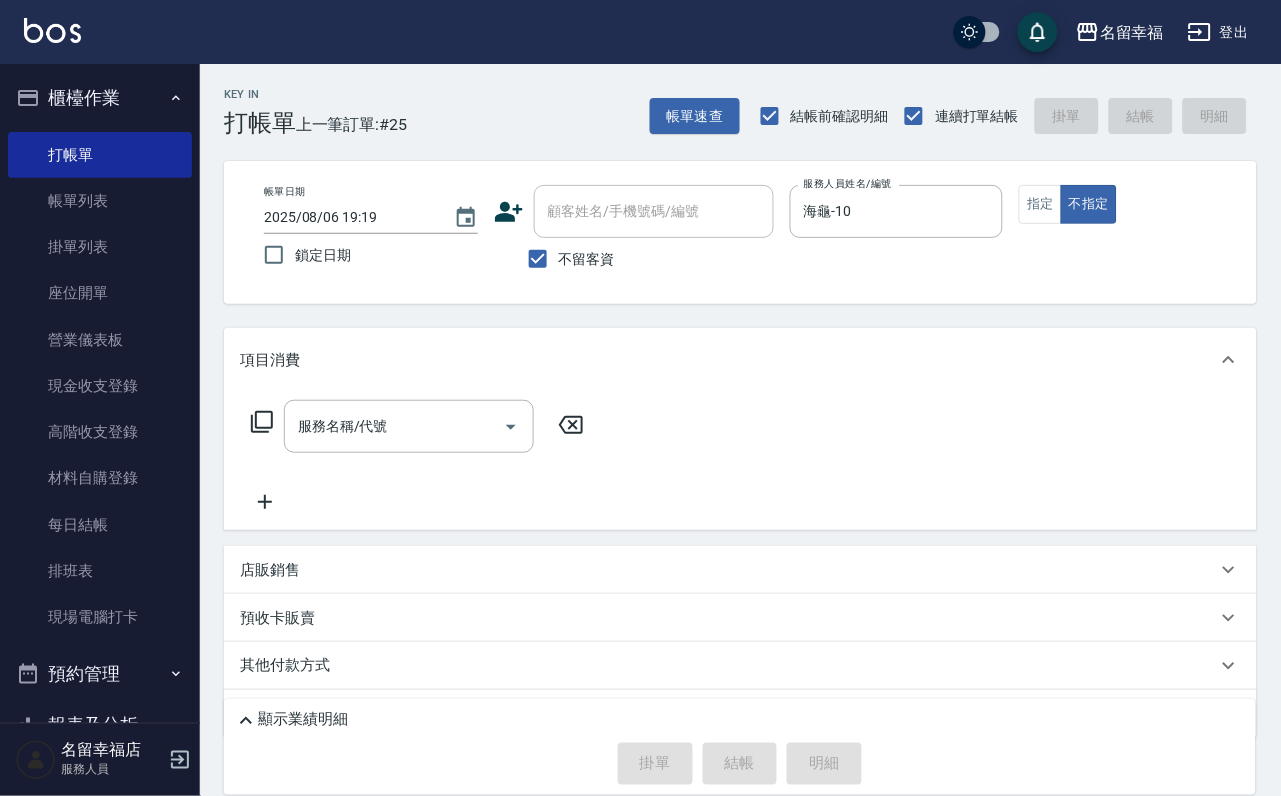 click 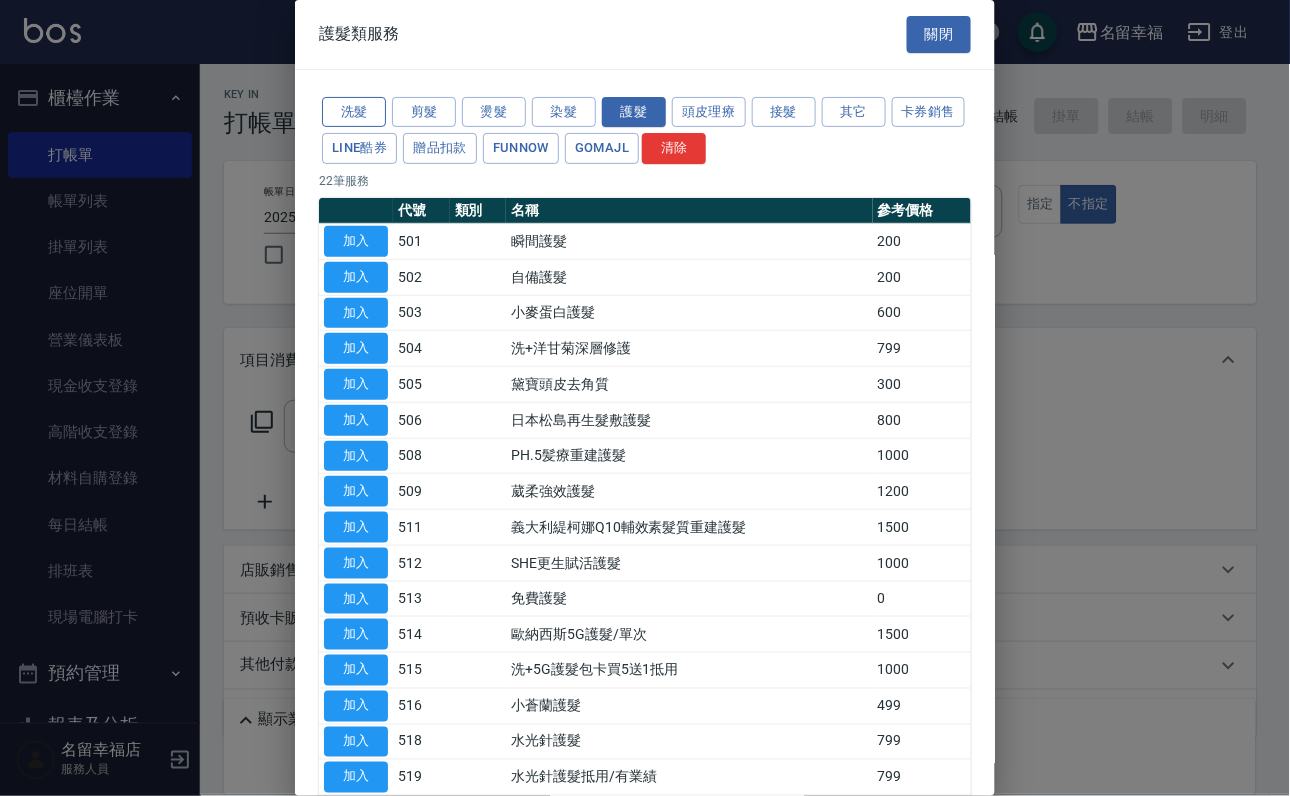 click on "洗髮" at bounding box center [354, 112] 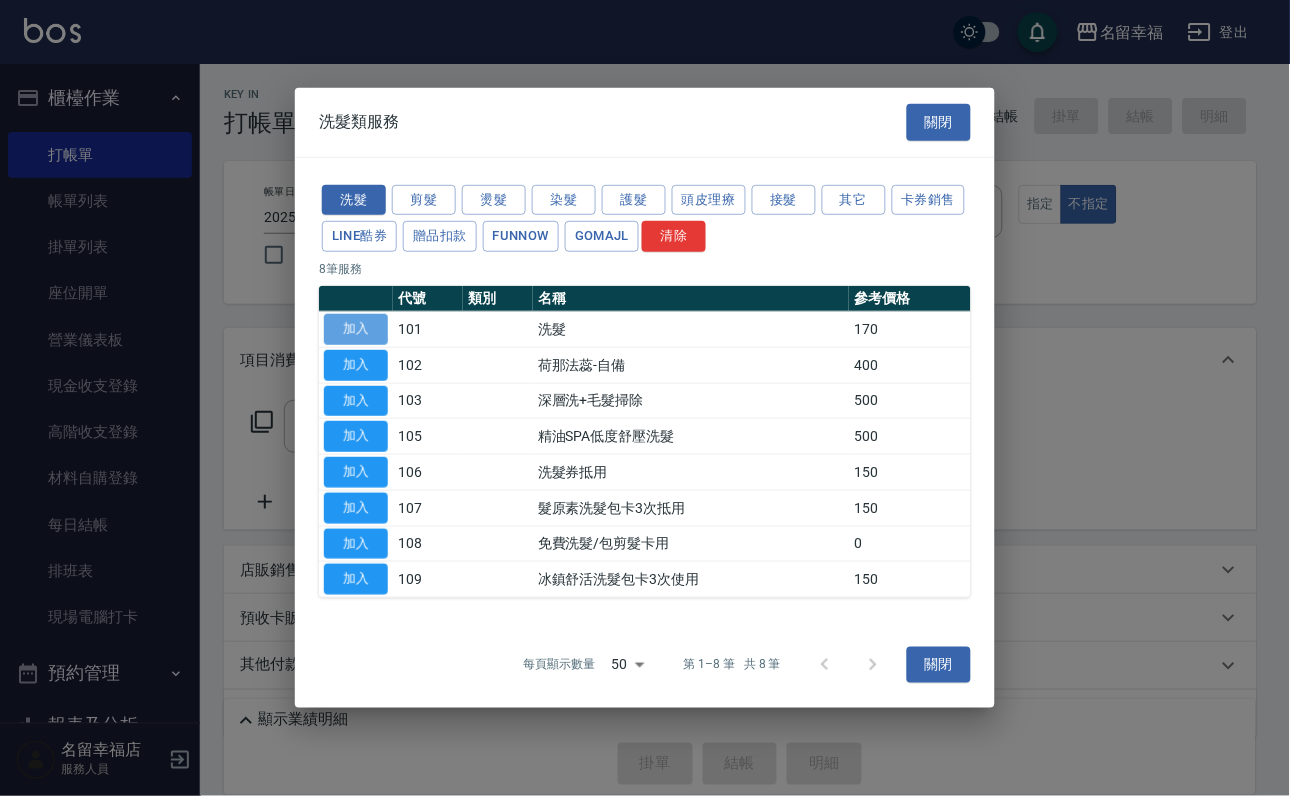 click on "加入" at bounding box center (356, 329) 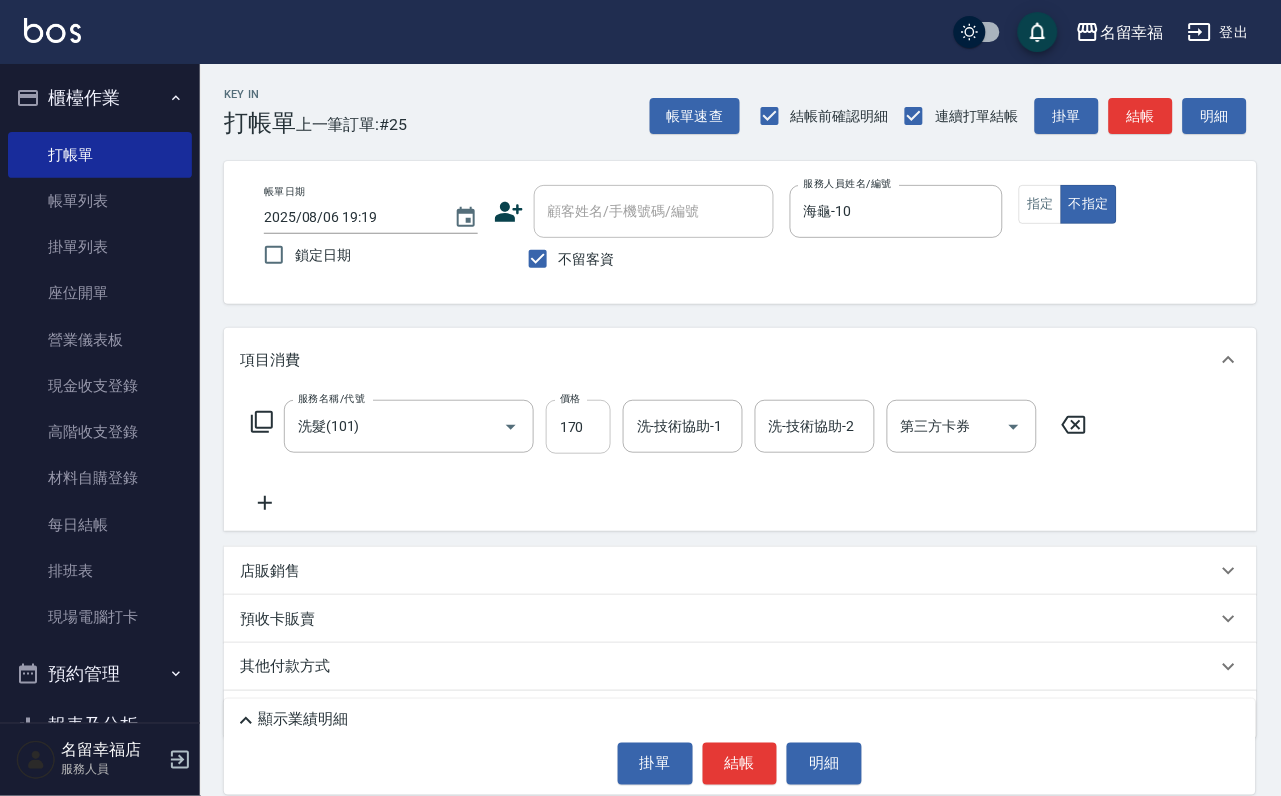 click on "170" at bounding box center (578, 427) 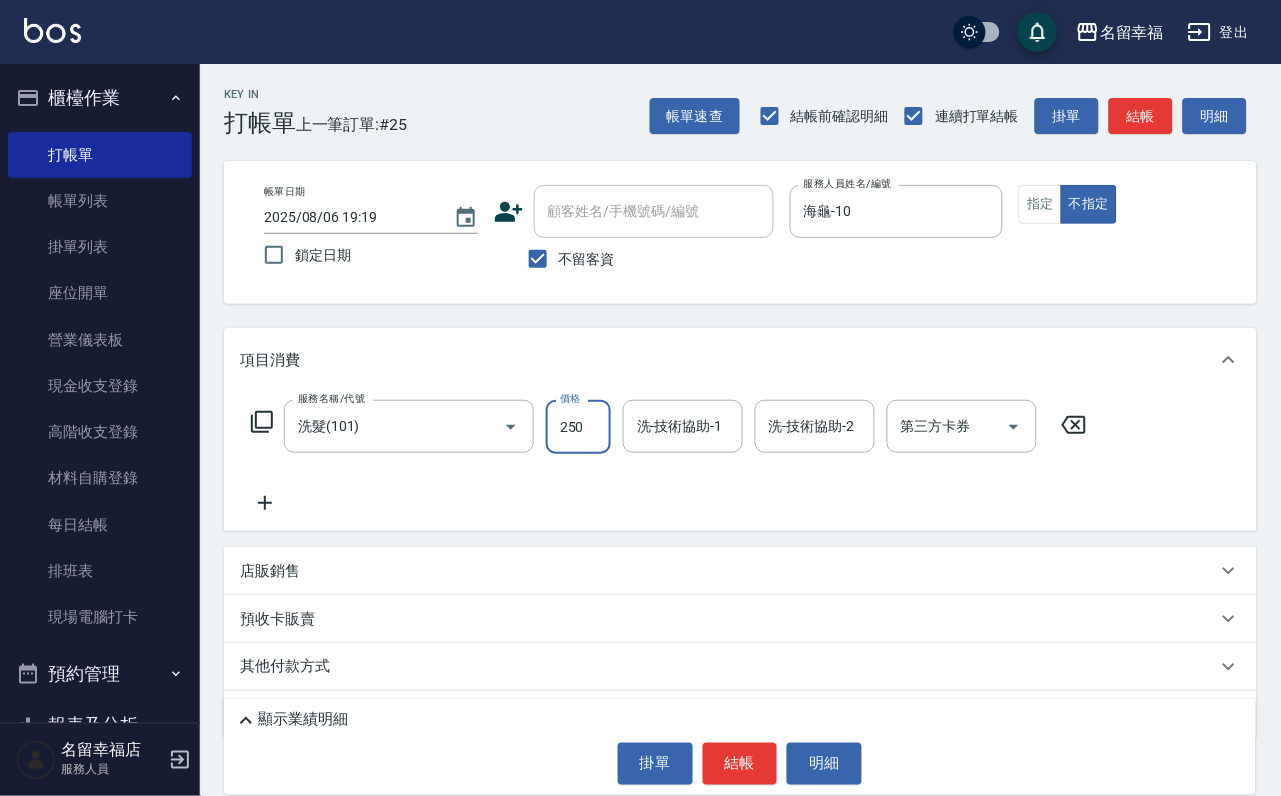 type on "250" 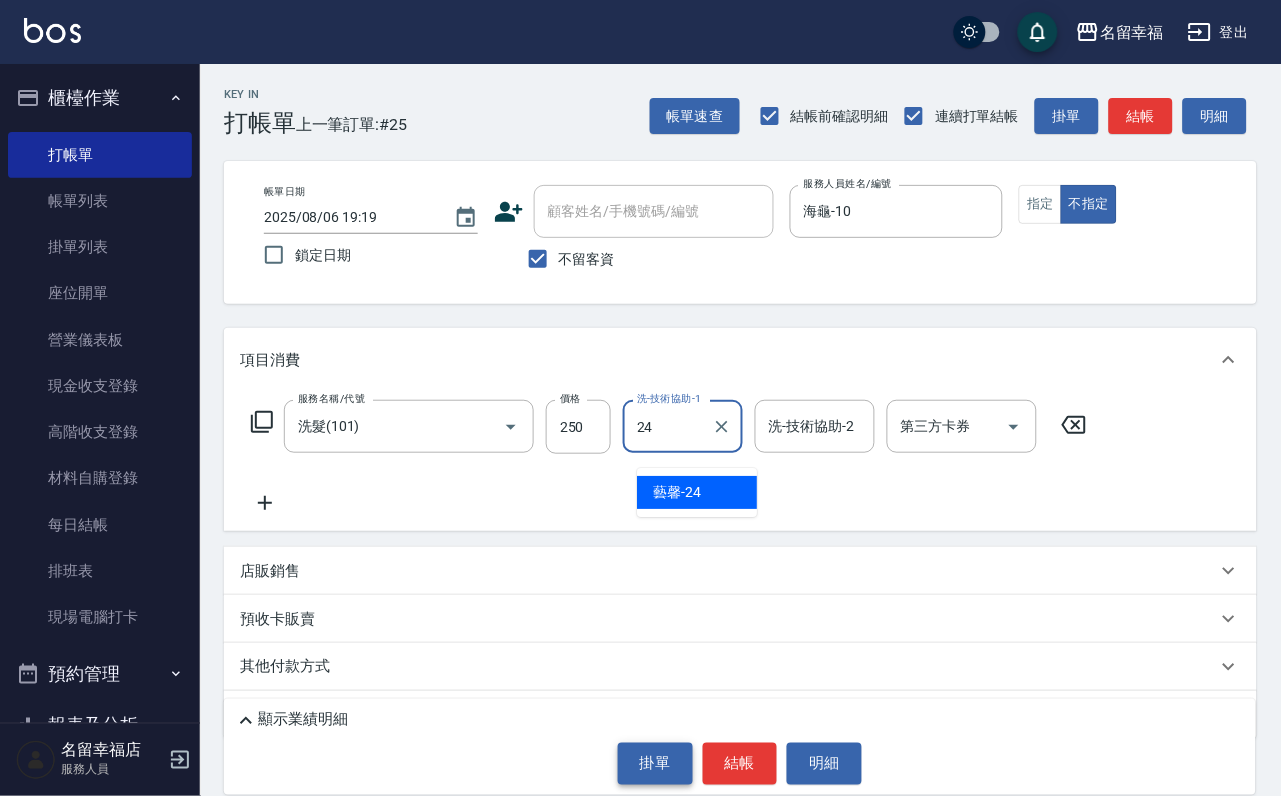type on "藝馨-24" 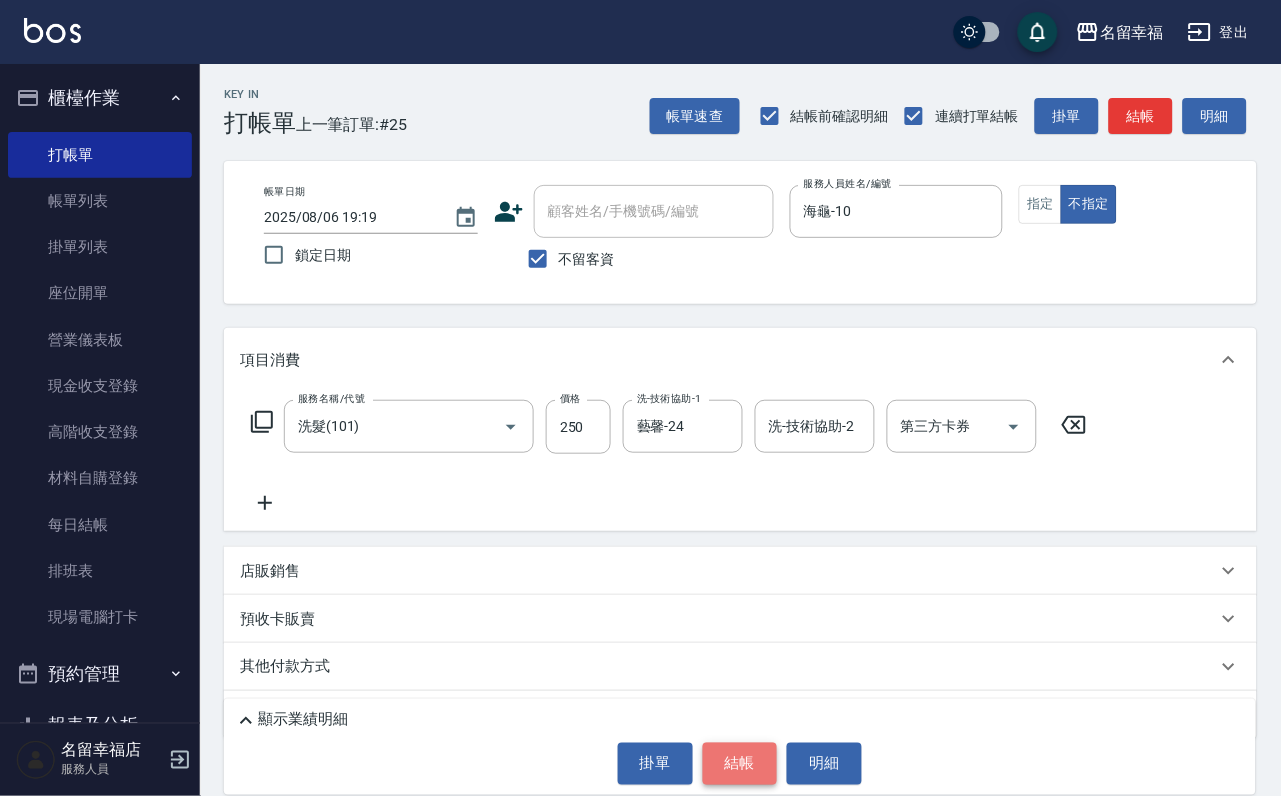 click on "結帳" at bounding box center (740, 764) 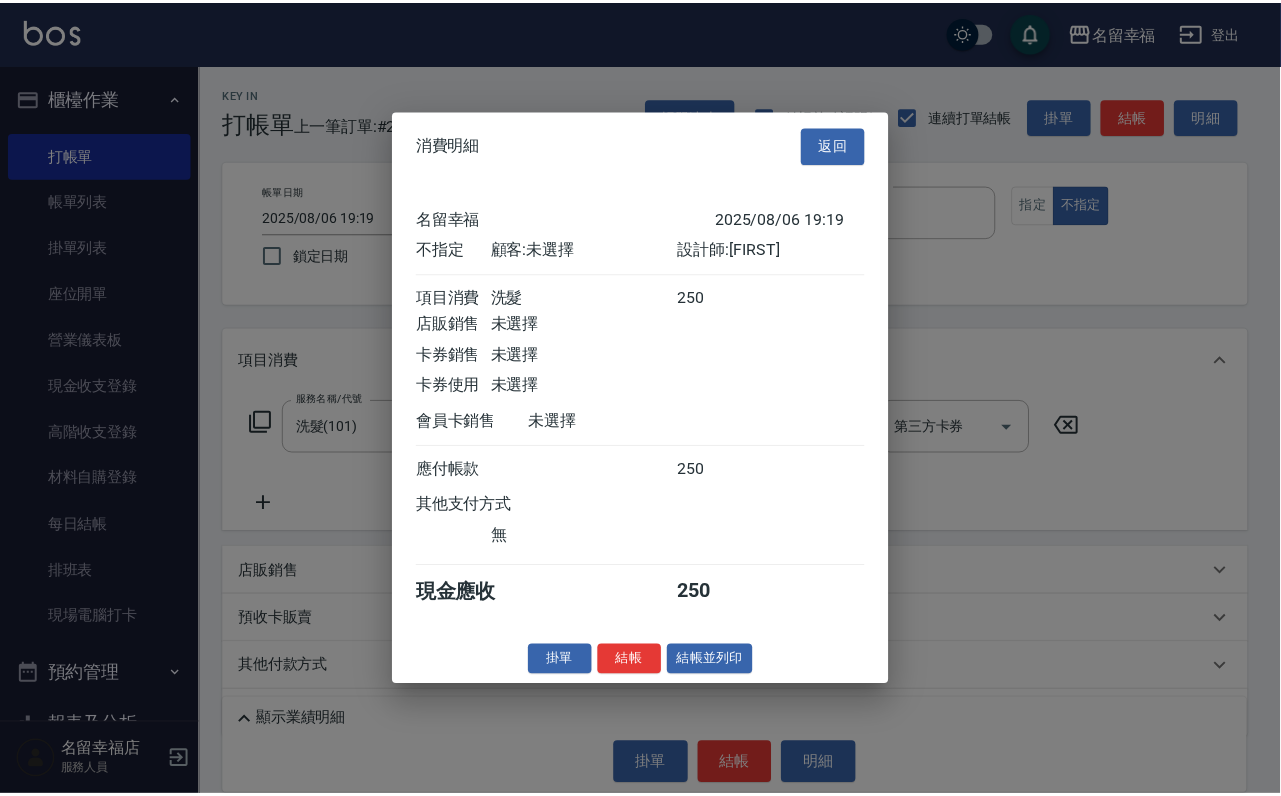 scroll, scrollTop: 284, scrollLeft: 0, axis: vertical 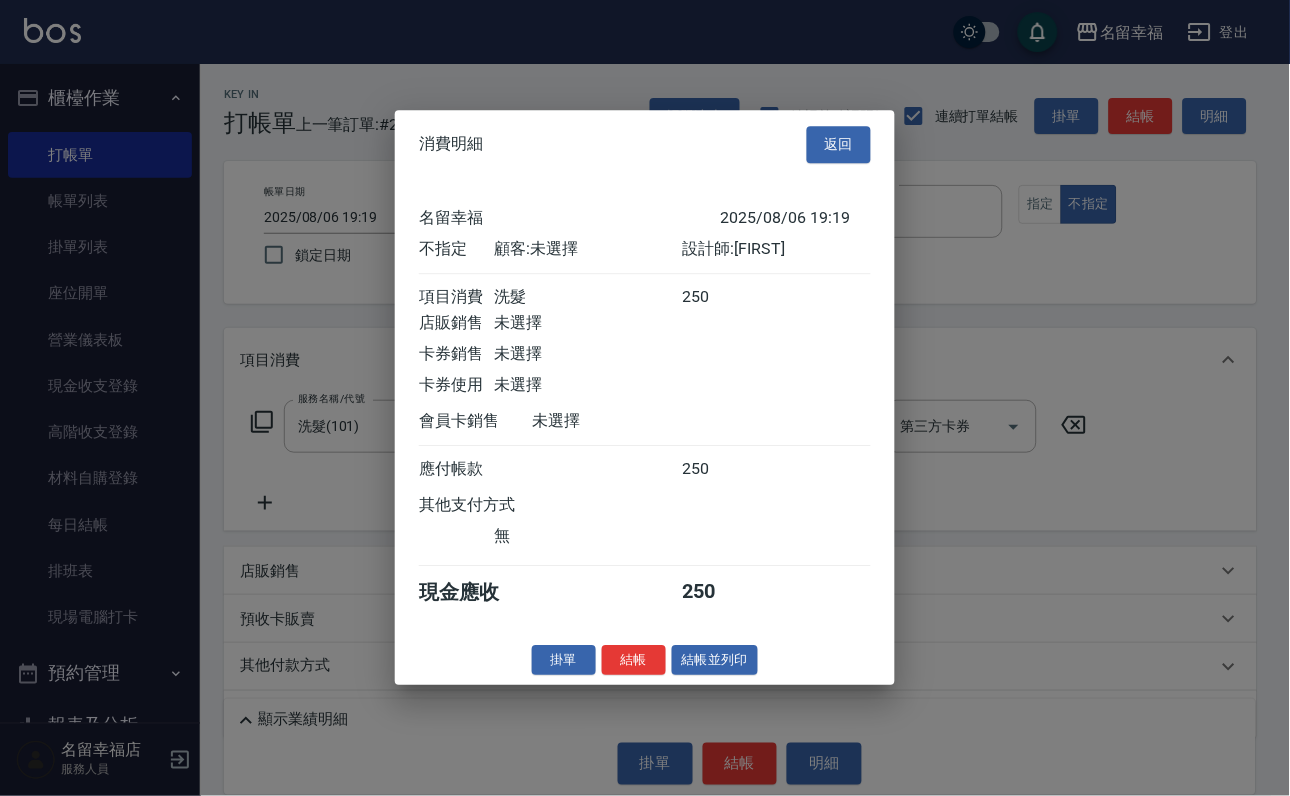 click on "結帳並列印" at bounding box center (715, 660) 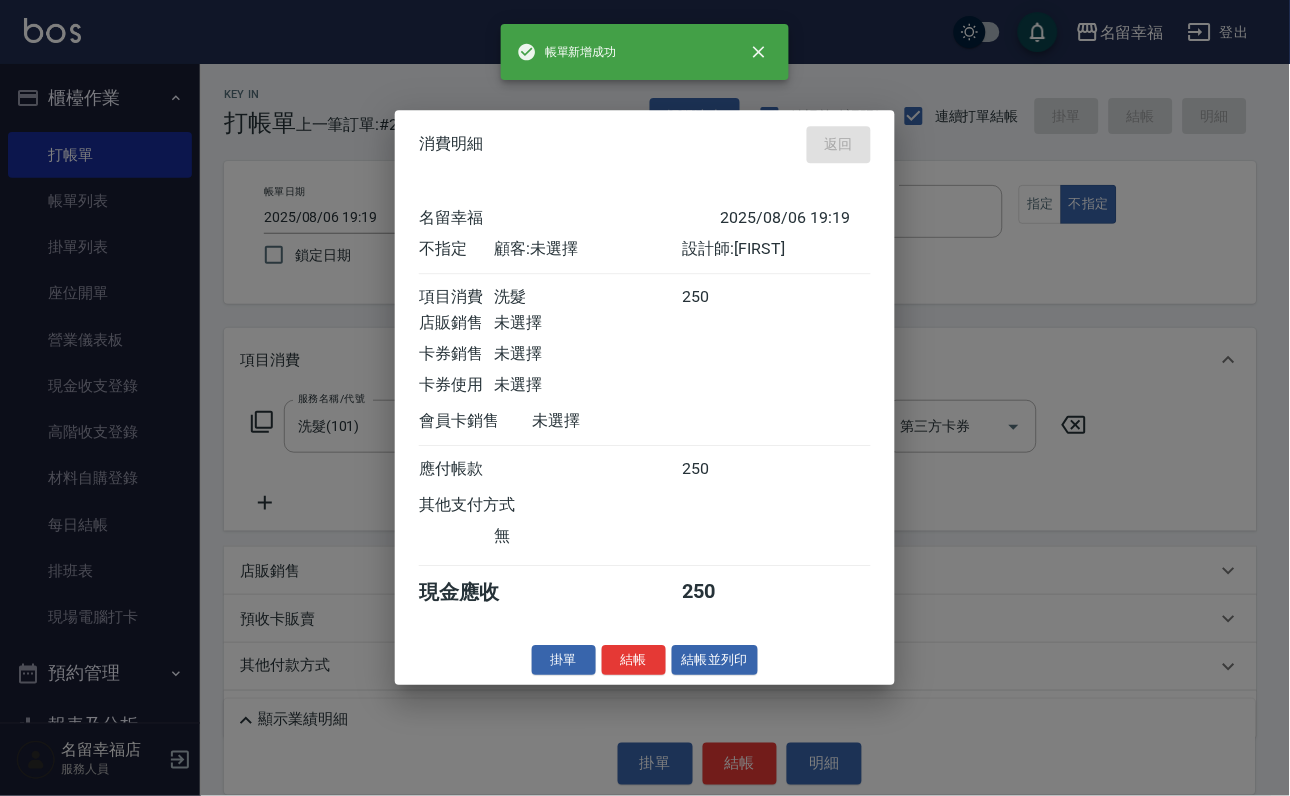 type on "2025/08/06 19:25" 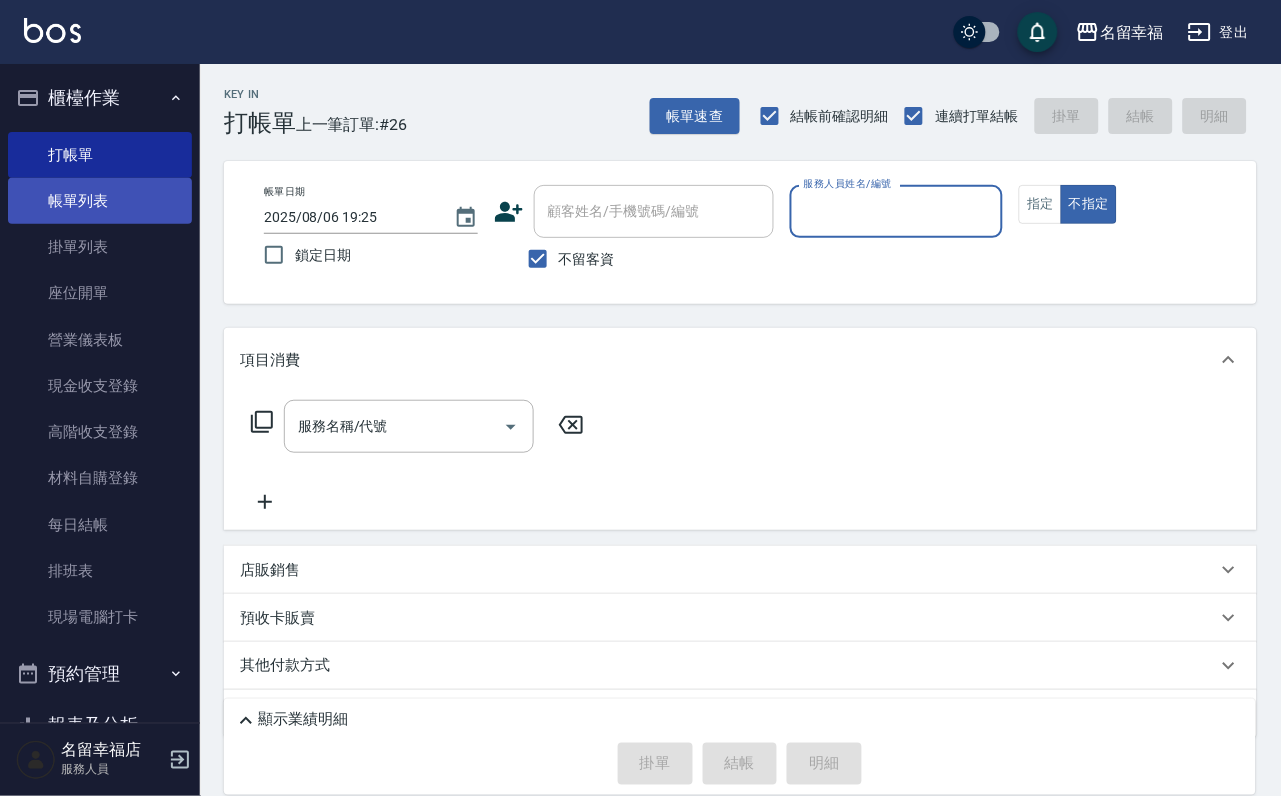 drag, startPoint x: 50, startPoint y: 212, endPoint x: 242, endPoint y: 310, distance: 215.56438 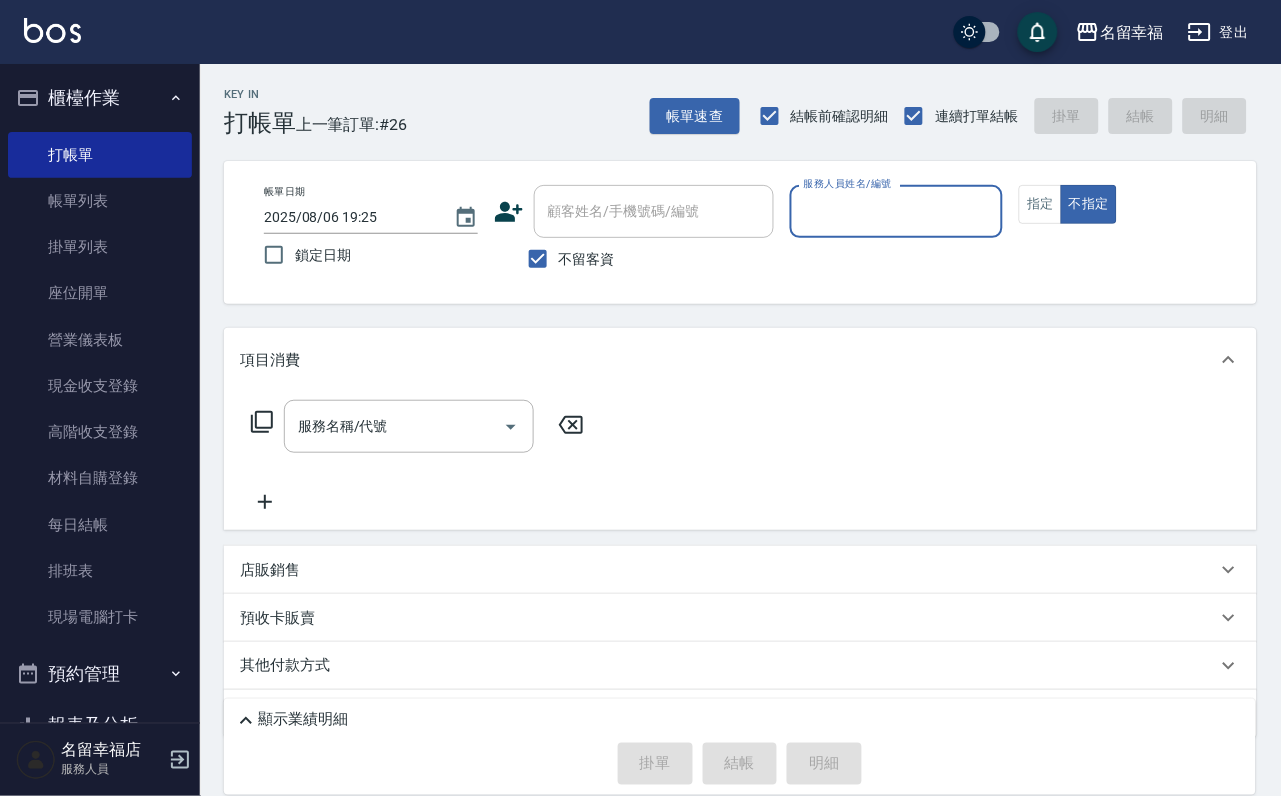 click on "帳單列表" at bounding box center (100, 201) 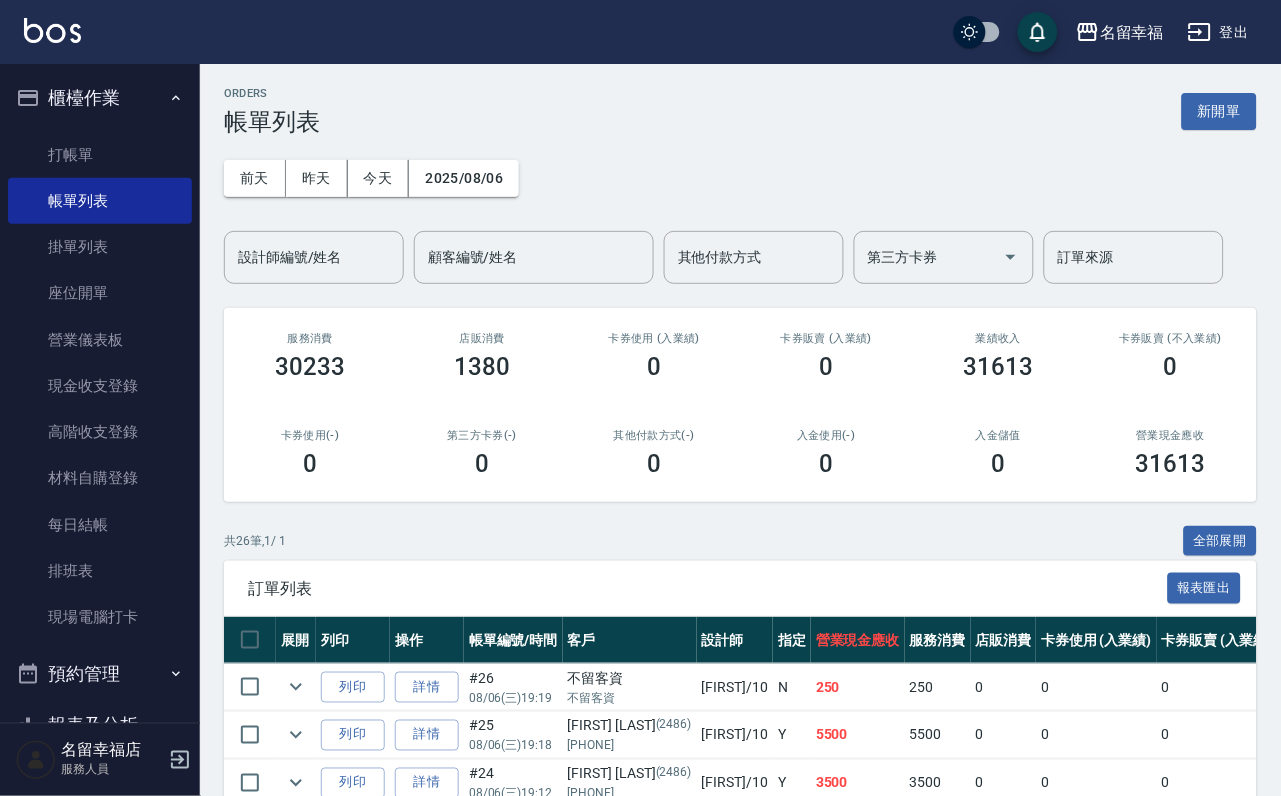 scroll, scrollTop: 0, scrollLeft: 0, axis: both 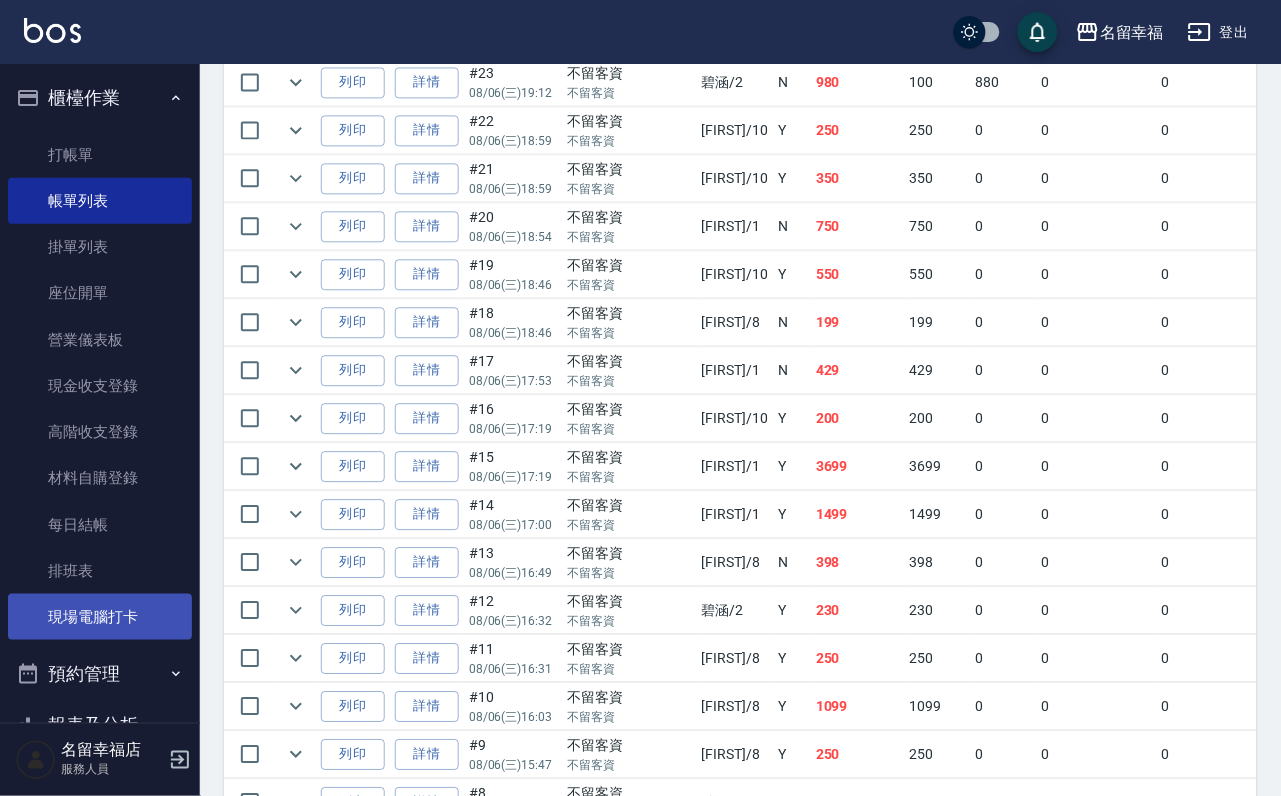 click on "現場電腦打卡" at bounding box center (100, 617) 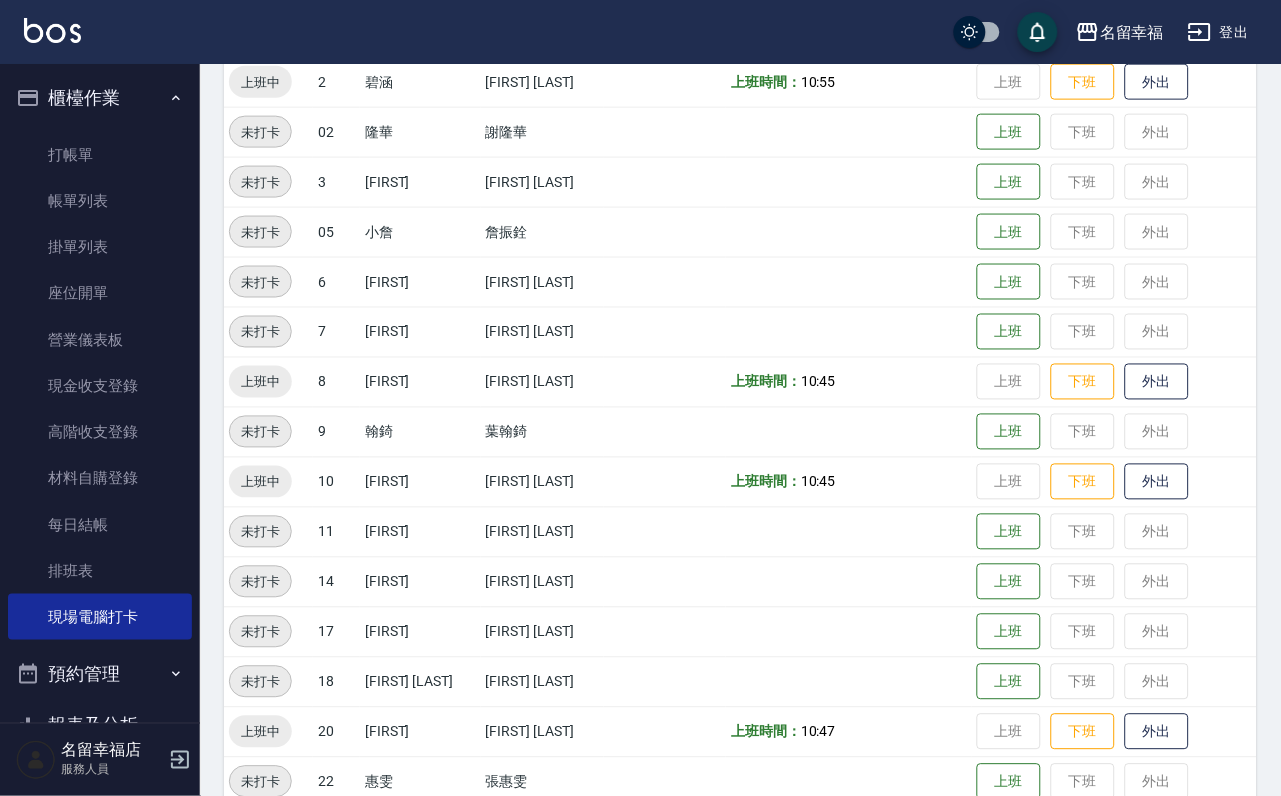 scroll, scrollTop: 655, scrollLeft: 0, axis: vertical 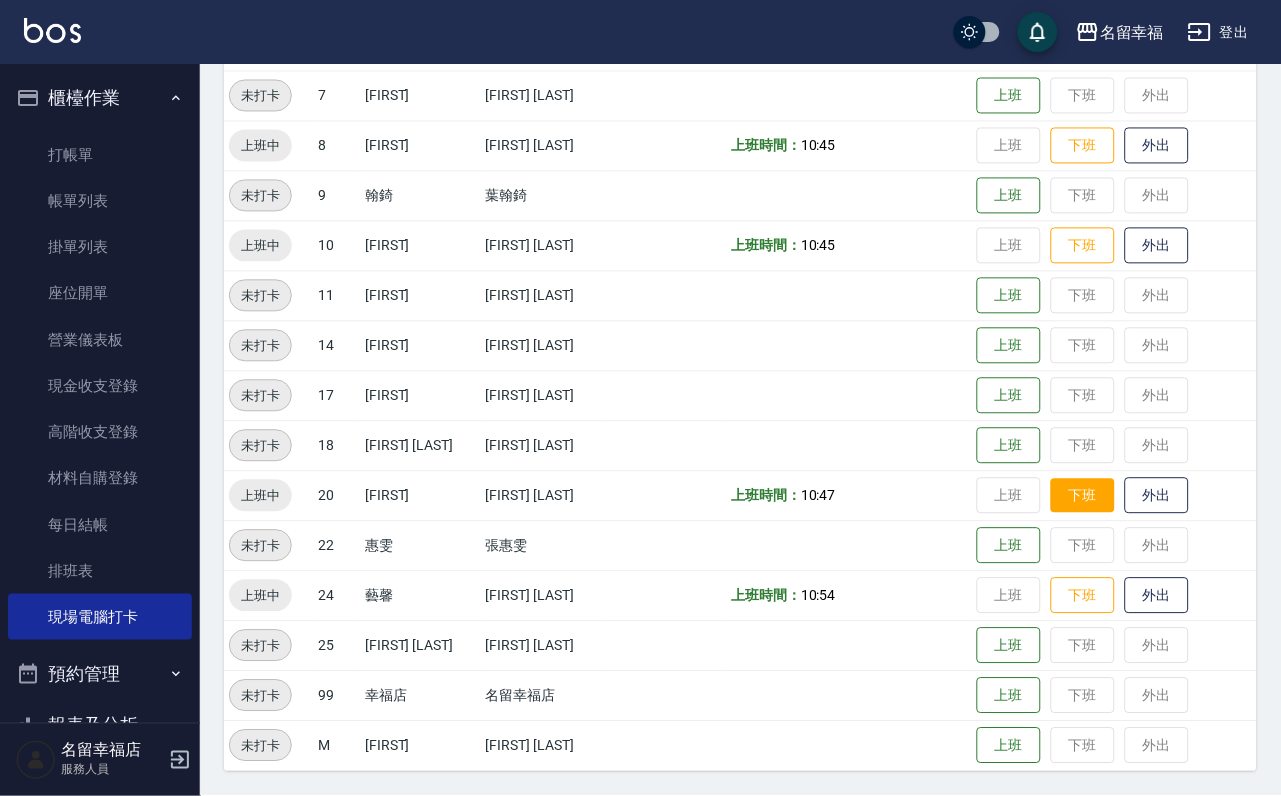 click on "下班" at bounding box center [1083, 496] 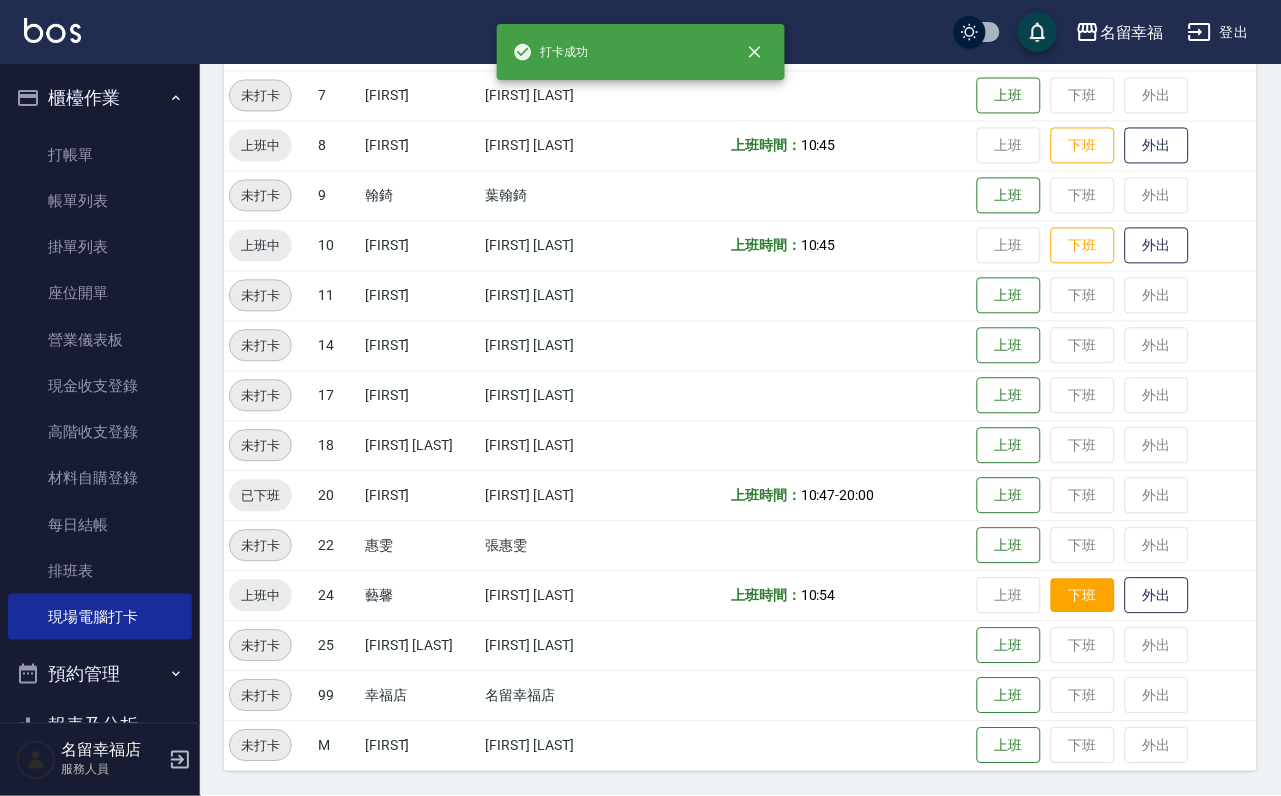 click on "下班" at bounding box center [1083, 596] 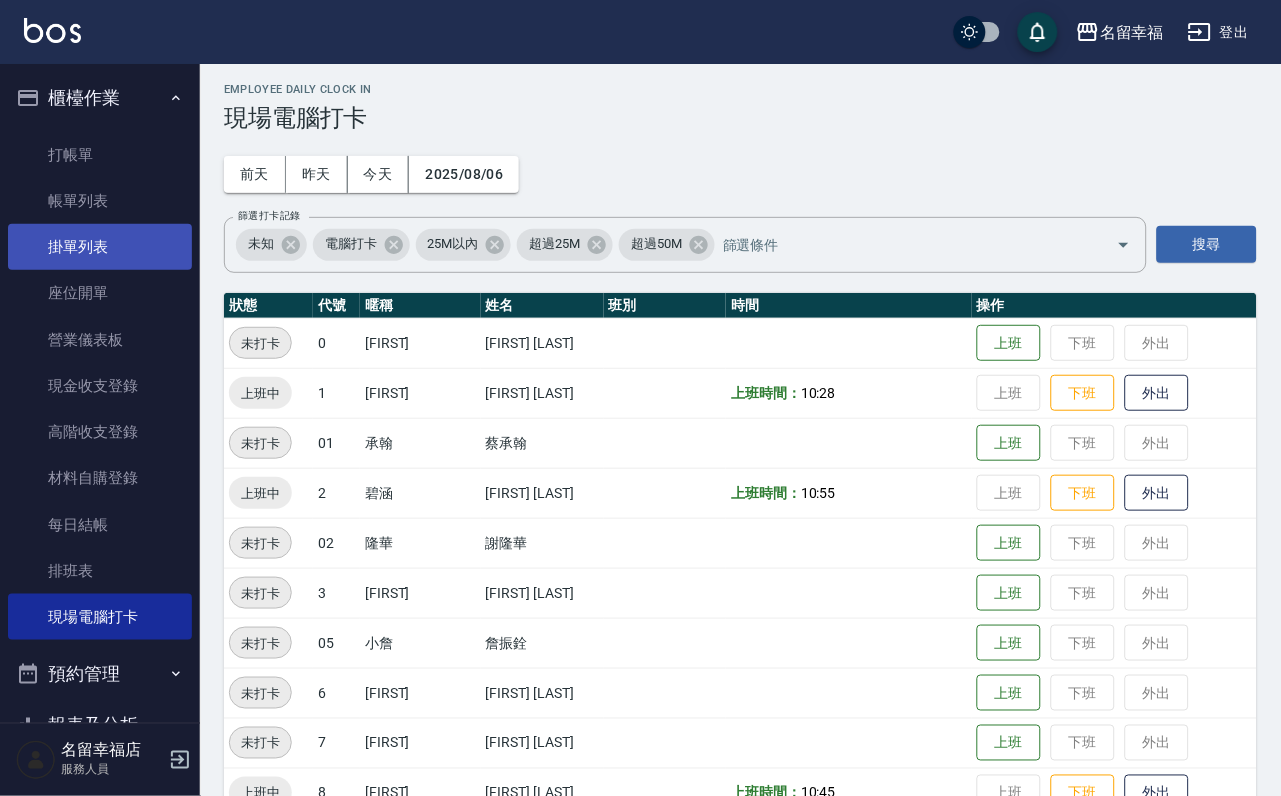 scroll, scrollTop: 0, scrollLeft: 0, axis: both 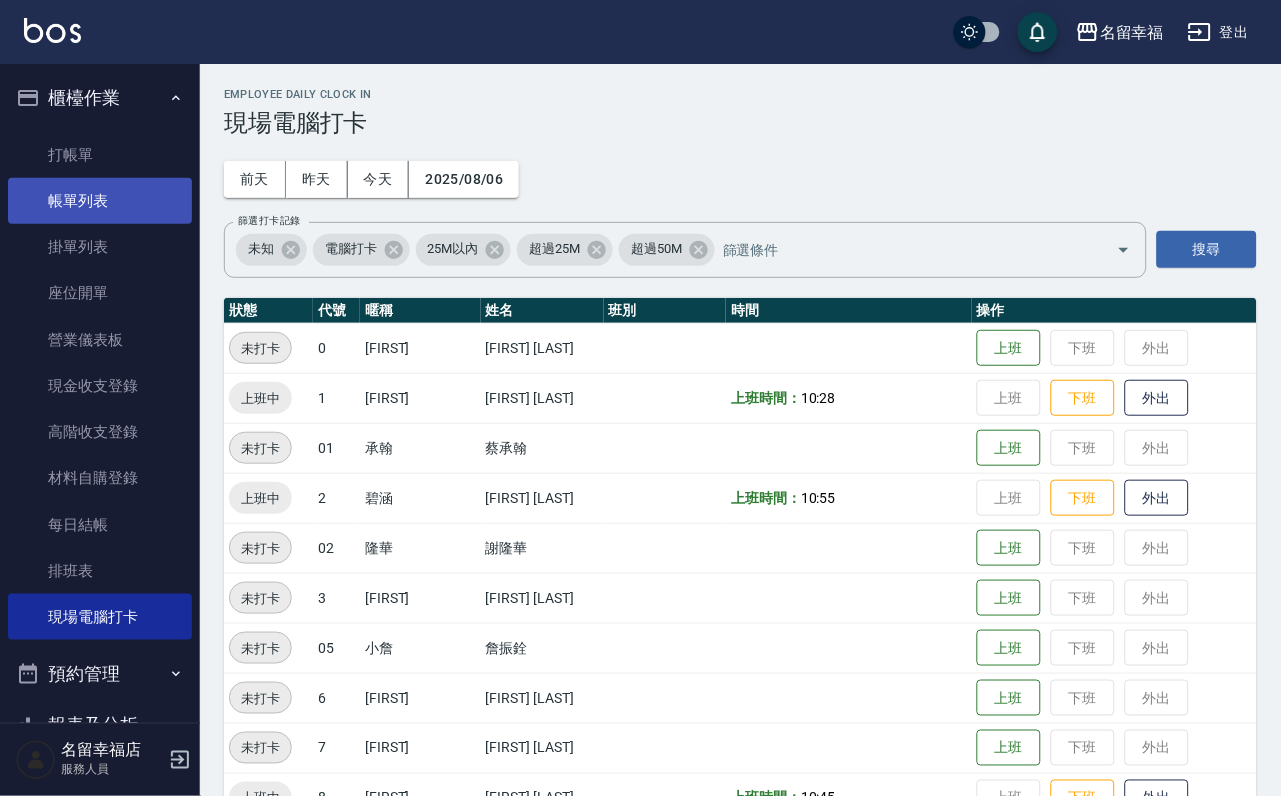 click on "帳單列表" at bounding box center [100, 201] 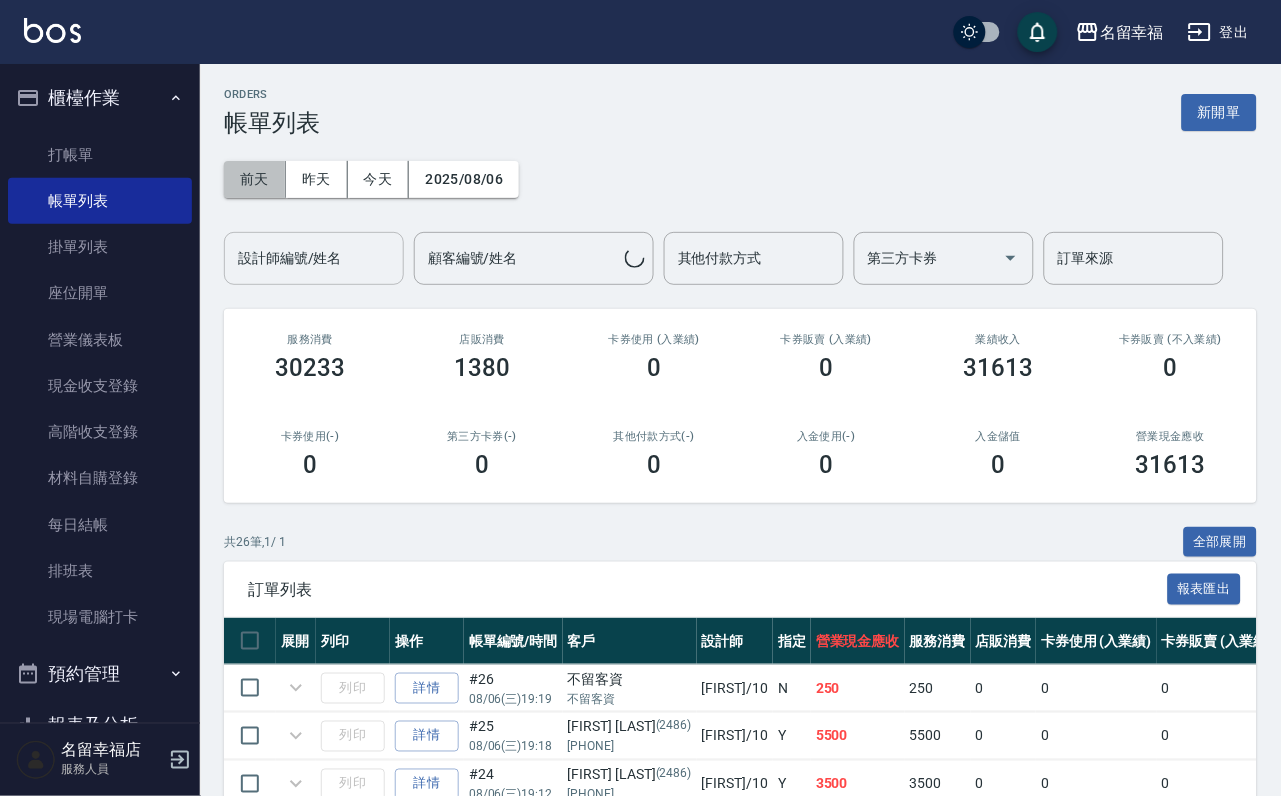 click on "前天" at bounding box center [255, 179] 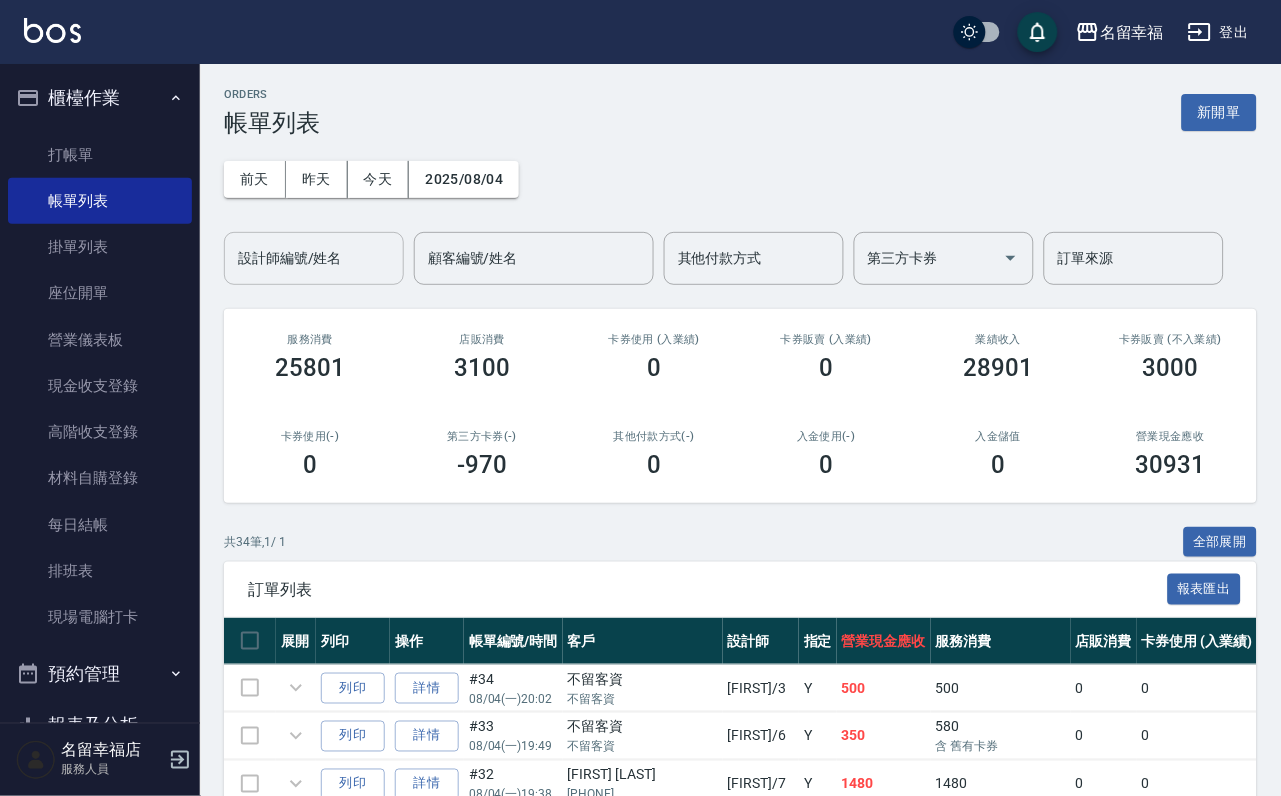 click on "設計師編號/姓名" at bounding box center [314, 258] 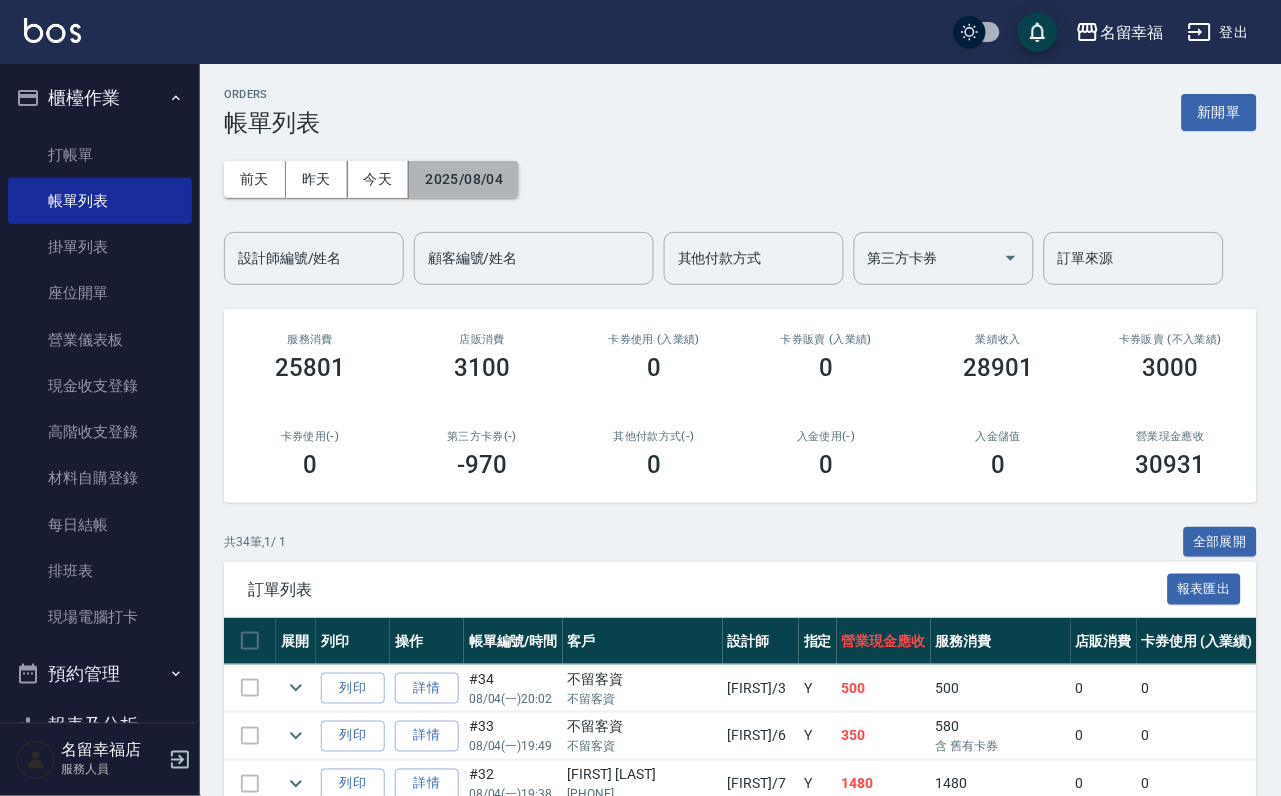 click on "2025/08/04" at bounding box center [464, 179] 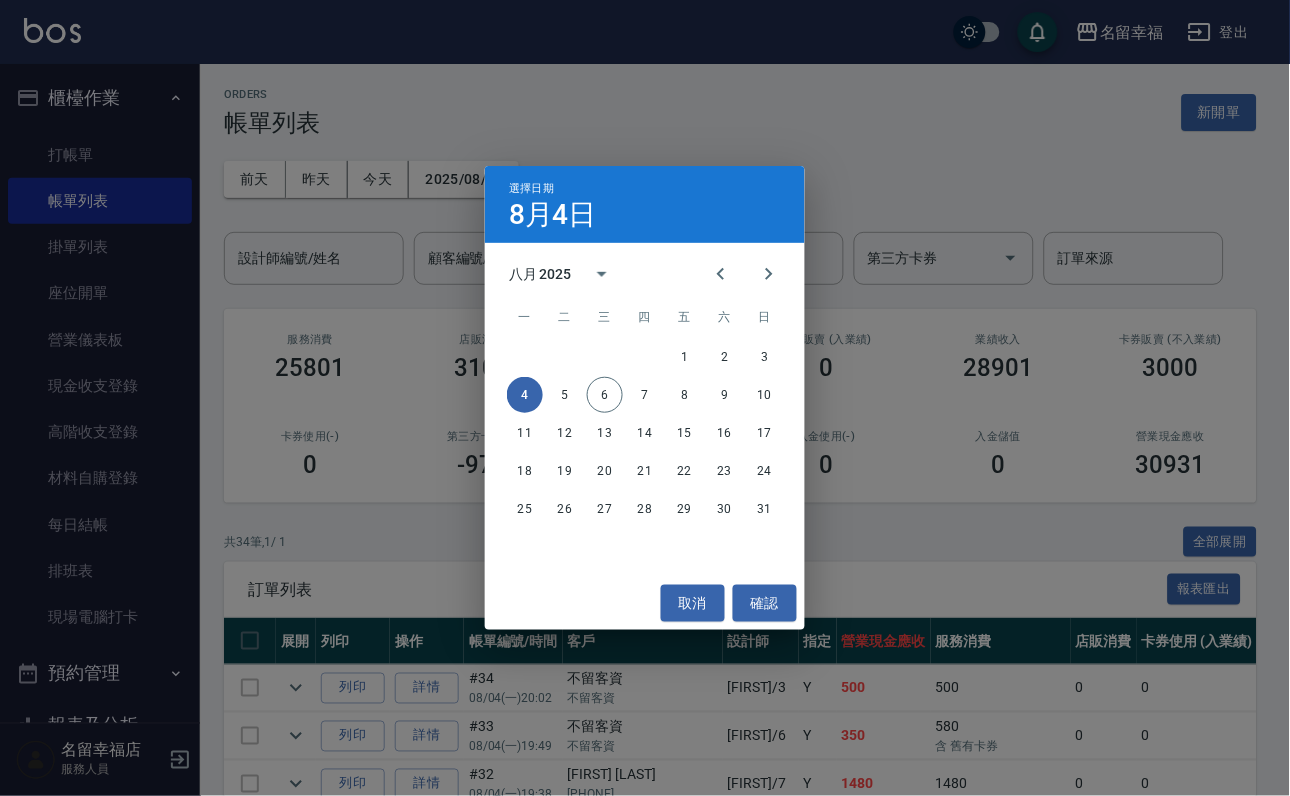 click on "選擇日期 8月4日 八月 2025 一 二 三 四 五 六 日 1 2 3 4 5 6 7 8 9 10 11 12 13 14 15 16 17 18 19 20 21 22 23 24 25 26 27 28 29 30 31 取消 確認" at bounding box center [645, 398] 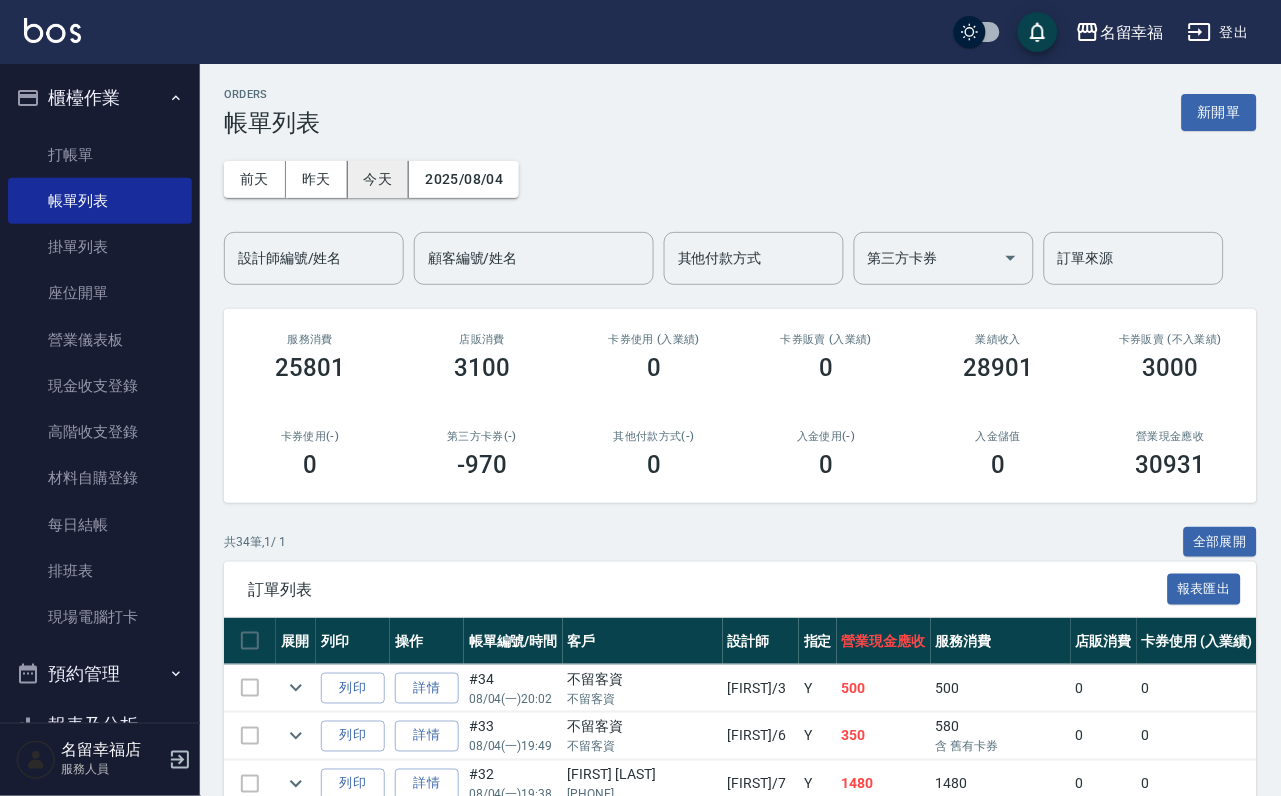click on "今天" at bounding box center (379, 179) 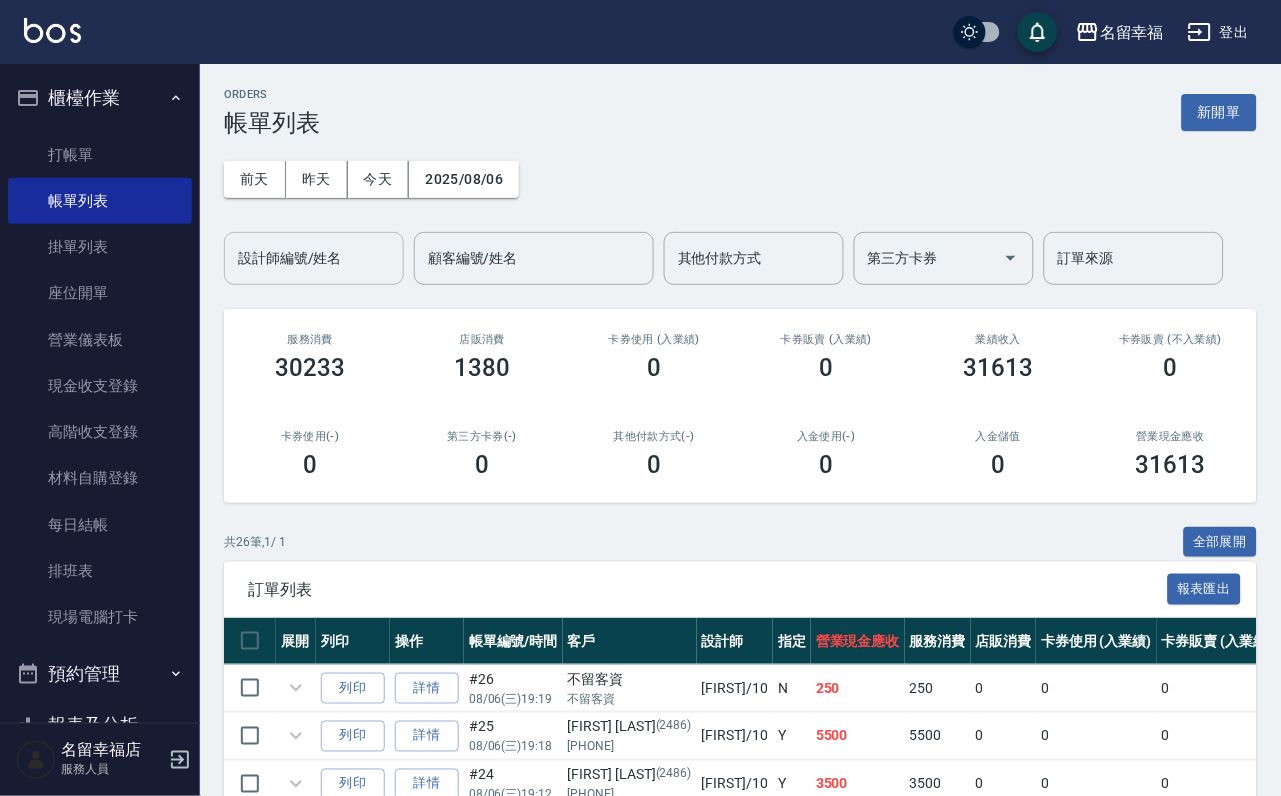 click on "設計師編號/姓名" at bounding box center [314, 258] 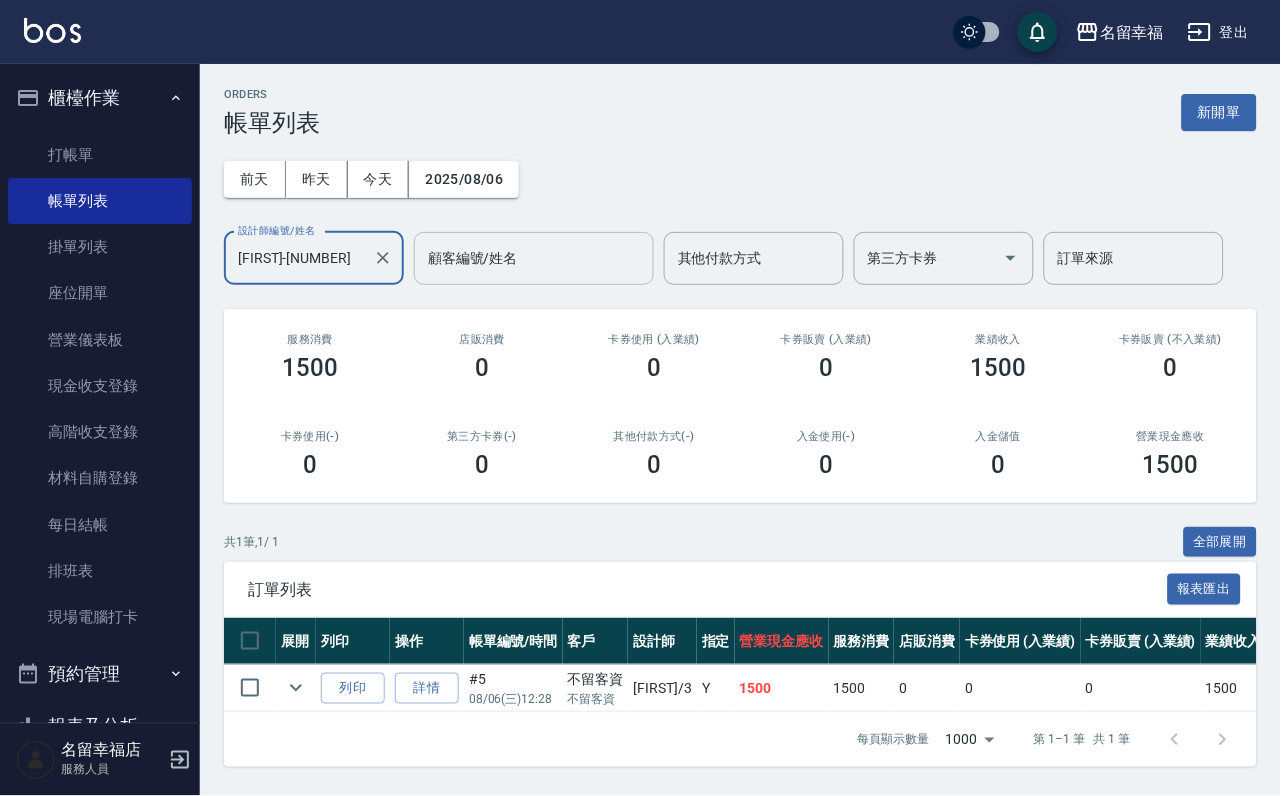 scroll, scrollTop: 0, scrollLeft: 0, axis: both 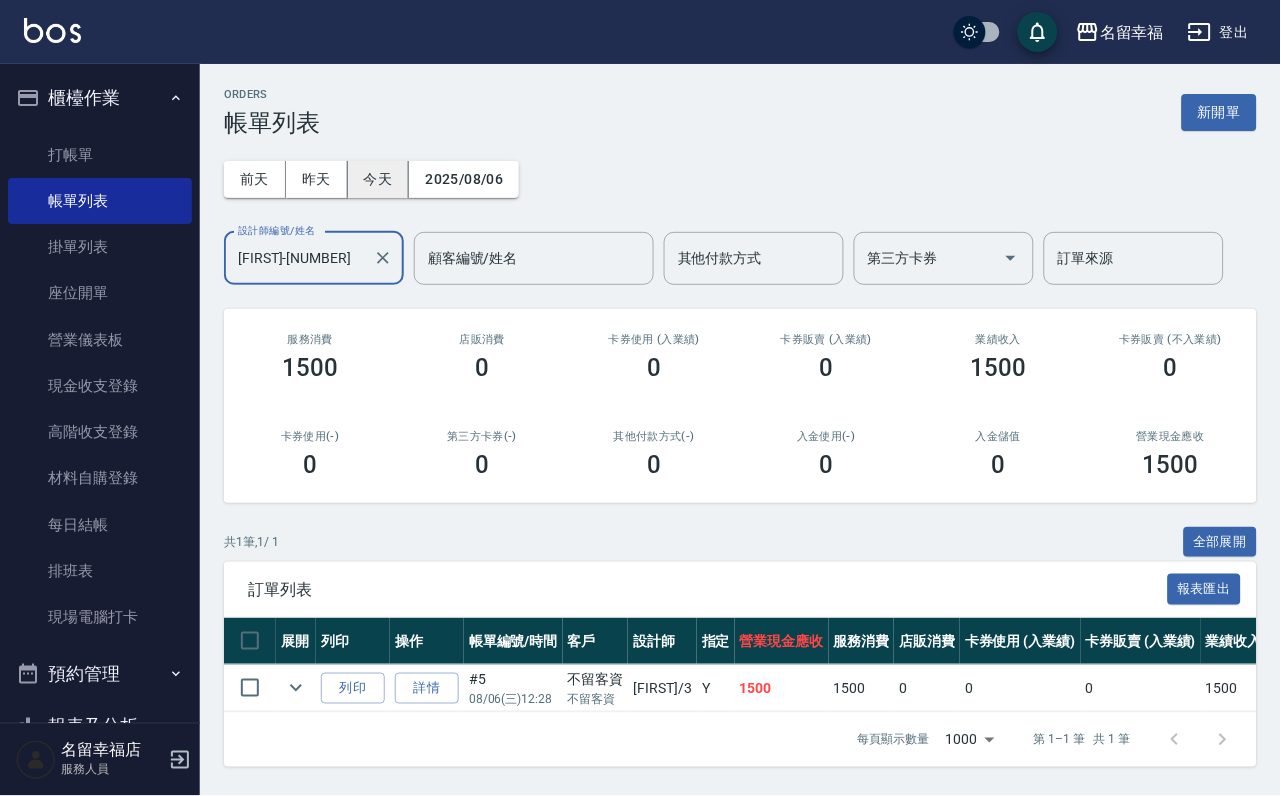 type on "[FIRST]-[NUMBER]" 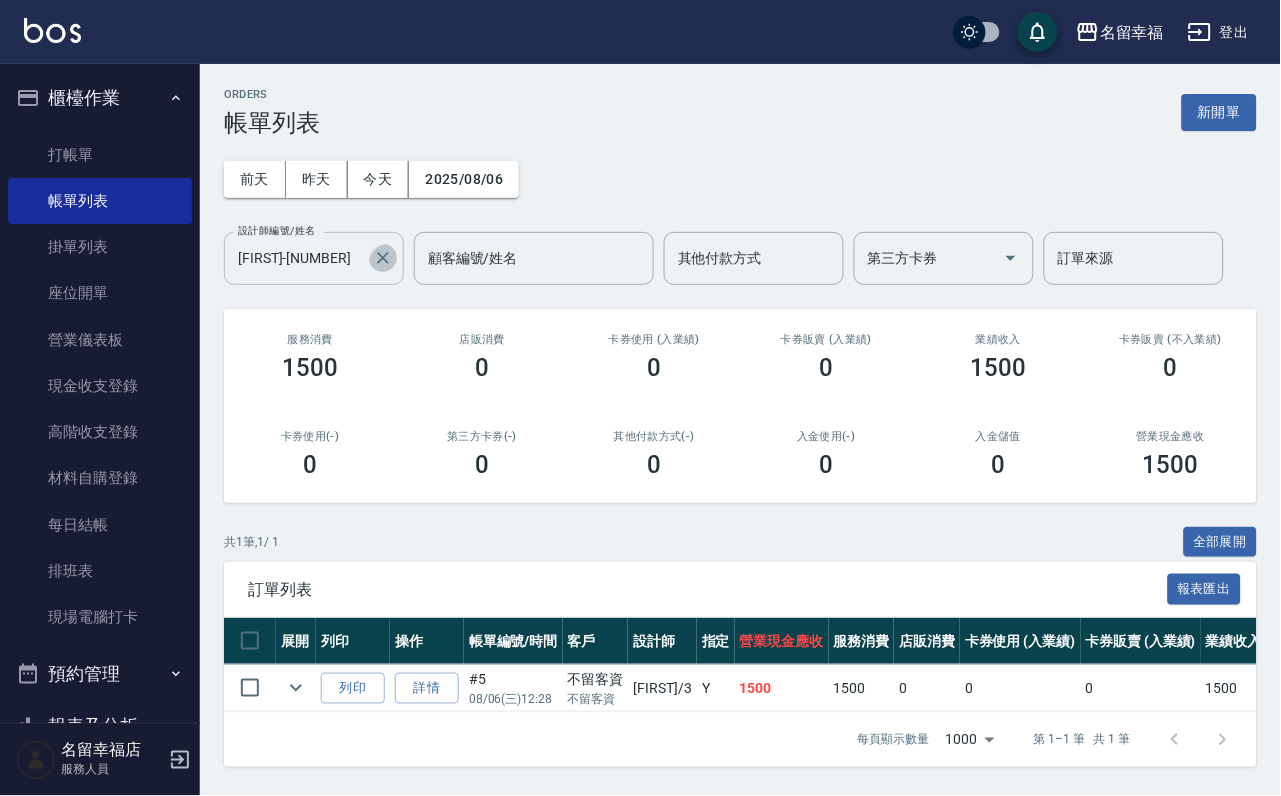 click 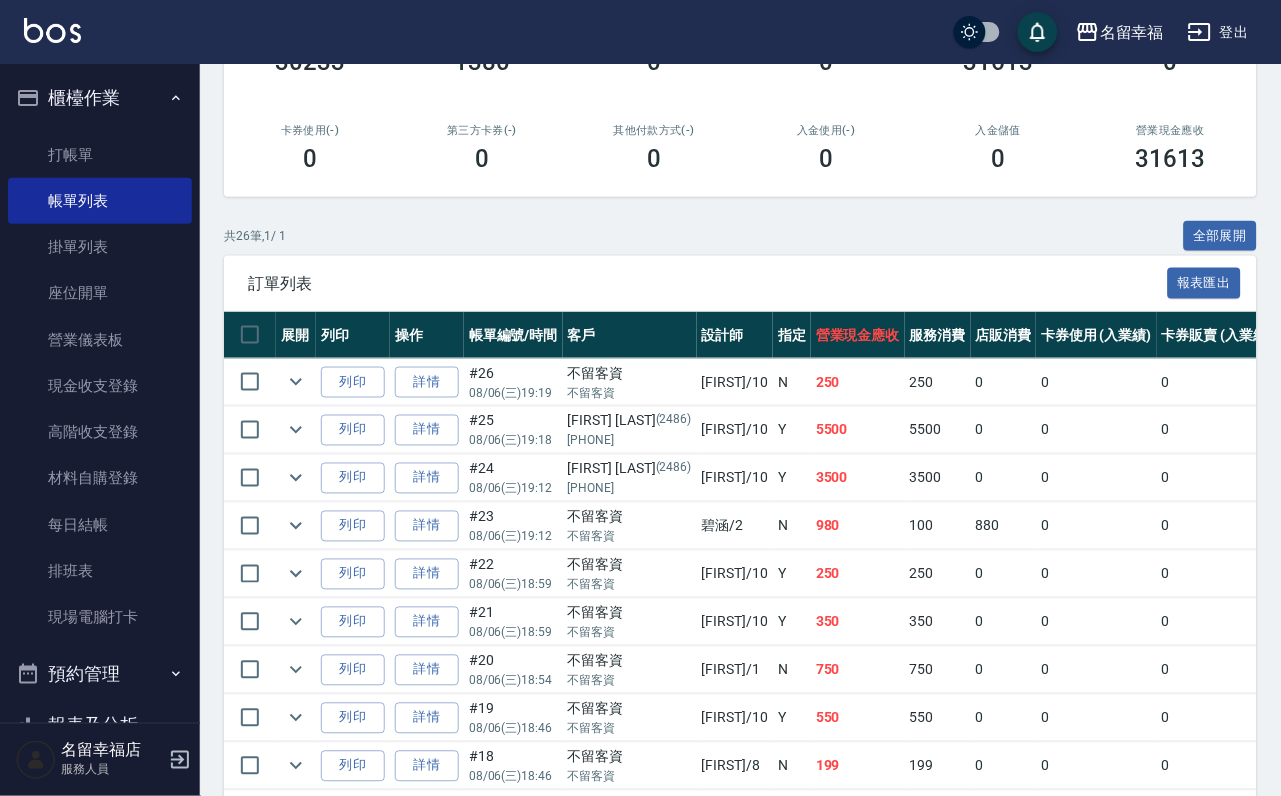 scroll, scrollTop: 450, scrollLeft: 0, axis: vertical 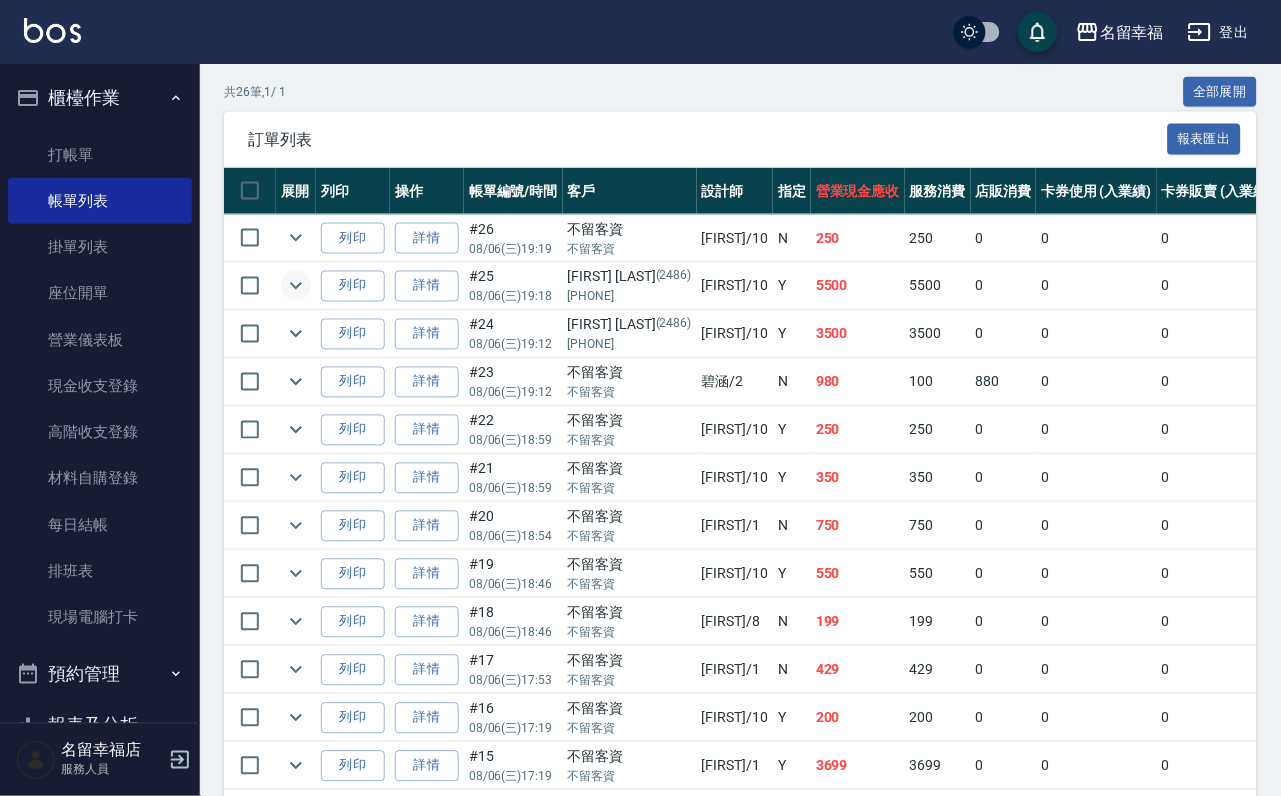 click 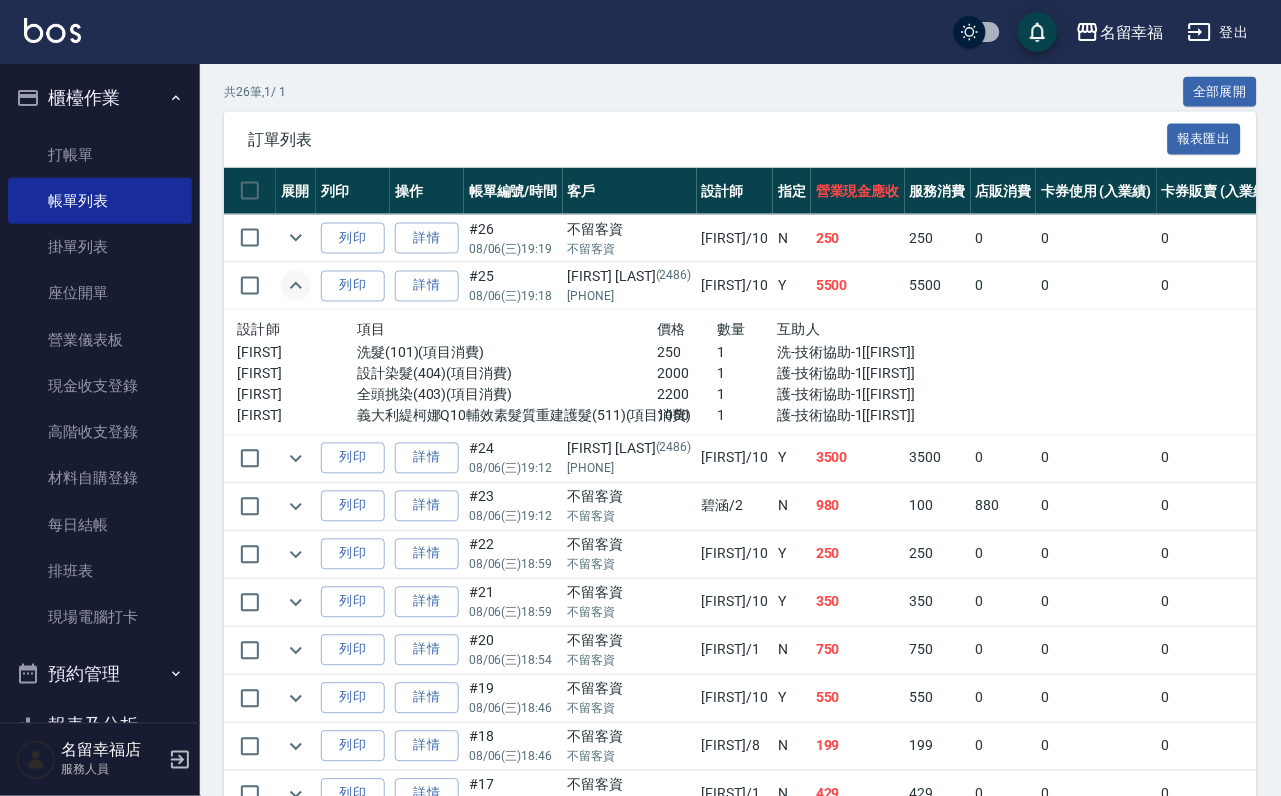 click 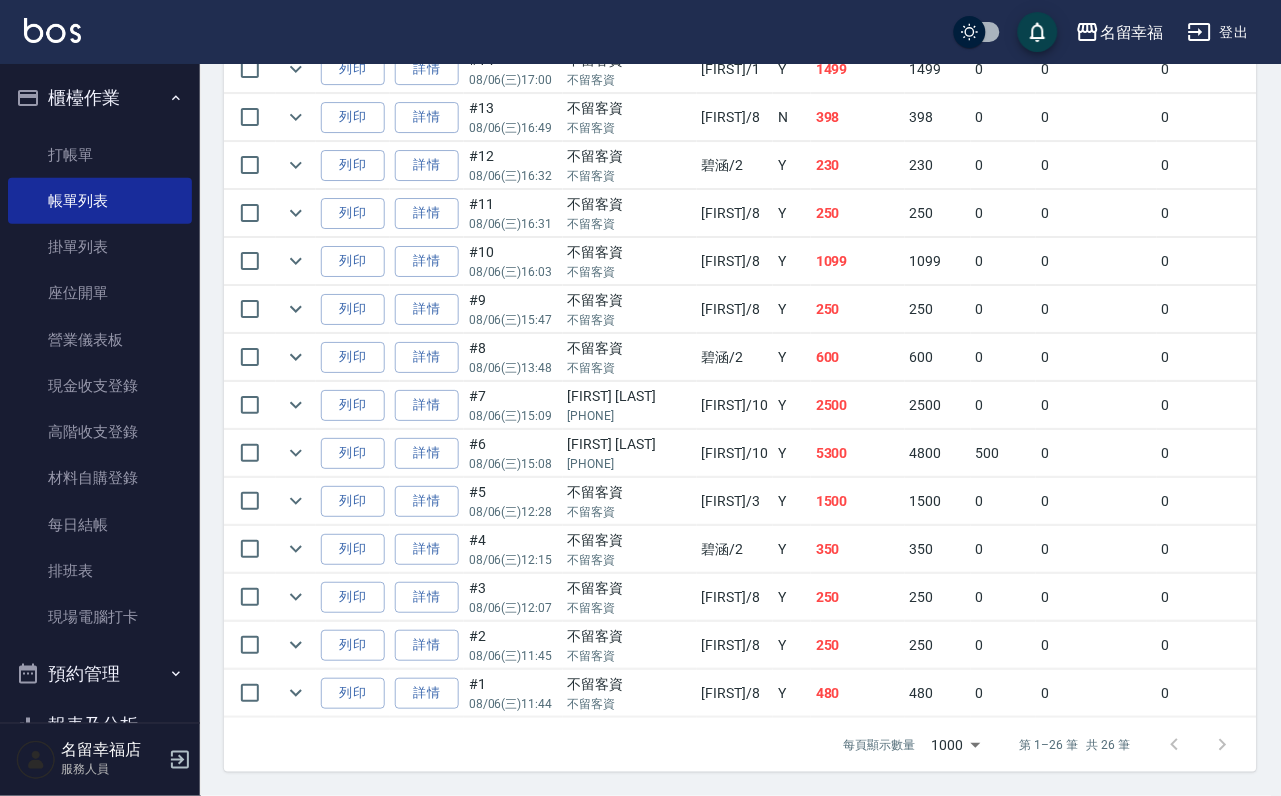 scroll, scrollTop: 1680, scrollLeft: 0, axis: vertical 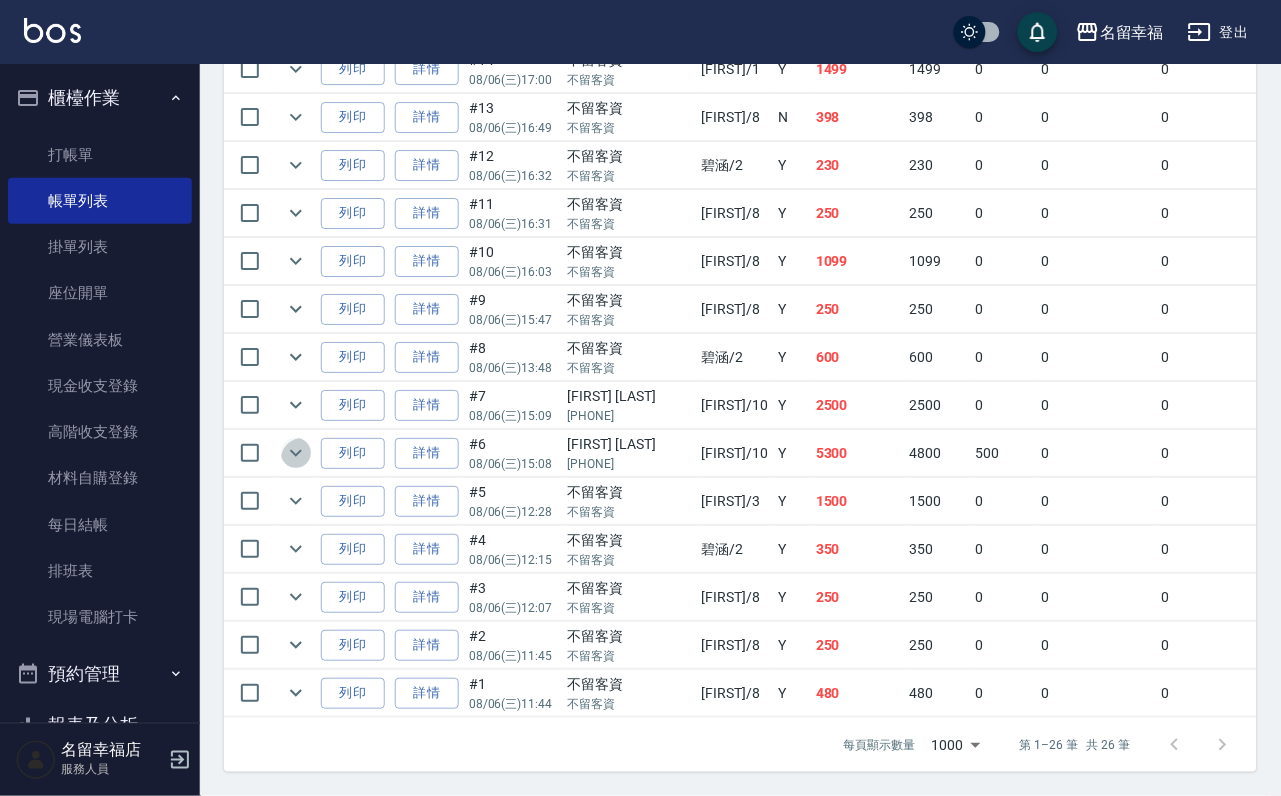 click 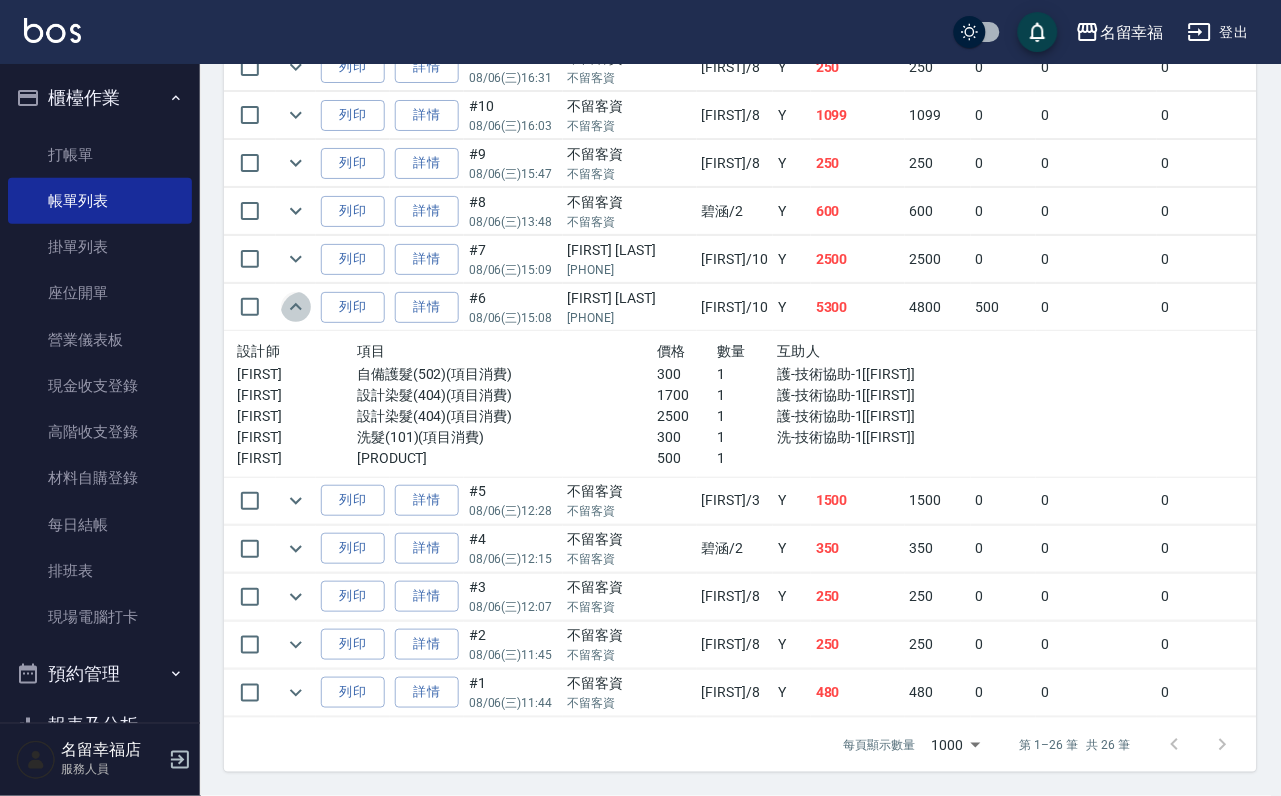 click 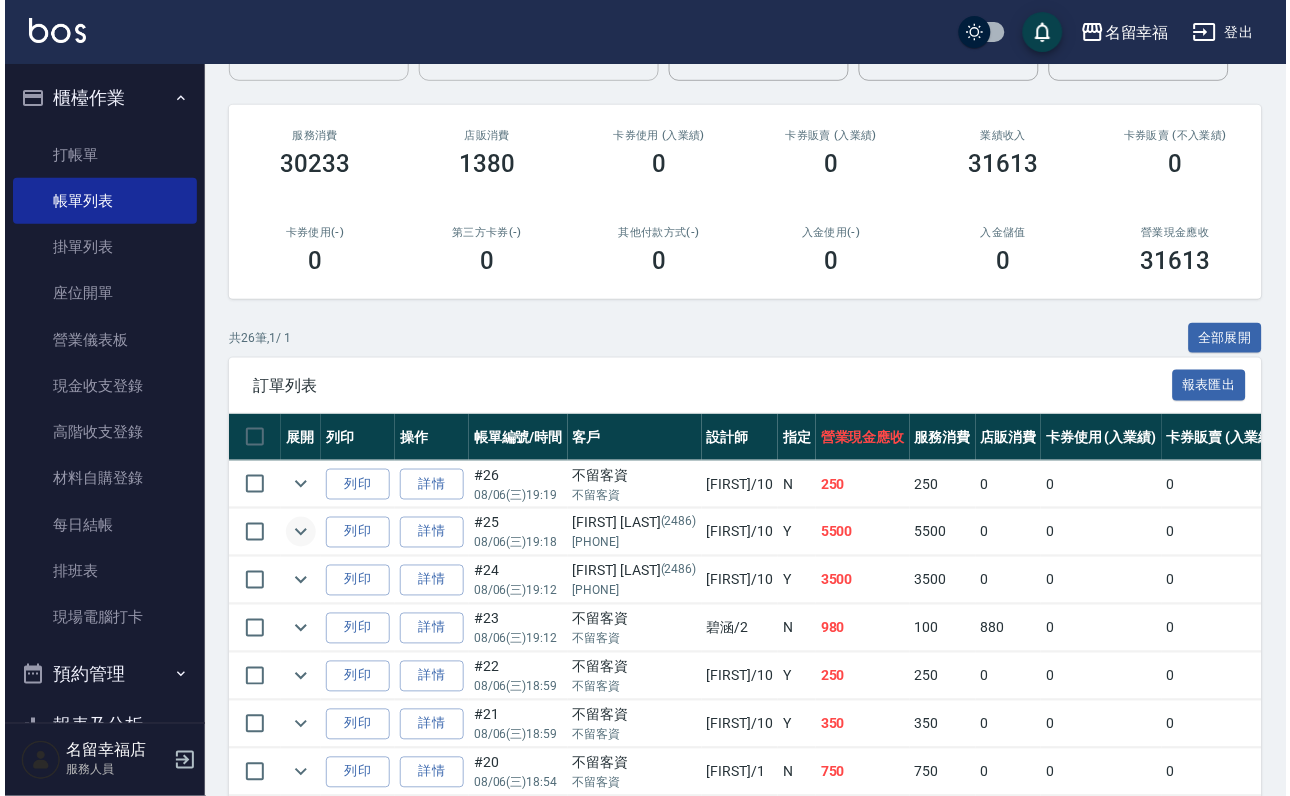 scroll, scrollTop: 0, scrollLeft: 0, axis: both 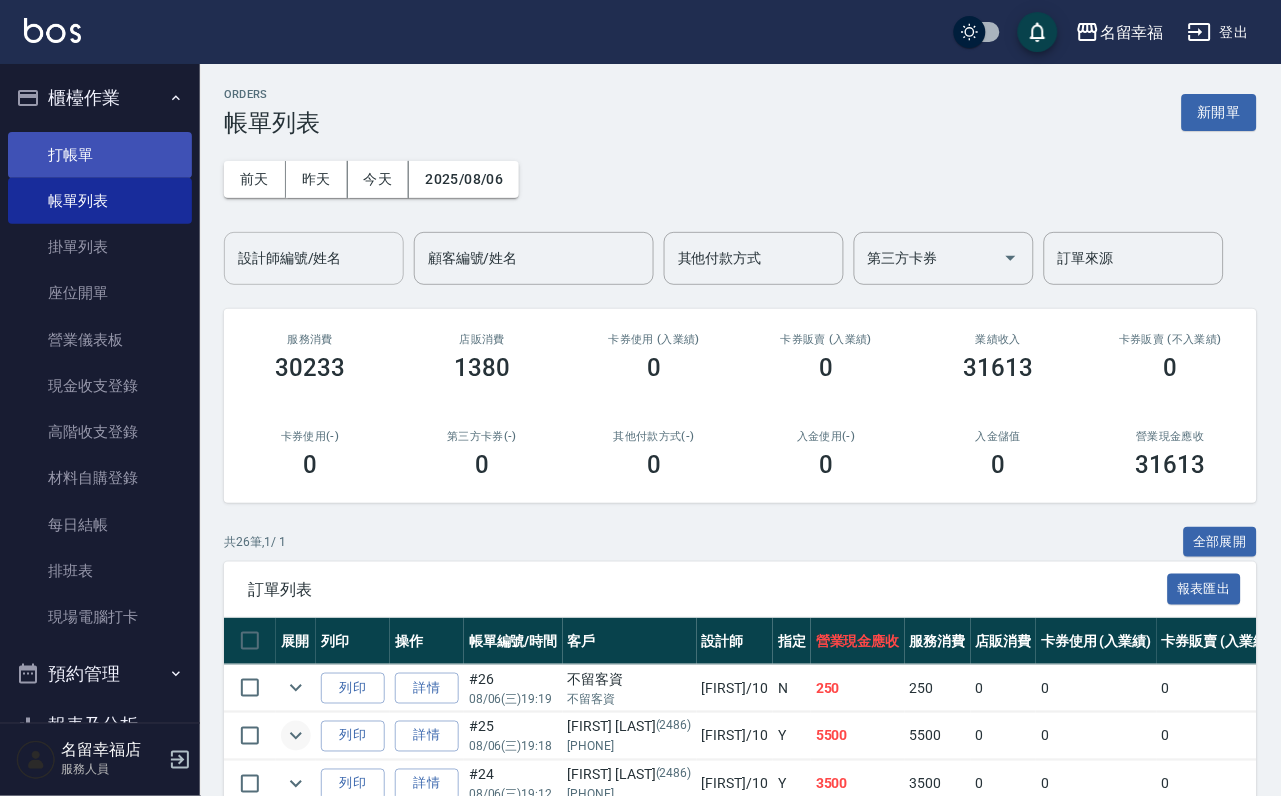 click on "打帳單" at bounding box center [100, 155] 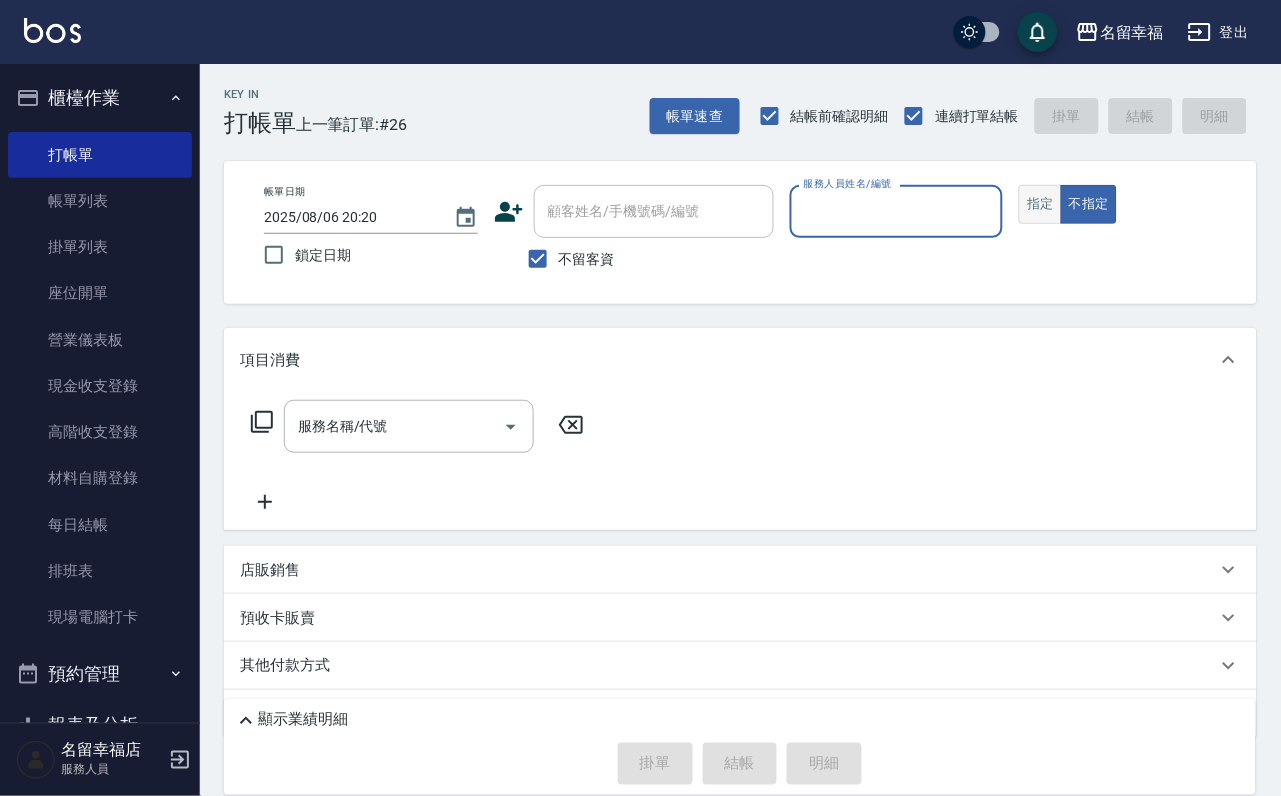 click on "指定" at bounding box center (1040, 204) 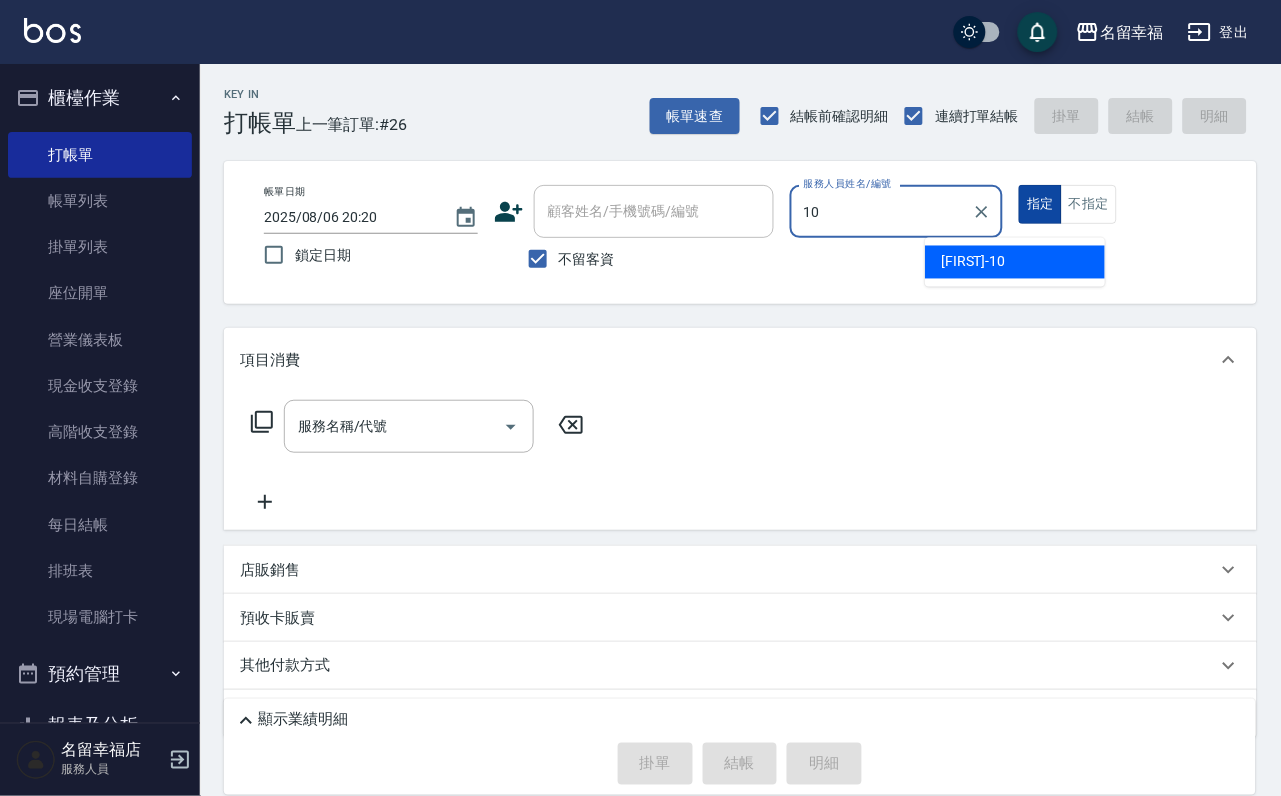 type on "海龜-10" 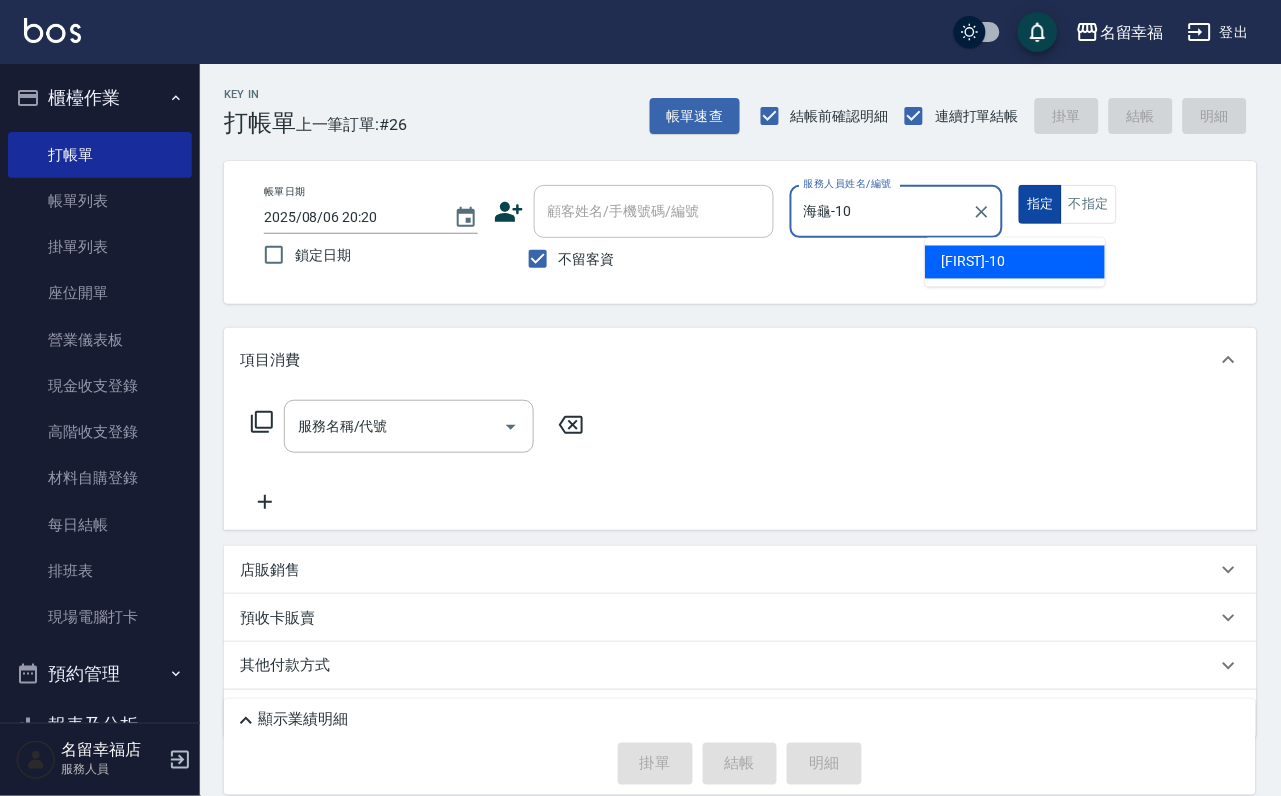 type on "true" 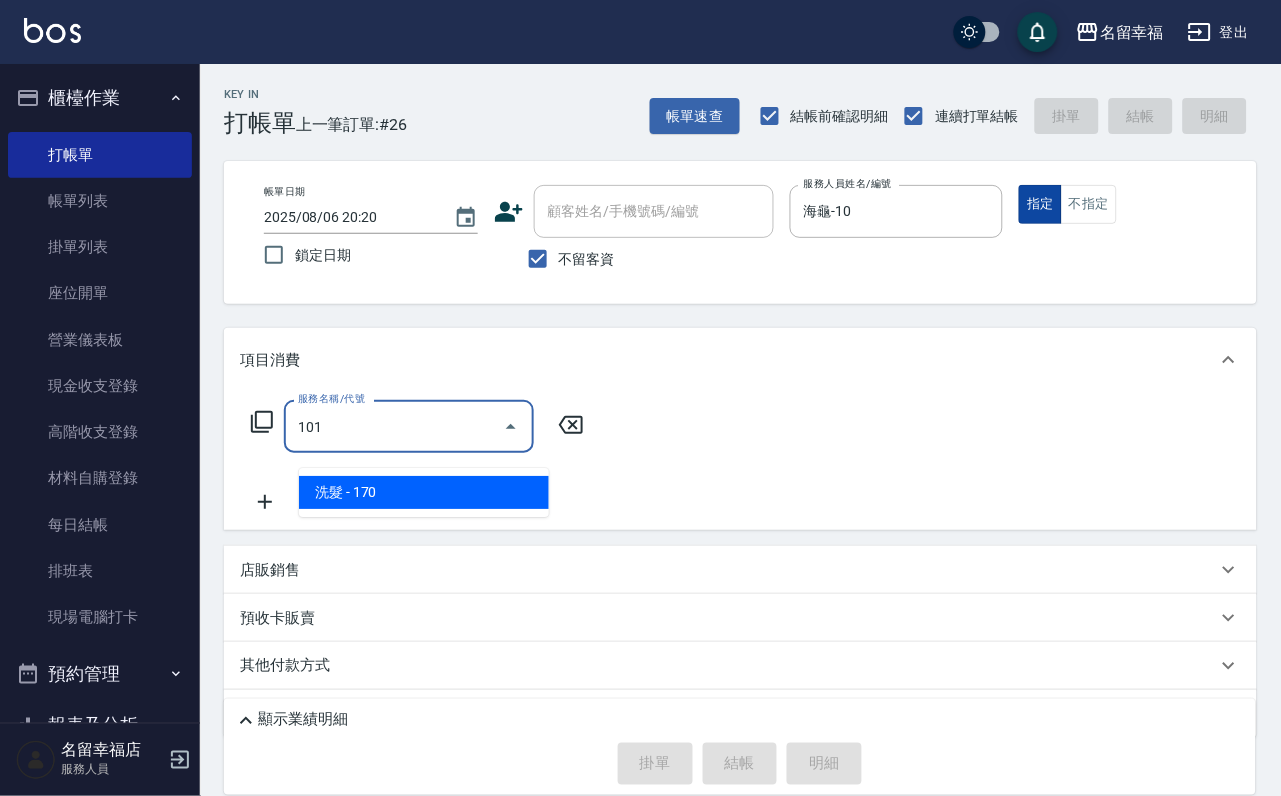 type on "洗髮(101)" 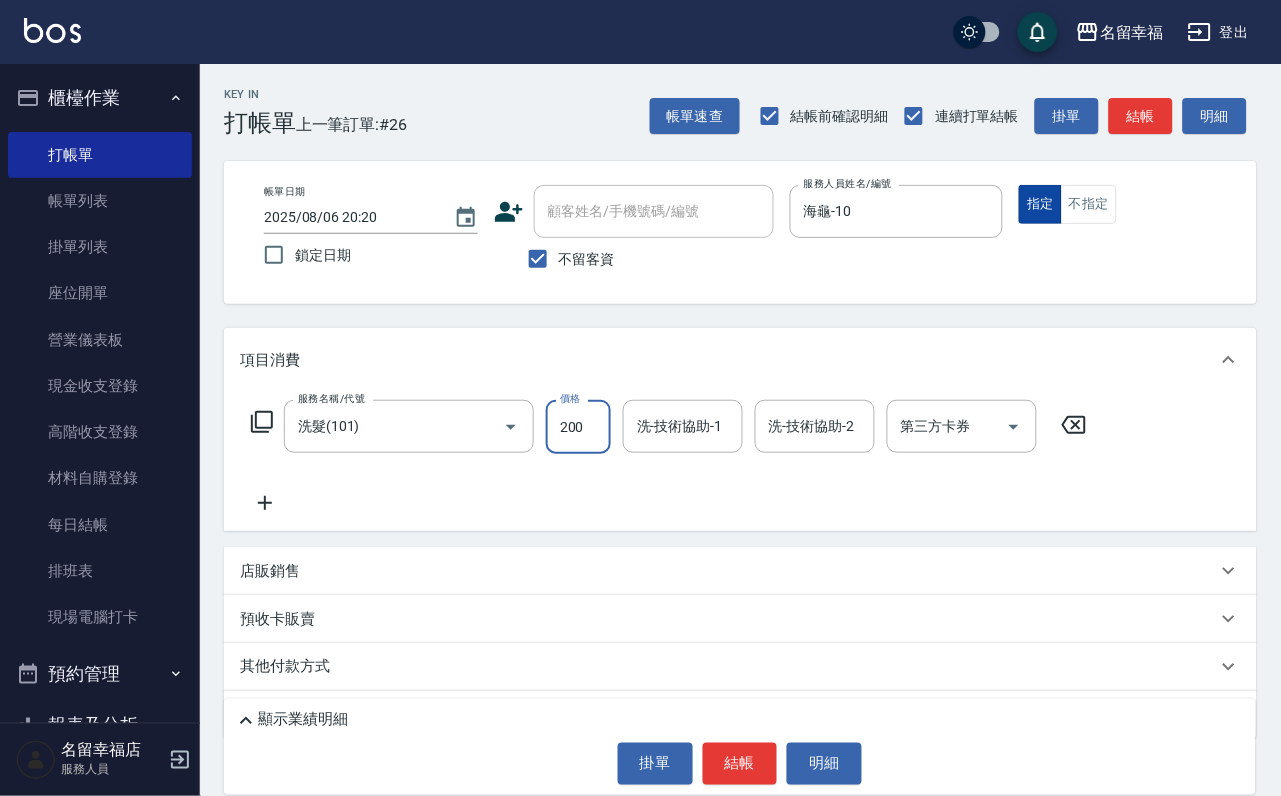type on "200" 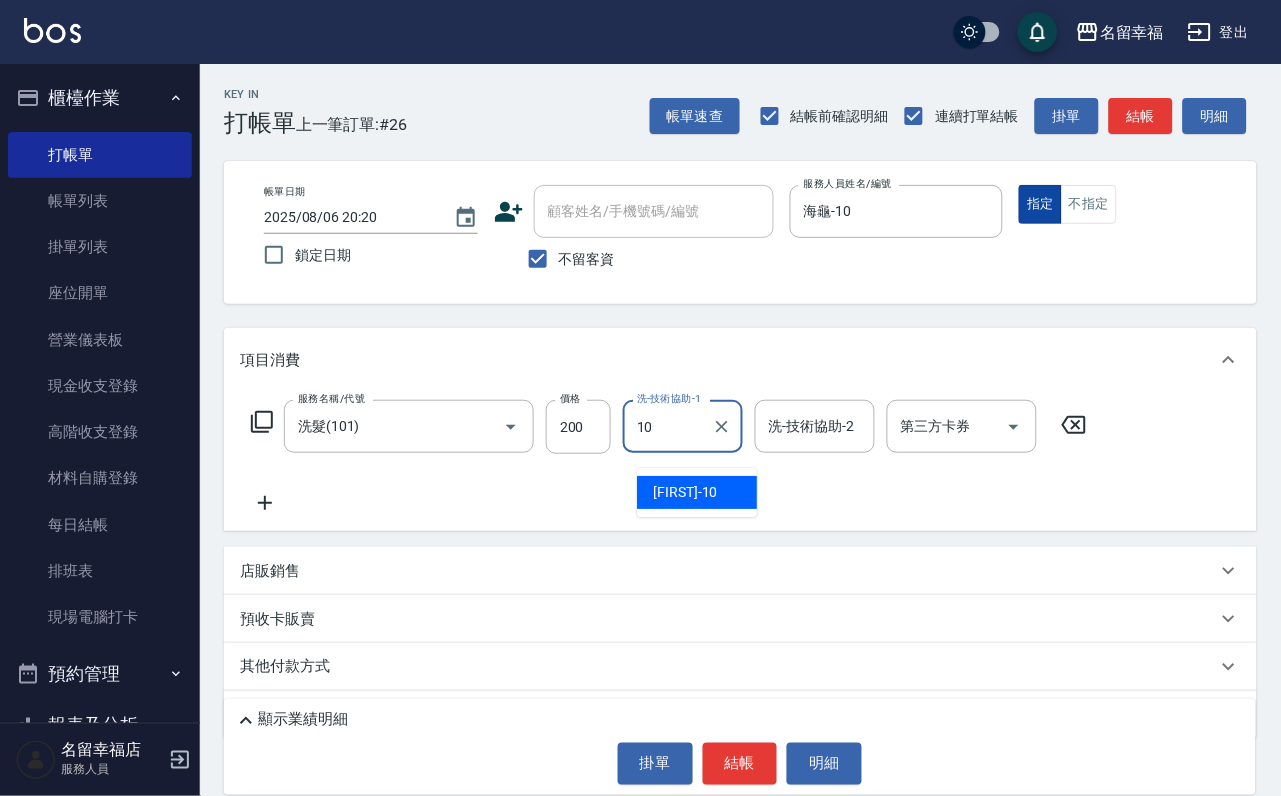 type on "海龜-10" 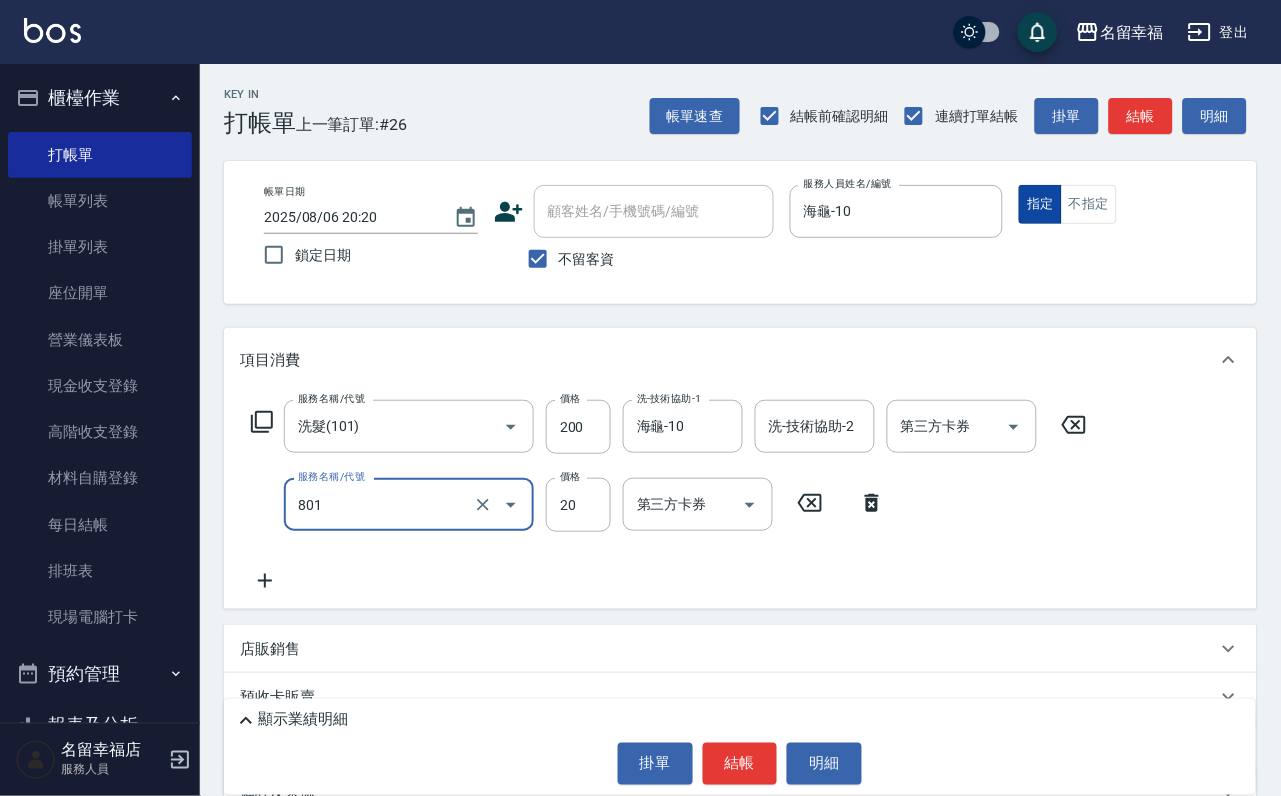 type on "潤絲(801)" 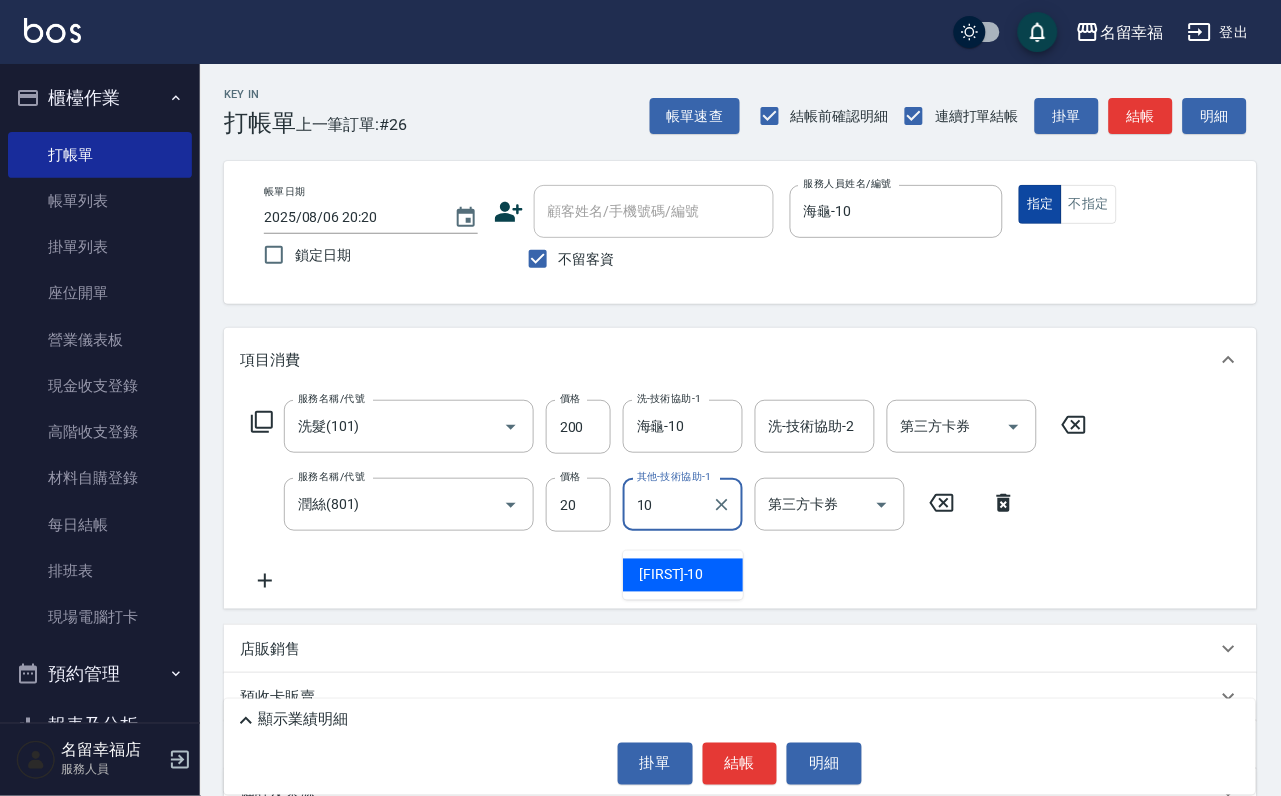 type on "海龜-10" 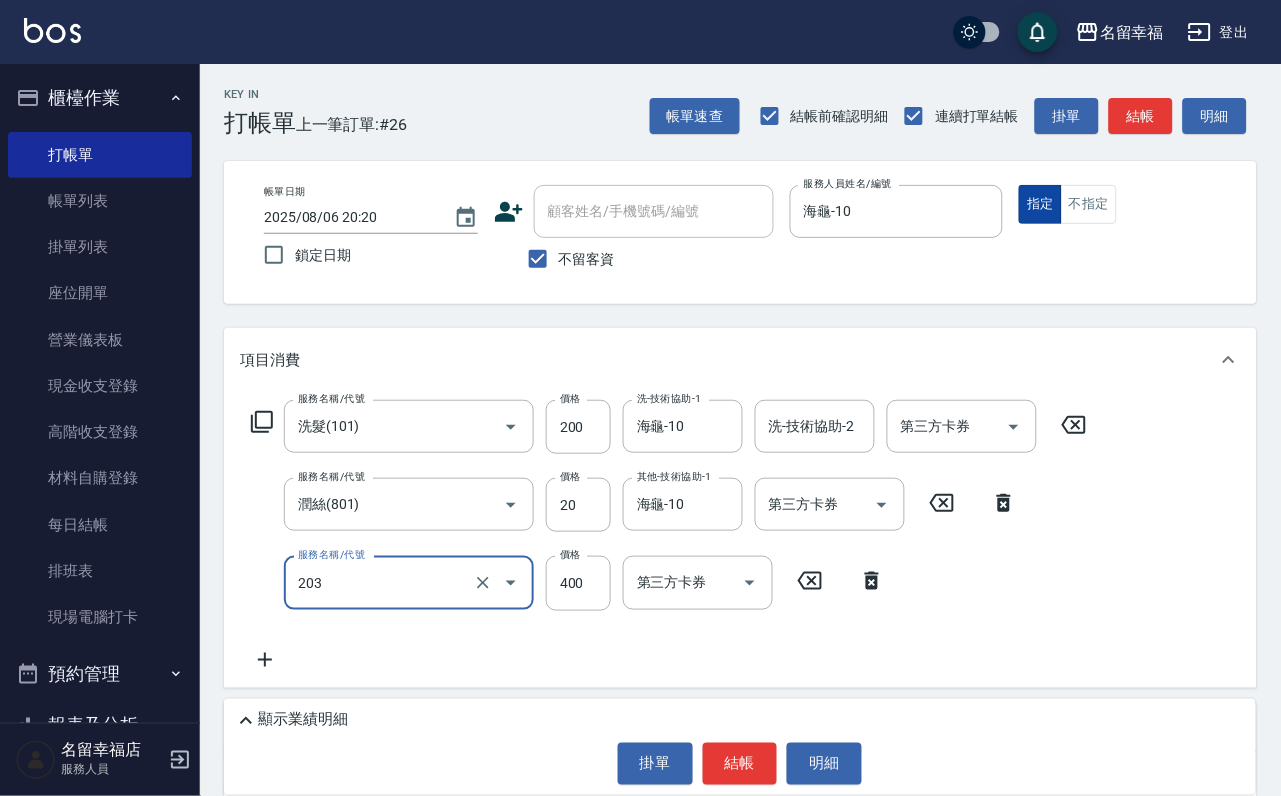 type on "指定單剪(203)" 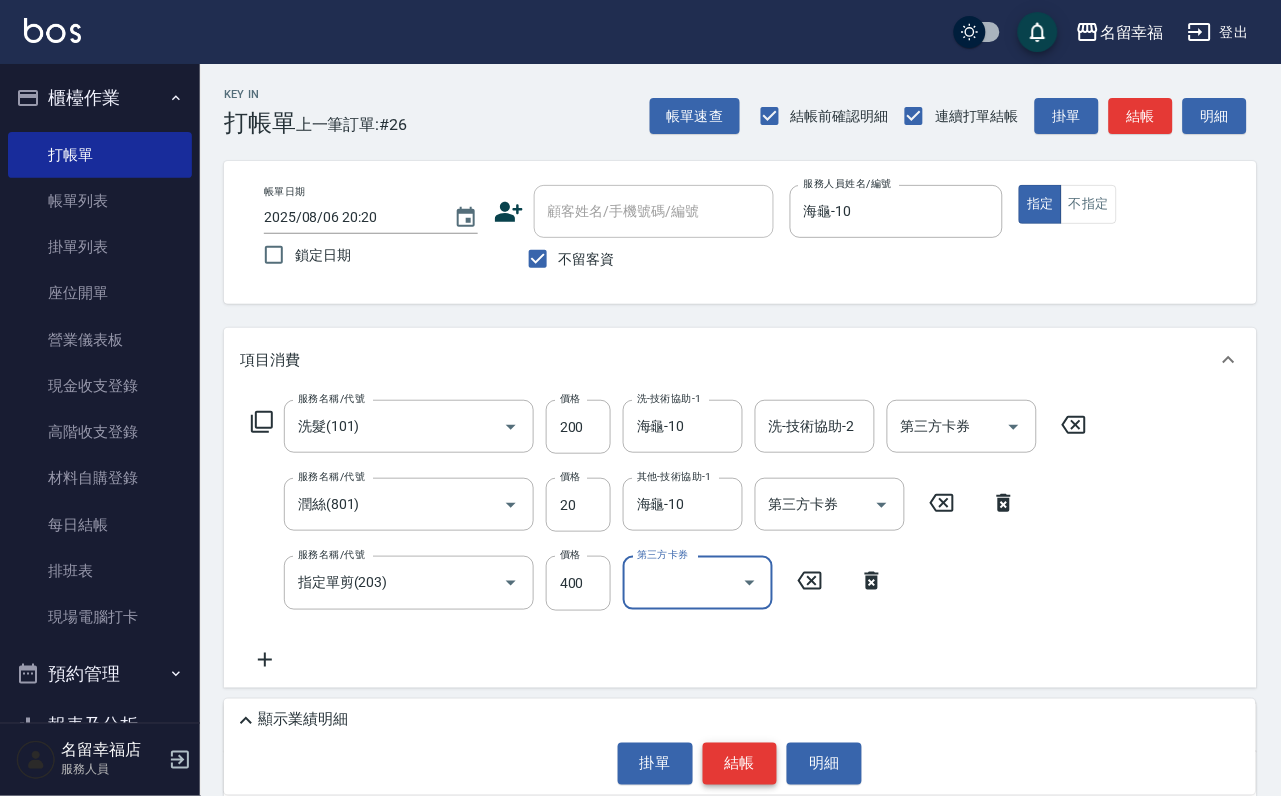 click on "結帳" at bounding box center (740, 764) 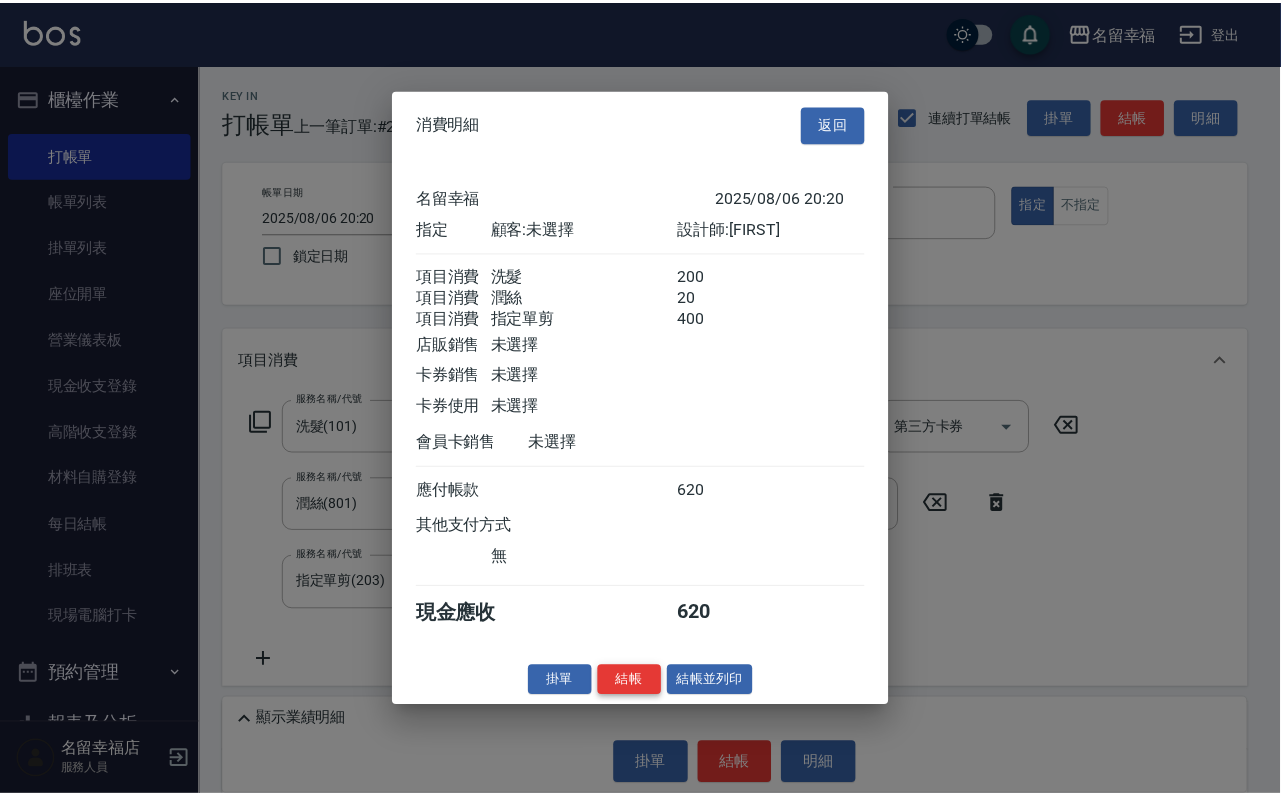 scroll, scrollTop: 396, scrollLeft: 0, axis: vertical 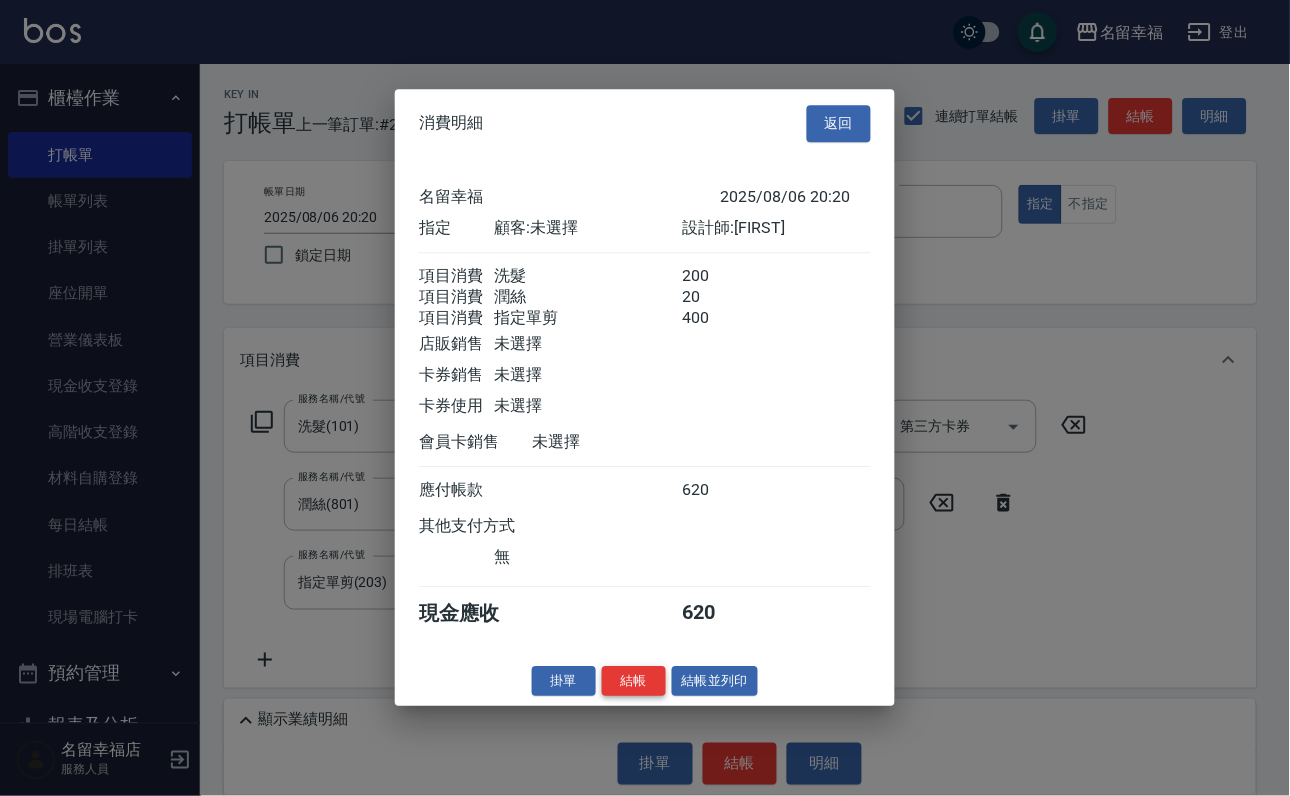 click on "結帳" at bounding box center [634, 681] 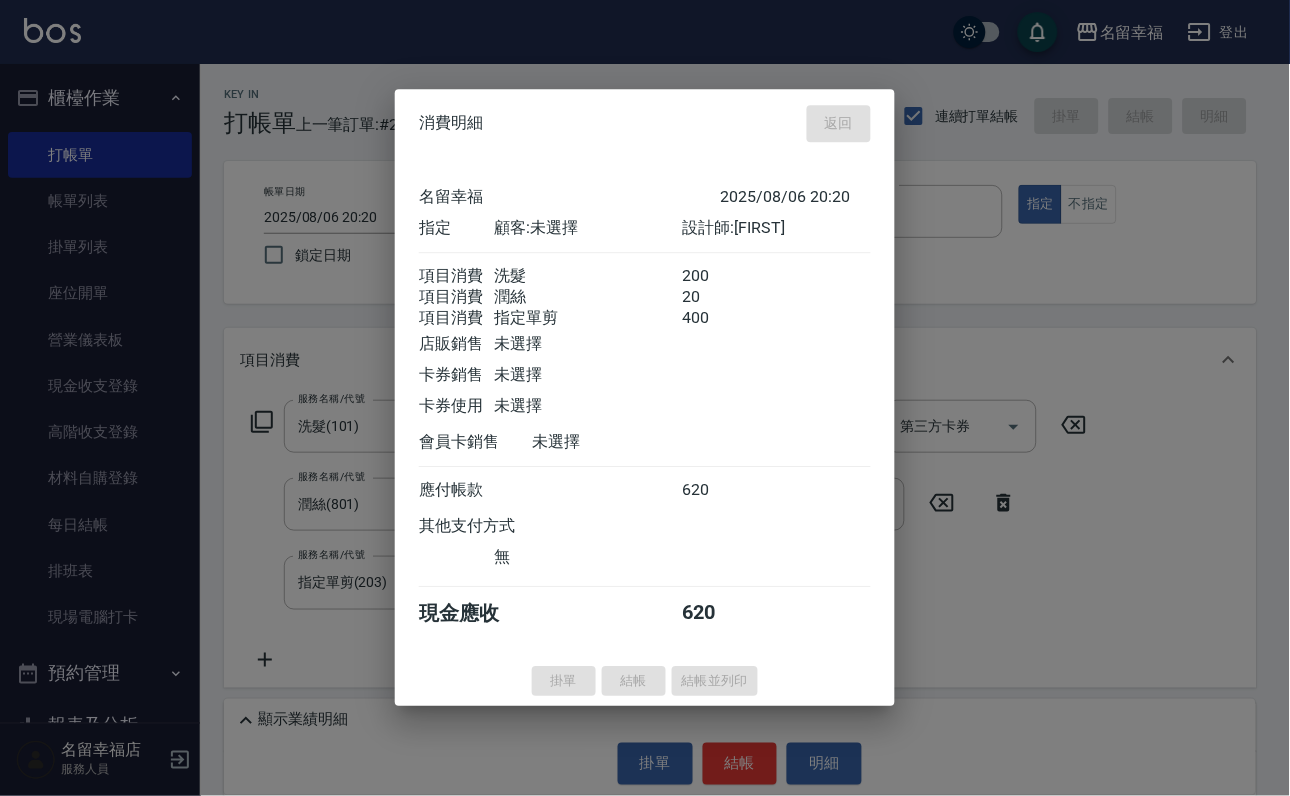 type on "2025/08/06 20:22" 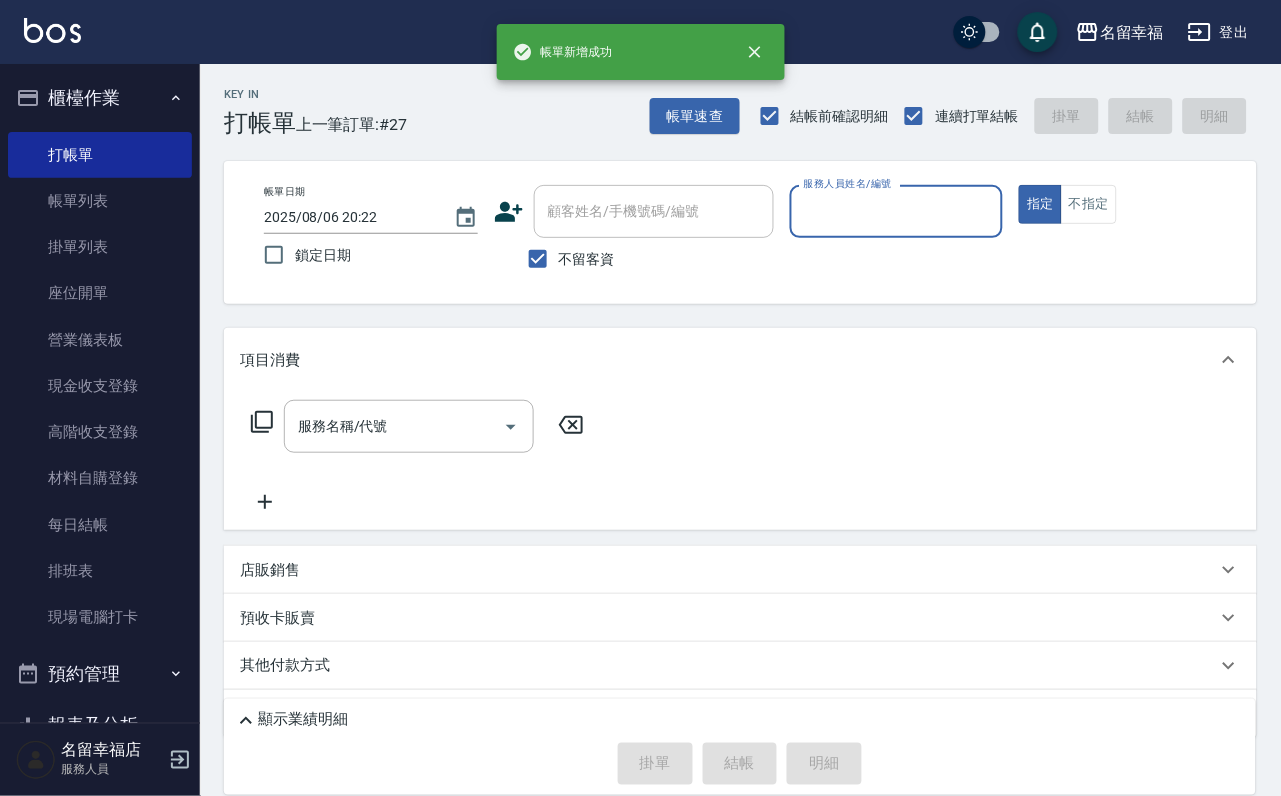 click on "帳單列表" at bounding box center (100, 201) 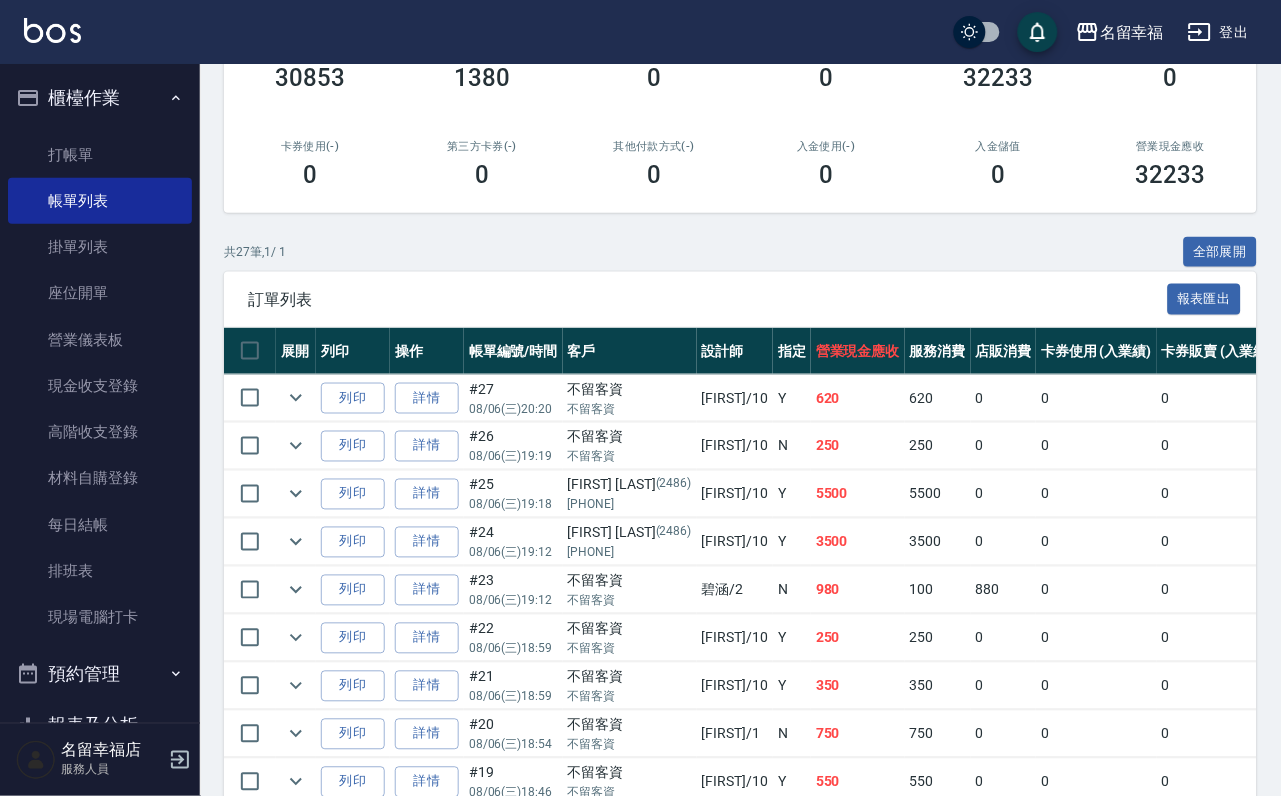 scroll, scrollTop: 300, scrollLeft: 0, axis: vertical 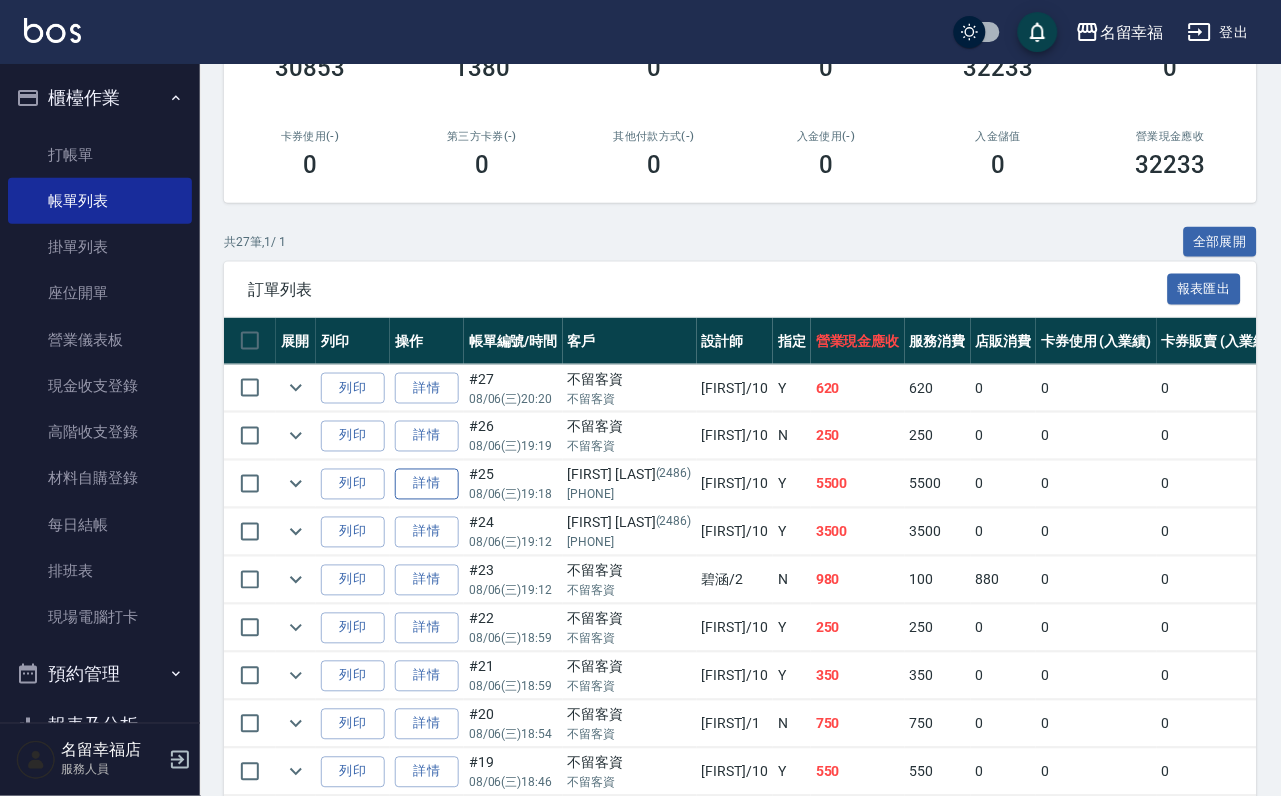 click on "詳情" at bounding box center [427, 484] 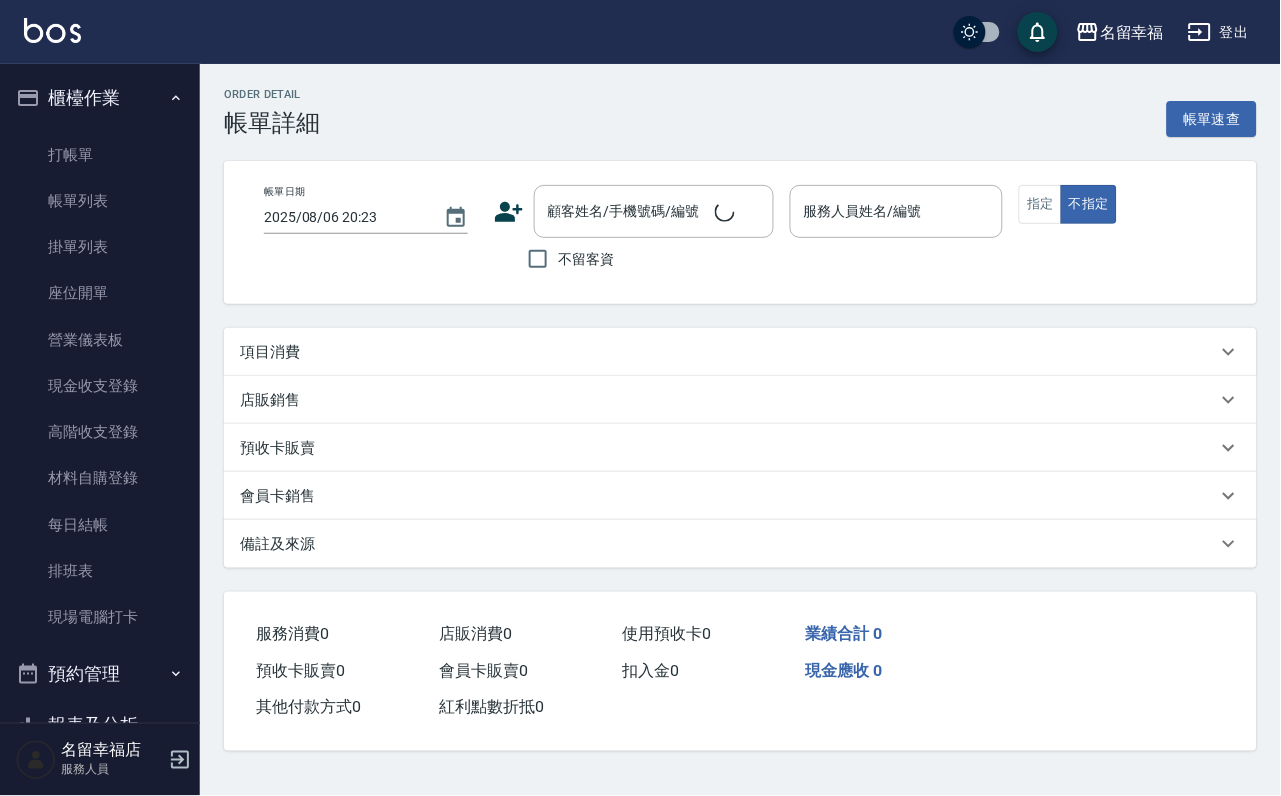 scroll, scrollTop: 0, scrollLeft: 0, axis: both 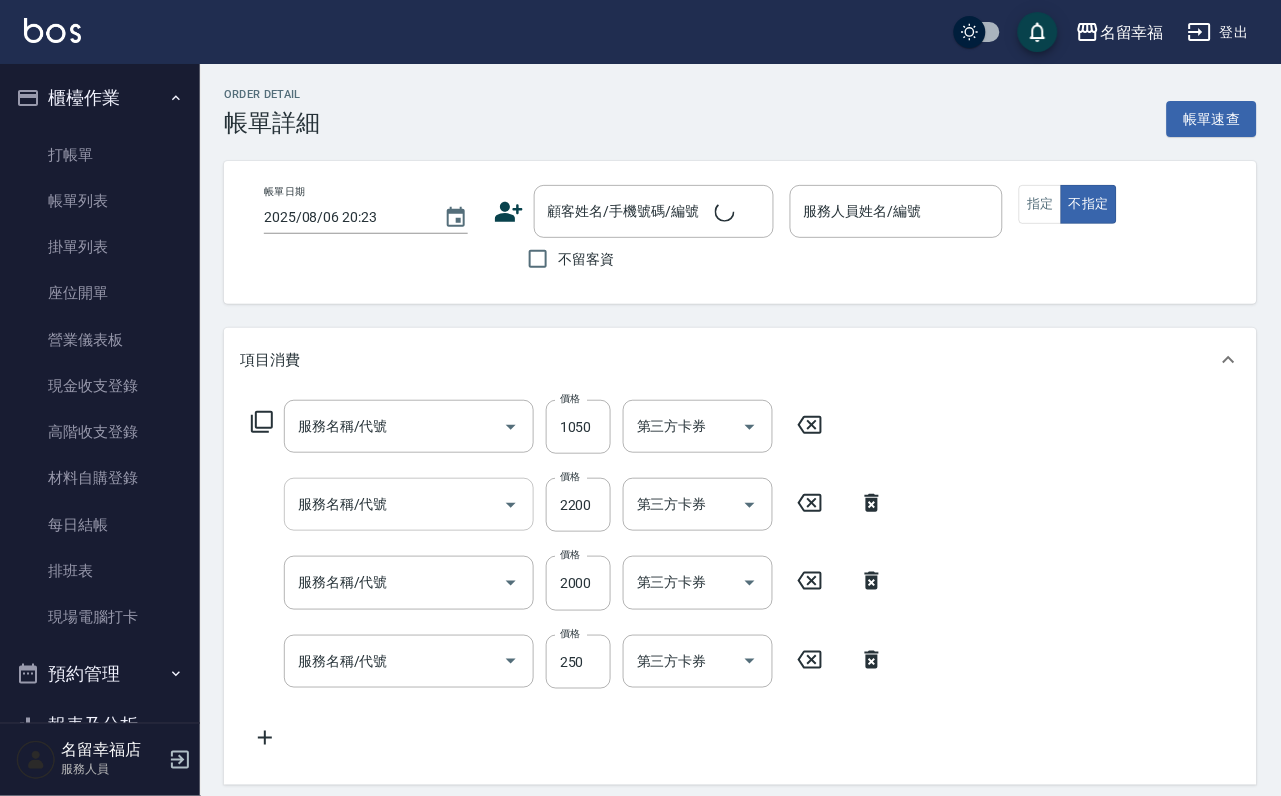 type on "2025/08/06 19:18" 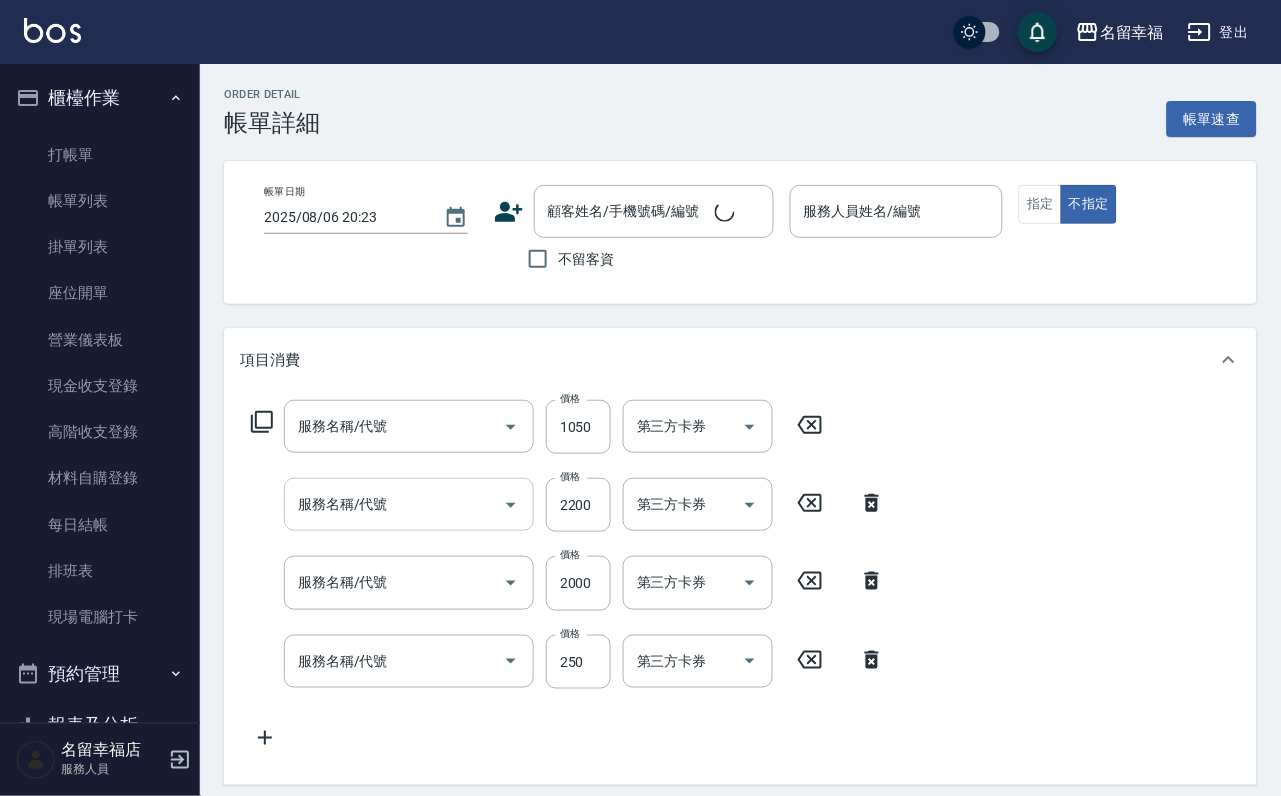 type on "海龜-10" 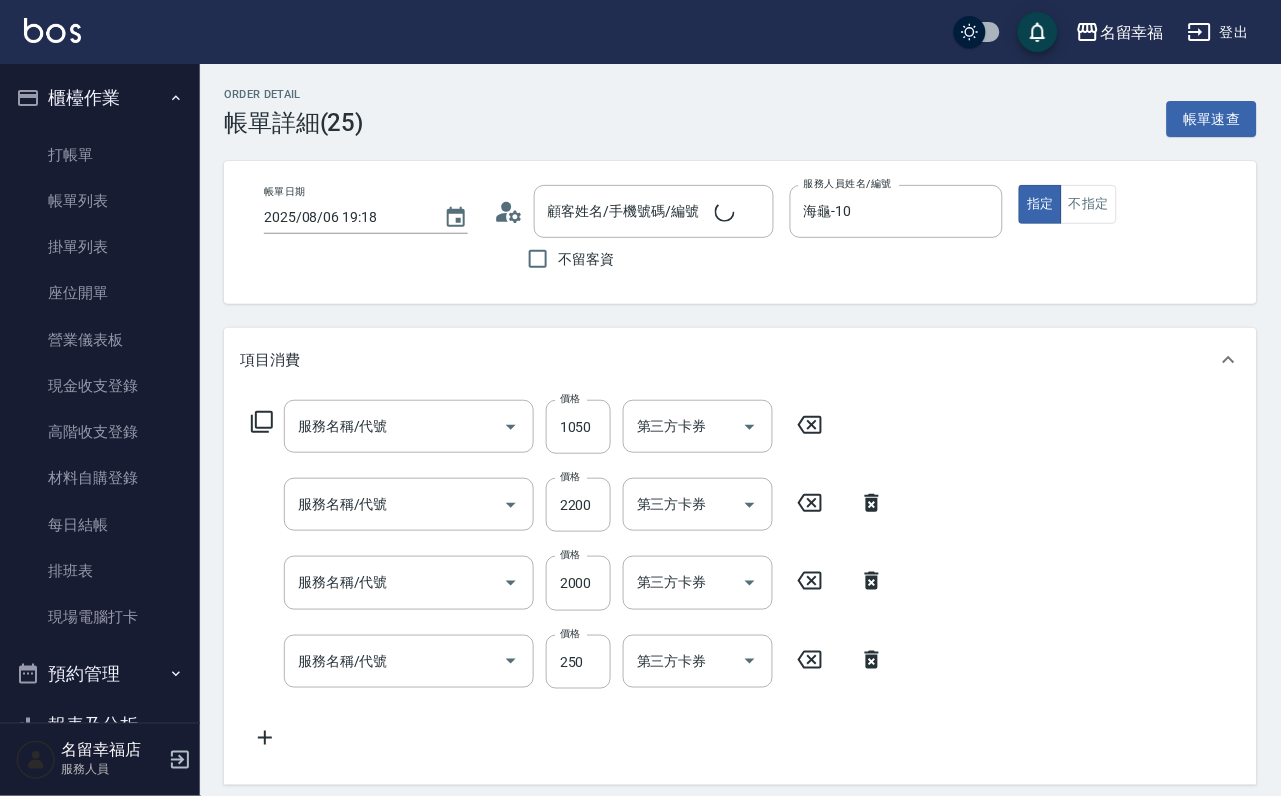 type on "義大利緹柯娜Q10輔效素髮質重建護髮(511)" 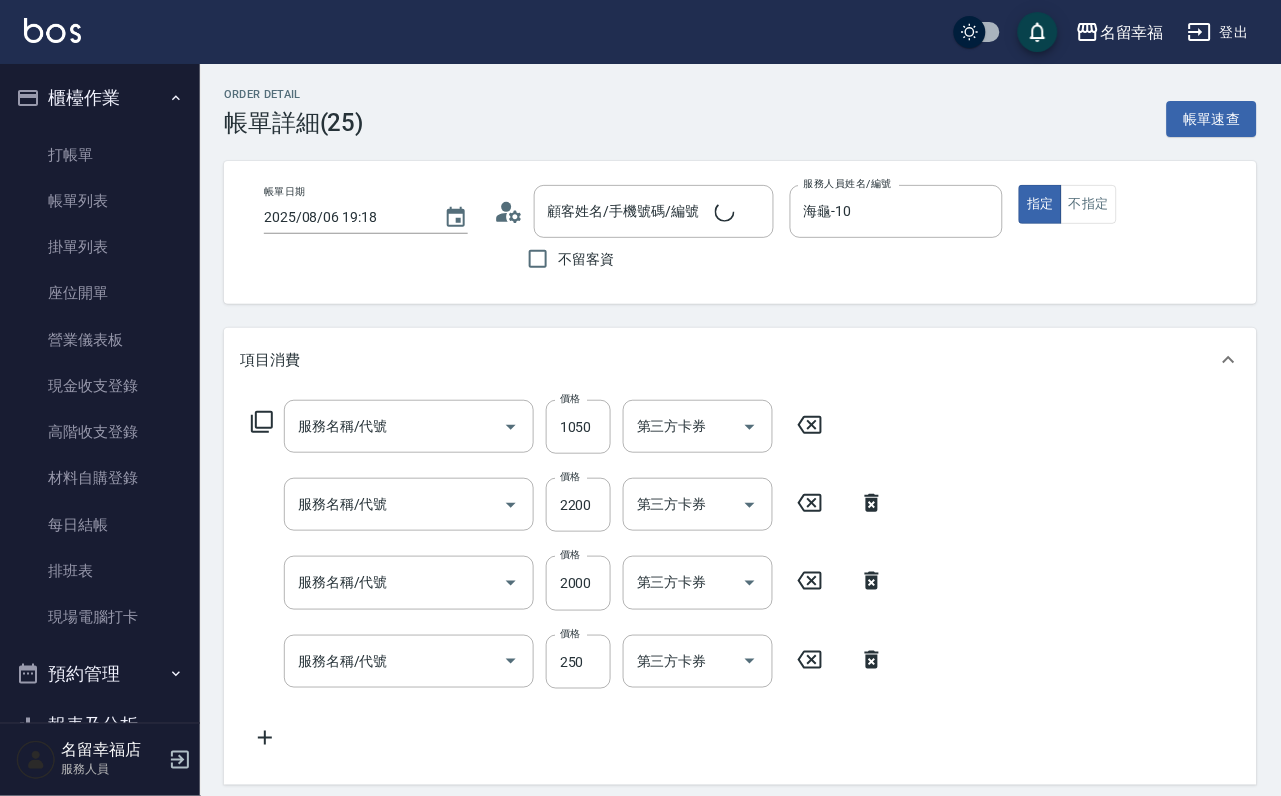 type on "全頭挑染(403)" 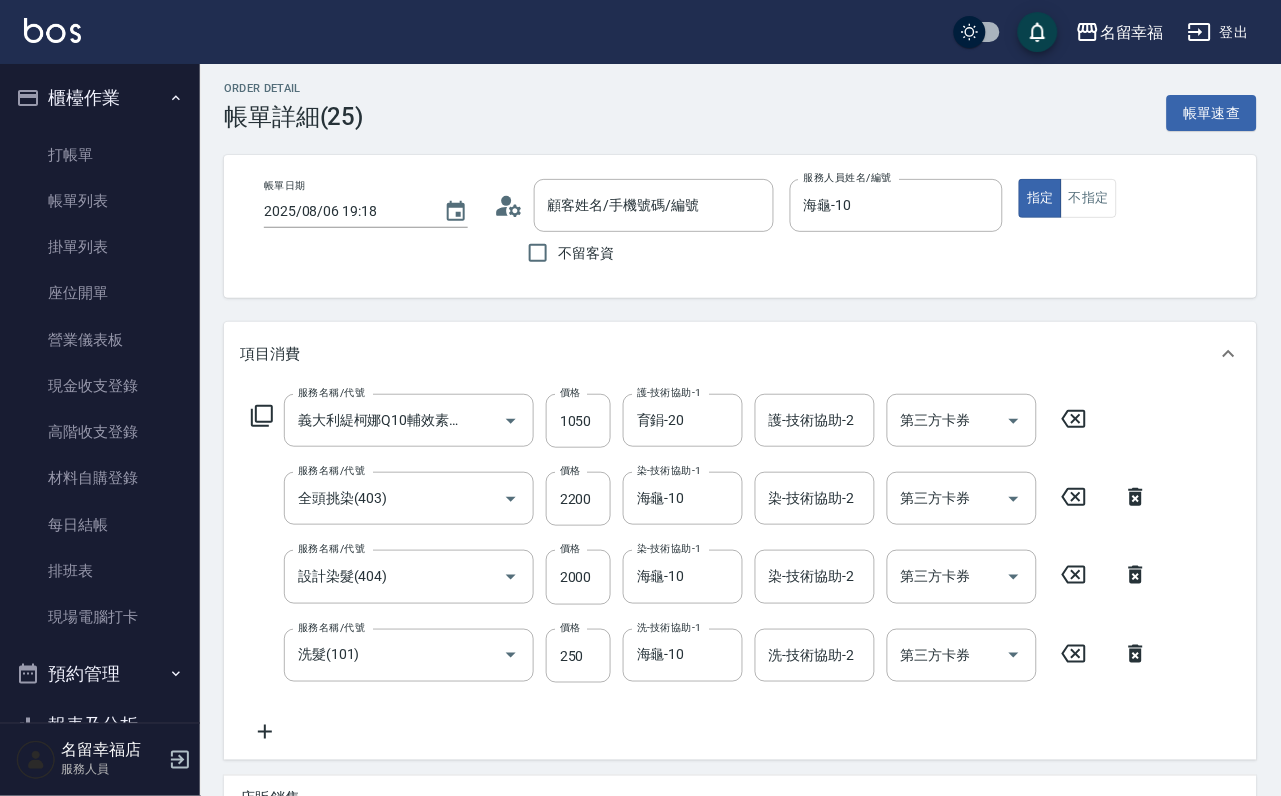 type on "[FIRST] [LAST]/[PHONE]/[NUMBER]" 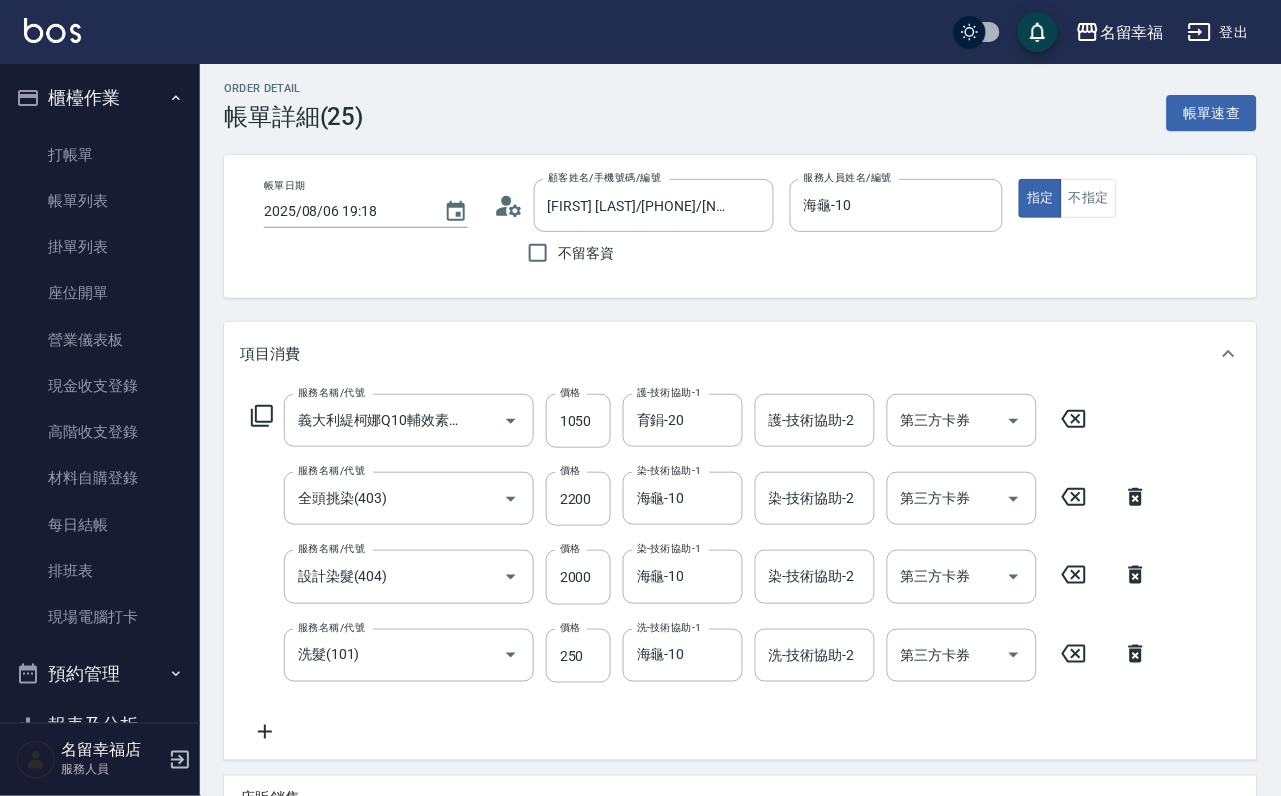 scroll, scrollTop: 450, scrollLeft: 0, axis: vertical 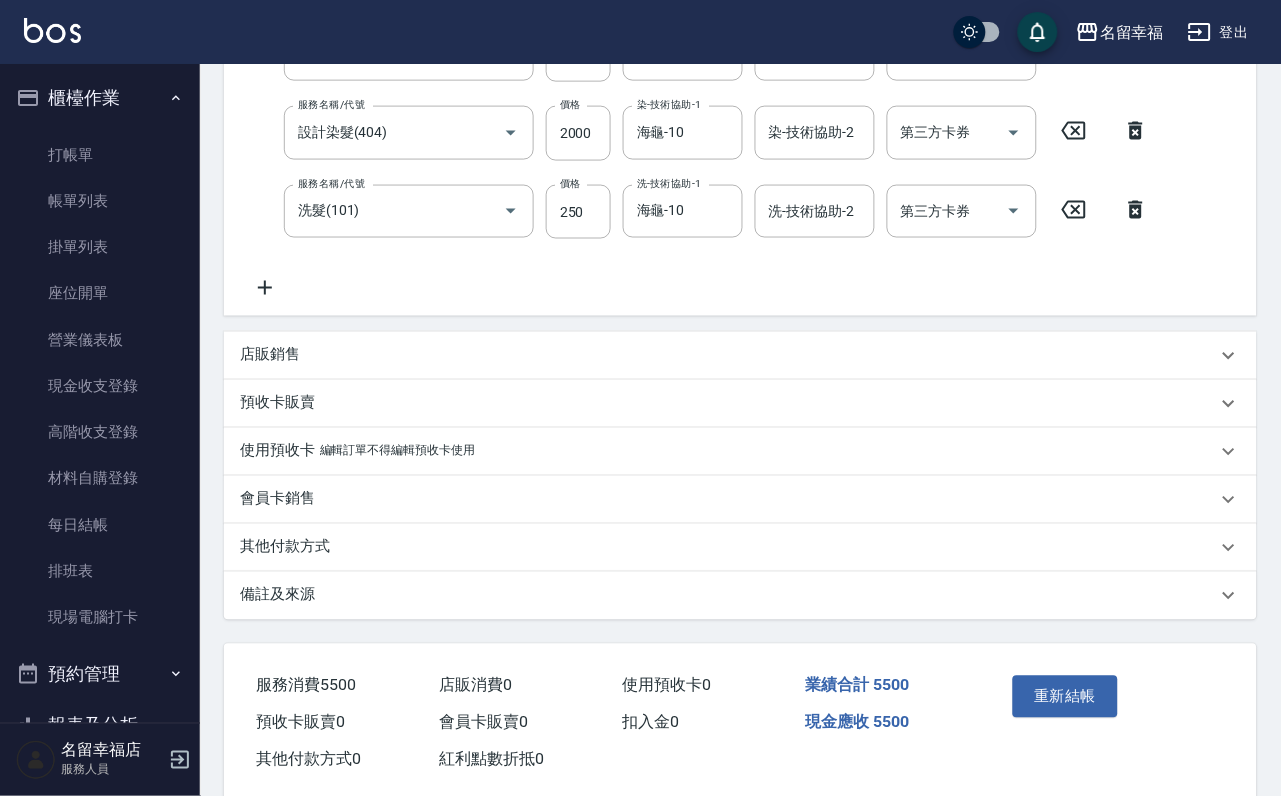 click on "店販銷售" at bounding box center (270, 355) 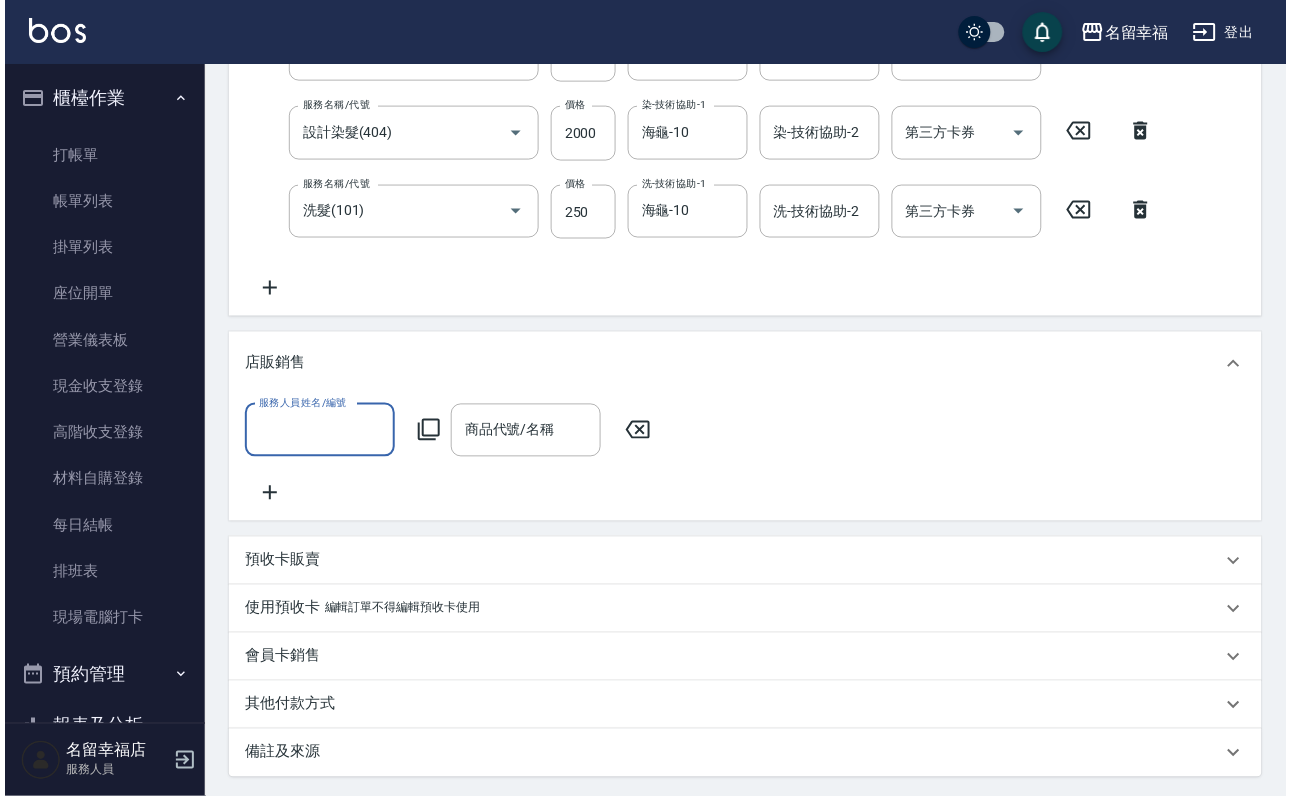 scroll, scrollTop: 0, scrollLeft: 0, axis: both 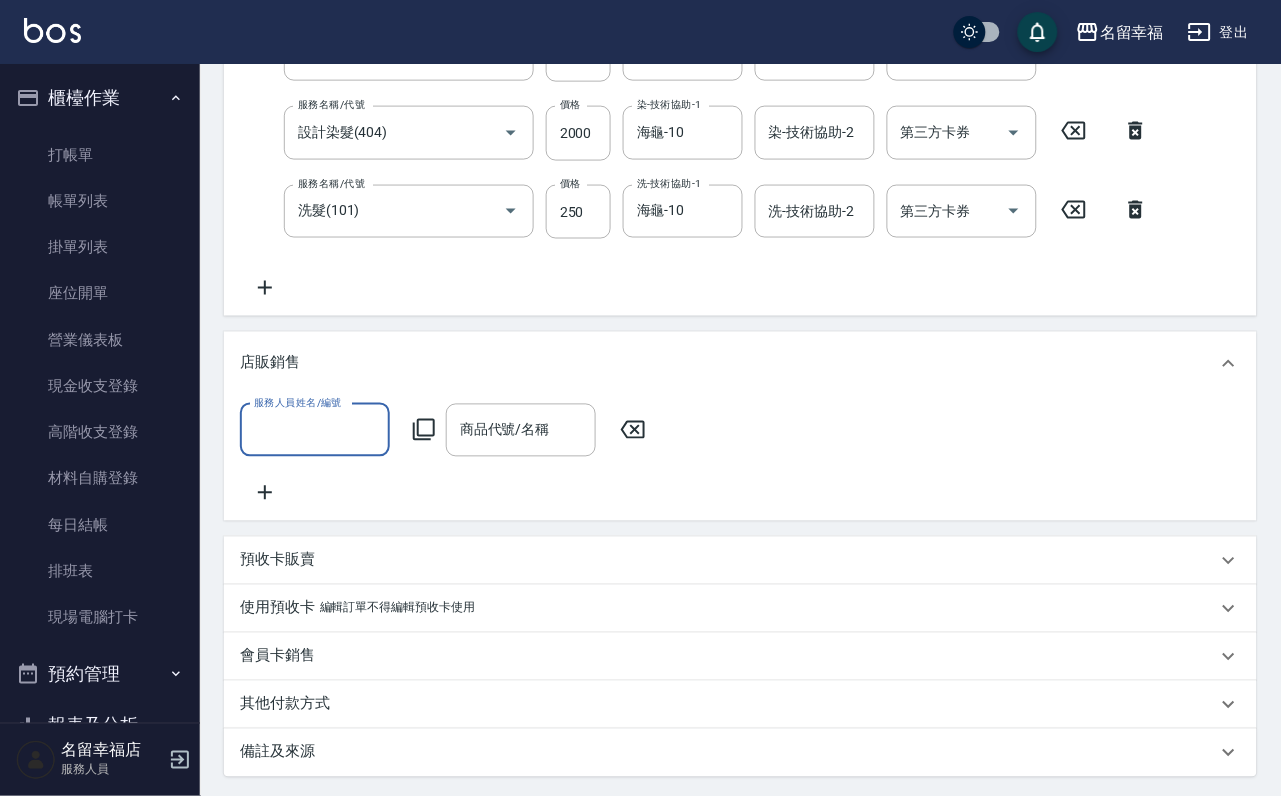 click 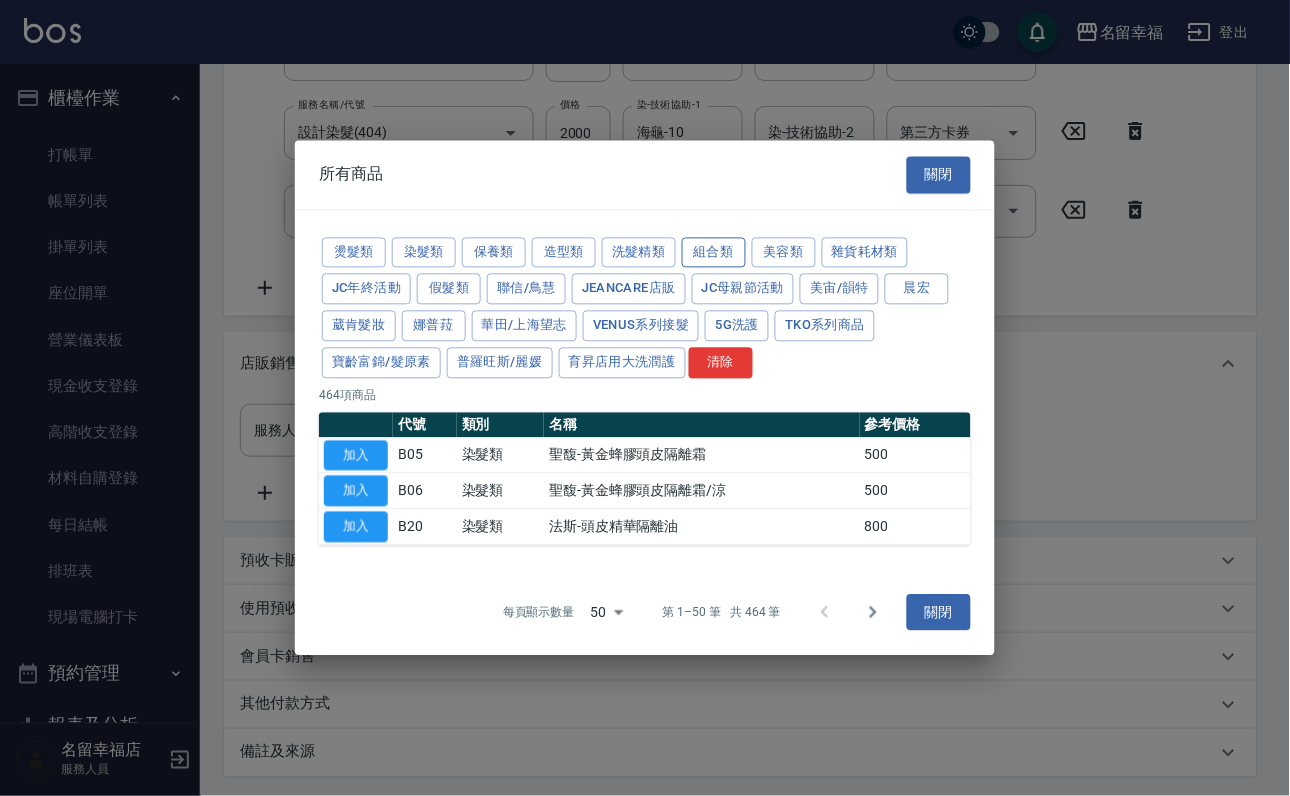 click on "組合類" at bounding box center (714, 252) 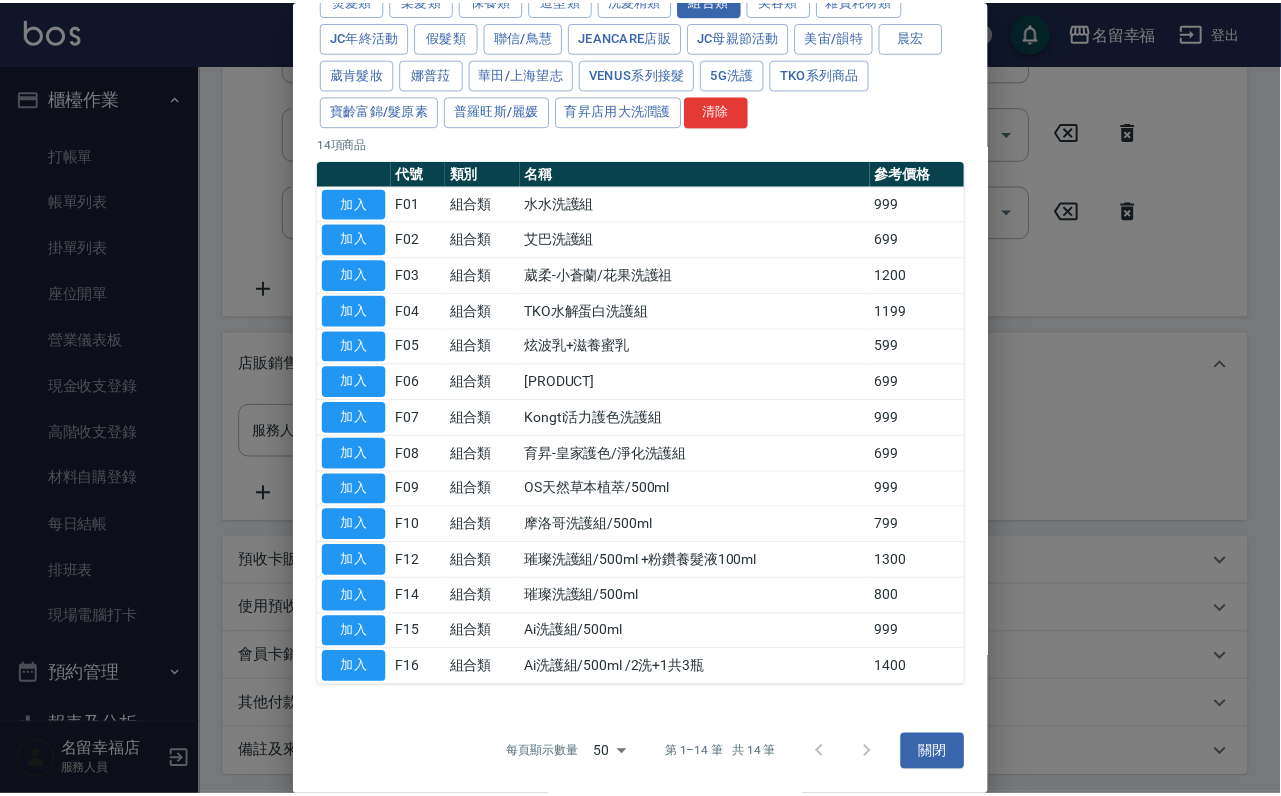 scroll, scrollTop: 486, scrollLeft: 0, axis: vertical 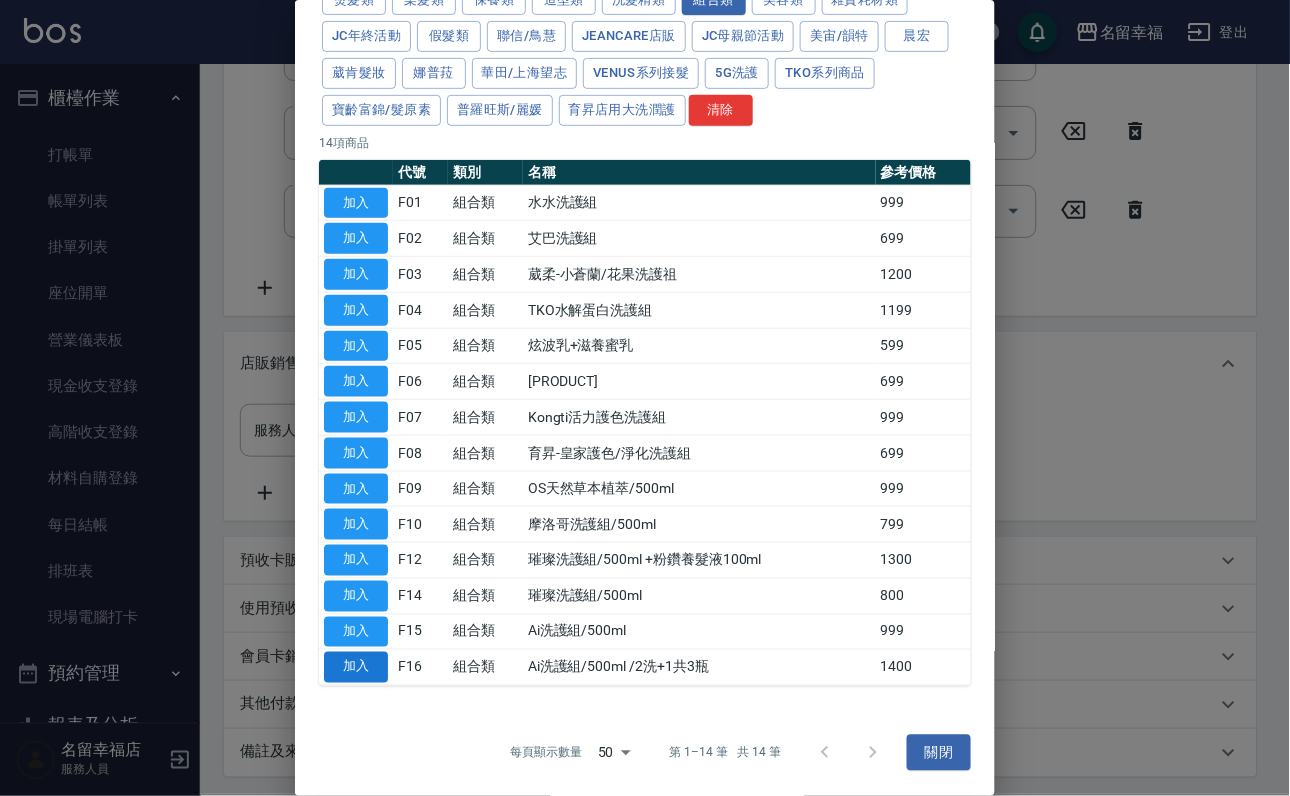 click on "加入" at bounding box center [356, 667] 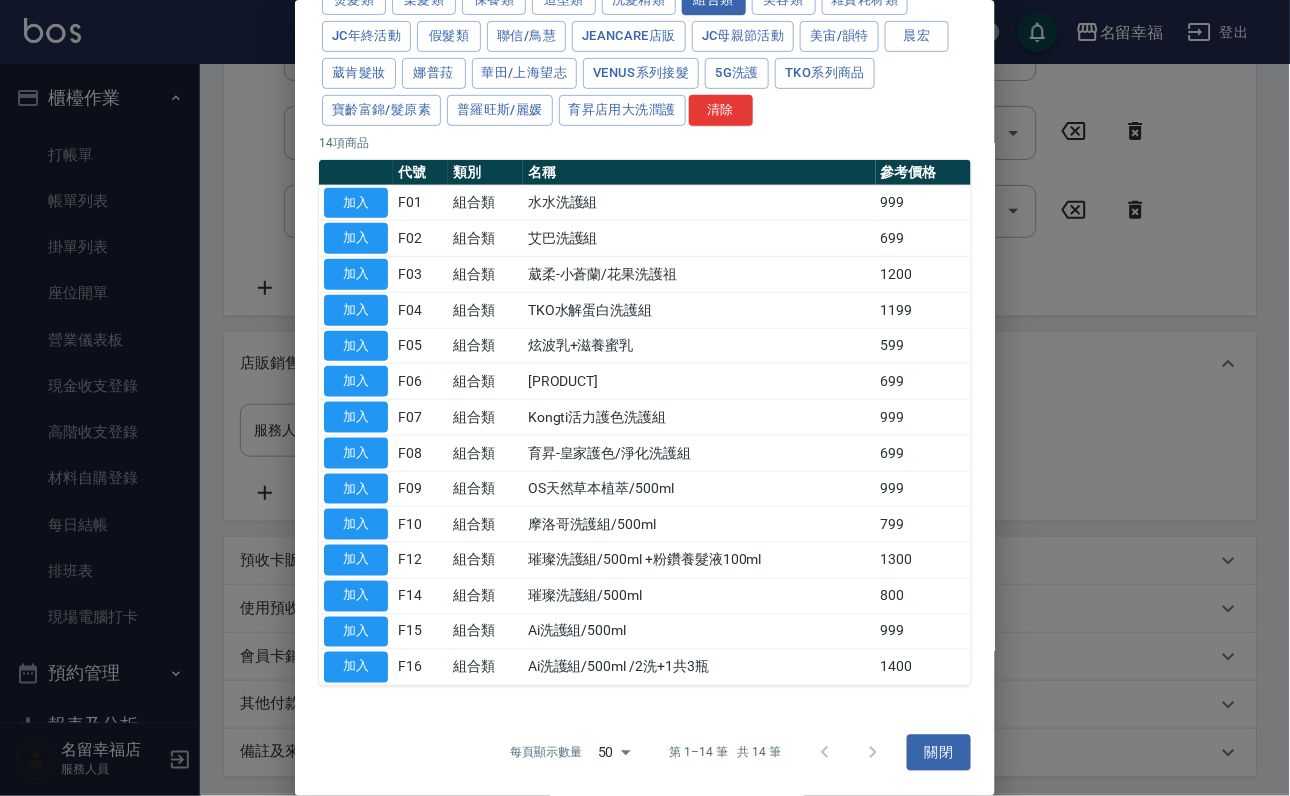 type on "Ai洗護組/500ml /2洗+1共3瓶" 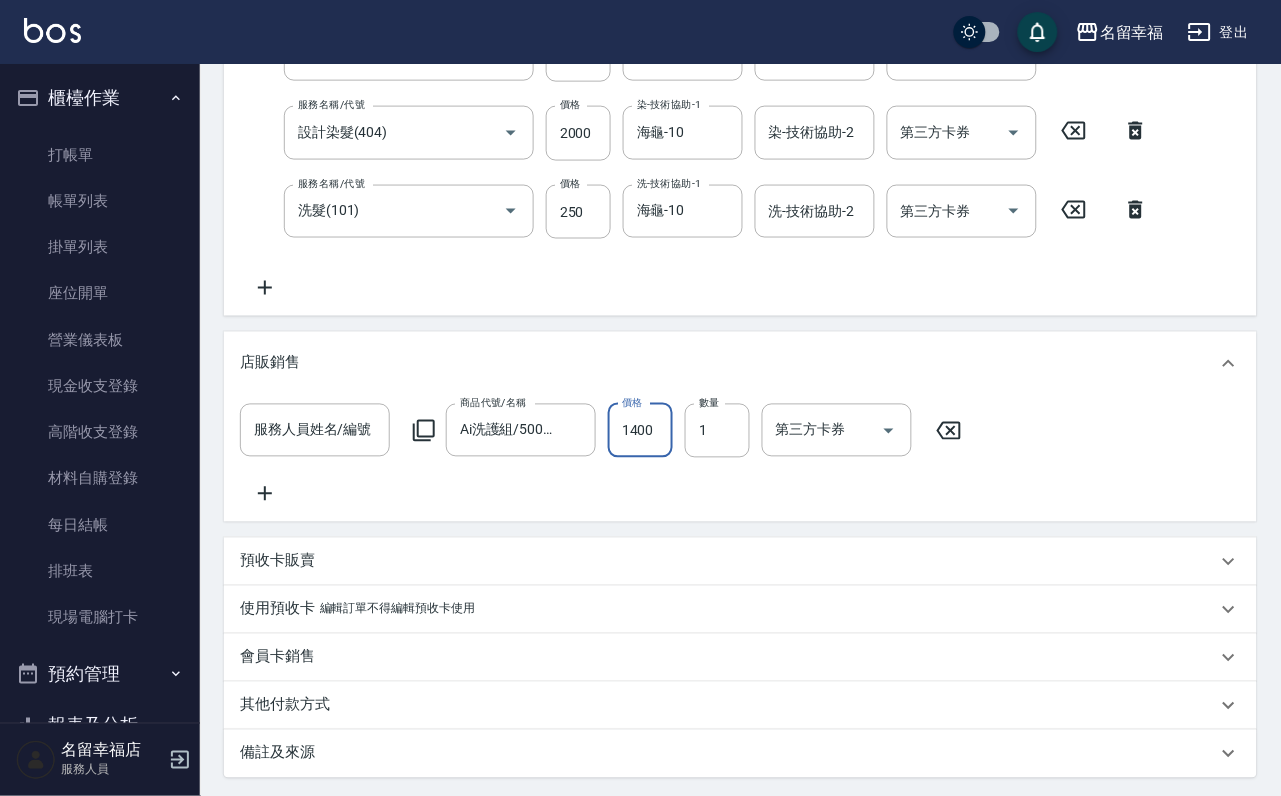 click on "1400" at bounding box center [640, 431] 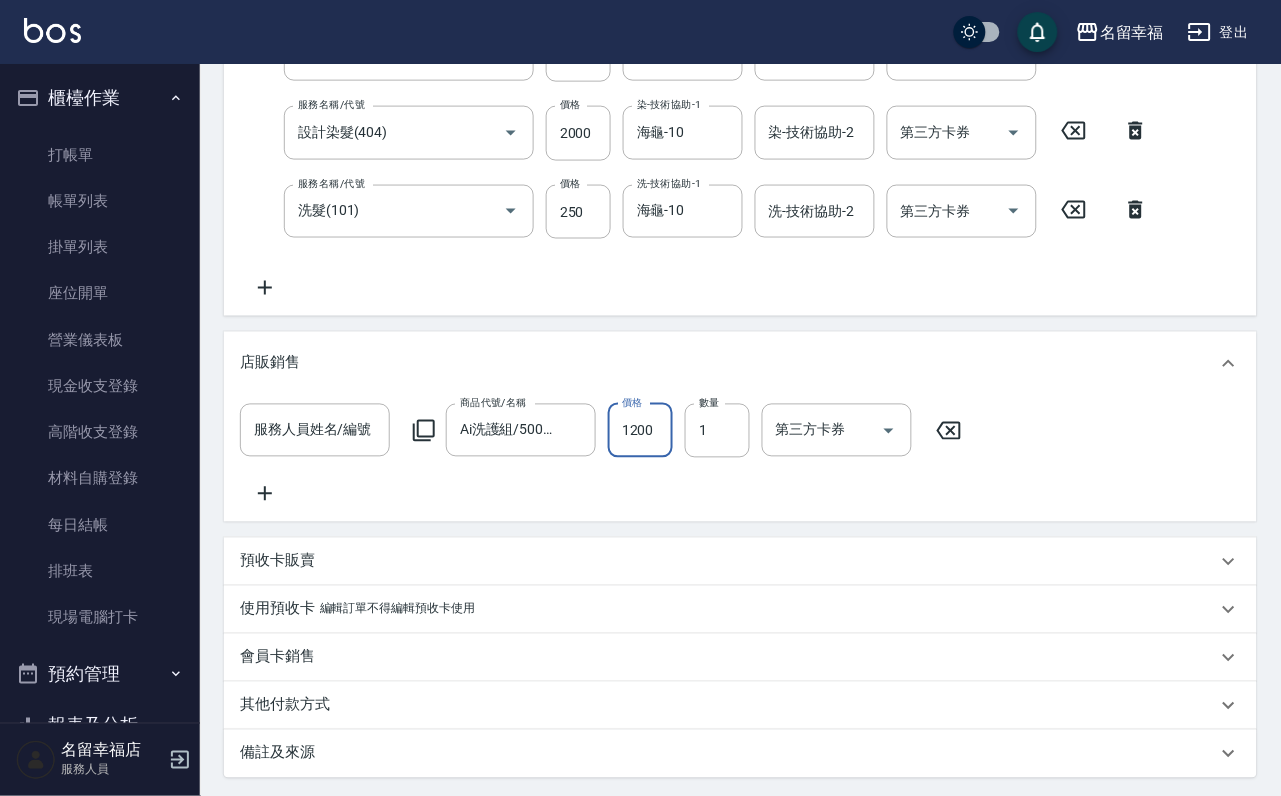 scroll, scrollTop: 0, scrollLeft: 1, axis: horizontal 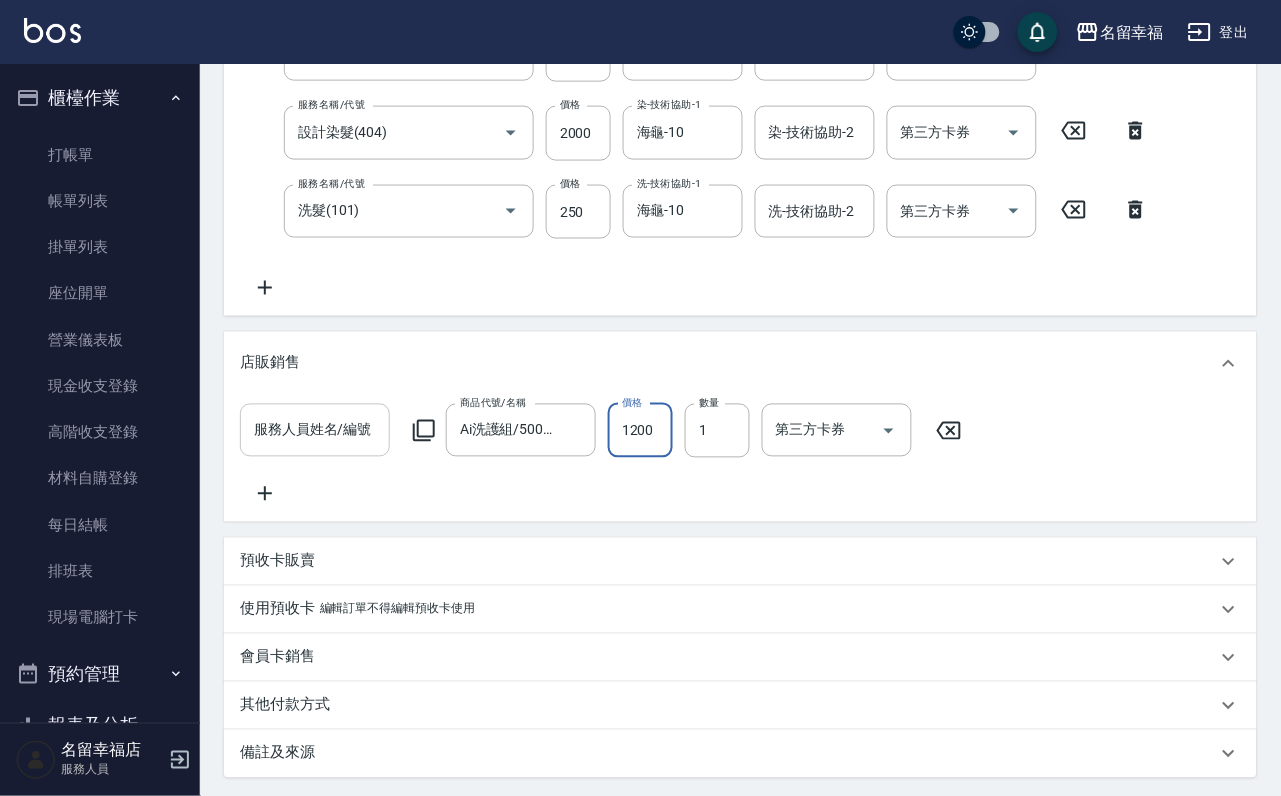 type on "1200" 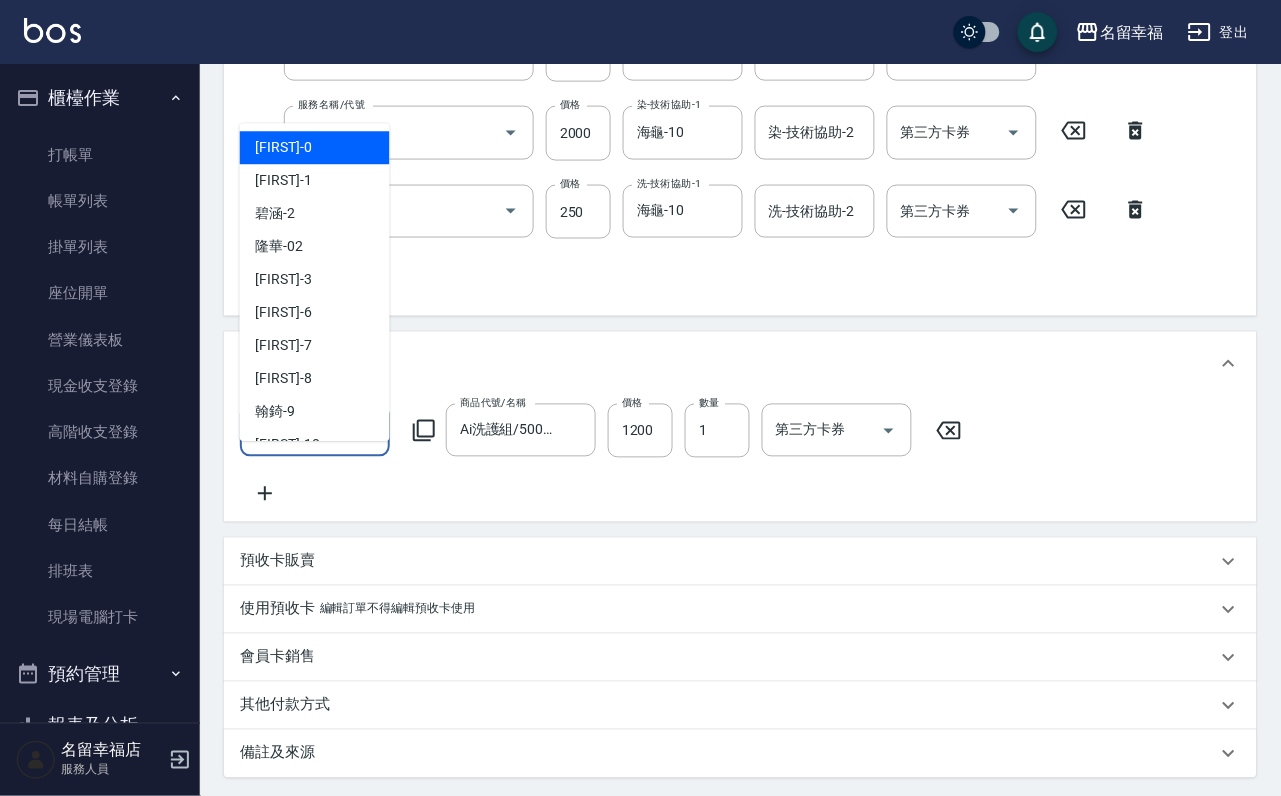 click on "服務人員姓名/編號" at bounding box center [315, 430] 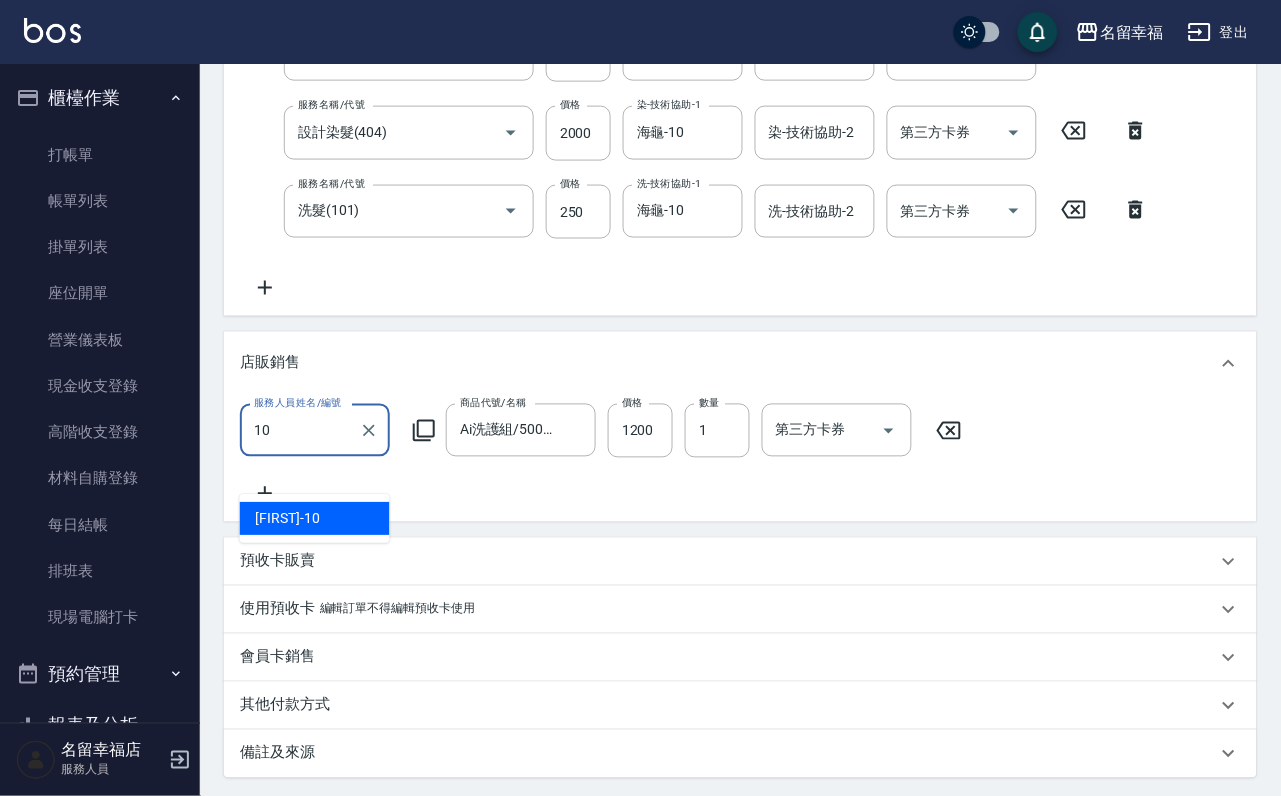 type on "海龜-10" 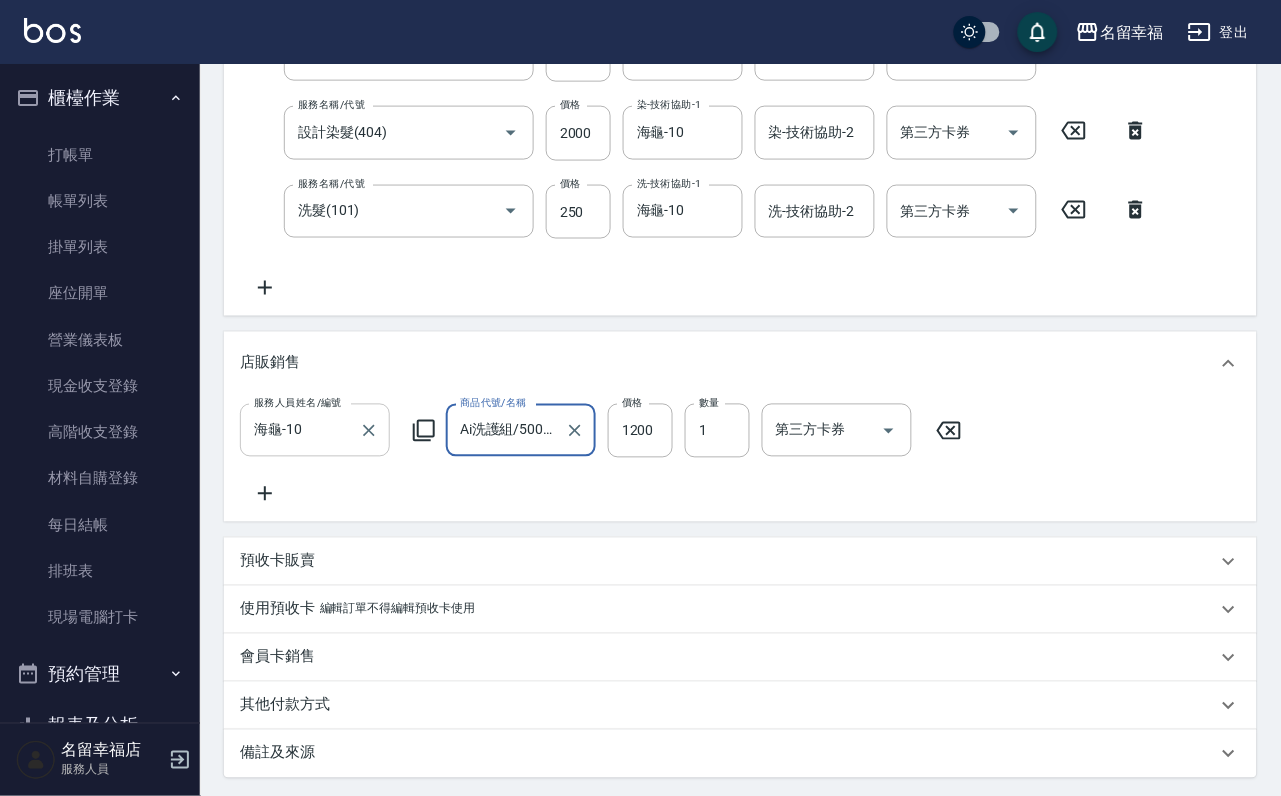 scroll, scrollTop: 0, scrollLeft: 127, axis: horizontal 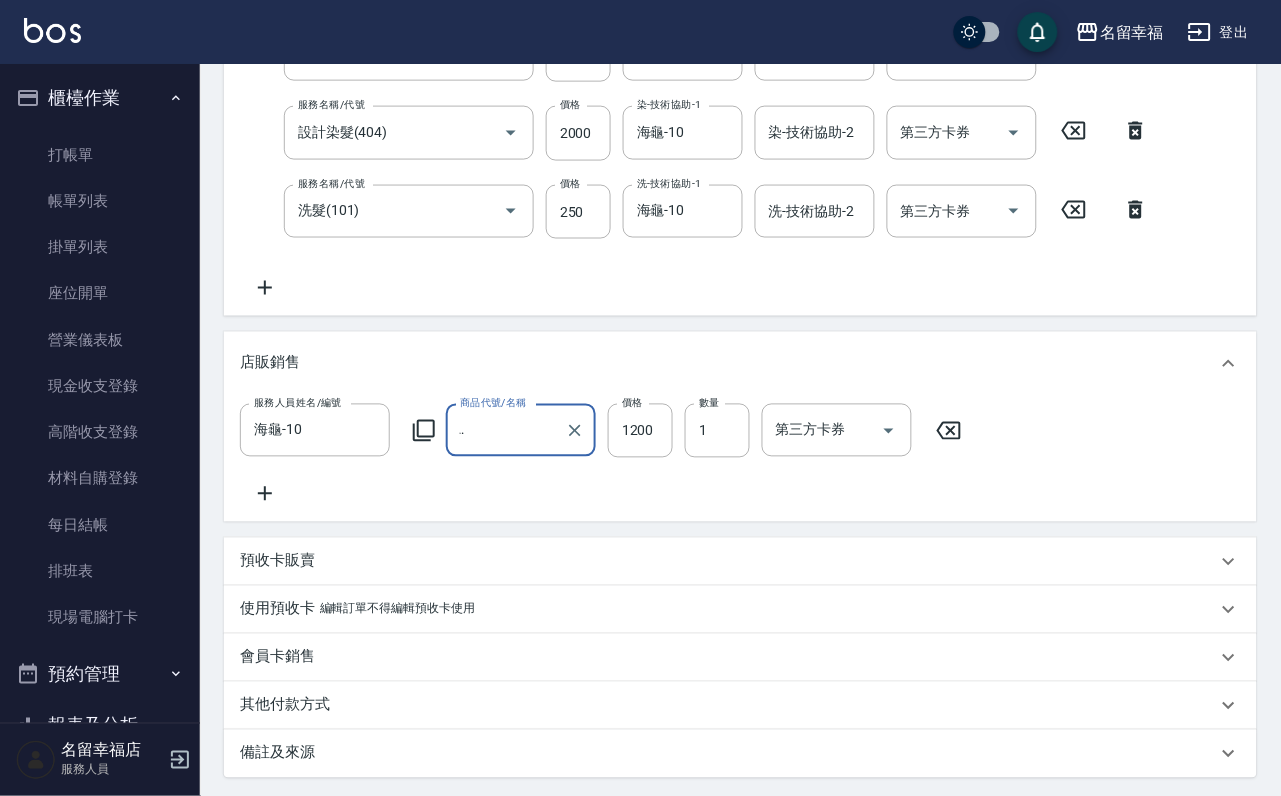 click 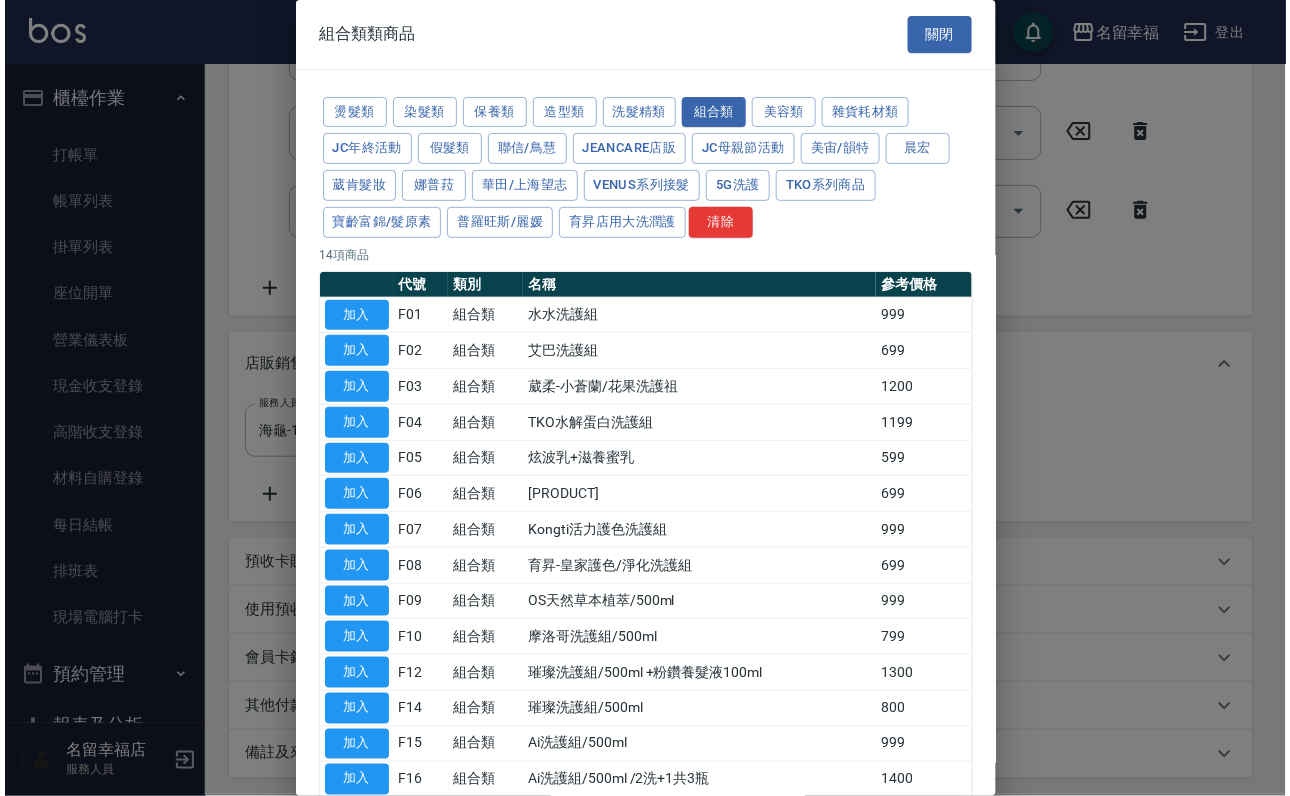 scroll, scrollTop: 0, scrollLeft: 0, axis: both 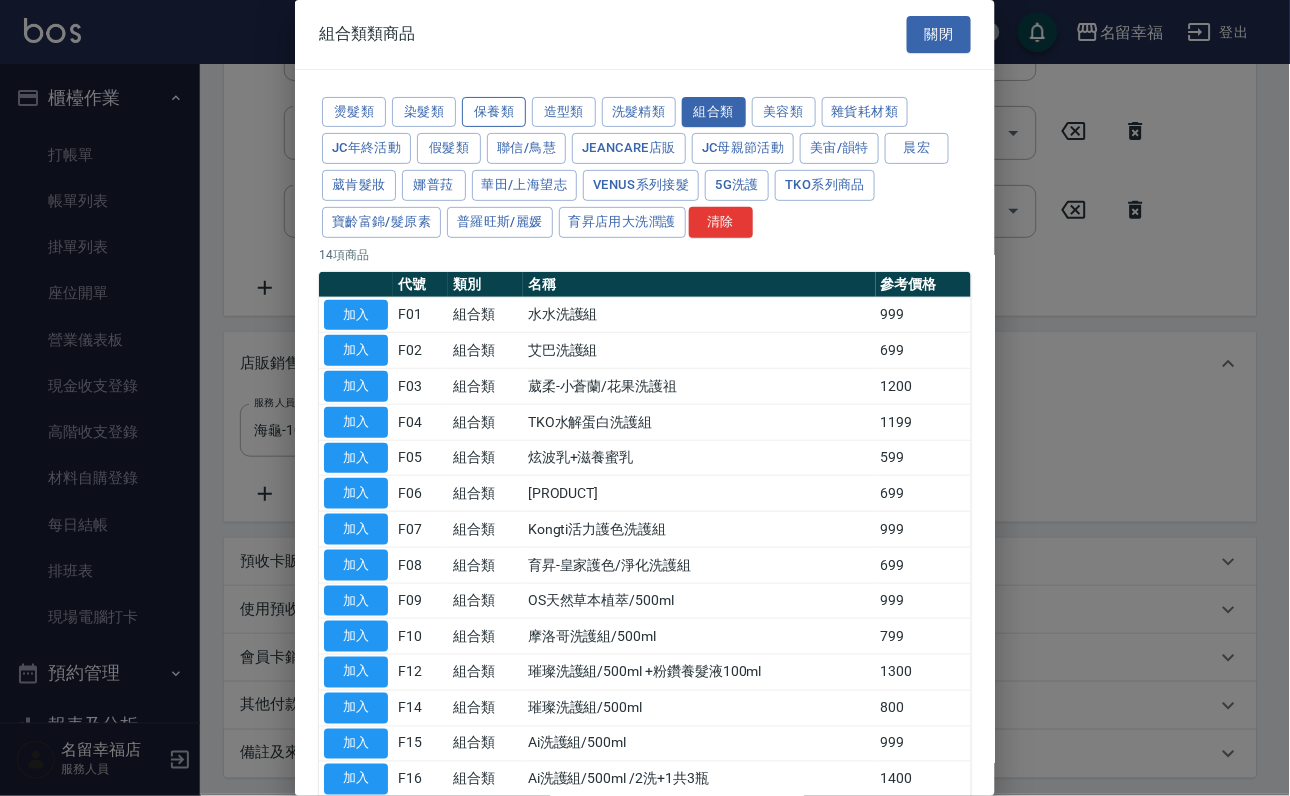click on "保養類" at bounding box center (494, 112) 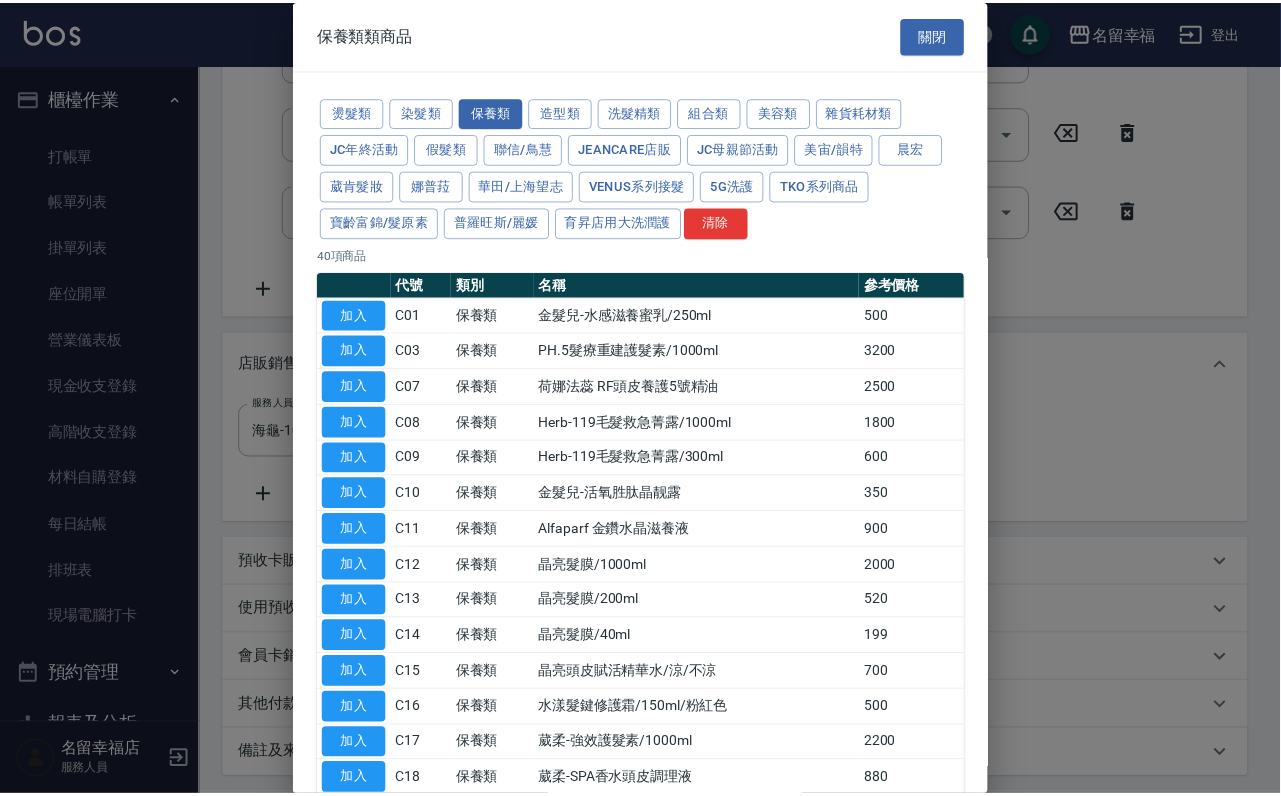 scroll, scrollTop: 150, scrollLeft: 0, axis: vertical 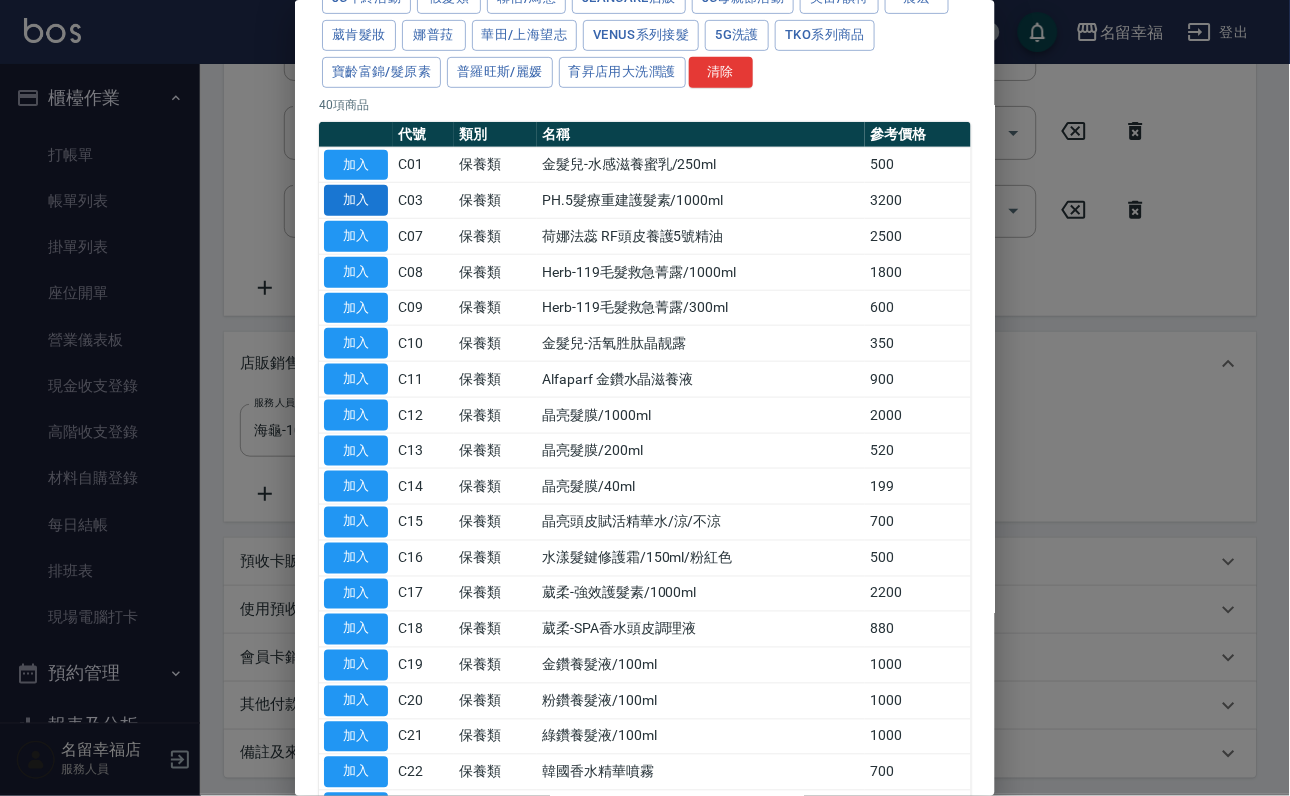 click on "加入" at bounding box center [356, 200] 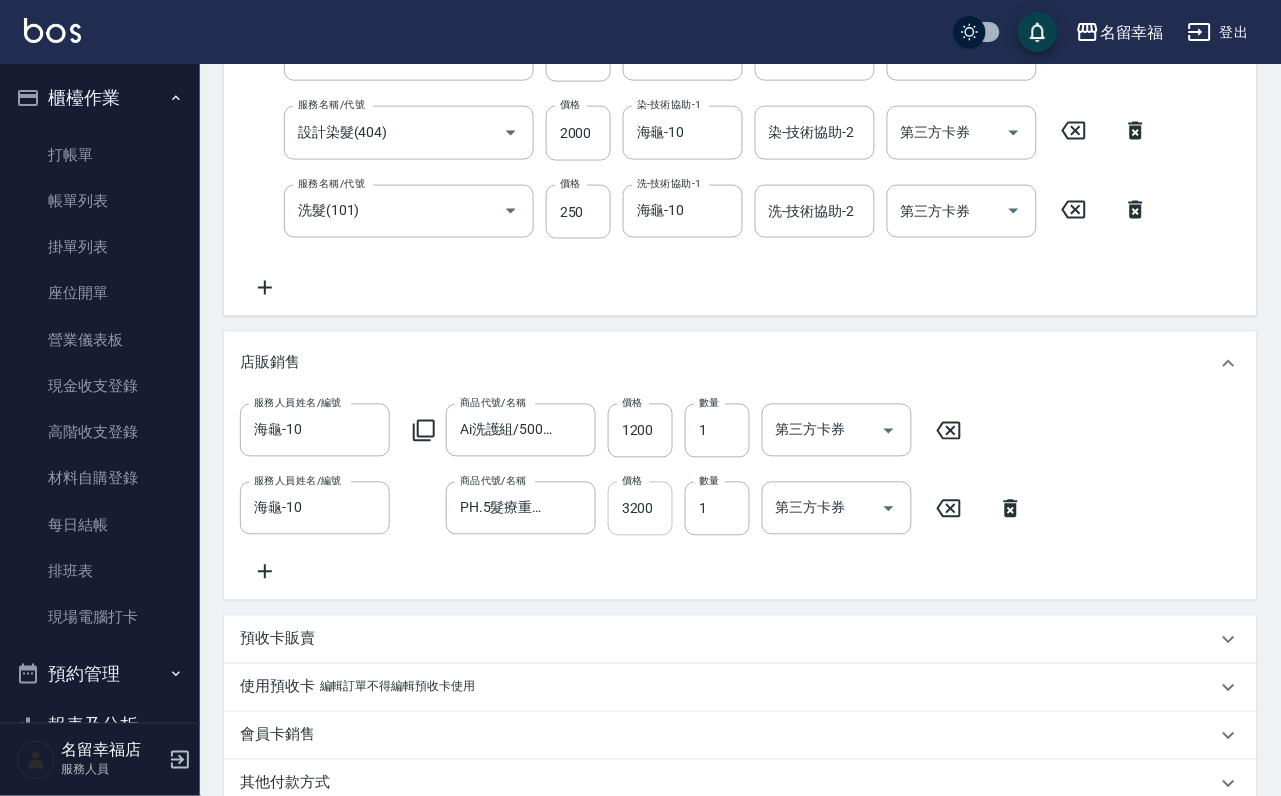click on "3200" at bounding box center [640, 509] 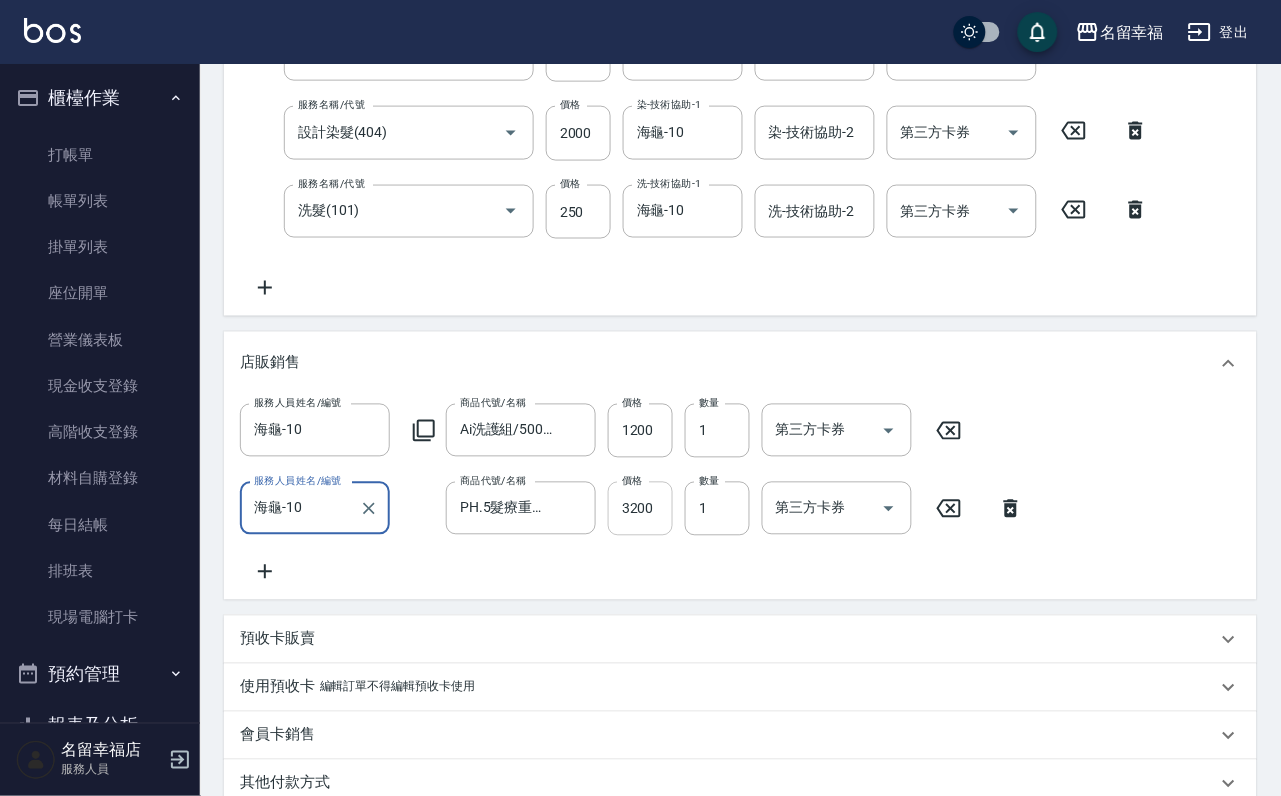 click on "3200" at bounding box center [640, 509] 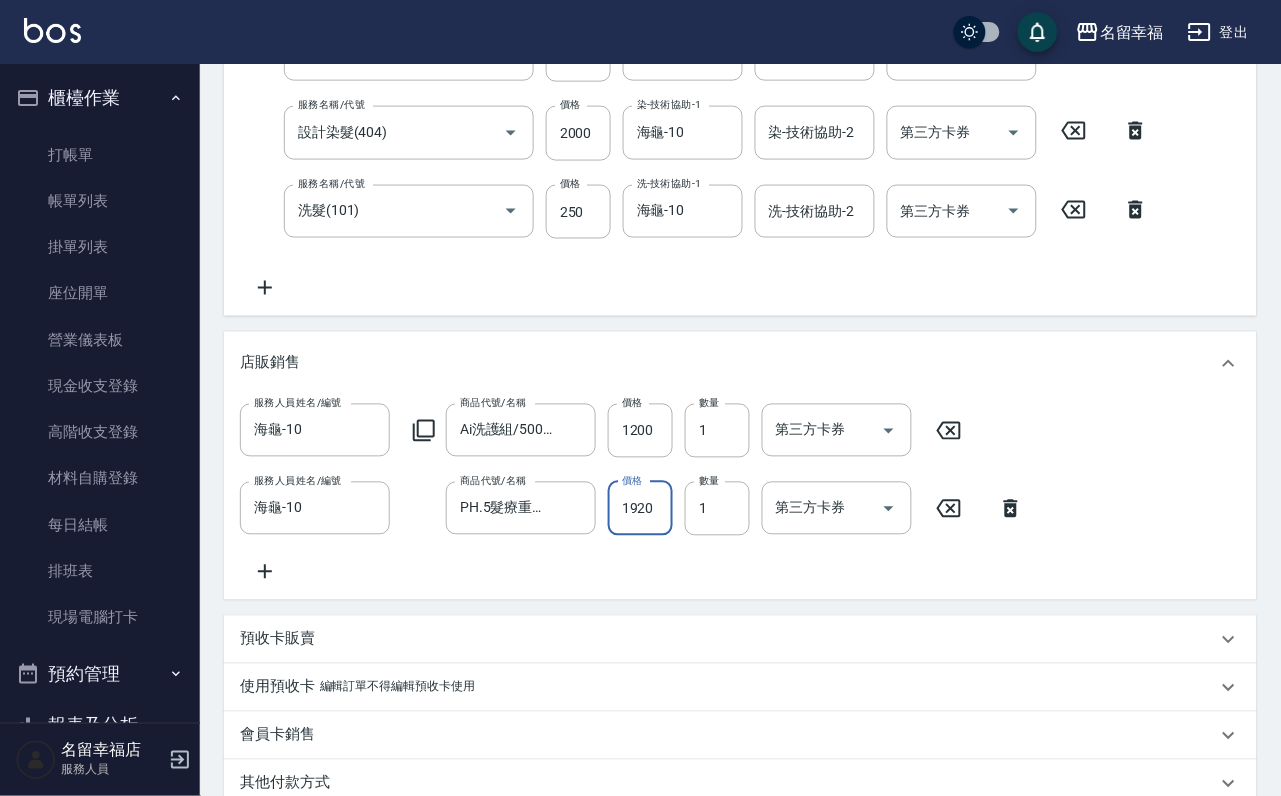 scroll, scrollTop: 0, scrollLeft: 1, axis: horizontal 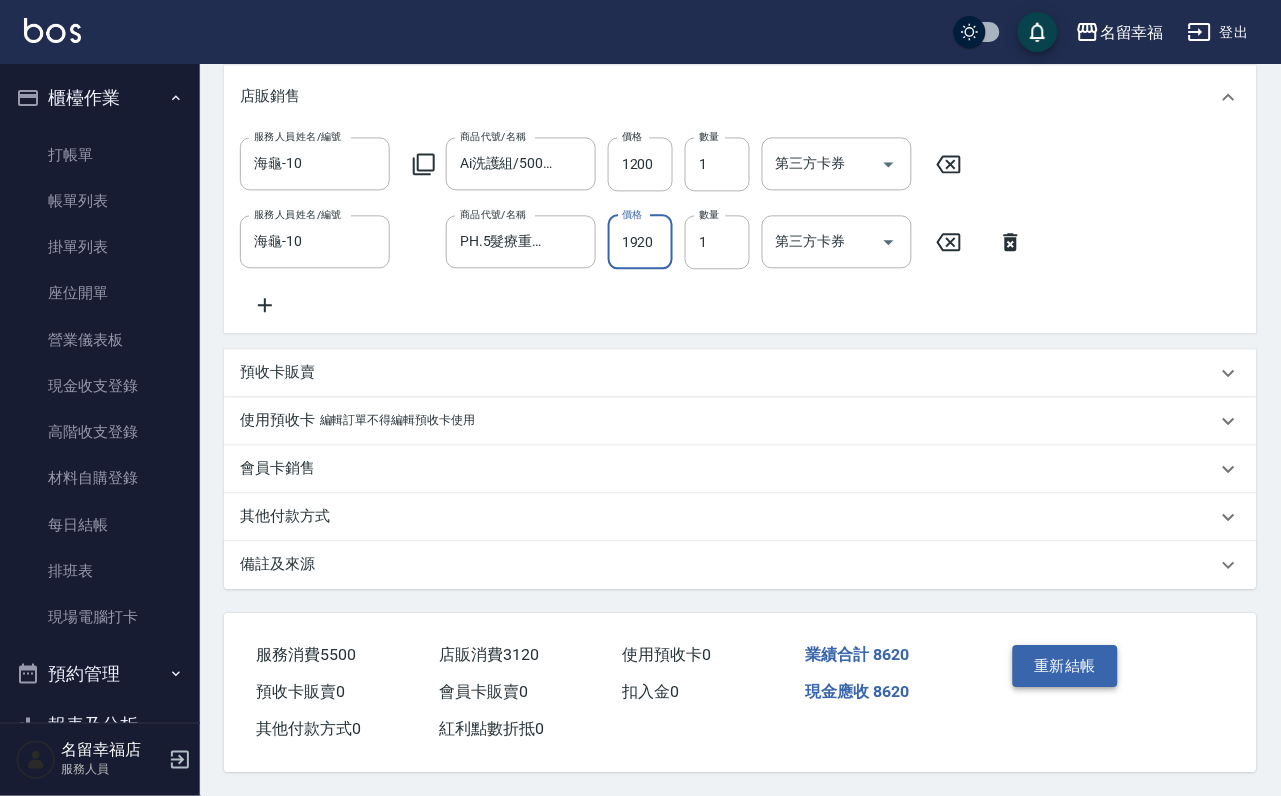 type on "1920" 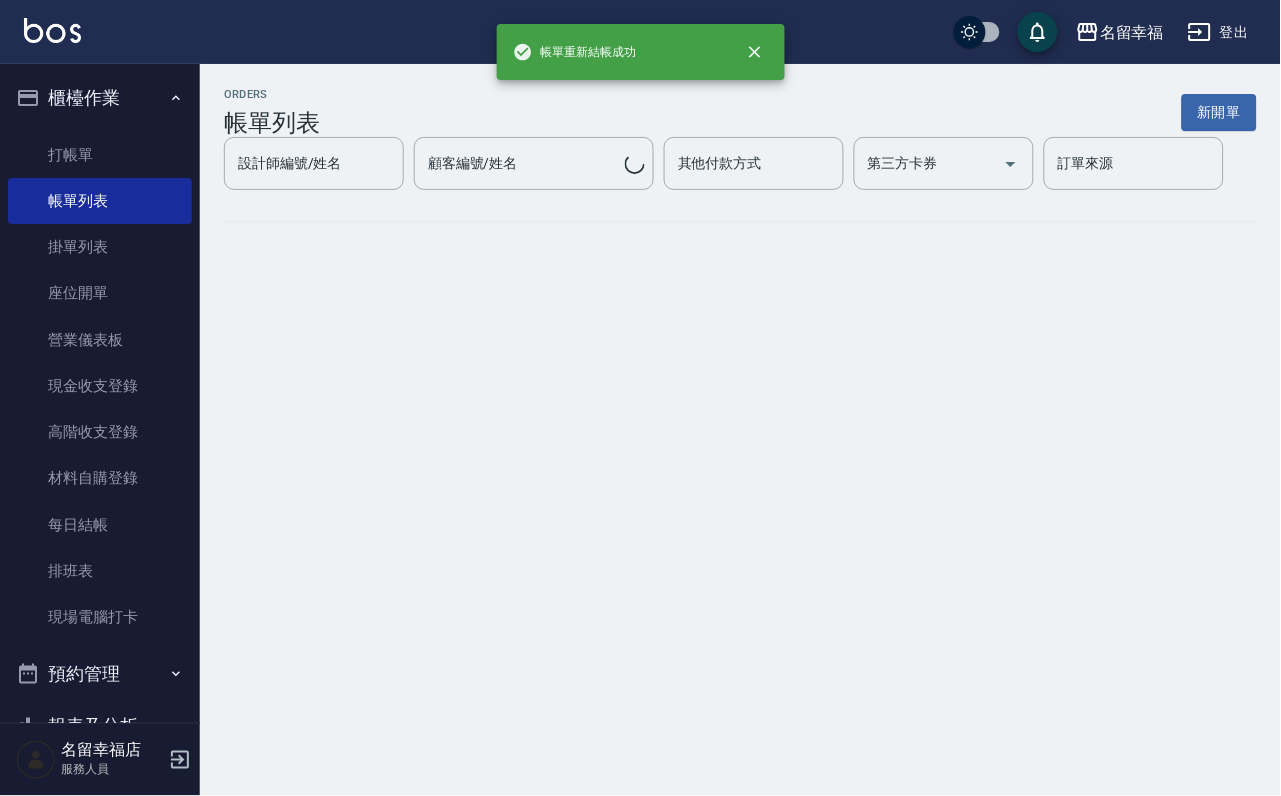scroll, scrollTop: 0, scrollLeft: 0, axis: both 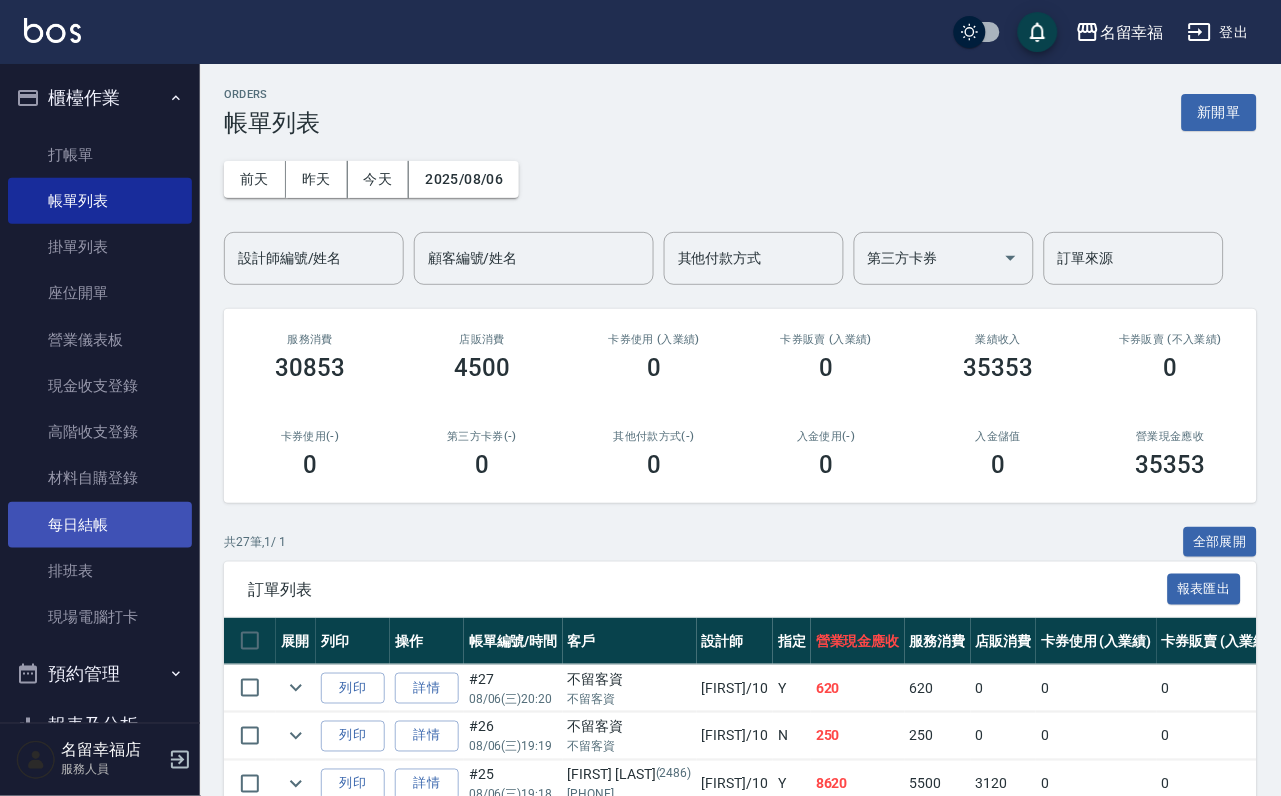 click on "每日結帳" at bounding box center (100, 525) 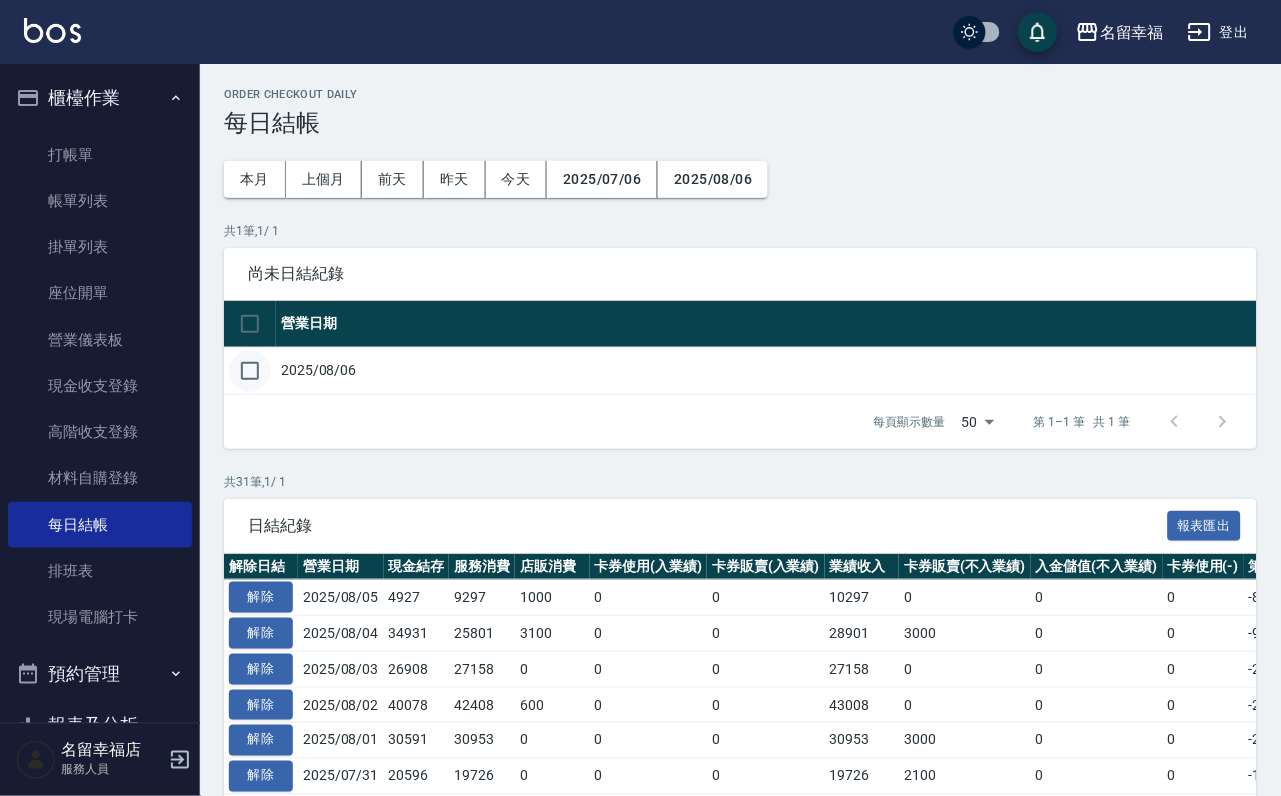 click at bounding box center (250, 371) 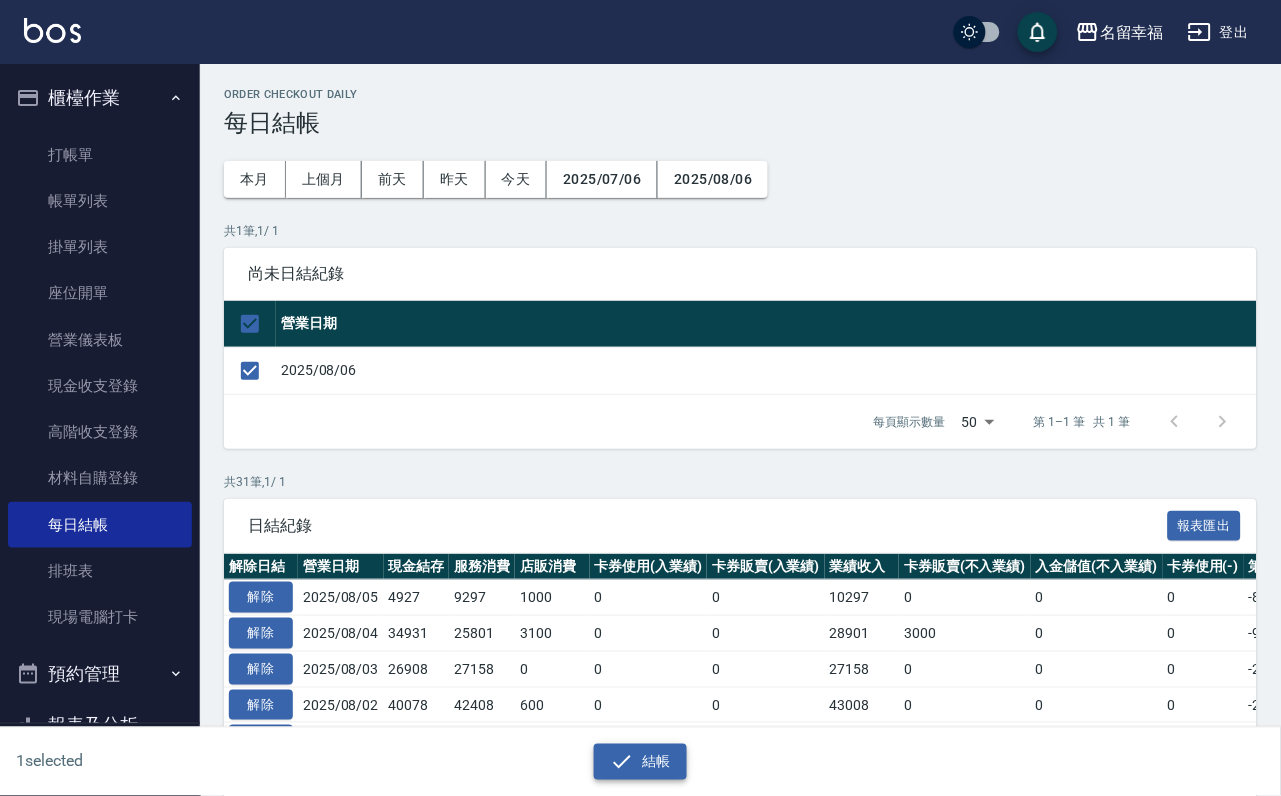 click on "結帳" at bounding box center (640, 762) 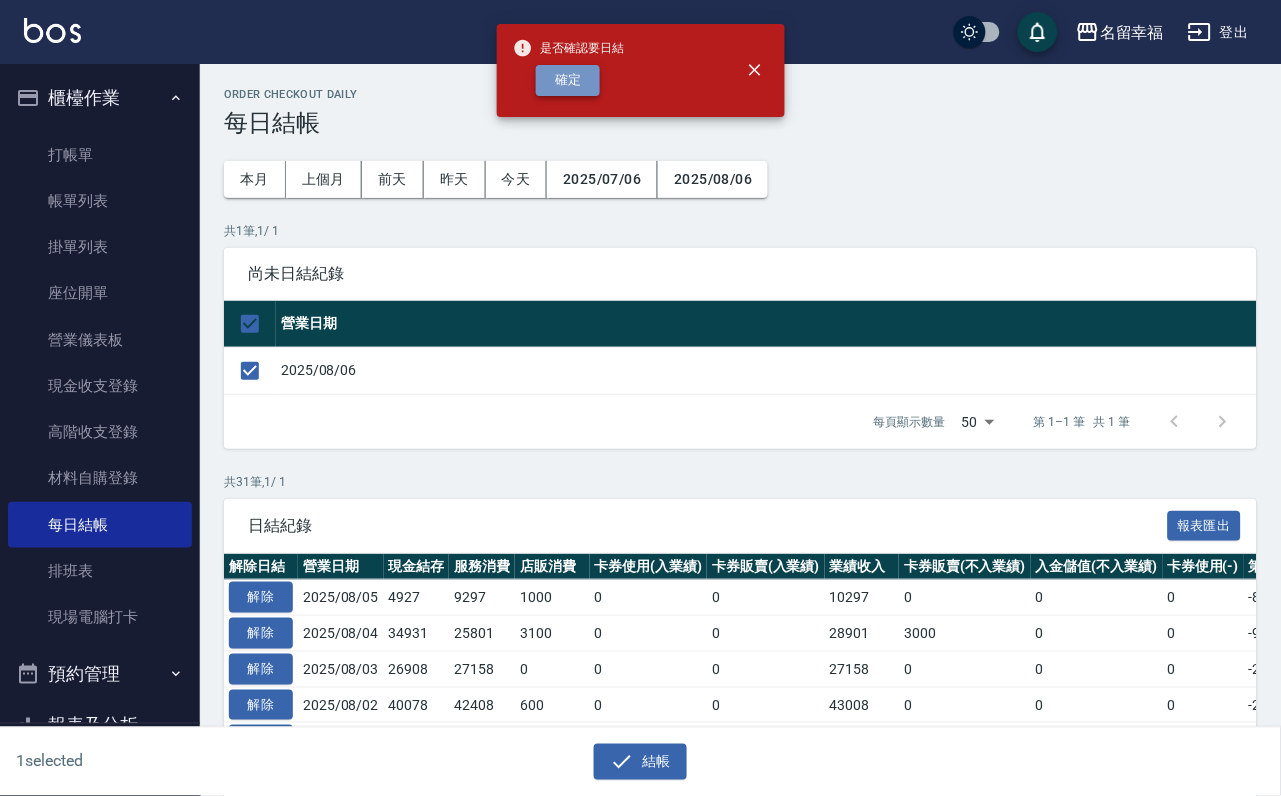 click on "確定" at bounding box center [568, 80] 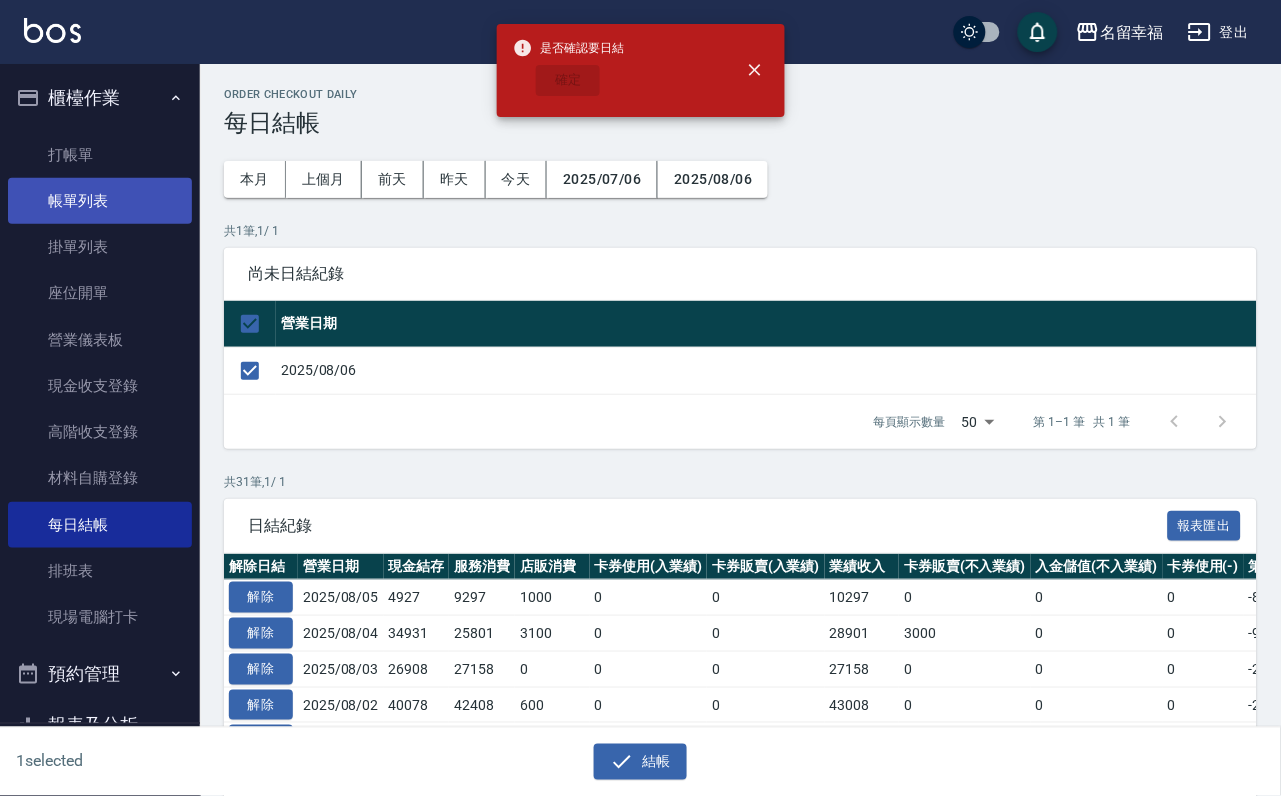 checkbox on "false" 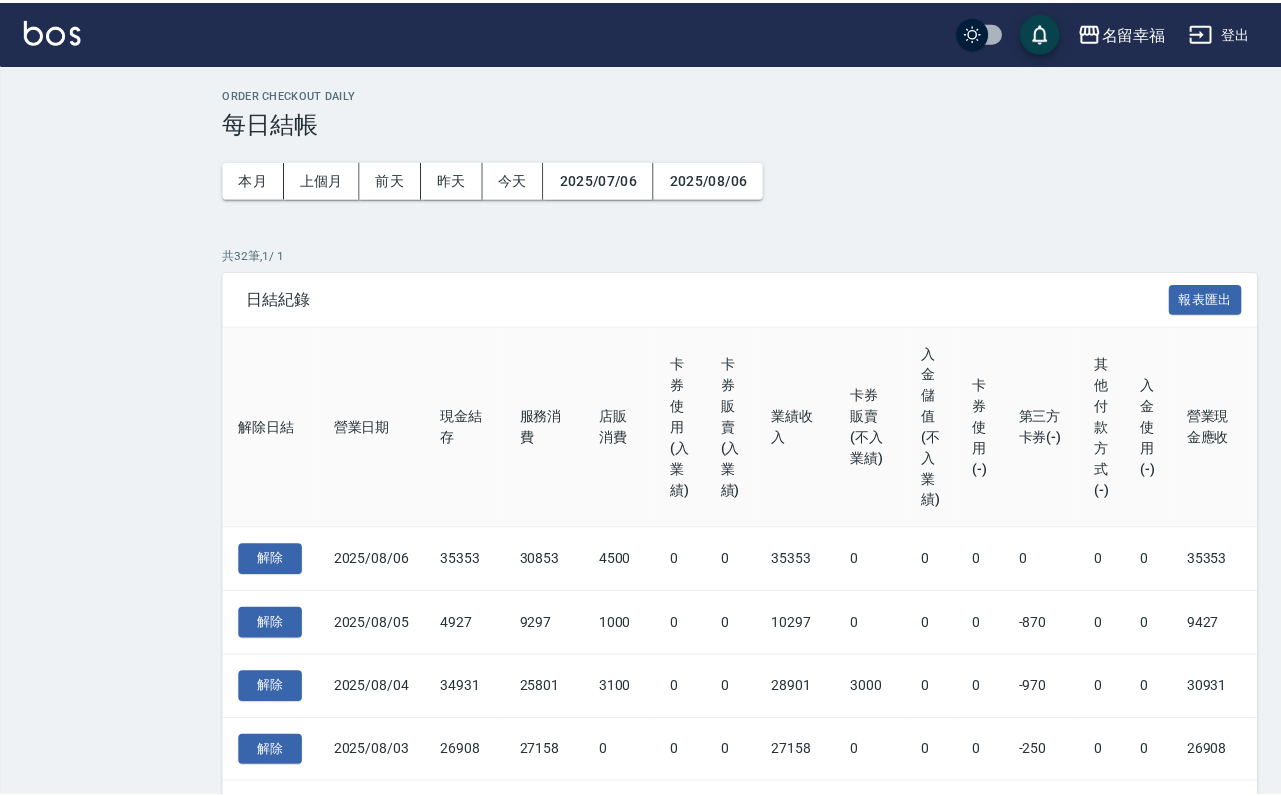 scroll, scrollTop: 0, scrollLeft: 0, axis: both 